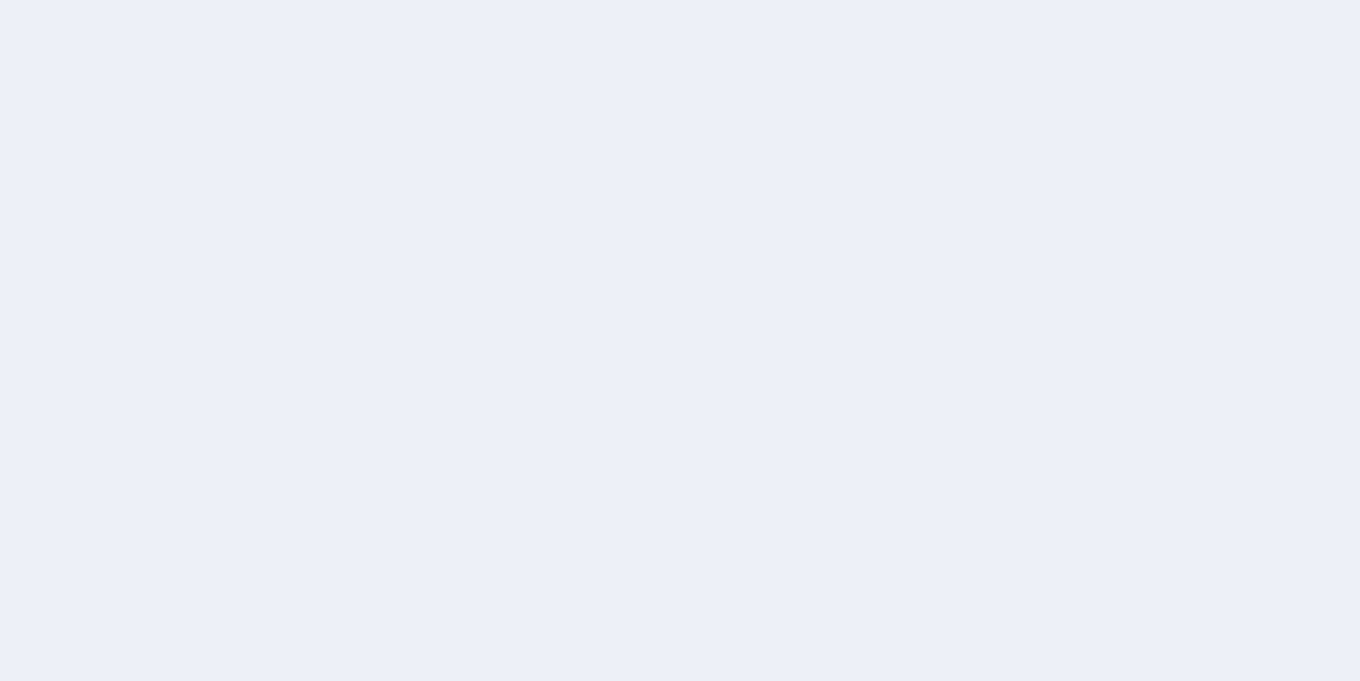 scroll, scrollTop: 0, scrollLeft: 0, axis: both 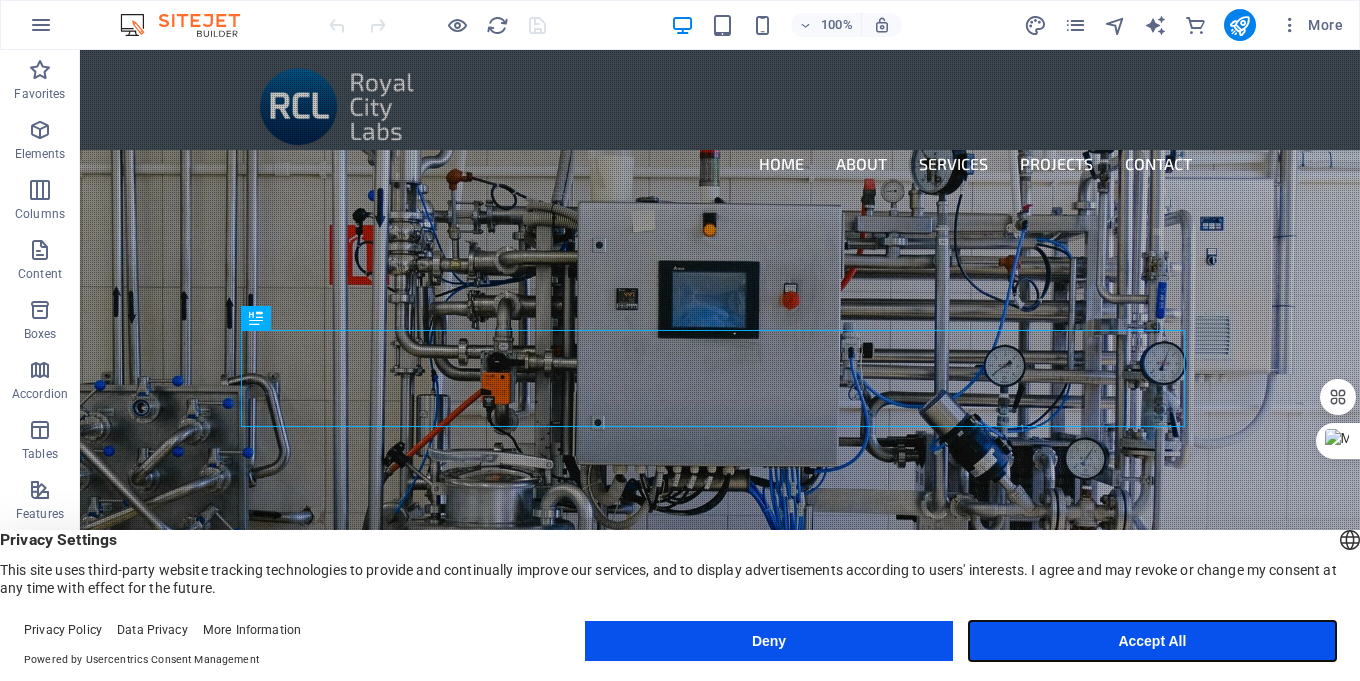 click on "Accept All" at bounding box center [1152, 641] 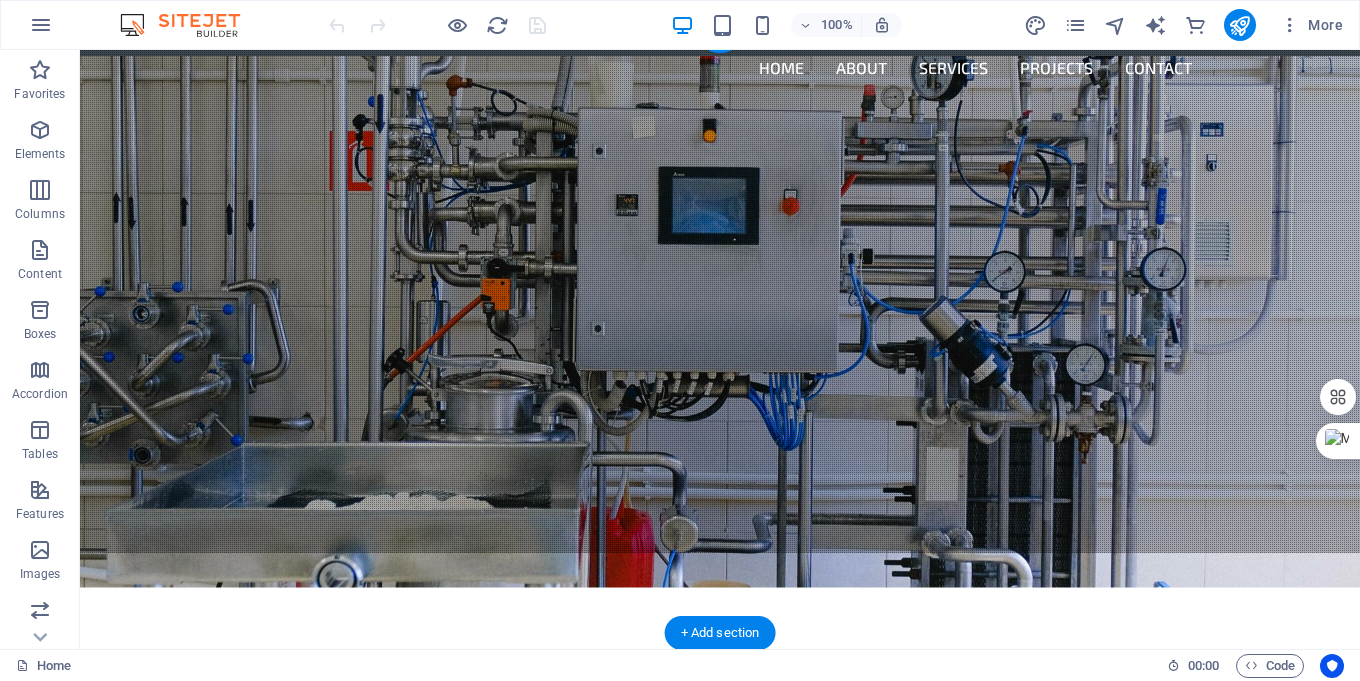 scroll, scrollTop: 0, scrollLeft: 0, axis: both 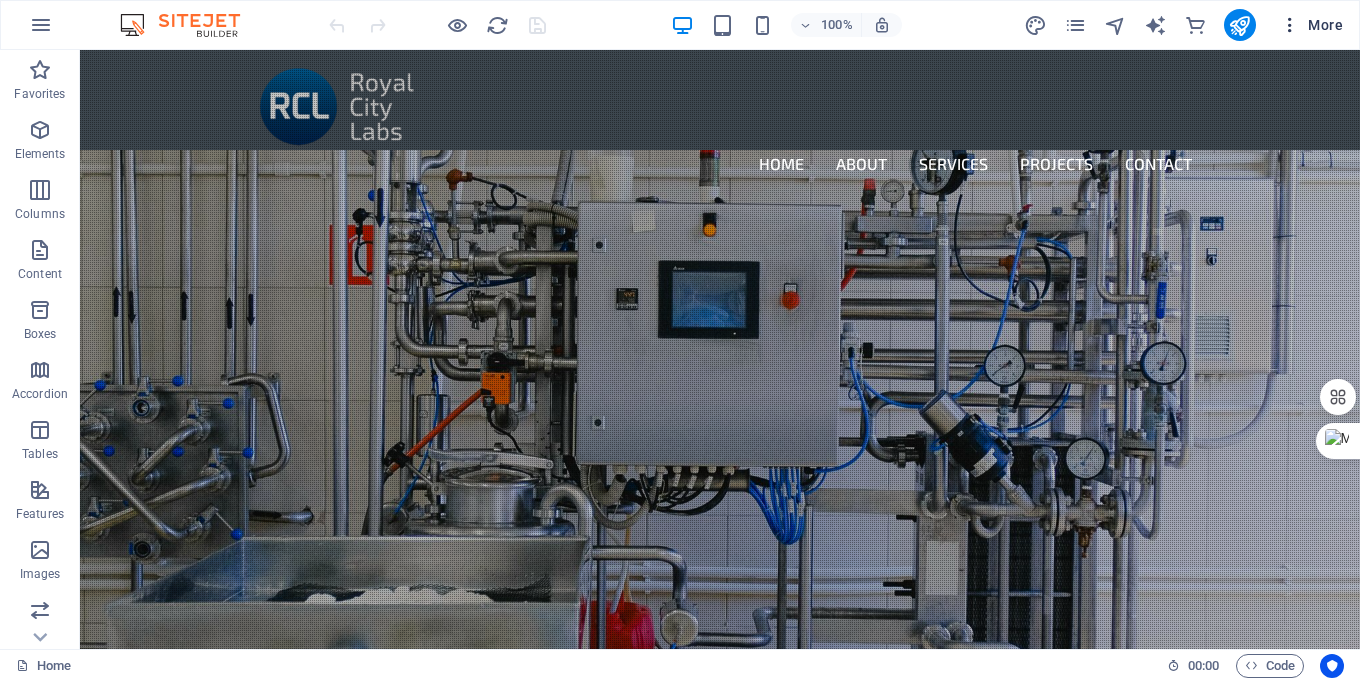 click on "More" at bounding box center (1311, 25) 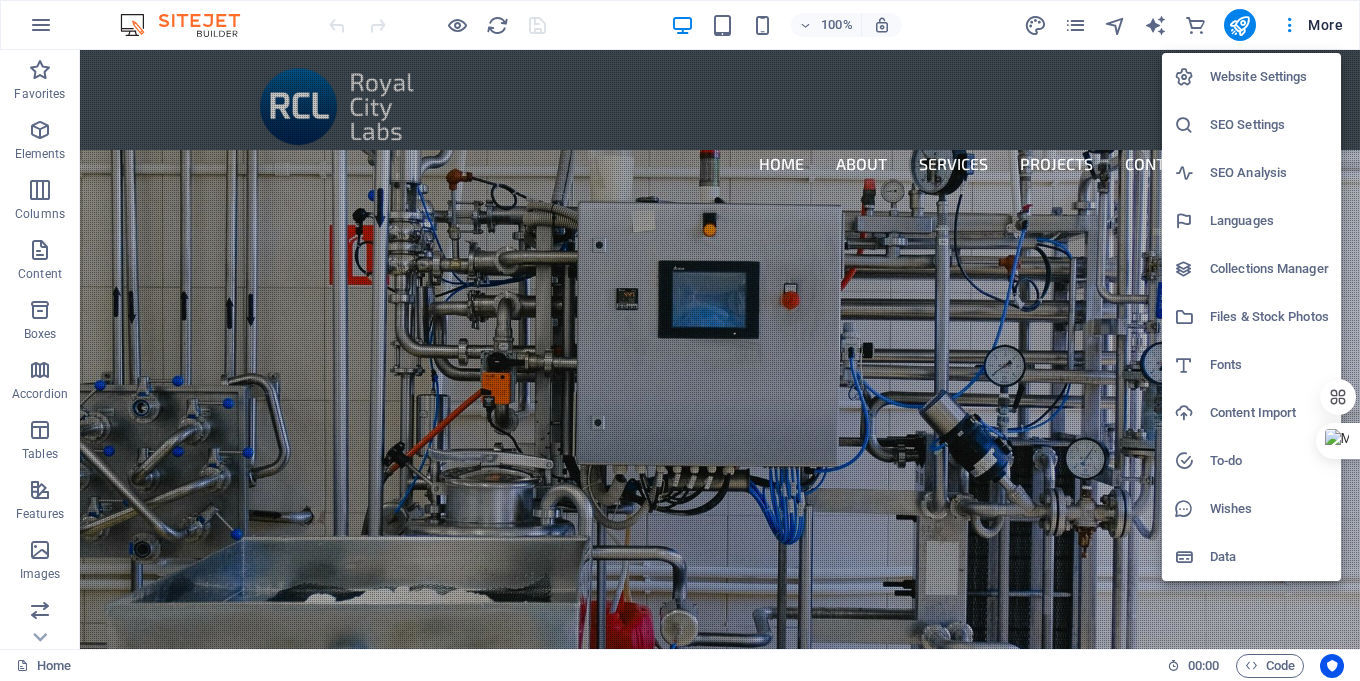 click at bounding box center [680, 340] 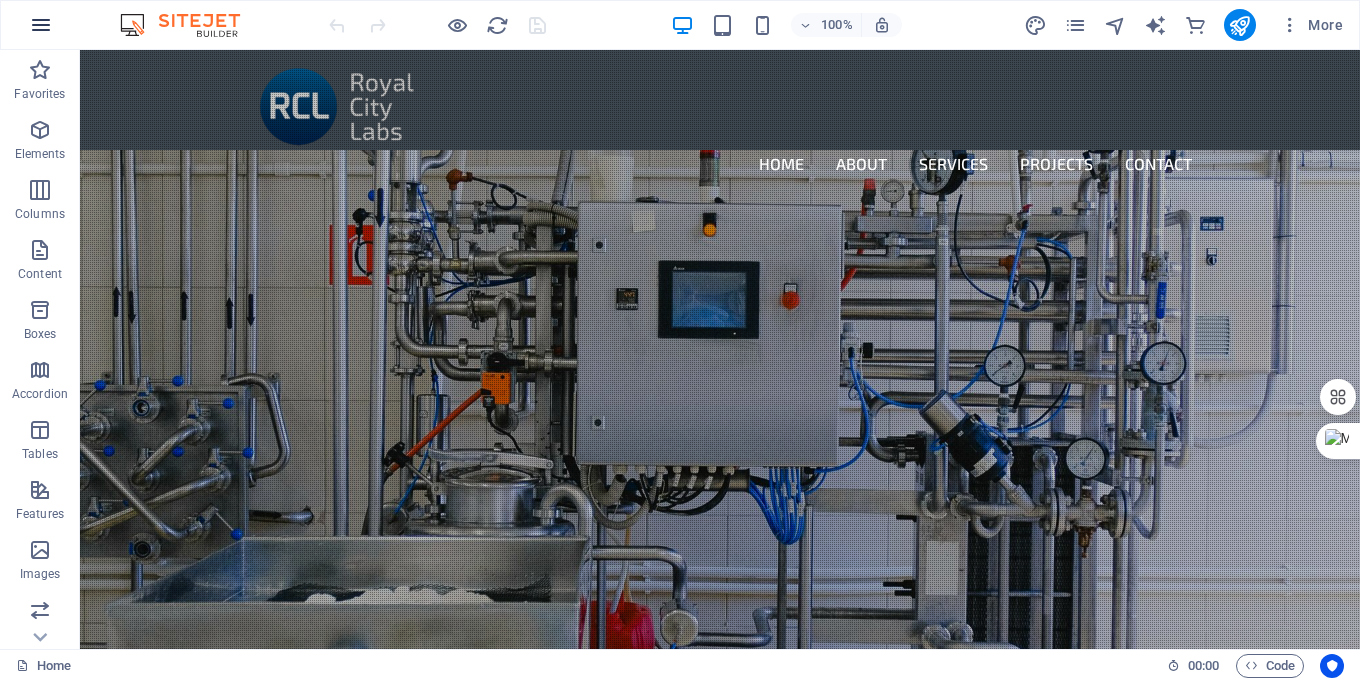 click at bounding box center (41, 25) 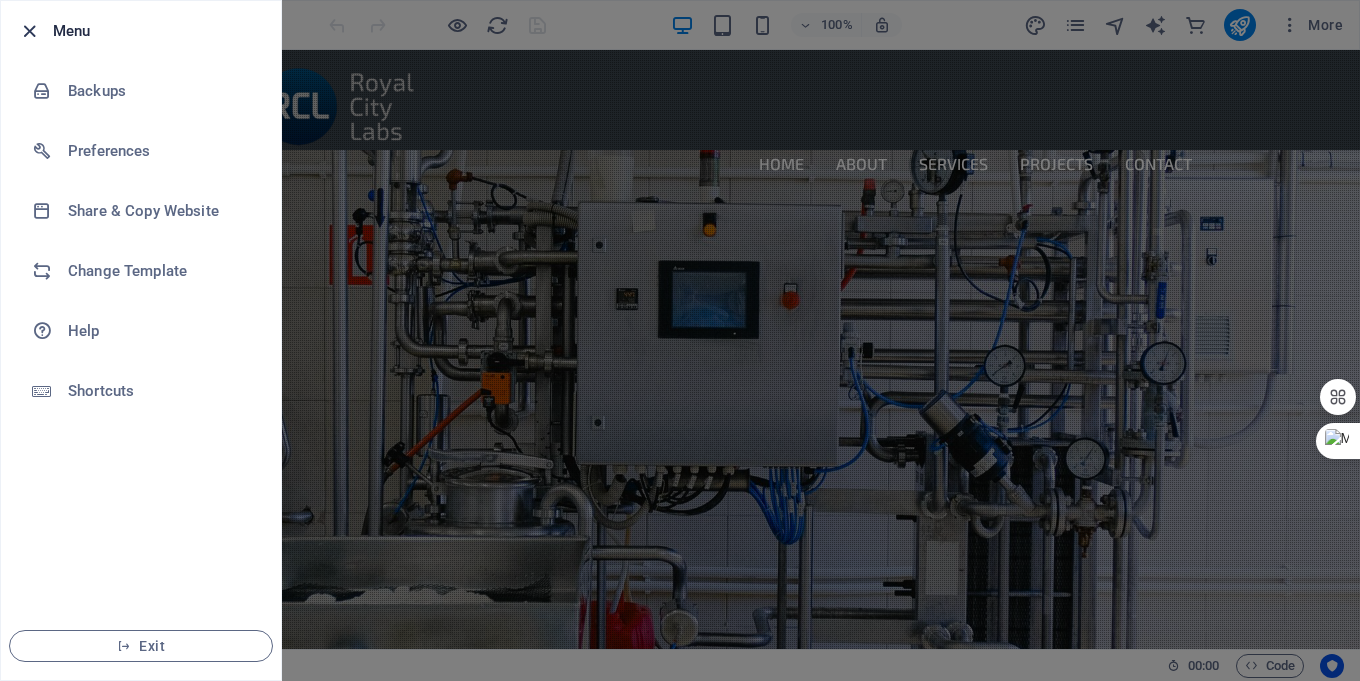 click at bounding box center [29, 31] 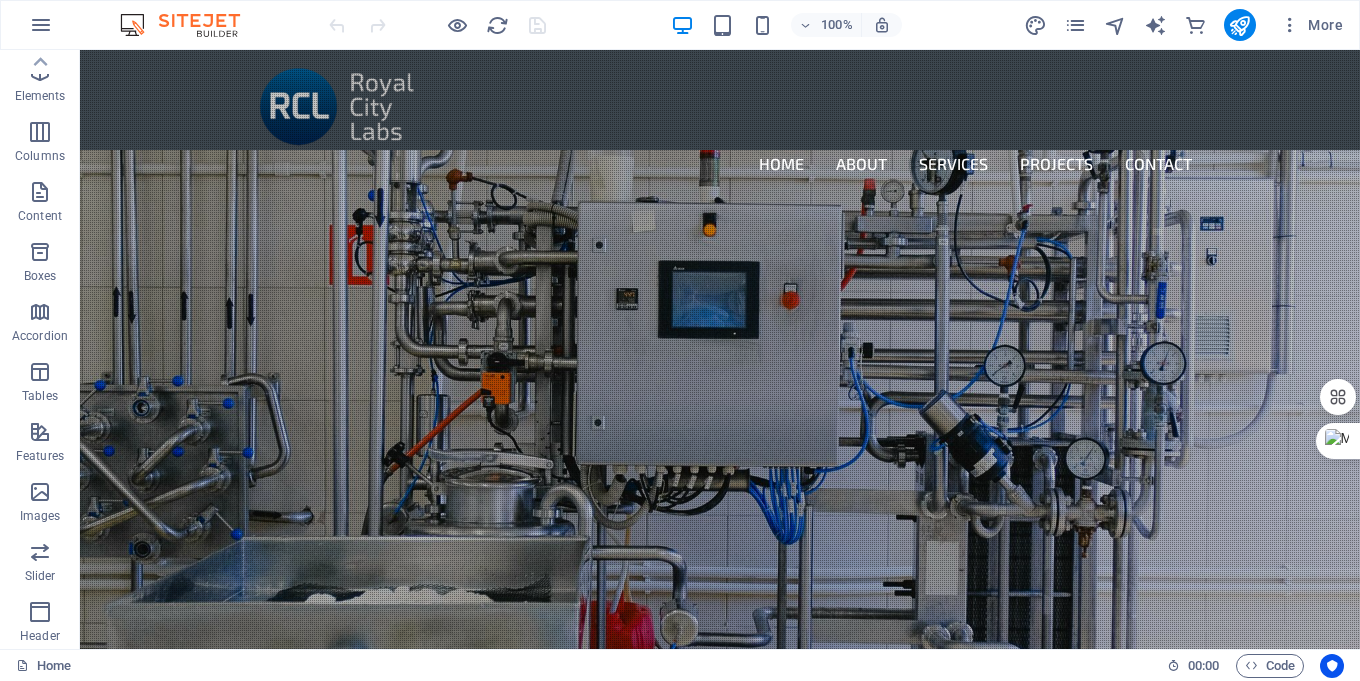 scroll, scrollTop: 0, scrollLeft: 0, axis: both 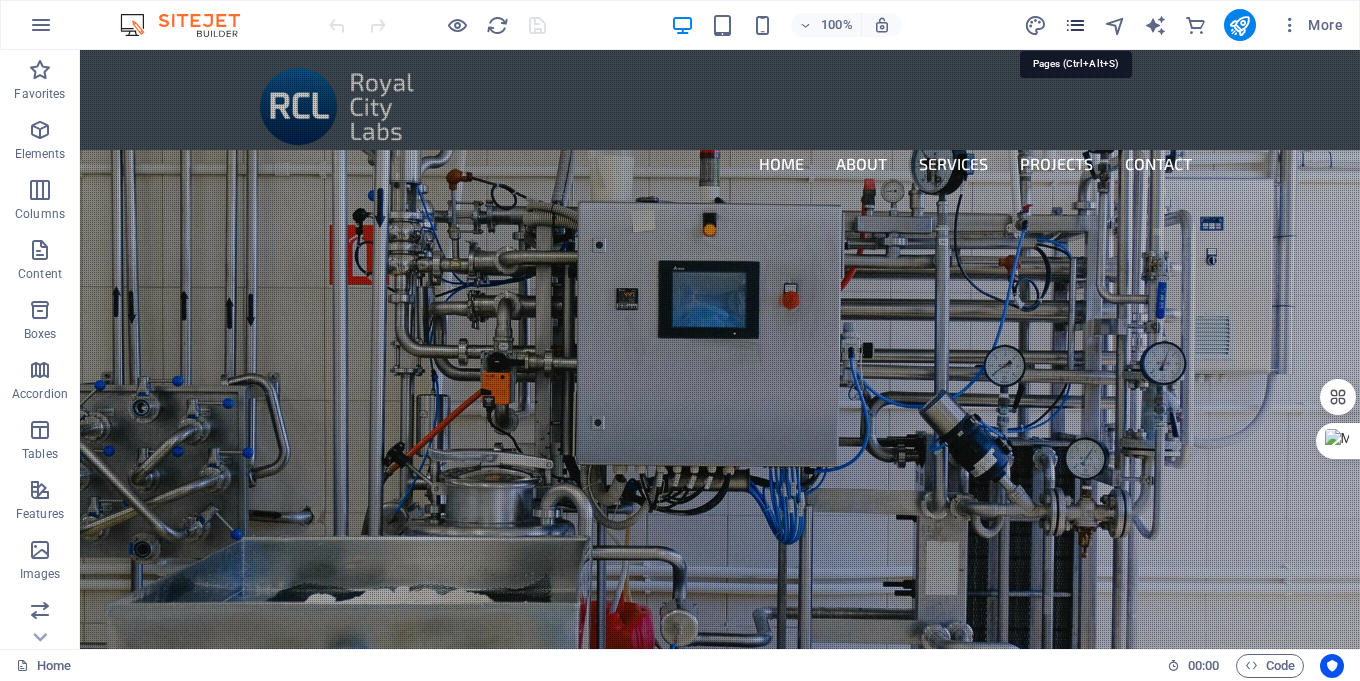 click at bounding box center [1075, 25] 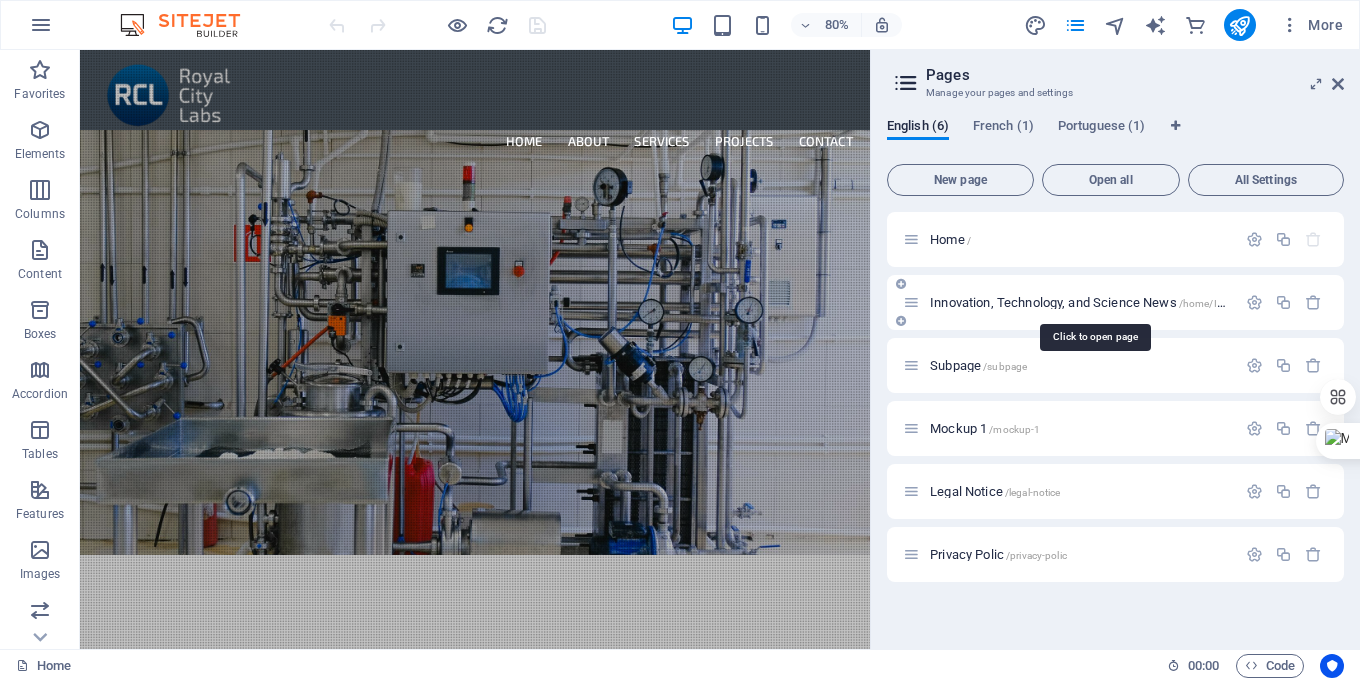 click on "Innovation, Technology, and Science News /home/Innovation" at bounding box center [1096, 302] 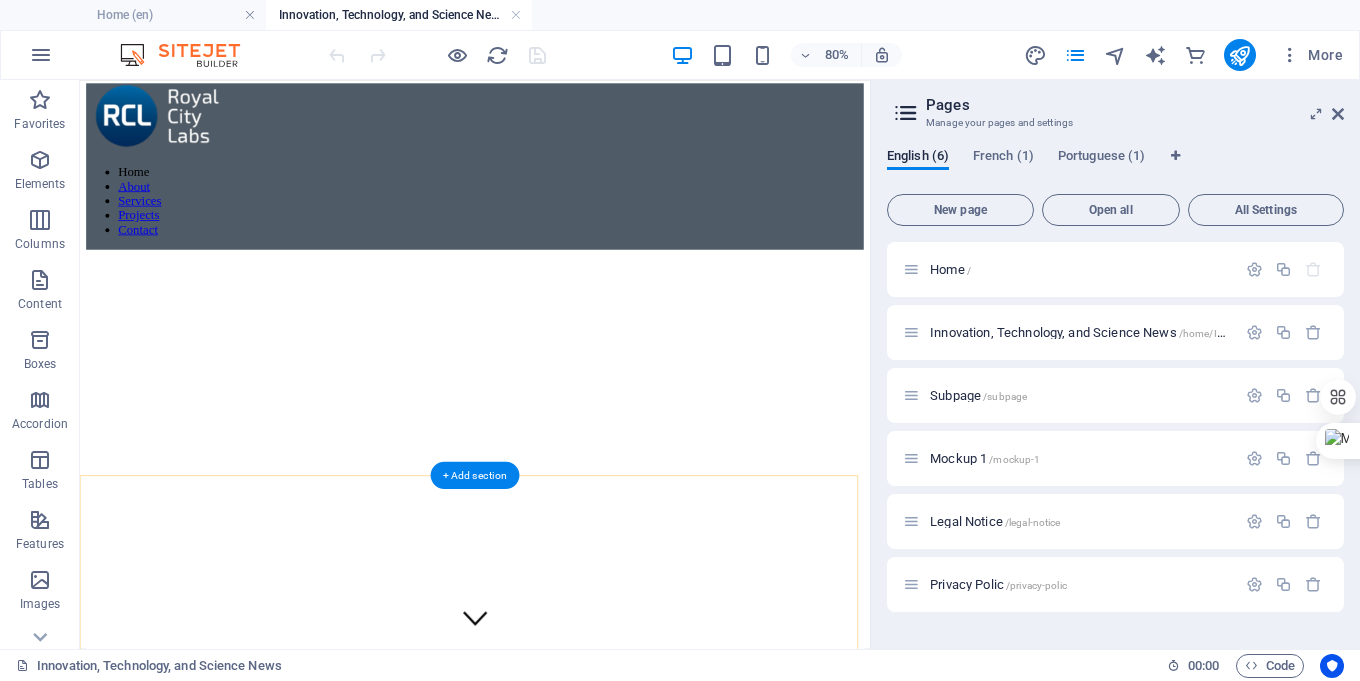 scroll, scrollTop: 0, scrollLeft: 0, axis: both 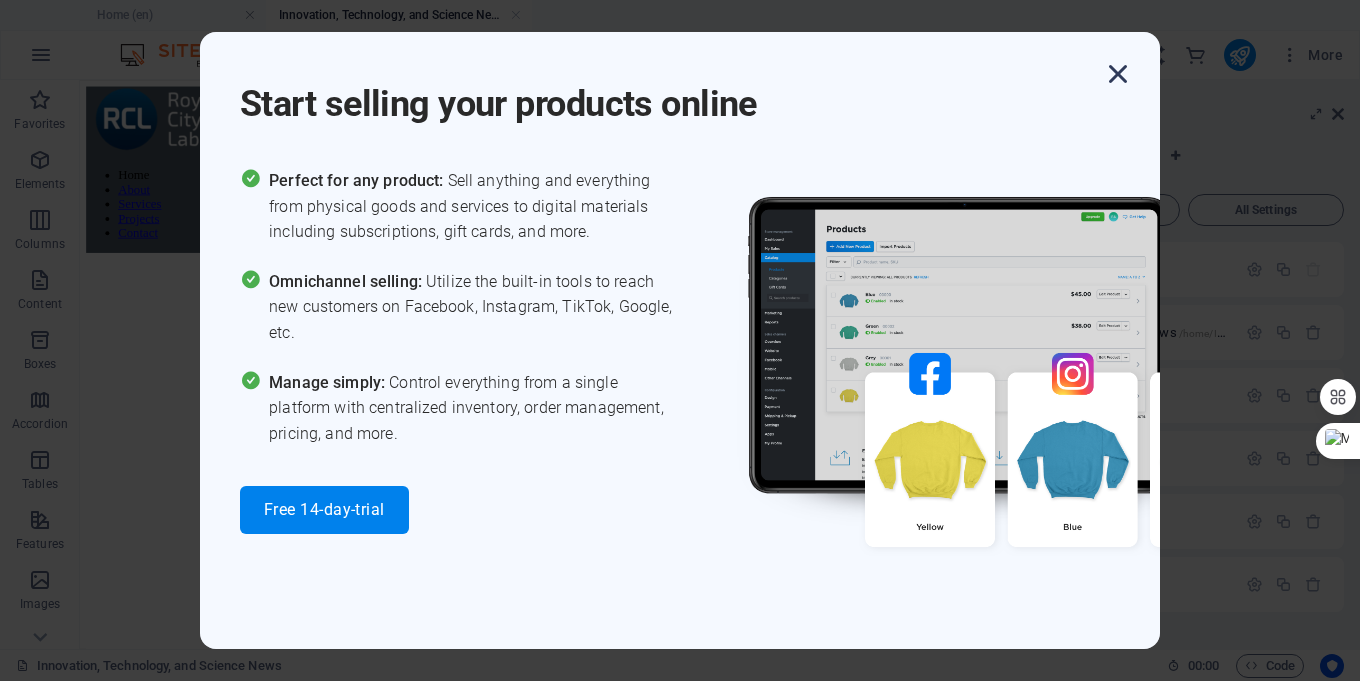 click at bounding box center [1118, 74] 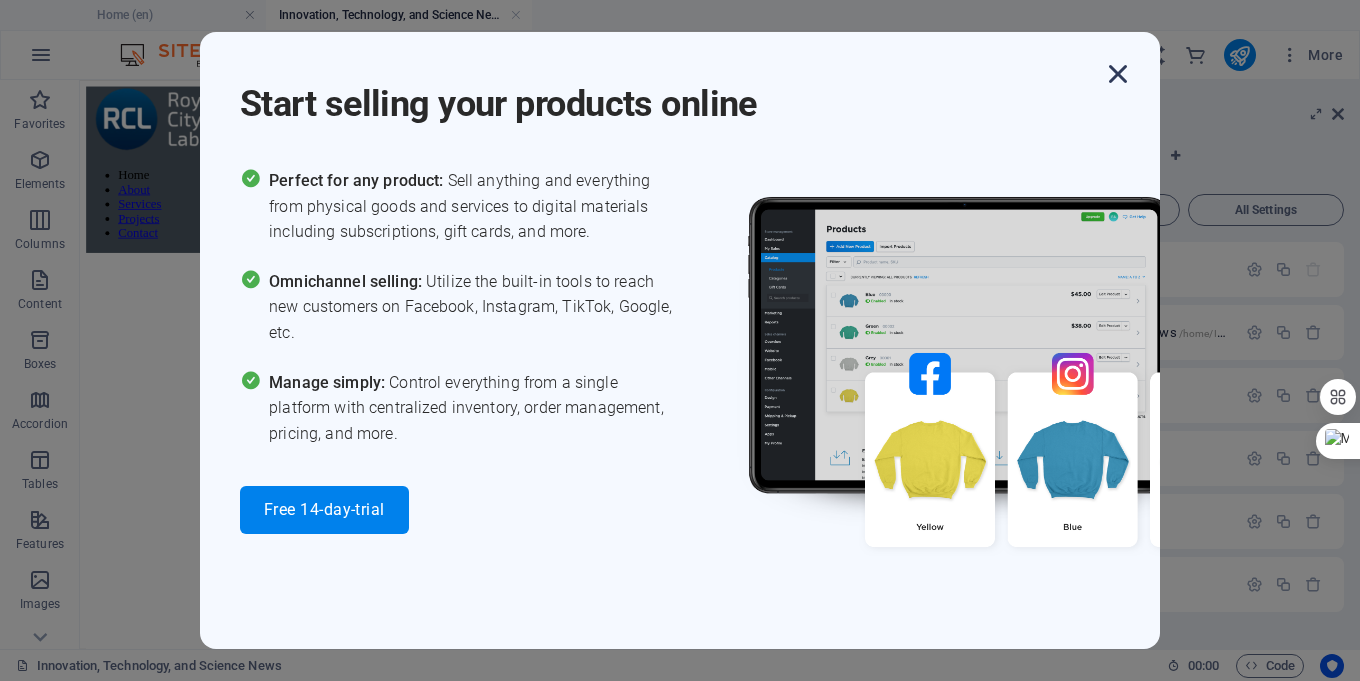 click at bounding box center (1118, 74) 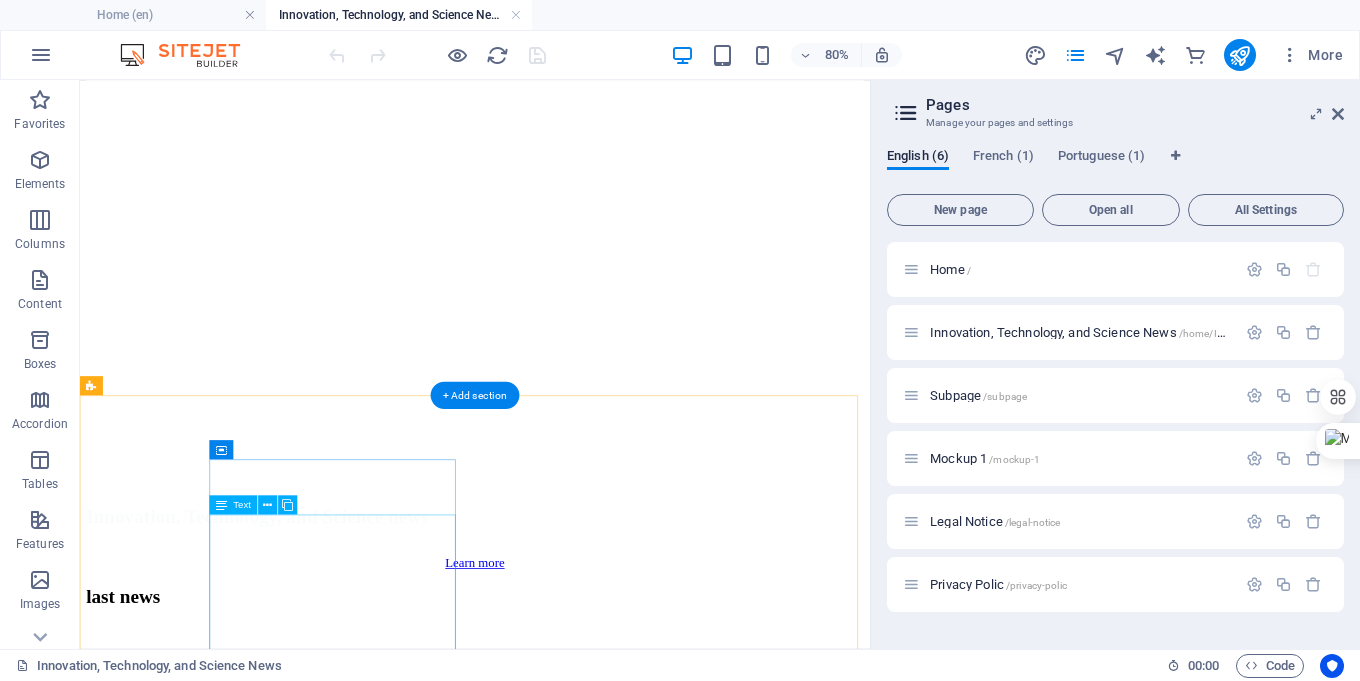 scroll, scrollTop: 400, scrollLeft: 0, axis: vertical 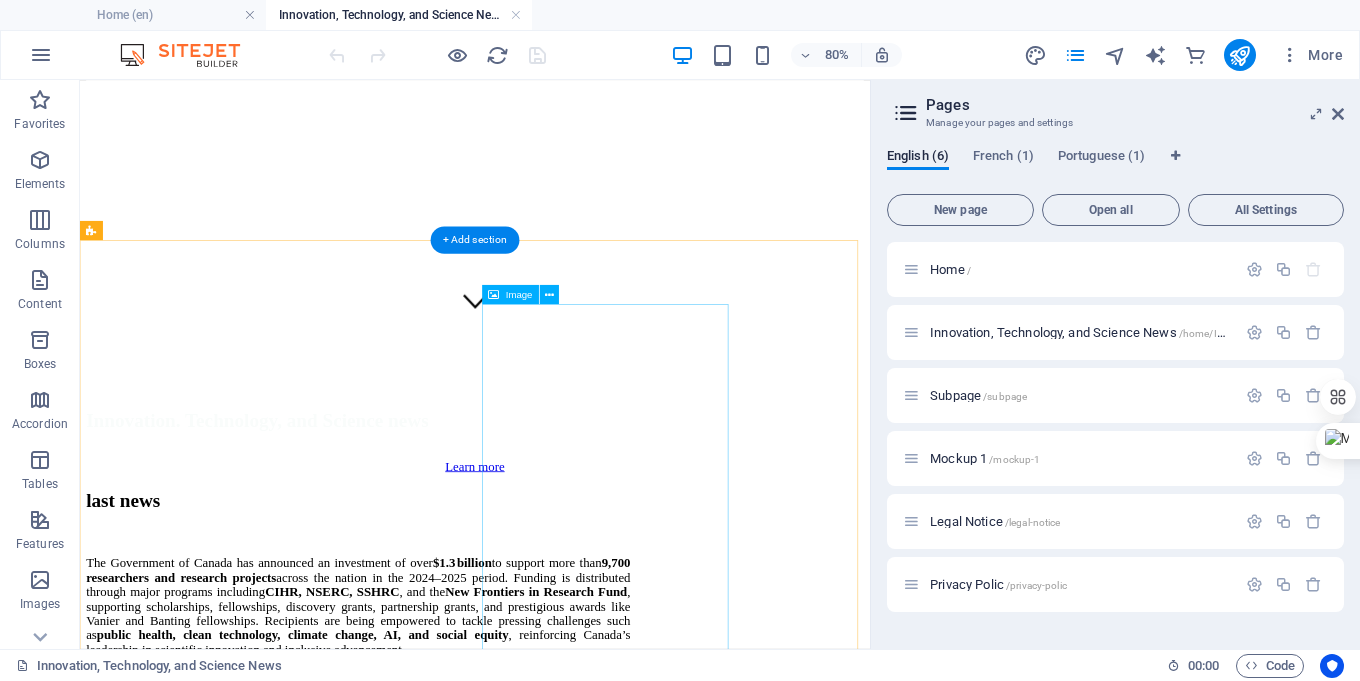 click at bounding box center (190, 1655) 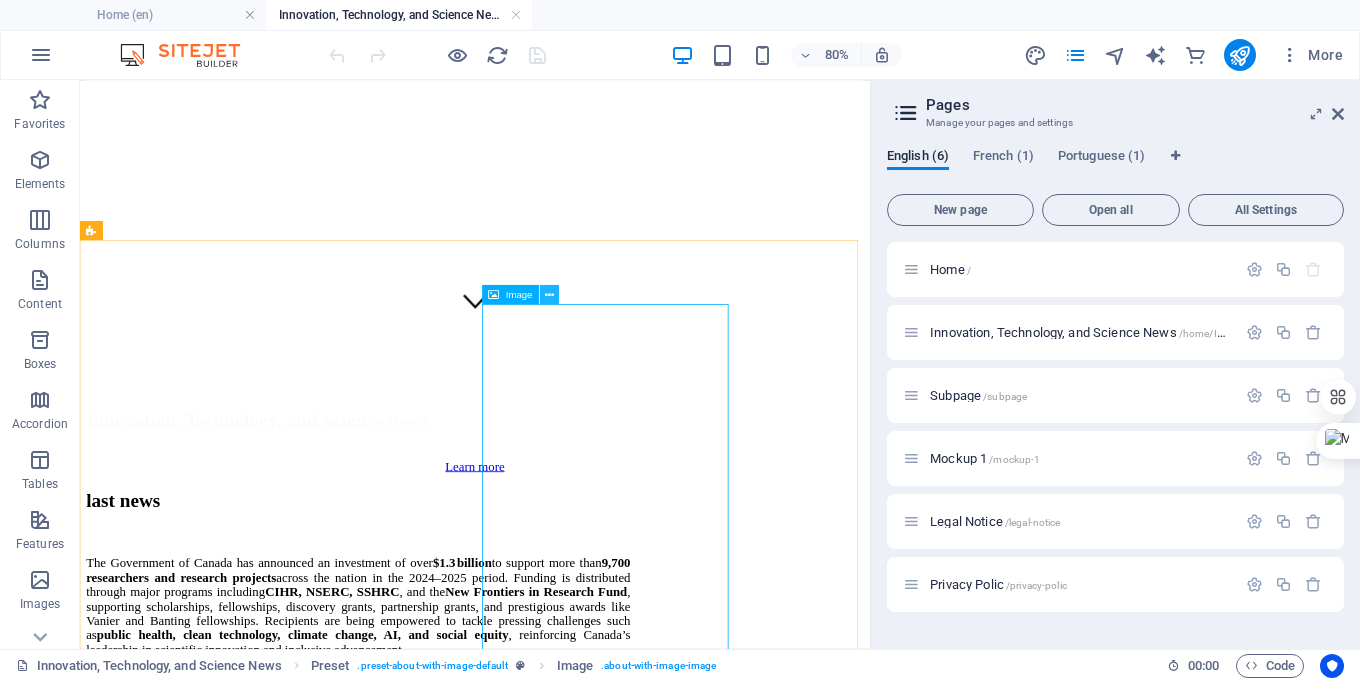 click at bounding box center [549, 294] 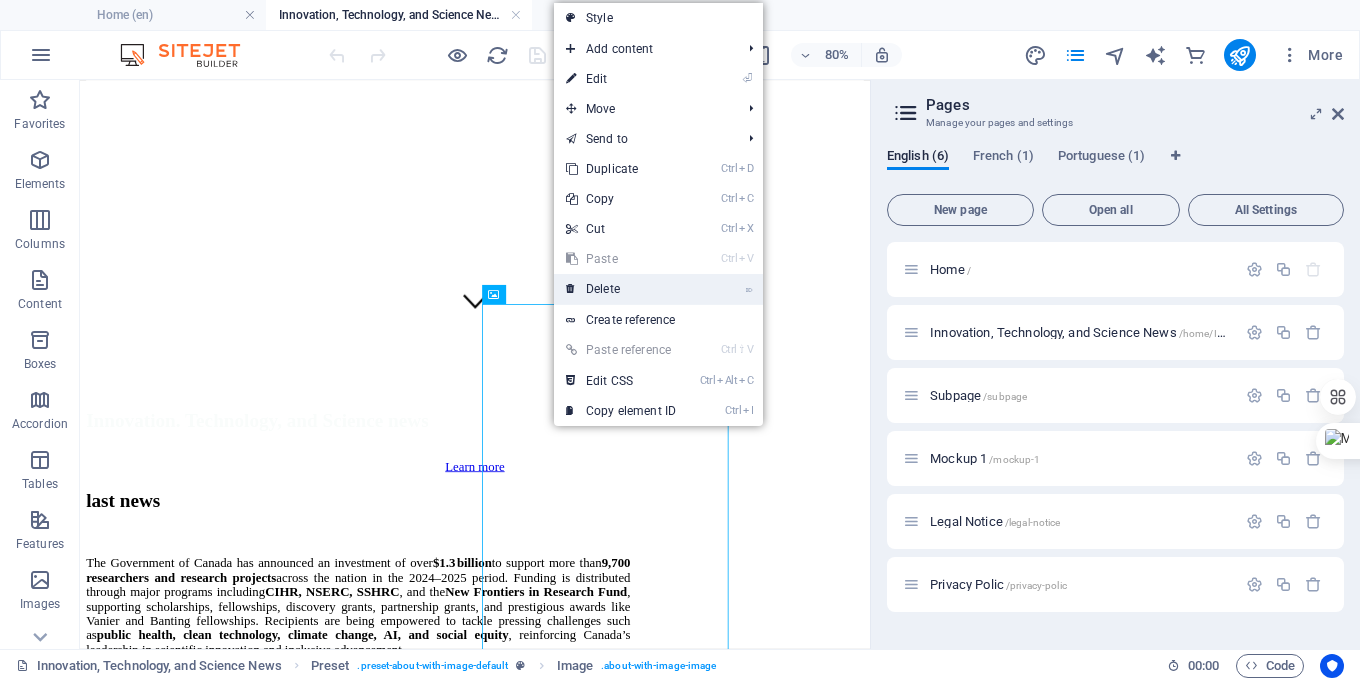 click on "⌦  Delete" at bounding box center [621, 289] 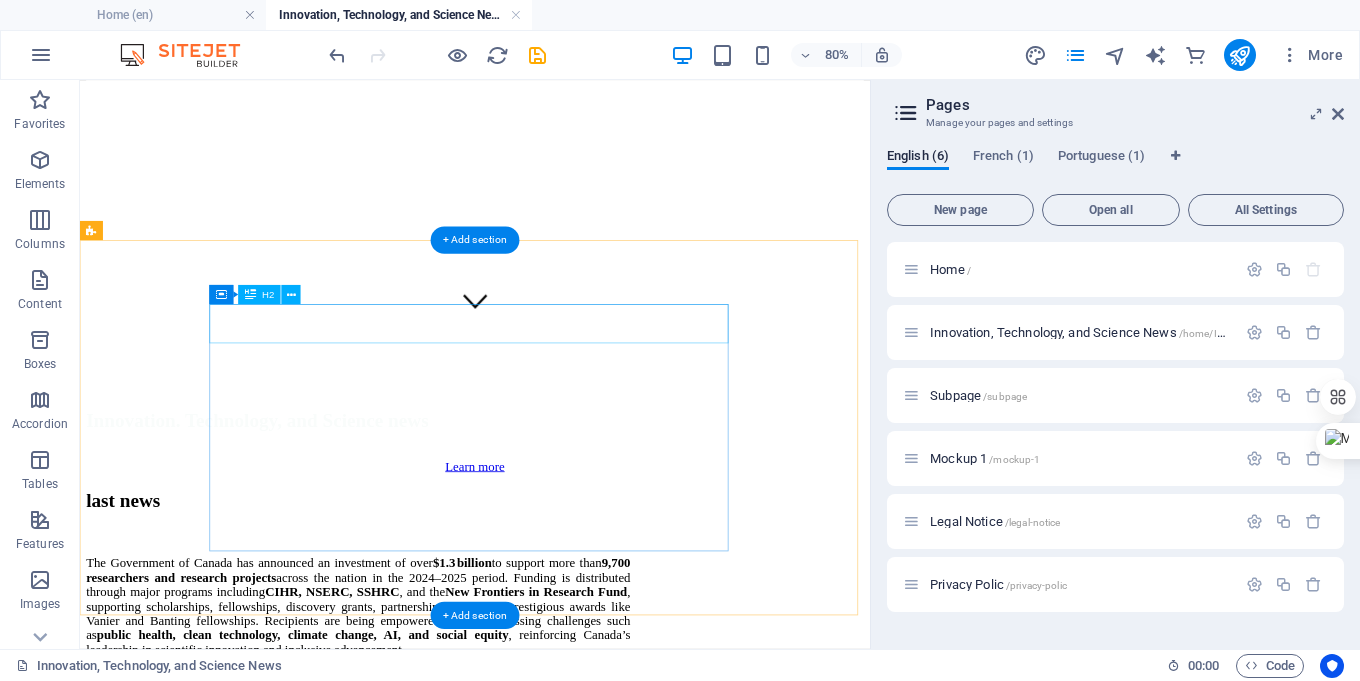 click on "last news" at bounding box center [428, 605] 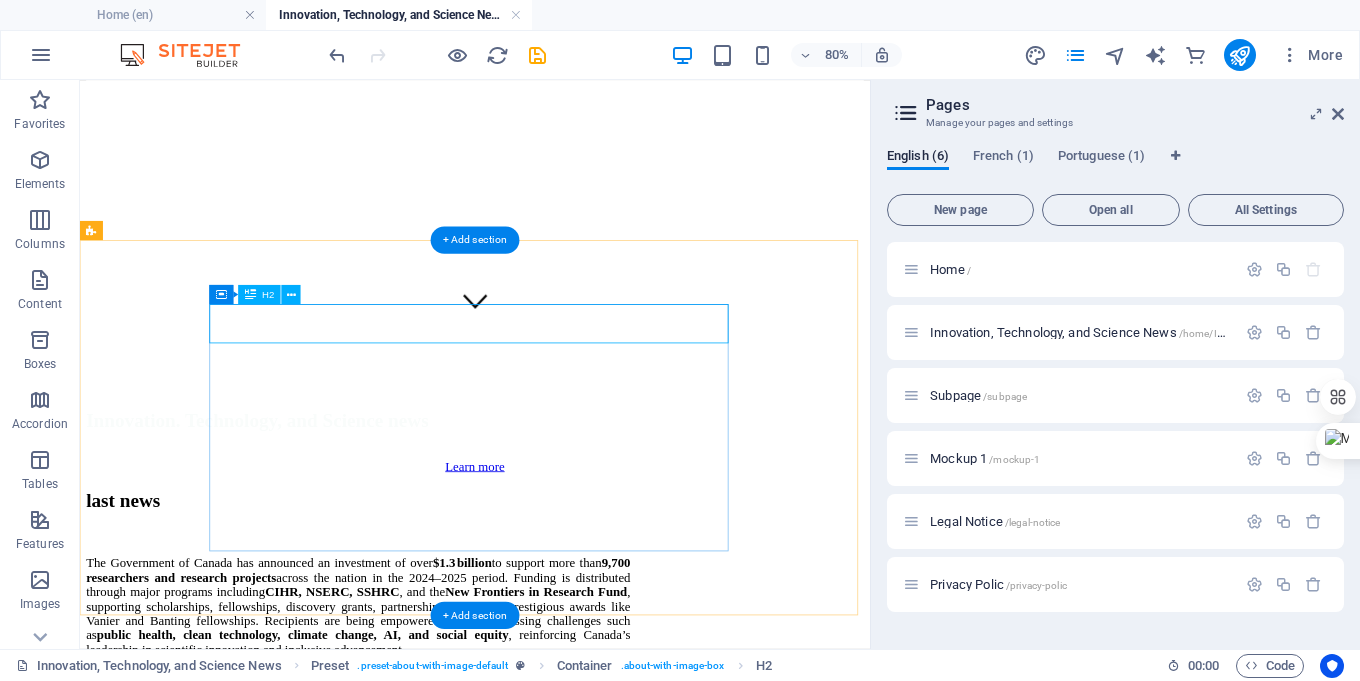 click on "last news" at bounding box center [428, 605] 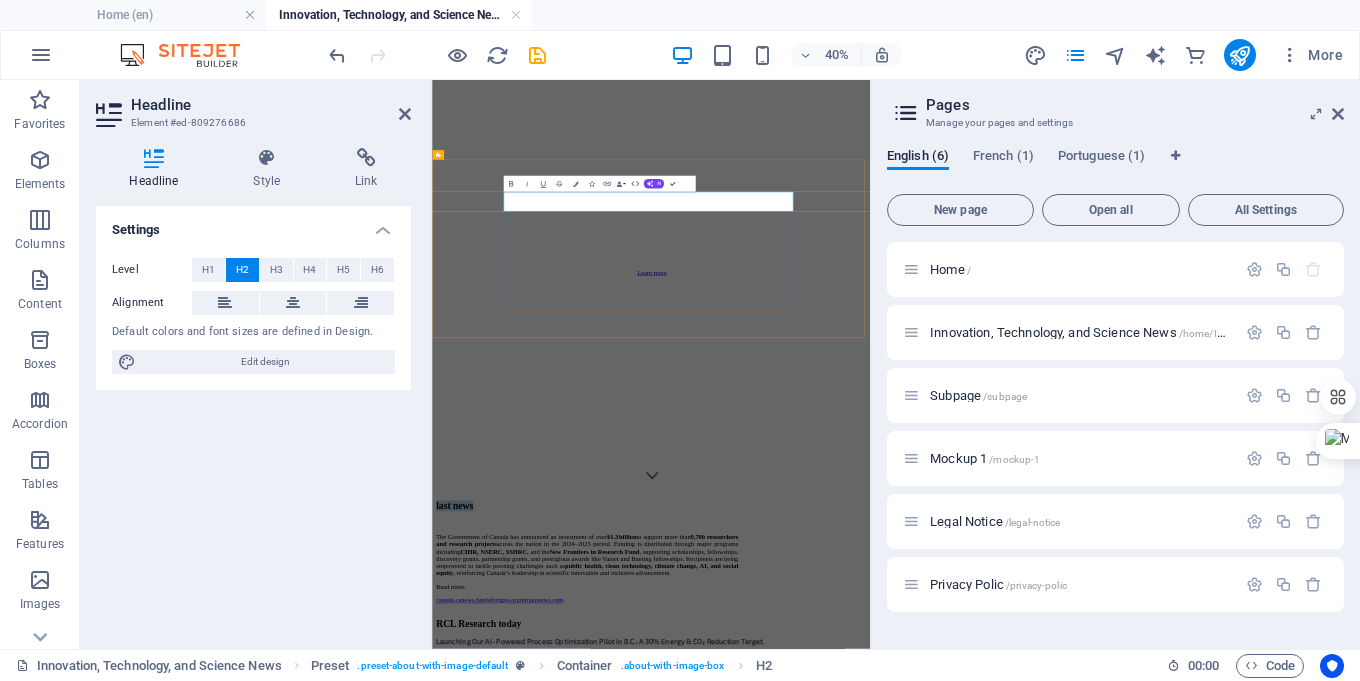 click on "last news" at bounding box center [817, 1144] 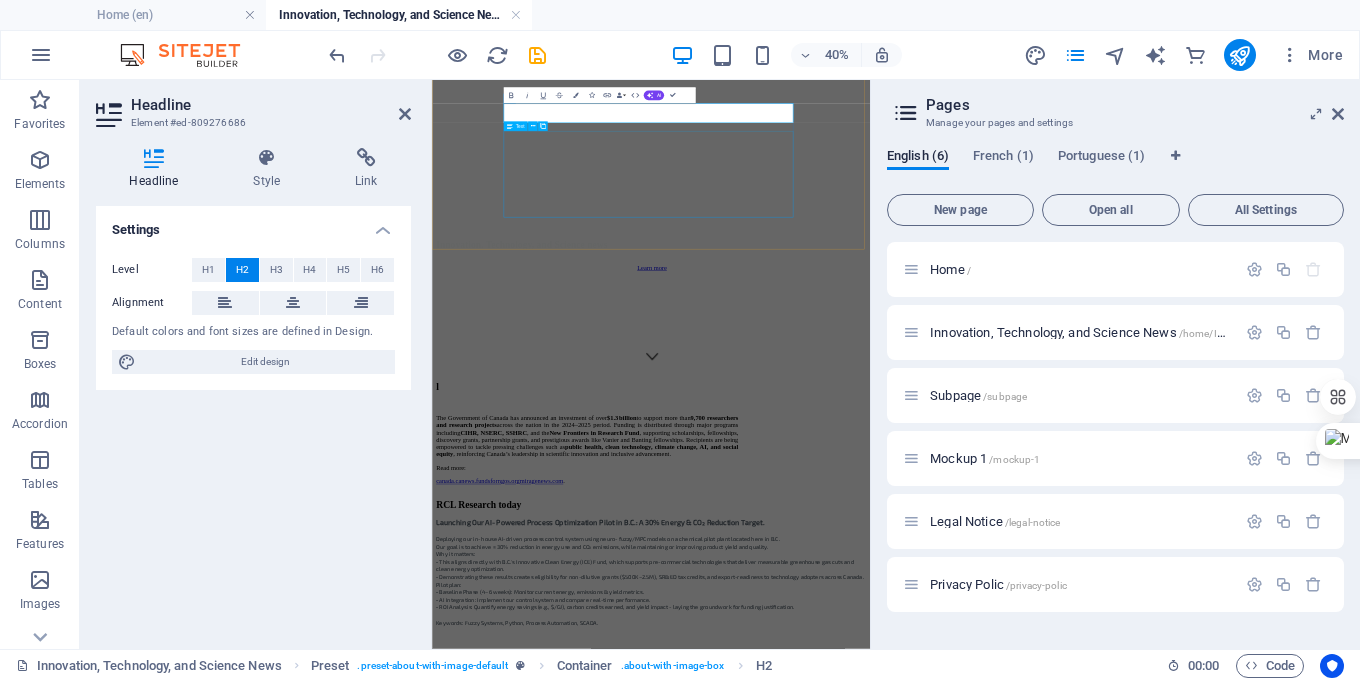 scroll, scrollTop: 700, scrollLeft: 0, axis: vertical 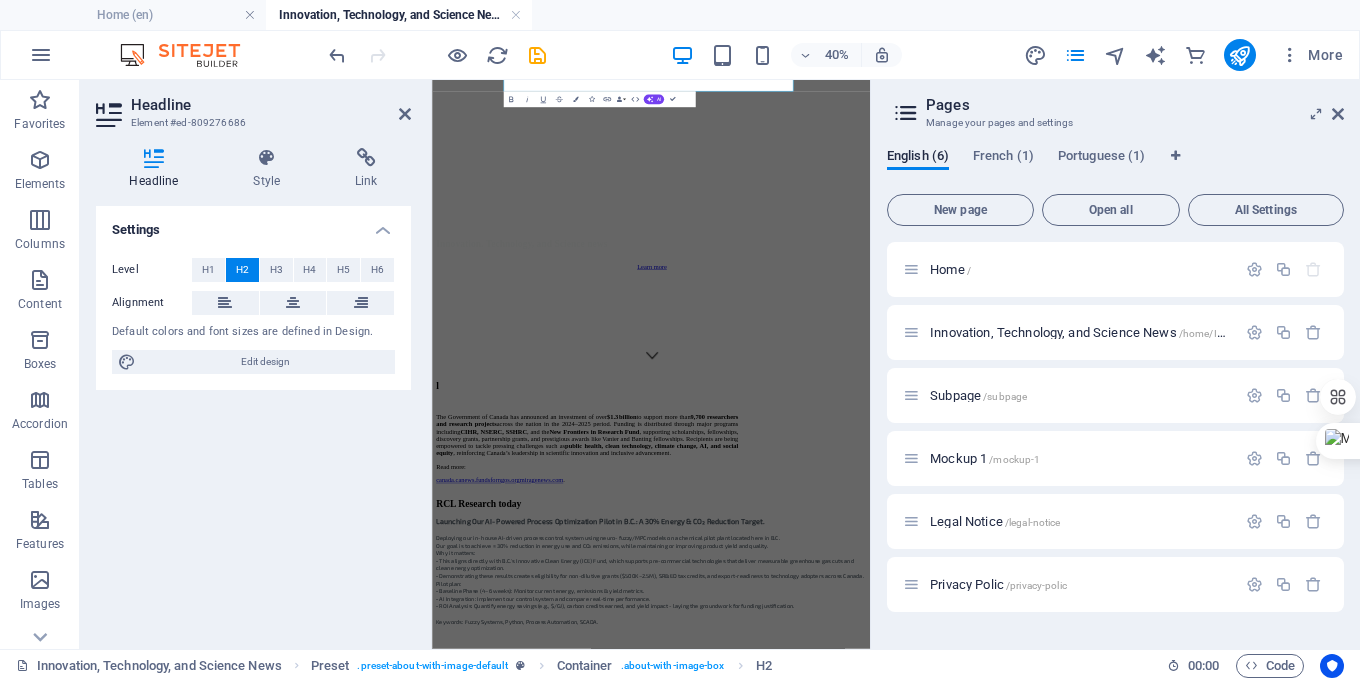 click at bounding box center (979, 1442) 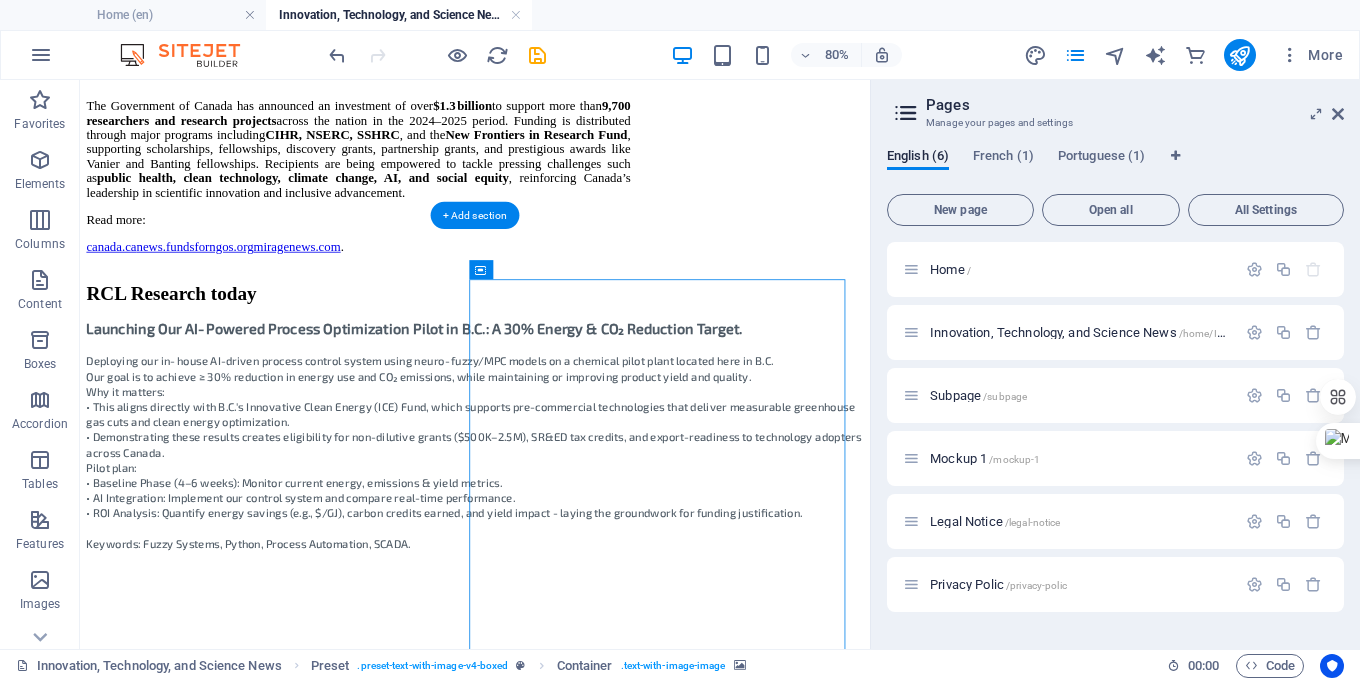 scroll, scrollTop: 1000, scrollLeft: 0, axis: vertical 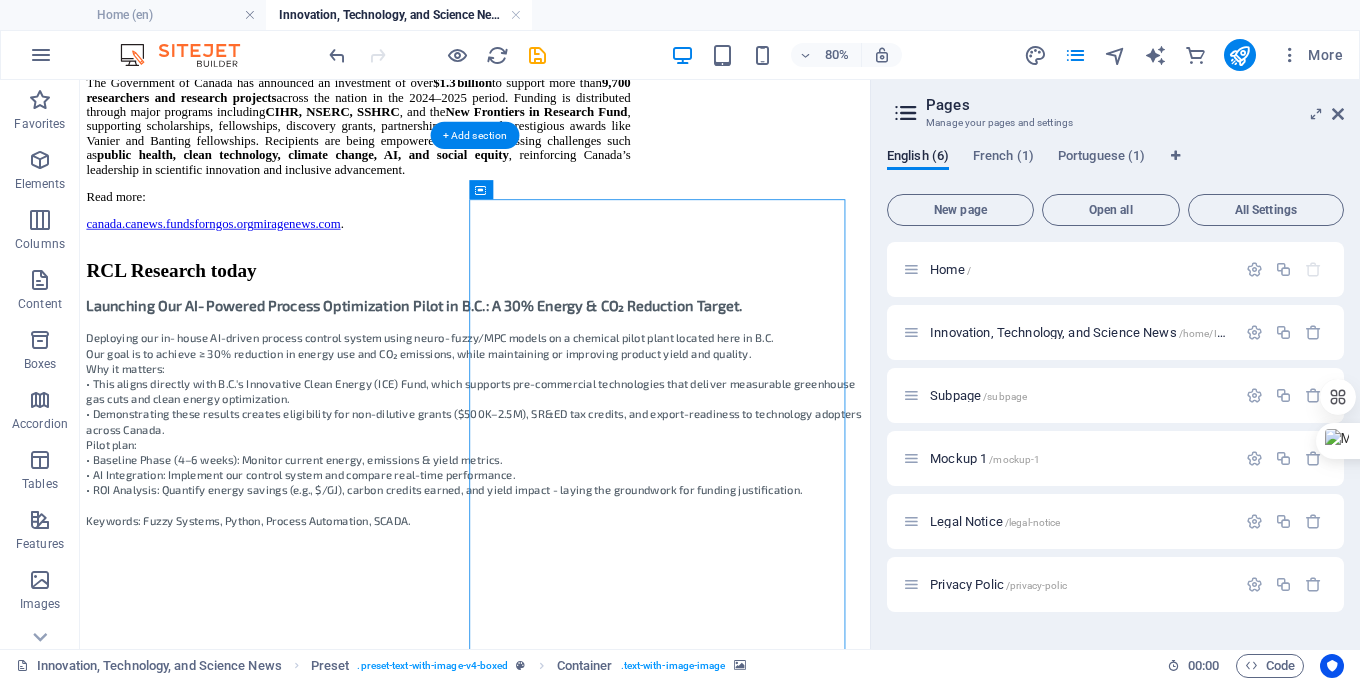 click at bounding box center (574, 639) 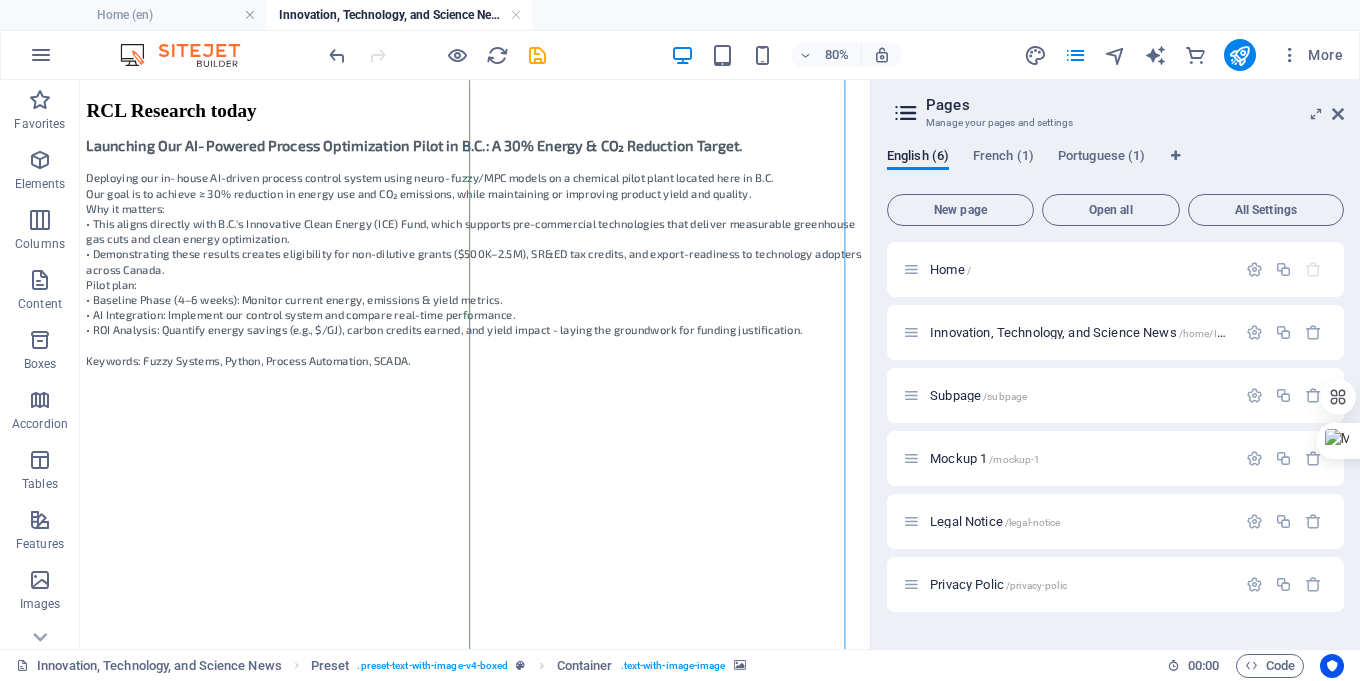 click at bounding box center (574, 439) 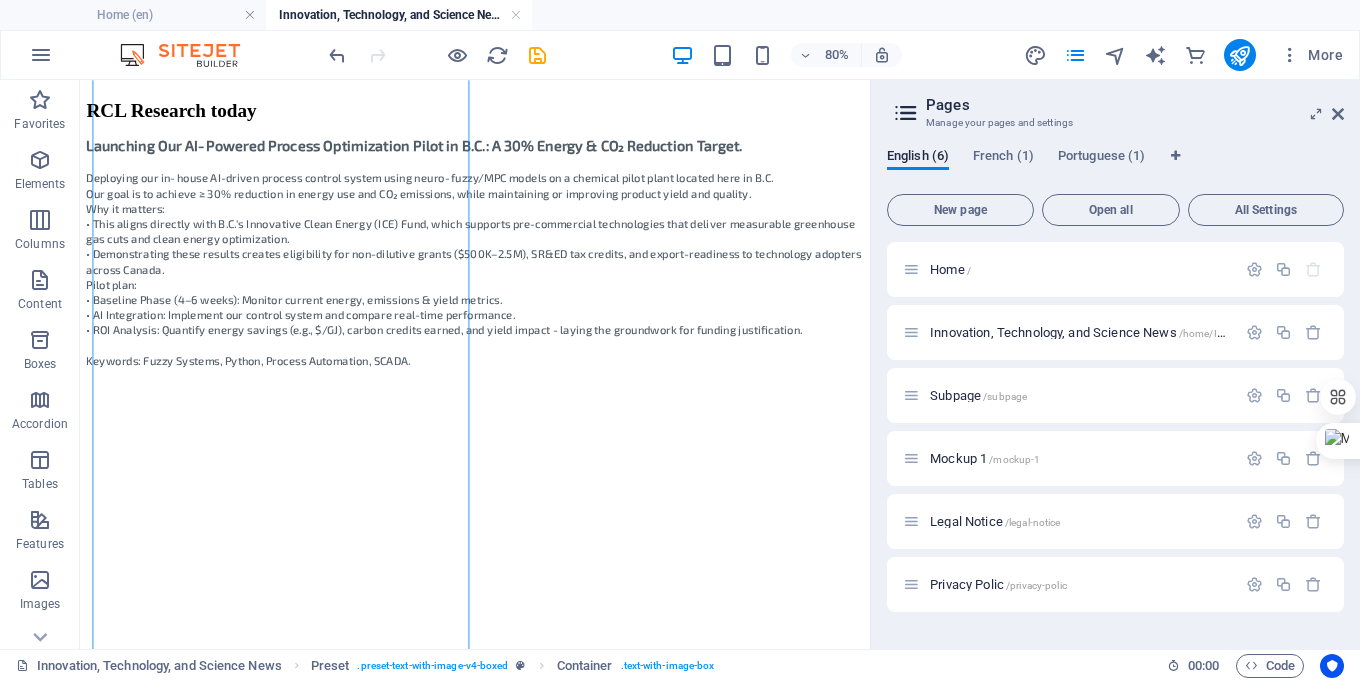 click at bounding box center (574, 439) 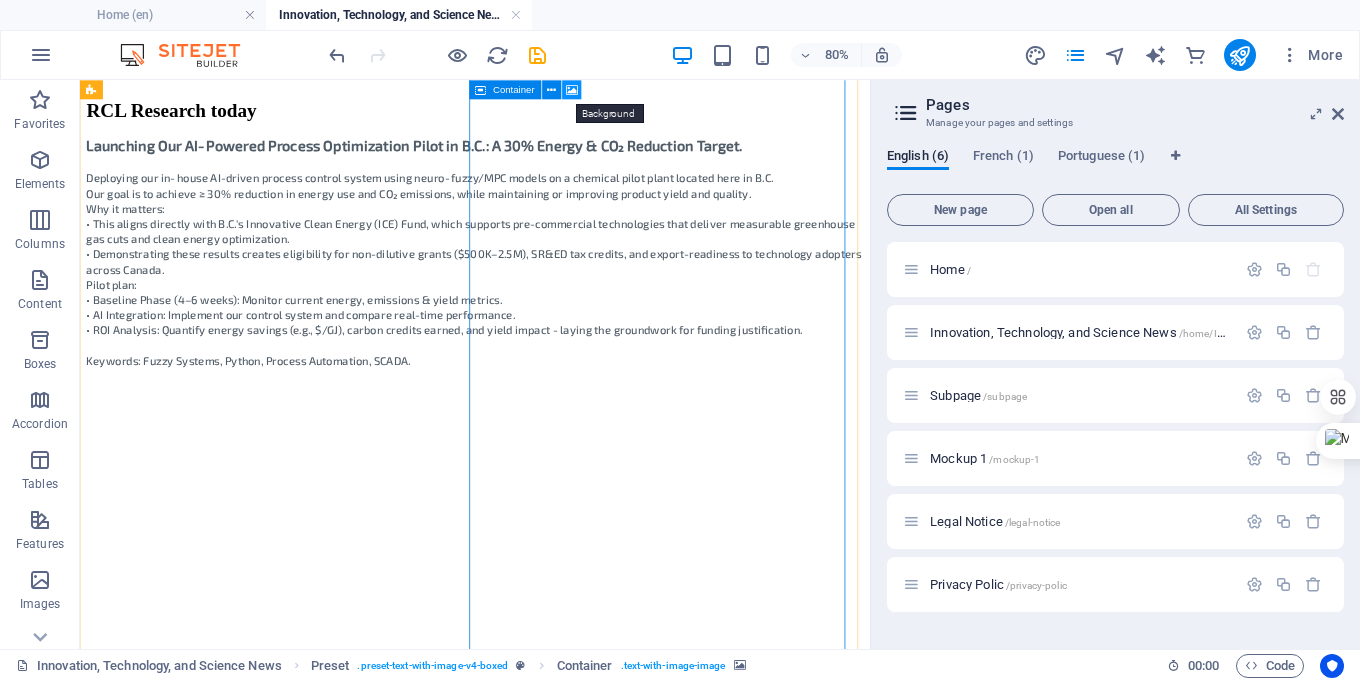 click at bounding box center [572, 89] 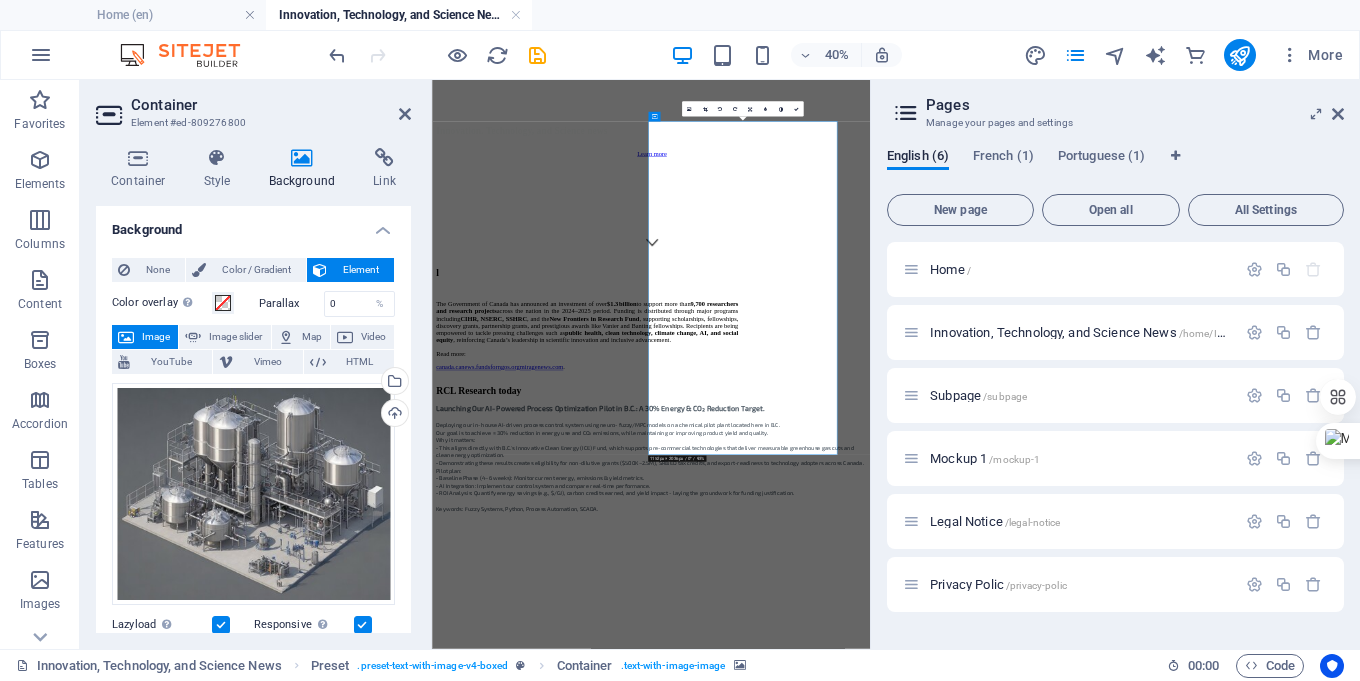 scroll, scrollTop: 976, scrollLeft: 0, axis: vertical 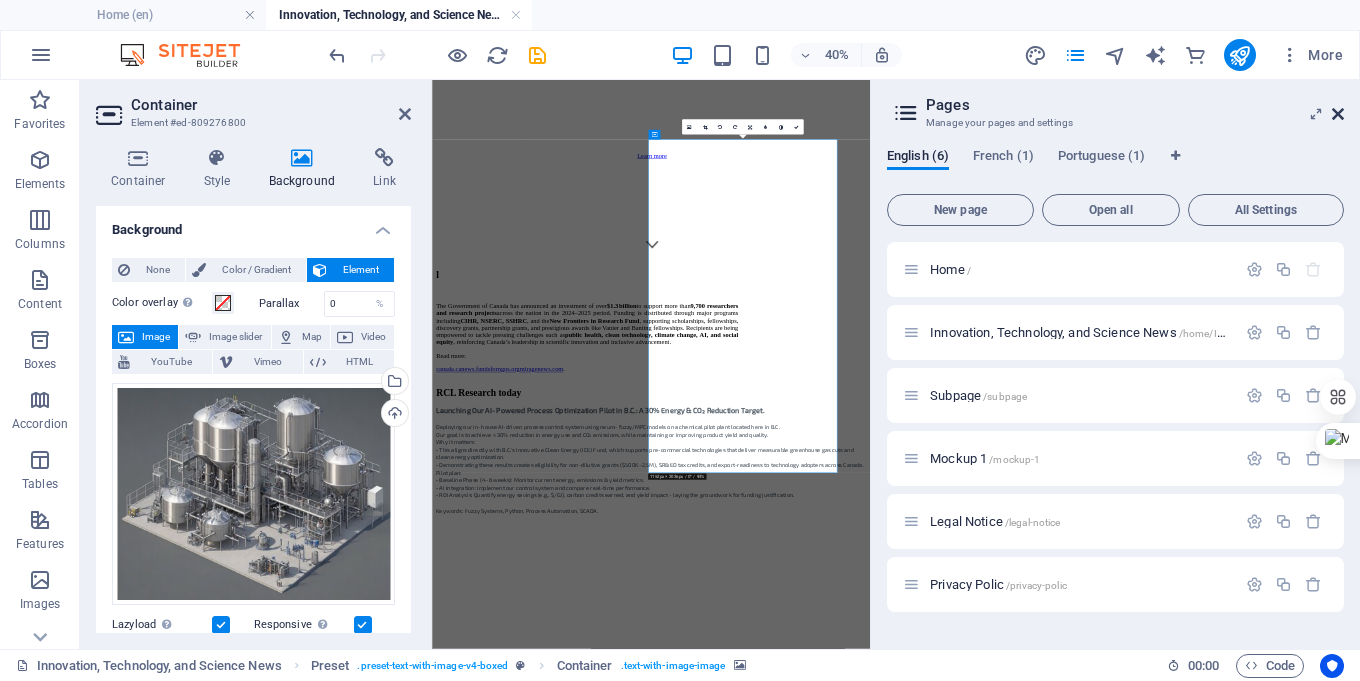 click at bounding box center [1338, 114] 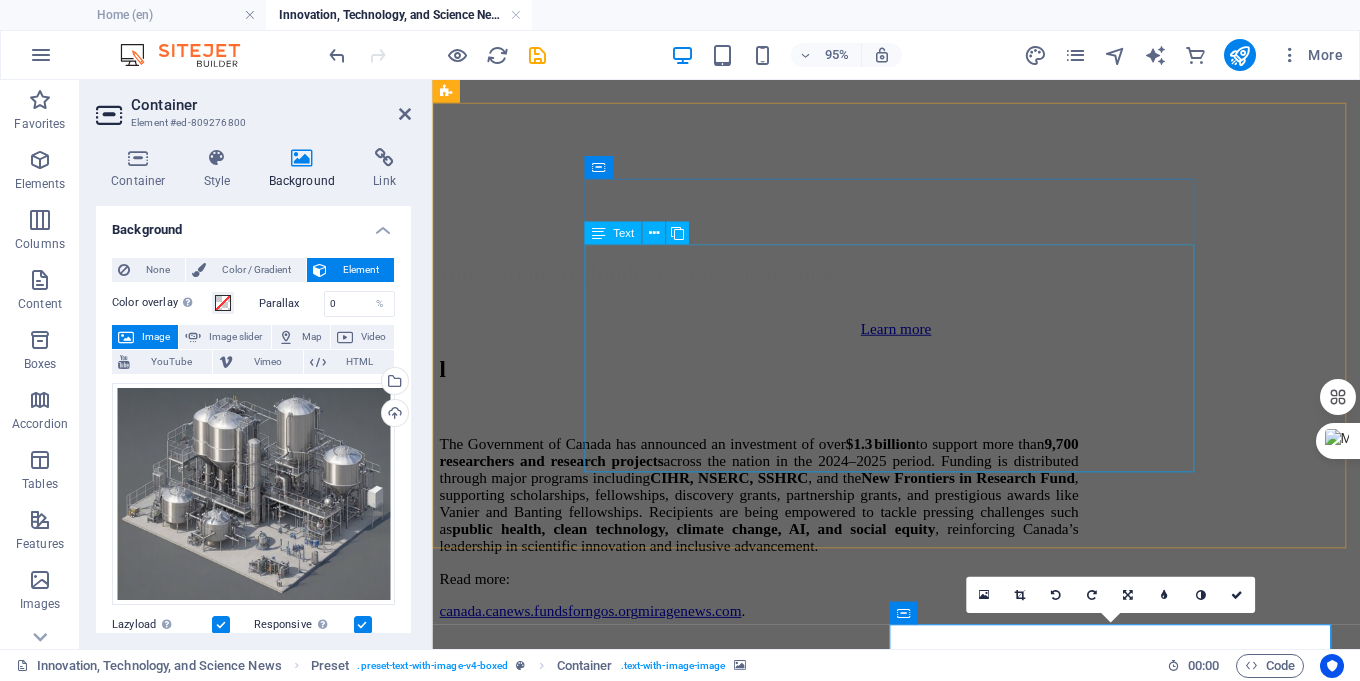 scroll, scrollTop: 576, scrollLeft: 0, axis: vertical 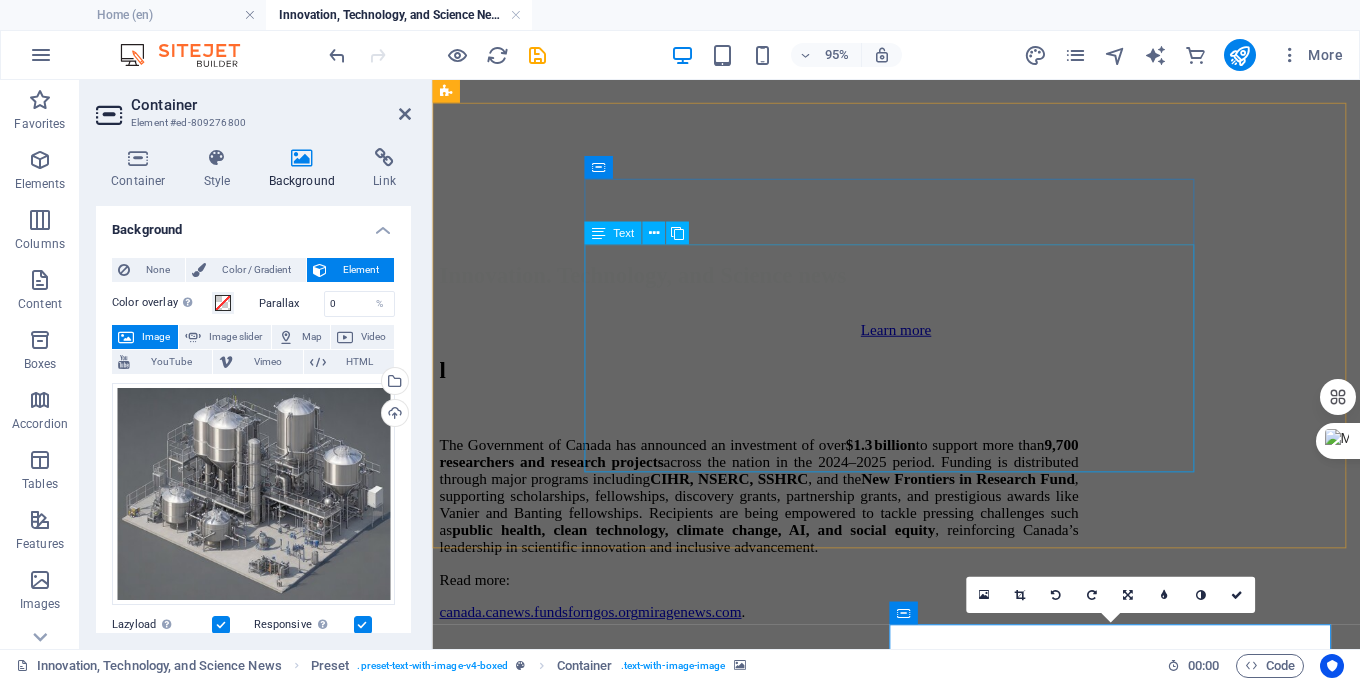click on "The Government of Canada has announced an investment of over  $1.3 billion  to support more than  9,700 researchers and research projects  across the nation in the 2024–2025 period. Funding is distributed through major programs including  CIHR, NSERC, SSHRC , and the  New Frontiers in Research Fund , supporting scholarships, fellowships, discovery grants, partnership grants, and prestigious awards like Vanier and Banting fellowships. Recipients are being empowered to tackle pressing challenges such as  public health, clean technology, climate change, AI, and social equity , reinforcing Canada’s leadership in scientific innovation and inclusive advancement. Read more: canada.ca news.fundsforngos.org miragenews.com ." at bounding box center (776, 552) 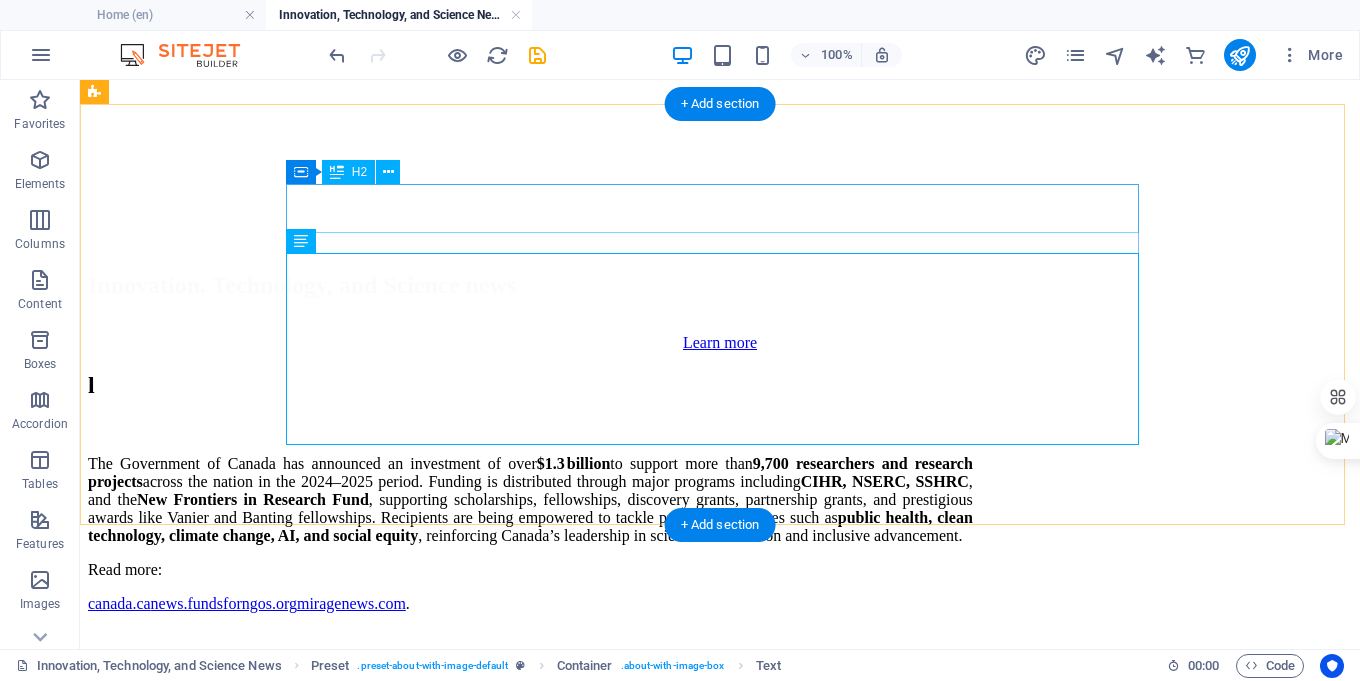 click on "l" at bounding box center (530, 385) 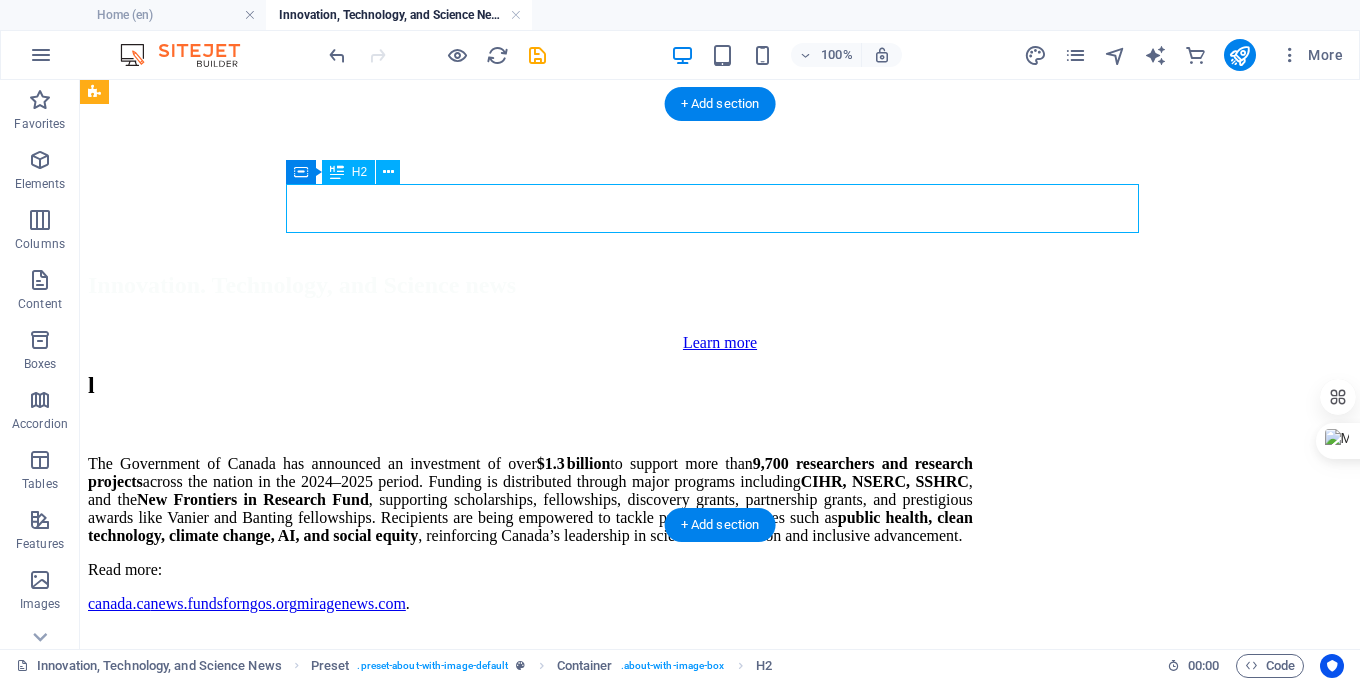click on "l" at bounding box center (530, 385) 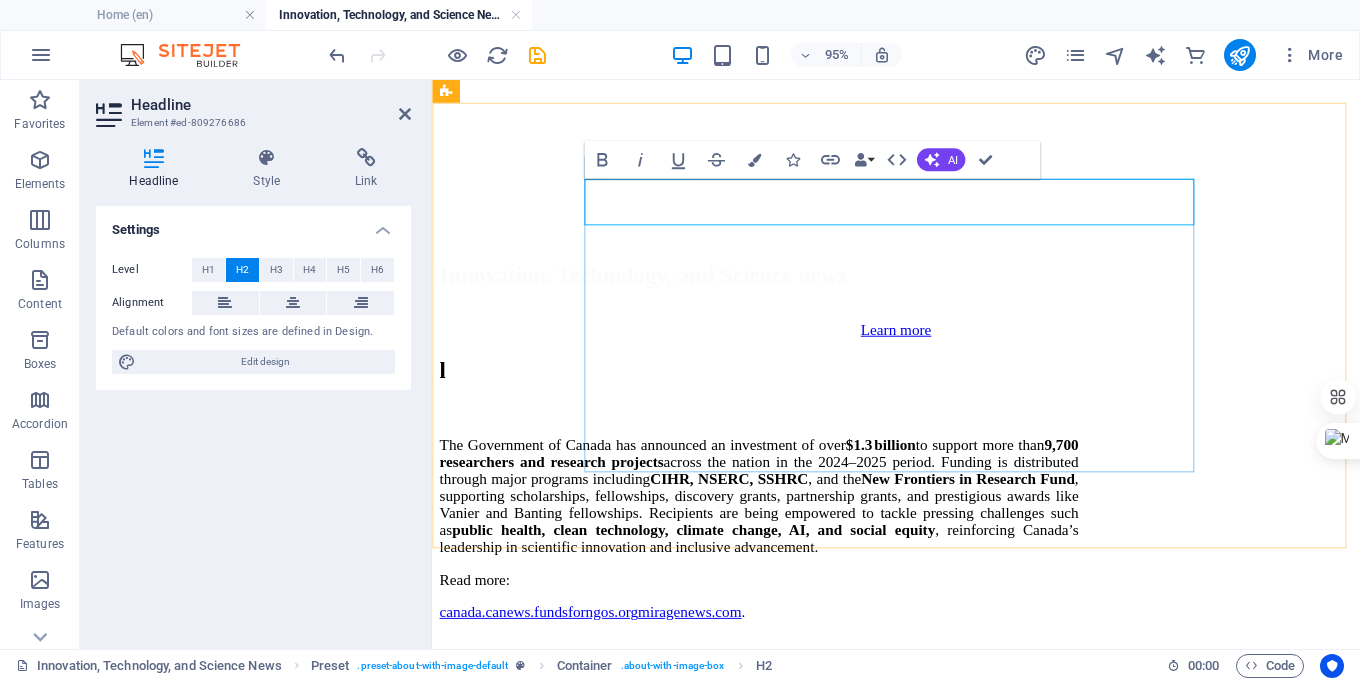 click on "l" at bounding box center (776, 385) 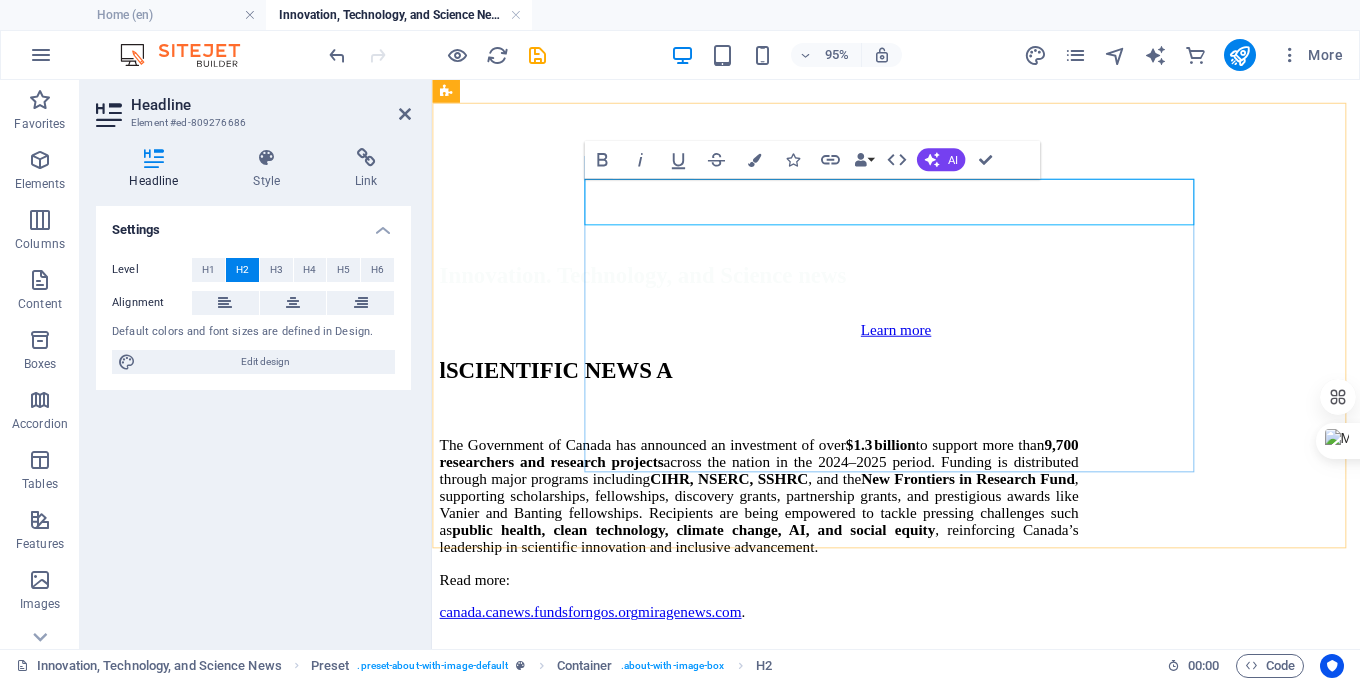 type 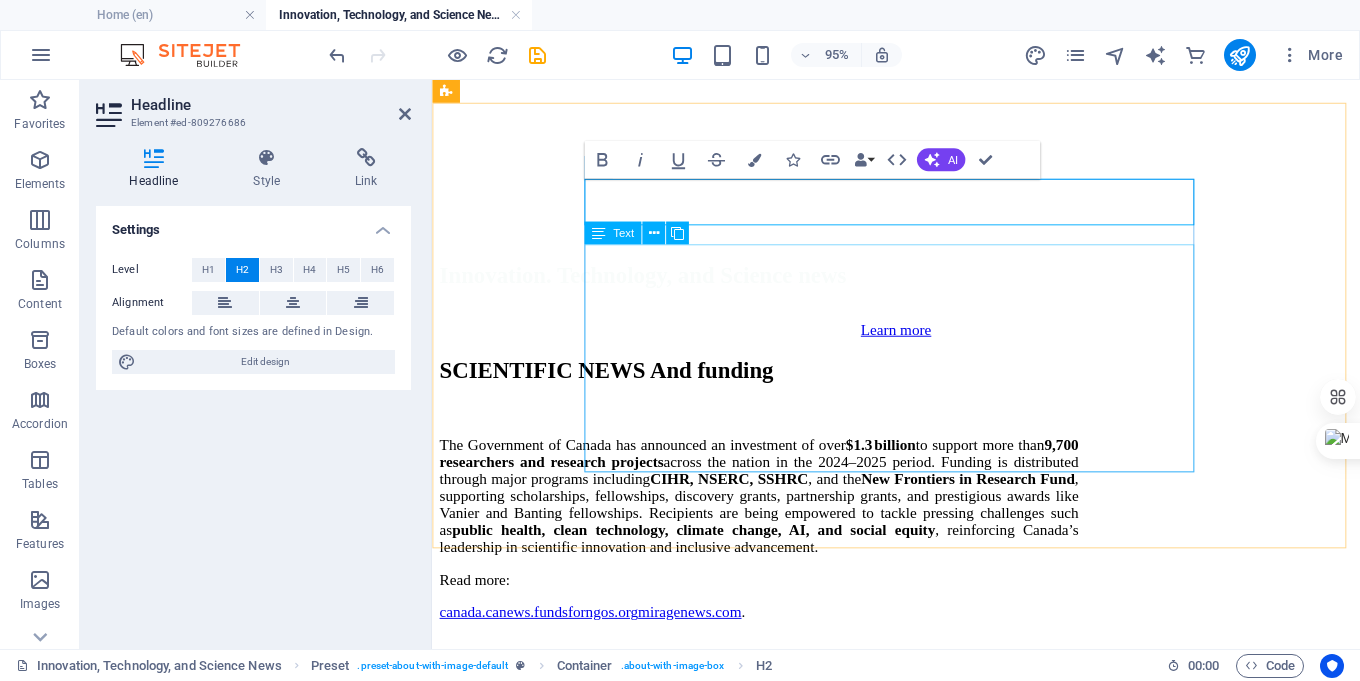 click on "The Government of Canada has announced an investment of over  $1.3 billion  to support more than  9,700 researchers and research projects  across the nation in the 2024–2025 period. Funding is distributed through major programs including  CIHR, NSERC, SSHRC , and the  New Frontiers in Research Fund , supporting scholarships, fellowships, discovery grants, partnership grants, and prestigious awards like Vanier and Banting fellowships. Recipients are being empowered to tackle pressing challenges such as  public health, clean technology, climate change, AI, and social equity , reinforcing Canada’s leadership in scientific innovation and inclusive advancement. Read more: canada.ca news.fundsforngos.org miragenews.com ." at bounding box center (776, 552) 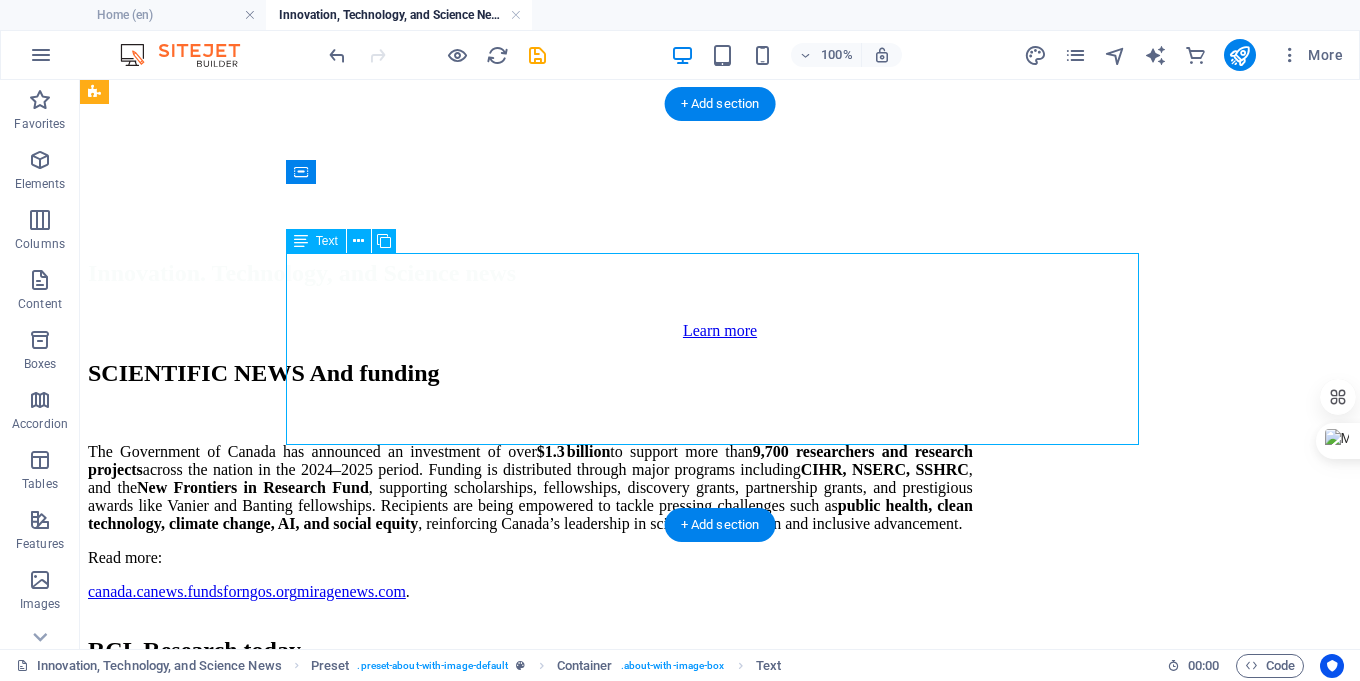 click on "The Government of Canada has announced an investment of over  $1.3 billion  to support more than  9,700 researchers and research projects  across the nation in the 2024–2025 period. Funding is distributed through major programs including  CIHR, NSERC, SSHRC , and the  New Frontiers in Research Fund , supporting scholarships, fellowships, discovery grants, partnership grants, and prestigious awards like Vanier and Banting fellowships. Recipients are being empowered to tackle pressing challenges such as  public health, clean technology, climate change, AI, and social equity , reinforcing Canada’s leadership in scientific innovation and inclusive advancement. Read more: canada.ca news.fundsforngos.org miragenews.com ." at bounding box center [530, 522] 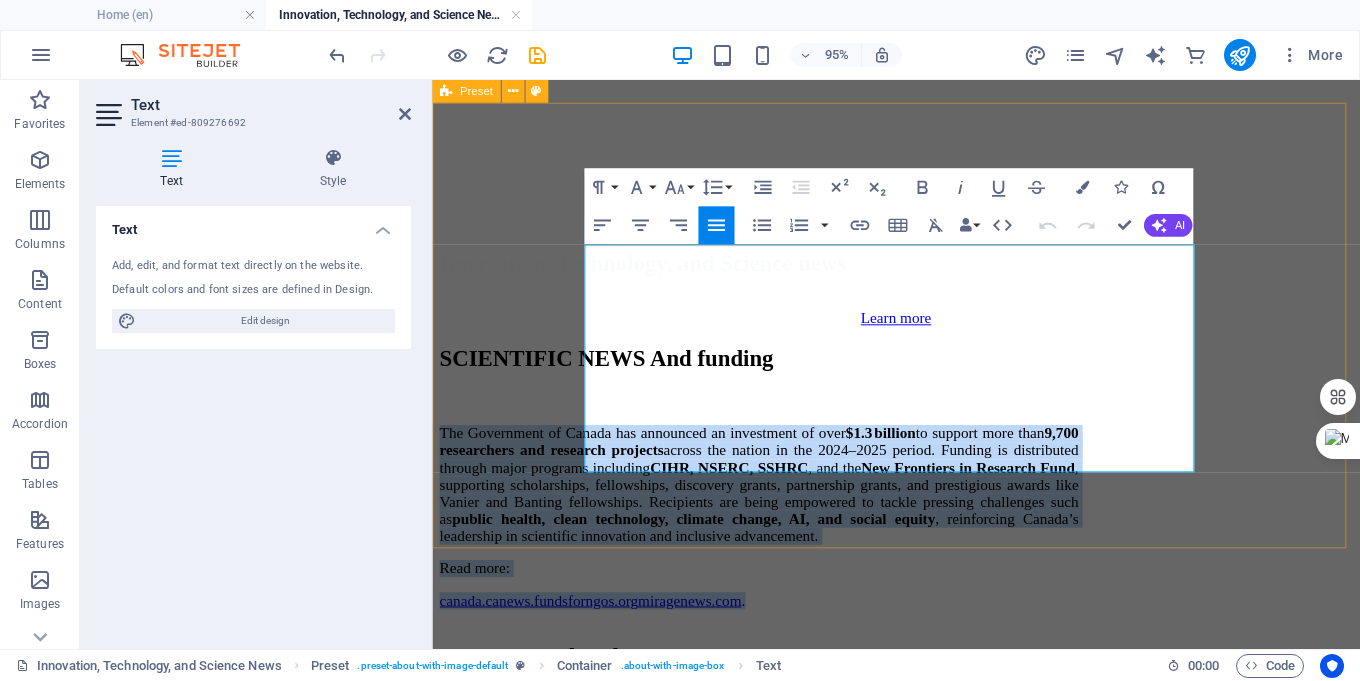drag, startPoint x: 981, startPoint y: 487, endPoint x: 586, endPoint y: 265, distance: 453.11035 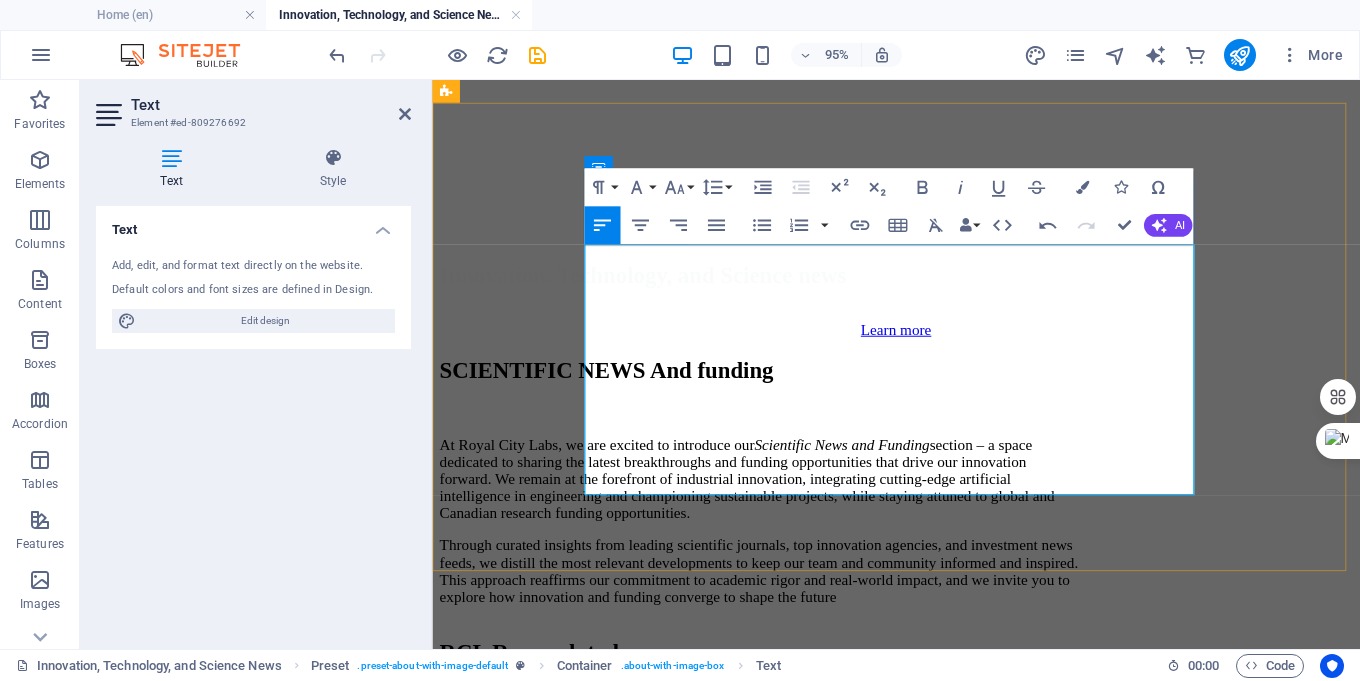 type 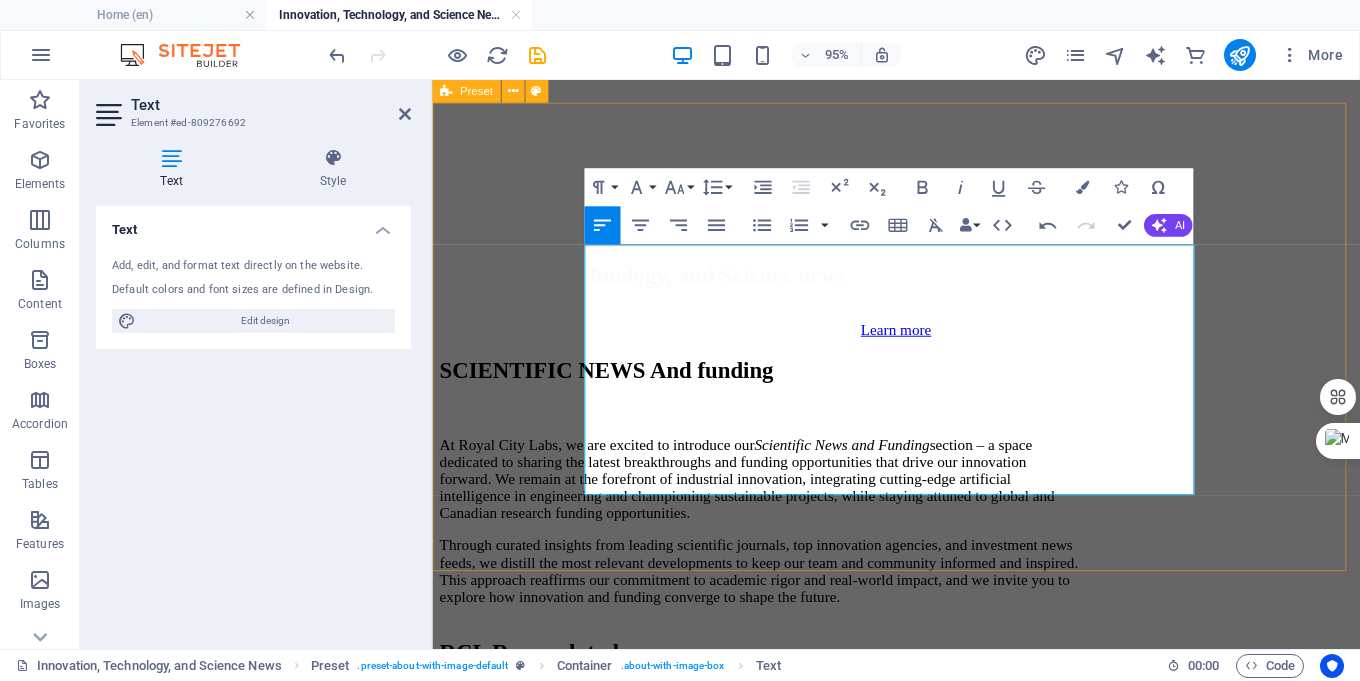 click on "SCIENTIFIC NEWS And funding At Royal City Labs, we are excited to introduce our  Scientific News and Funding  section – a space dedicated to sharing the latest breakthroughs and funding opportunities that drive our innovation forward. We remain at the forefront of industrial innovation, integrating cutting-edge artificial intelligence in engineering and championing sustainable projects, while staying attuned to global and Canadian research funding opportunities. Through curated insights from leading scientific journals, top innovation agencies, and investment news feeds, we distill the most relevant developments to keep our team and community informed and inspired. This approach reaffirms our commitment to academic rigor and real-world impact, and we invite you to explore how innovation and funding converge to shape the future." at bounding box center [920, 500] 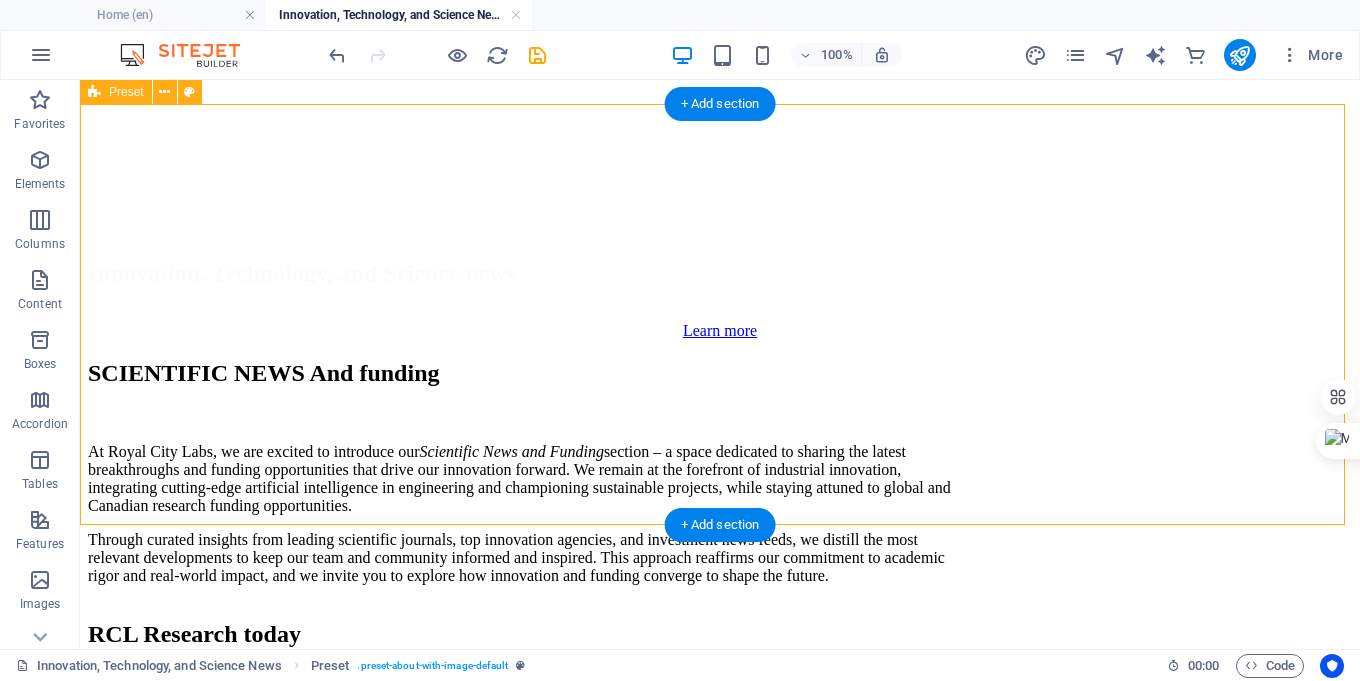 scroll, scrollTop: 676, scrollLeft: 0, axis: vertical 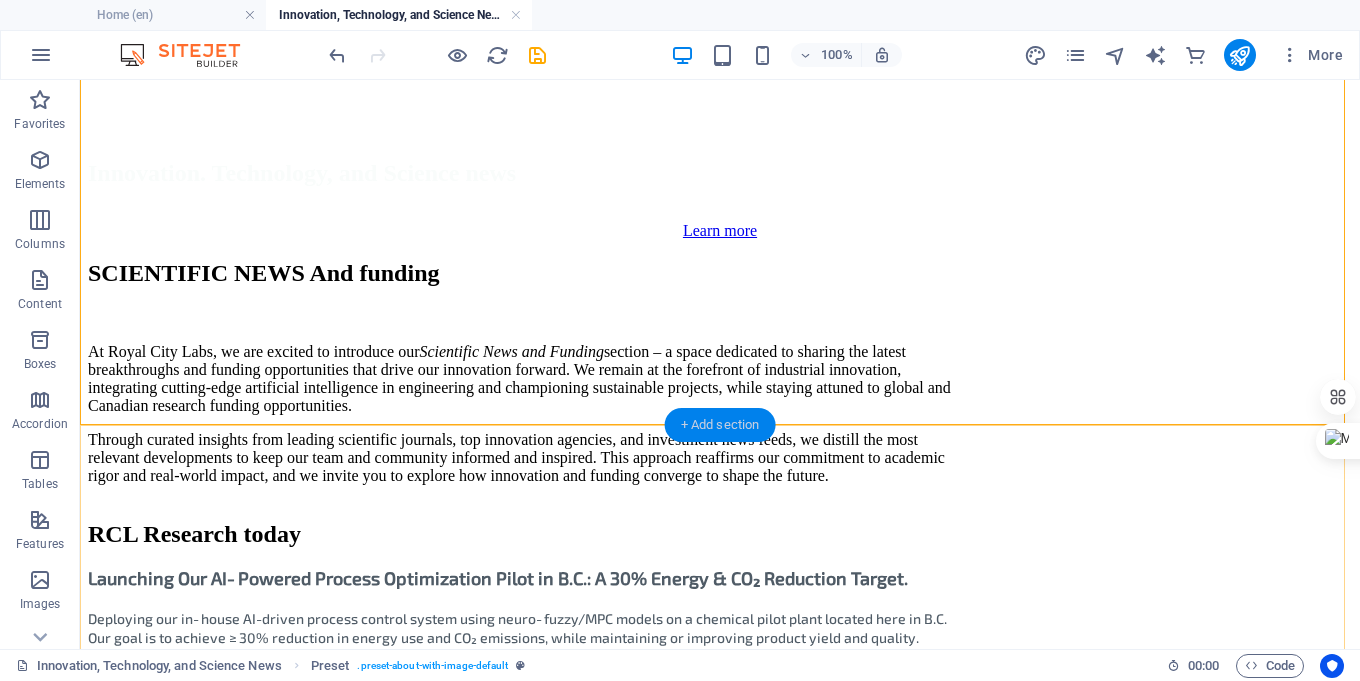 click on "+ Add section" at bounding box center (720, 425) 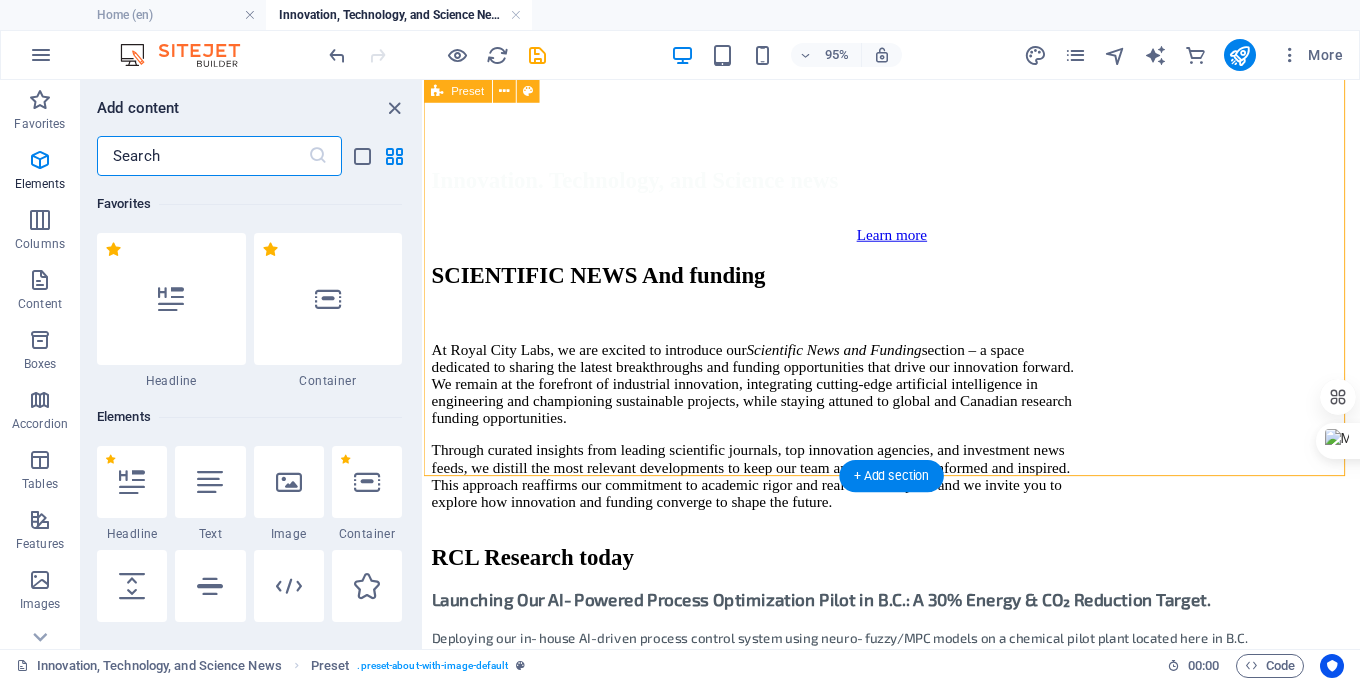 scroll, scrollTop: 3499, scrollLeft: 0, axis: vertical 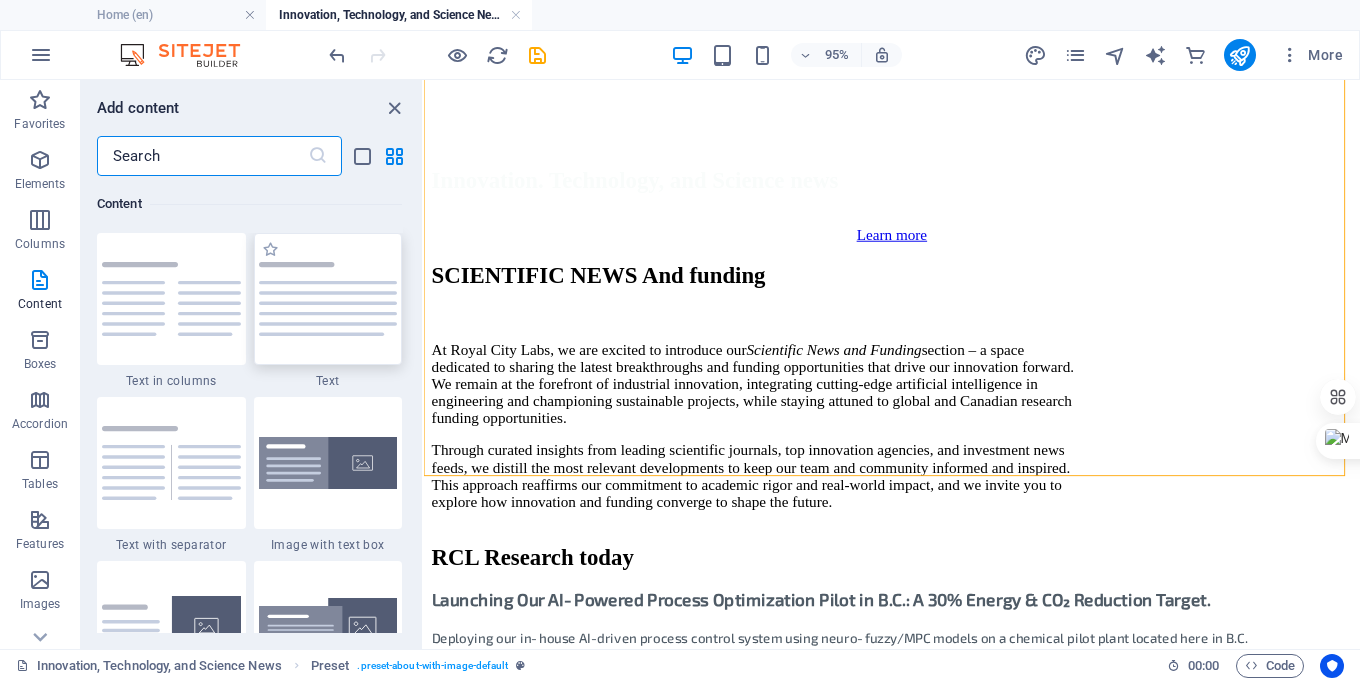 click at bounding box center [328, 299] 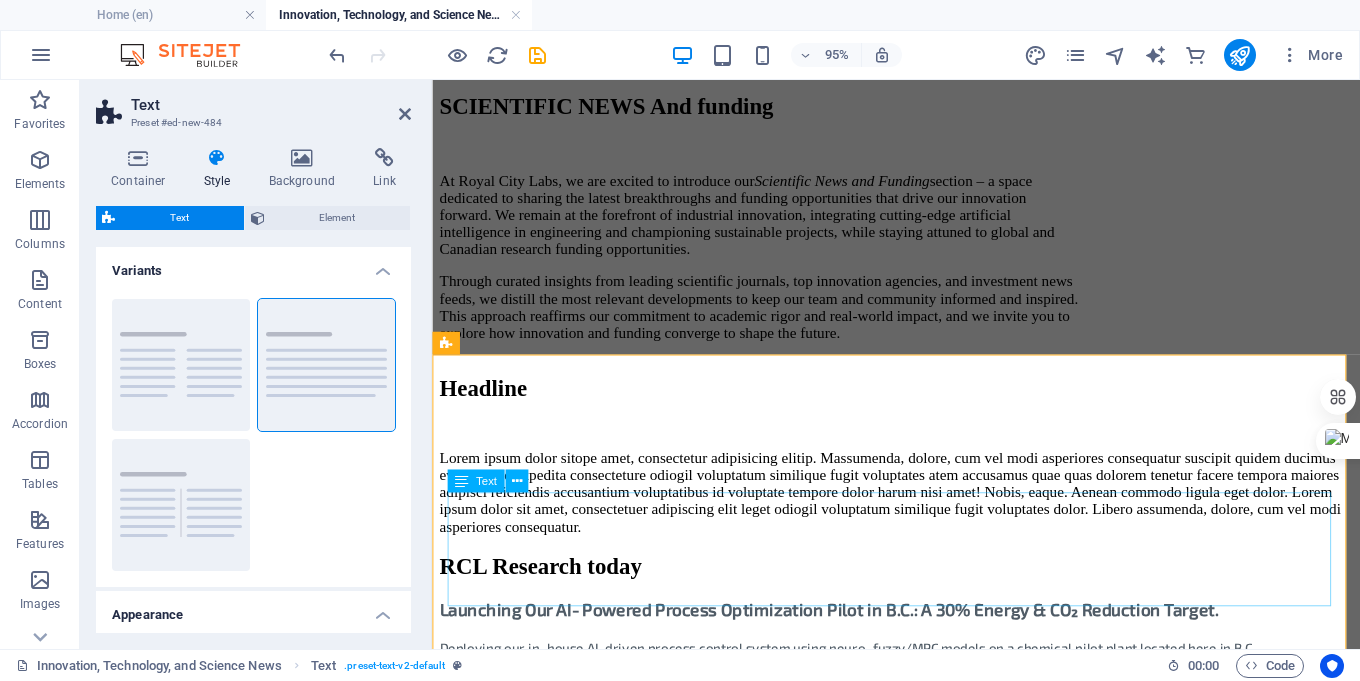 scroll, scrollTop: 876, scrollLeft: 0, axis: vertical 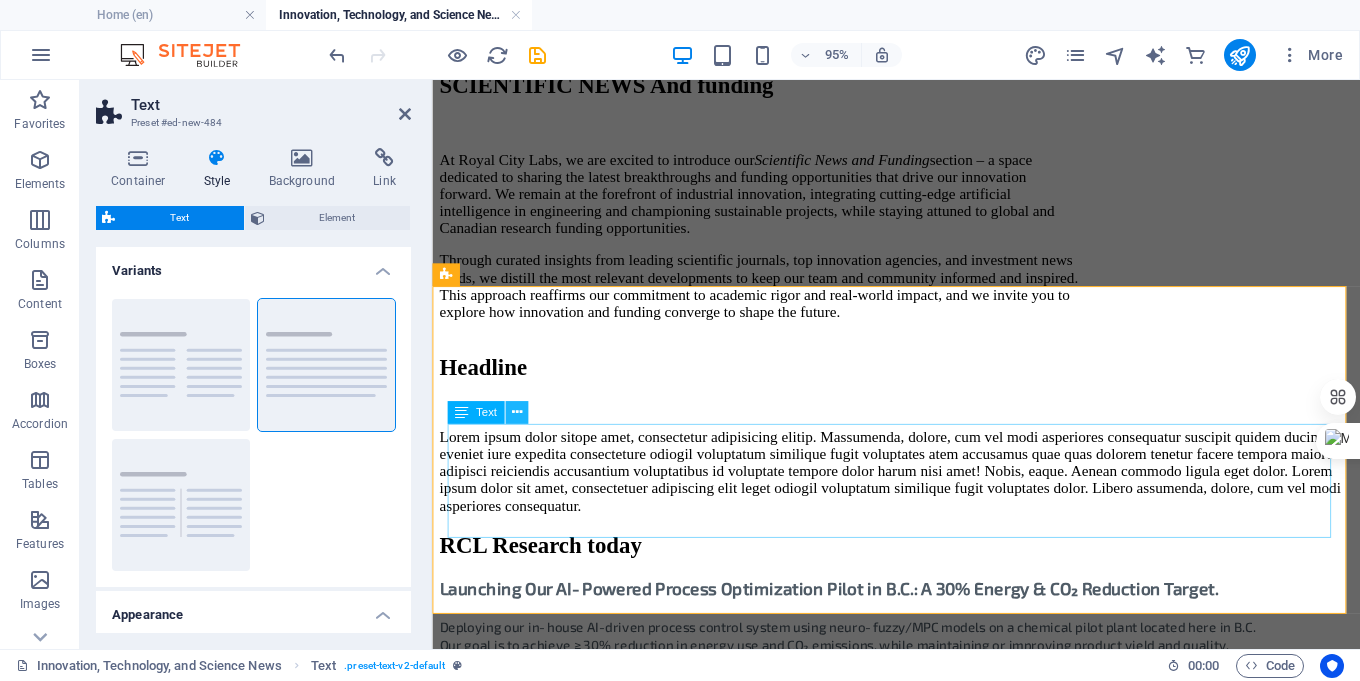 click at bounding box center [516, 413] 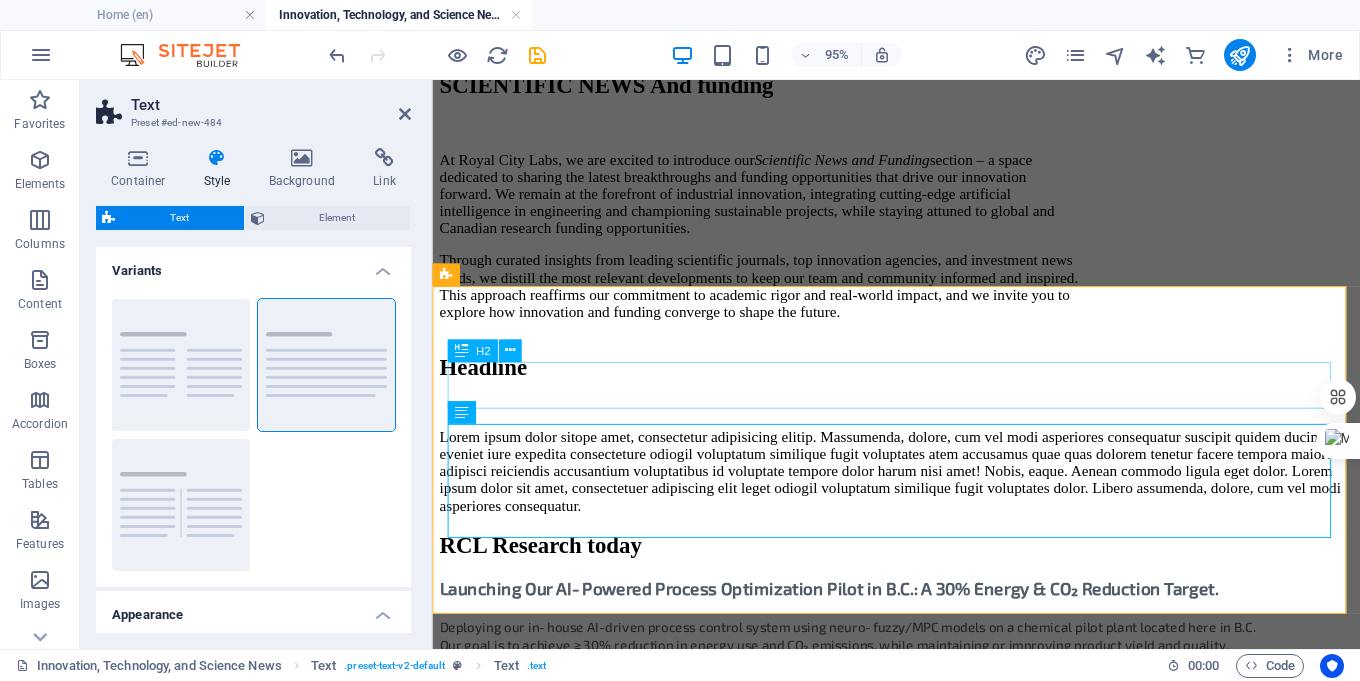 click on "Headline" at bounding box center (920, 382) 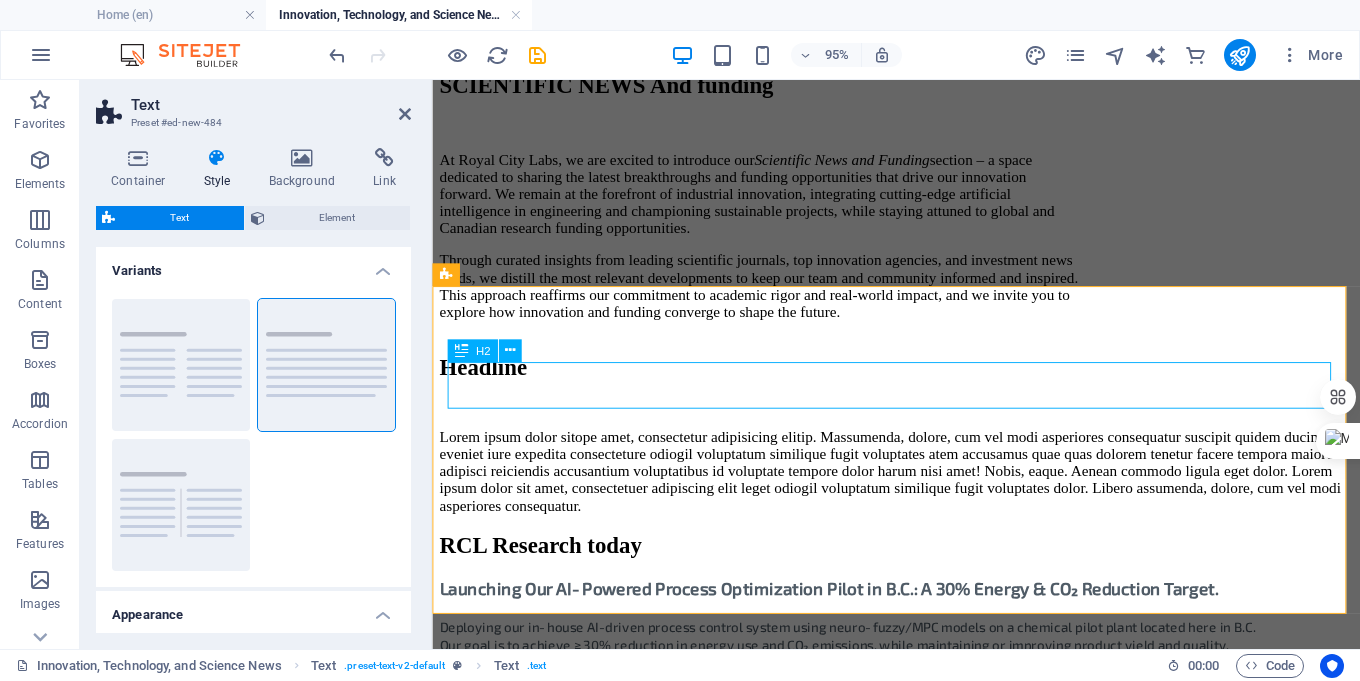 click on "Headline" at bounding box center [920, 382] 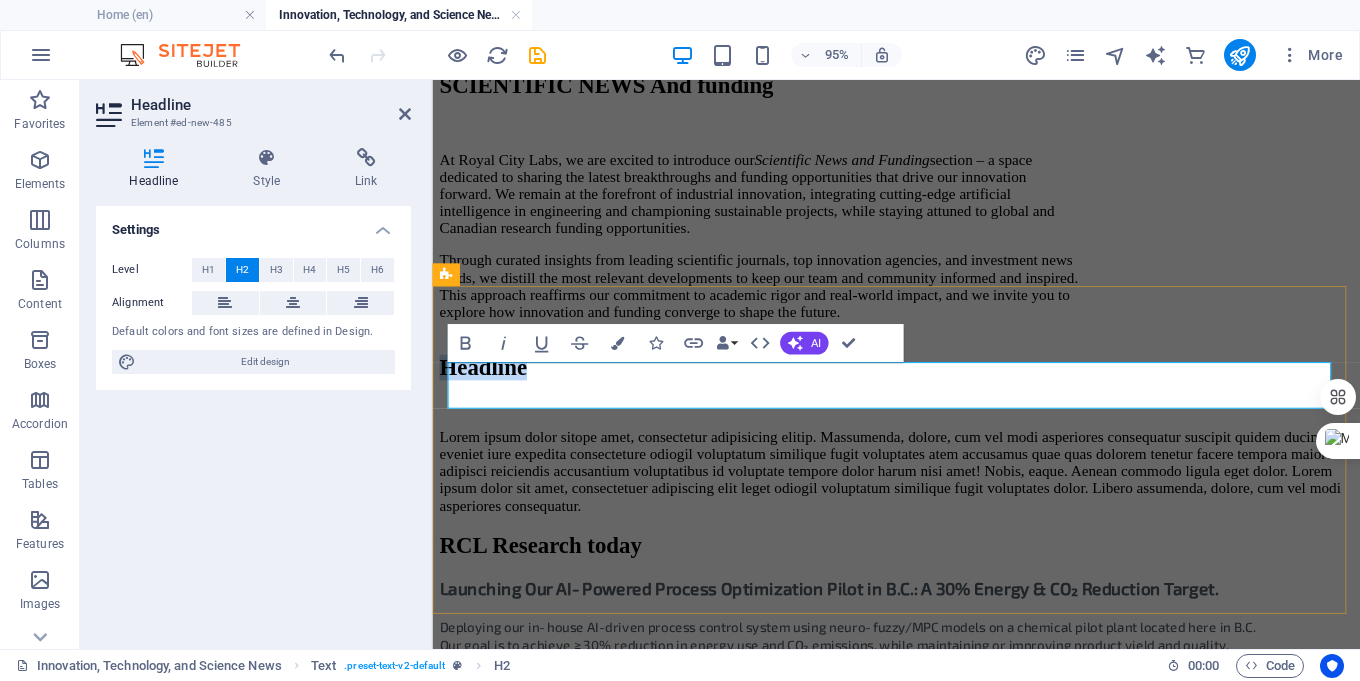 type 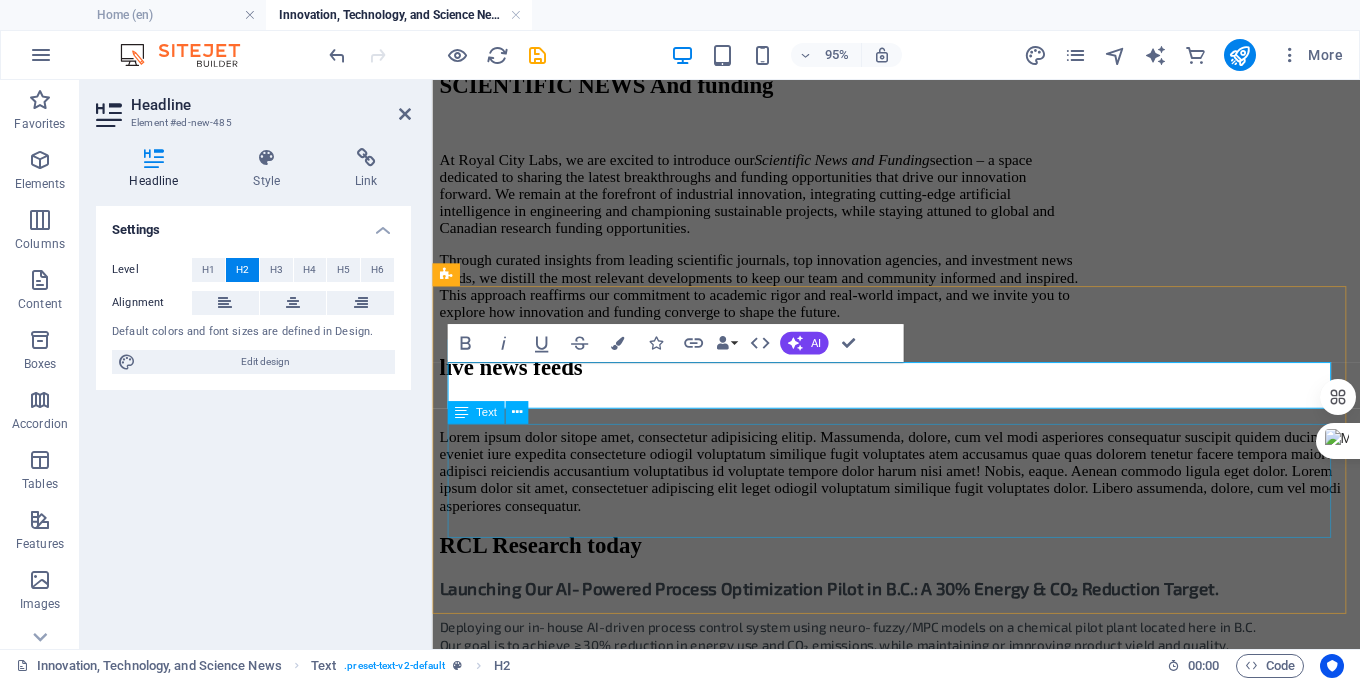 click on "Lorem ipsum dolor sitope amet, consectetur adipisicing elitip. Massumenda, dolore, cum vel modi asperiores consequatur suscipit quidem ducimus eveniet iure expedita consecteture odiogil voluptatum similique fugit voluptates atem accusamus quae quas dolorem tenetur facere tempora maiores adipisci reiciendis accusantium voluptatibus id voluptate tempore dolor harum nisi amet! Nobis, eaque. Aenean commodo ligula eget dolor. Lorem ipsum dolor sit amet, consectetuer adipiscing elit leget odiogil voluptatum similique fugit voluptates dolor. Libero assumenda, dolore, cum vel modi asperiores consequatur." at bounding box center (920, 492) 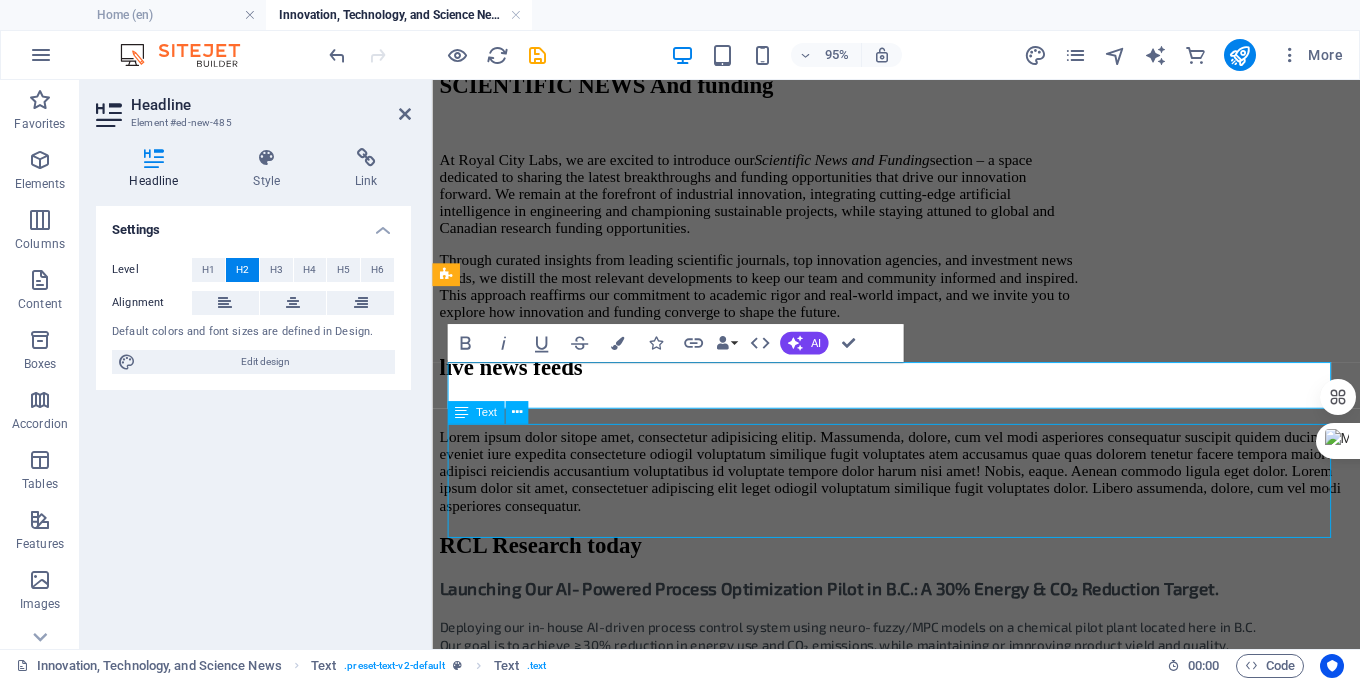 click on "Lorem ipsum dolor sitope amet, consectetur adipisicing elitip. Massumenda, dolore, cum vel modi asperiores consequatur suscipit quidem ducimus eveniet iure expedita consecteture odiogil voluptatum similique fugit voluptates atem accusamus quae quas dolorem tenetur facere tempora maiores adipisci reiciendis accusantium voluptatibus id voluptate tempore dolor harum nisi amet! Nobis, eaque. Aenean commodo ligula eget dolor. Lorem ipsum dolor sit amet, consectetuer adipiscing elit leget odiogil voluptatum similique fugit voluptates dolor. Libero assumenda, dolore, cum vel modi asperiores consequatur." at bounding box center [920, 492] 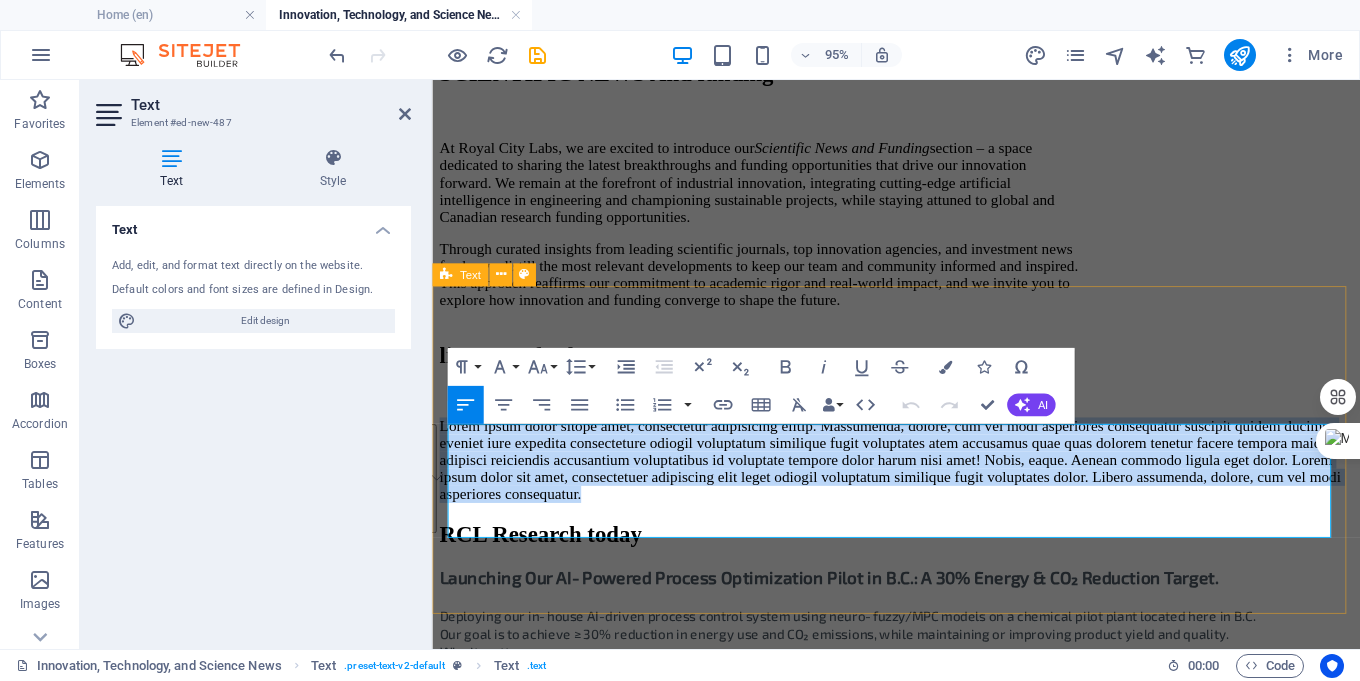 drag, startPoint x: 448, startPoint y: 452, endPoint x: 1360, endPoint y: 559, distance: 918.25543 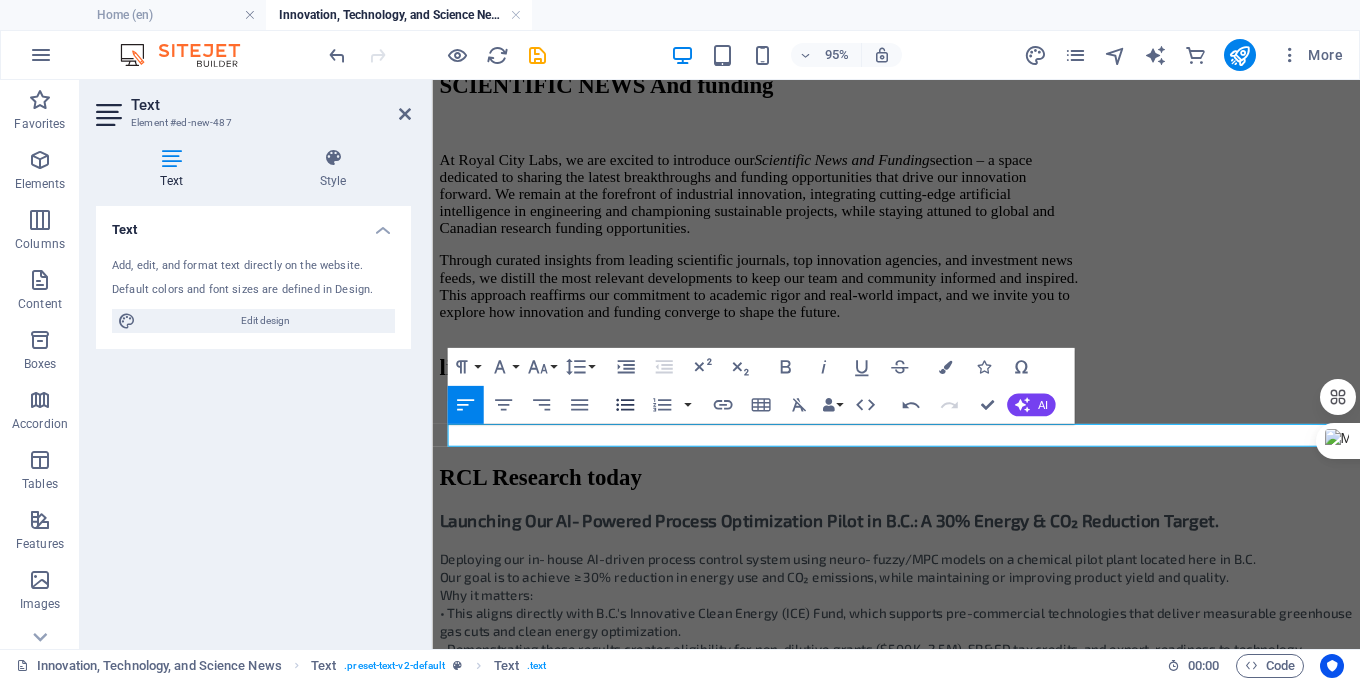 click 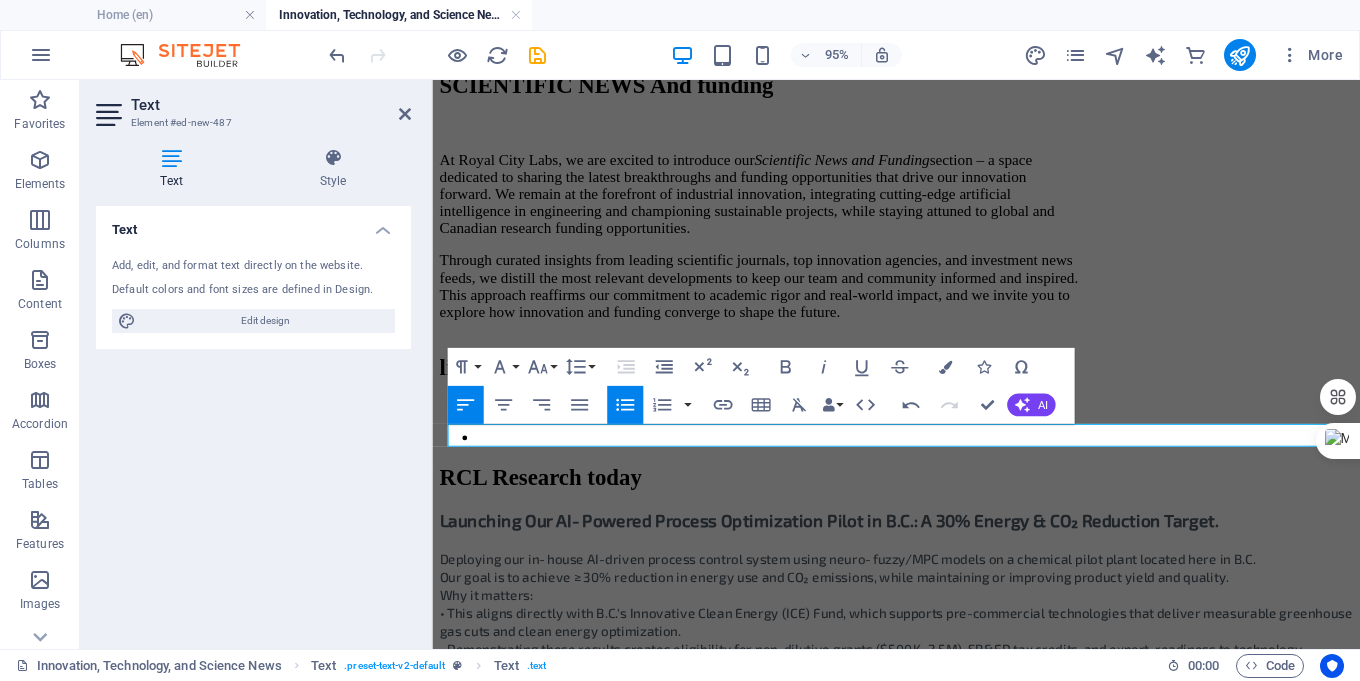 type 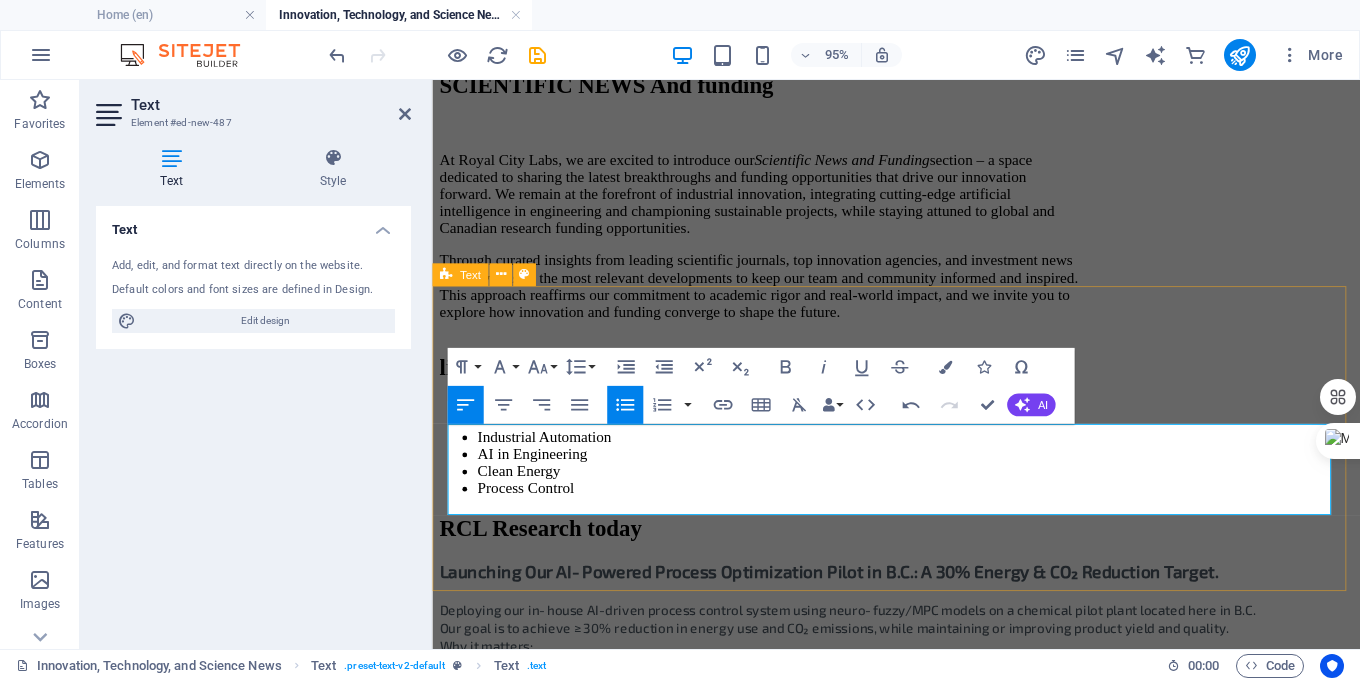 click on "live news feeds Industrial Automation AI in Engineering Clean Energy Process Control" at bounding box center (920, 444) 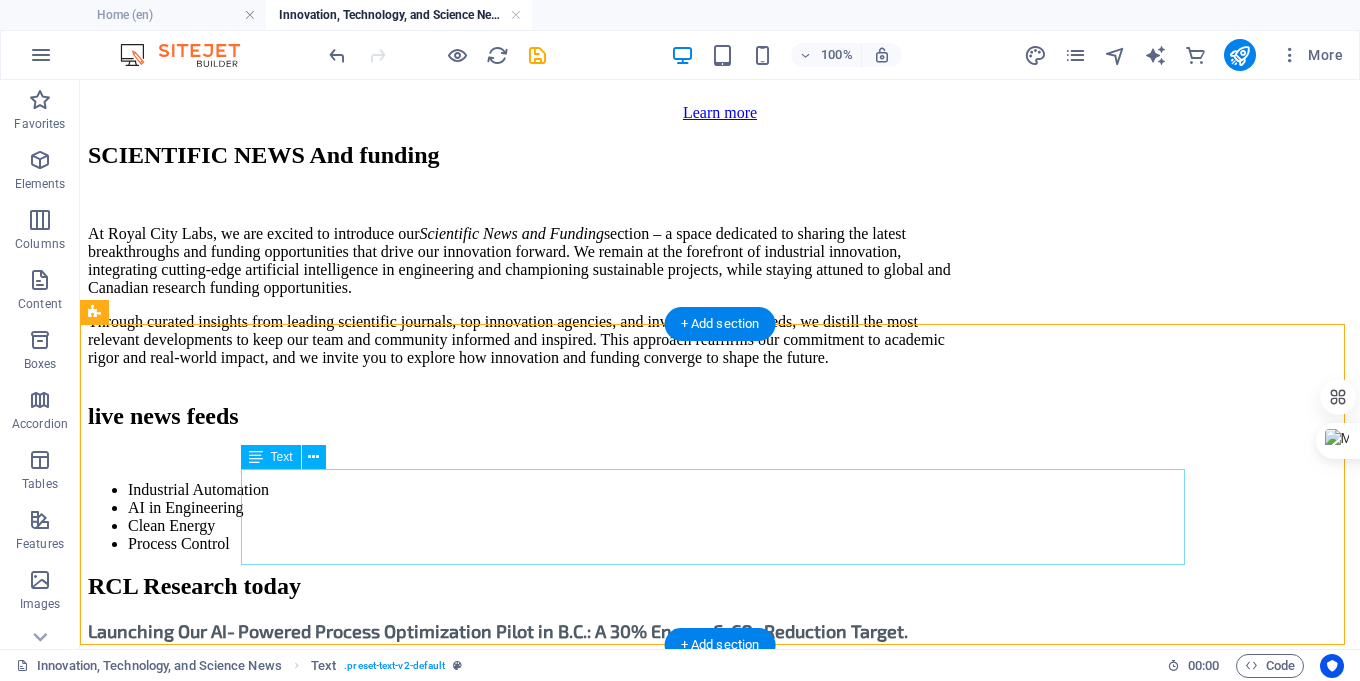 scroll, scrollTop: 804, scrollLeft: 0, axis: vertical 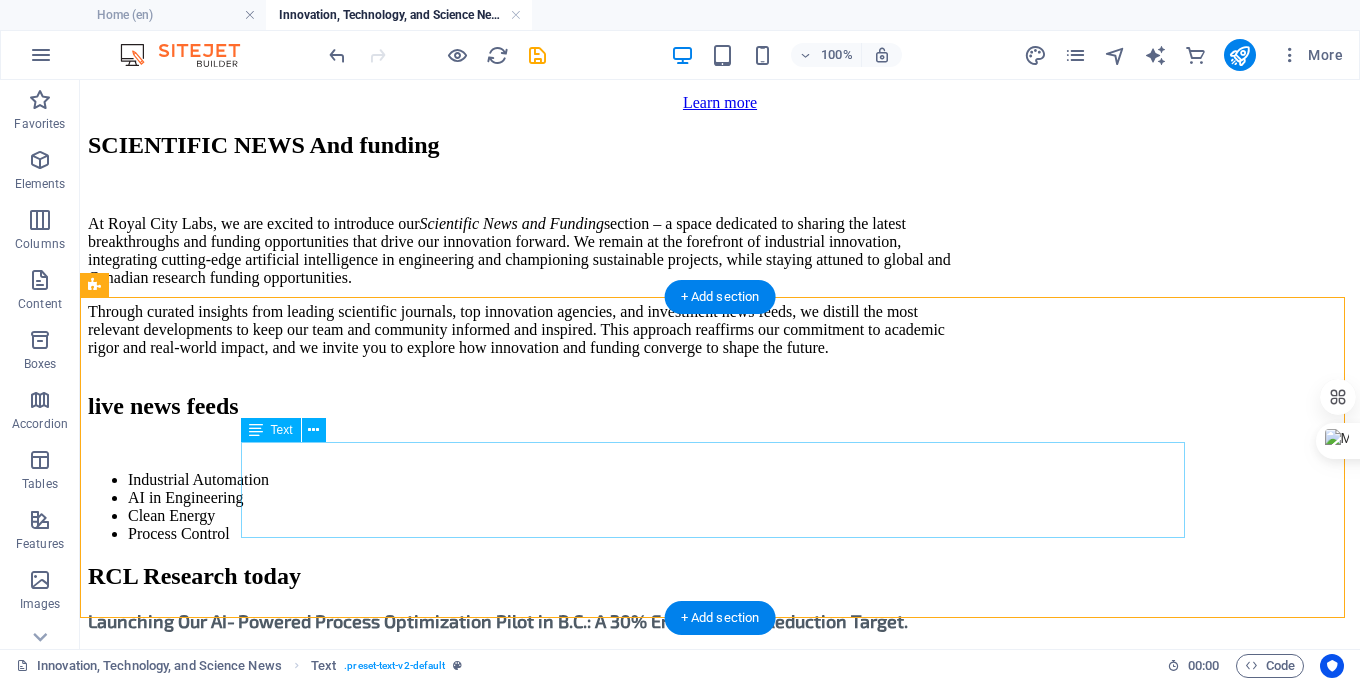 click on "Industrial Automation AI in Engineering Clean Energy Process Control" at bounding box center (720, 507) 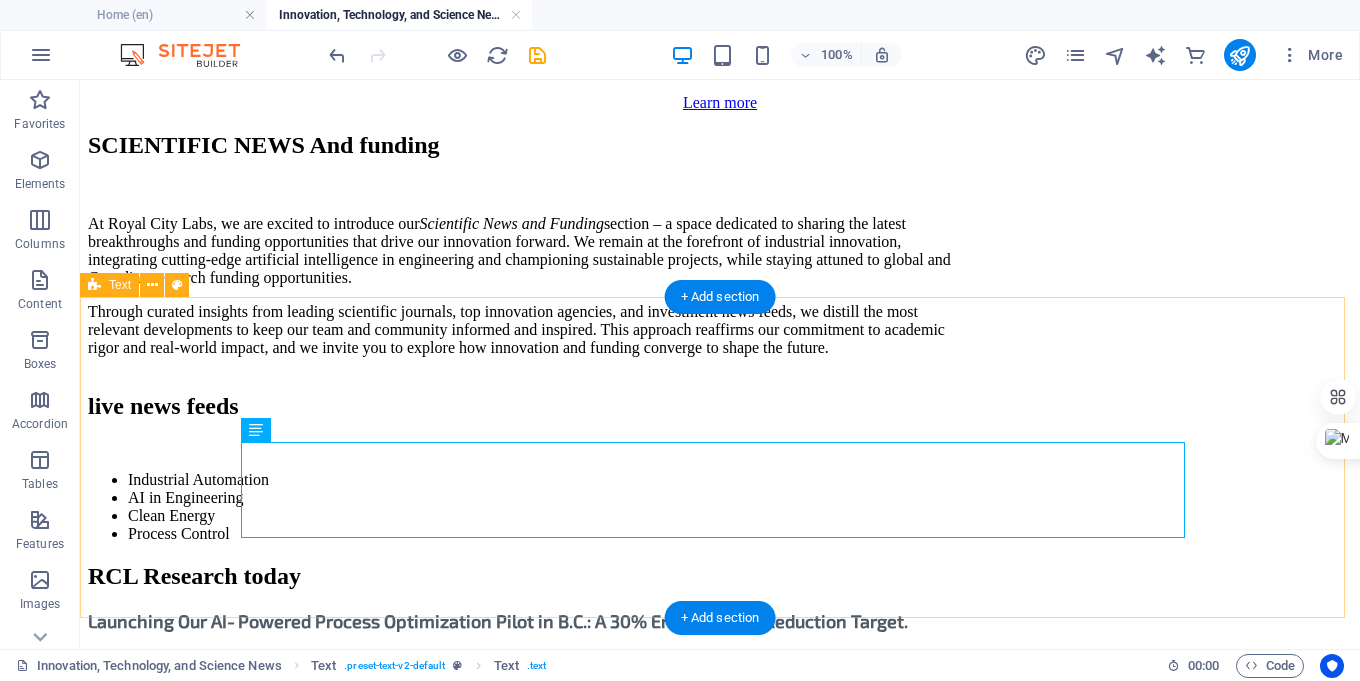 click on "live news feeds Industrial Automation AI in Engineering Clean Energy Process Control" at bounding box center (720, 468) 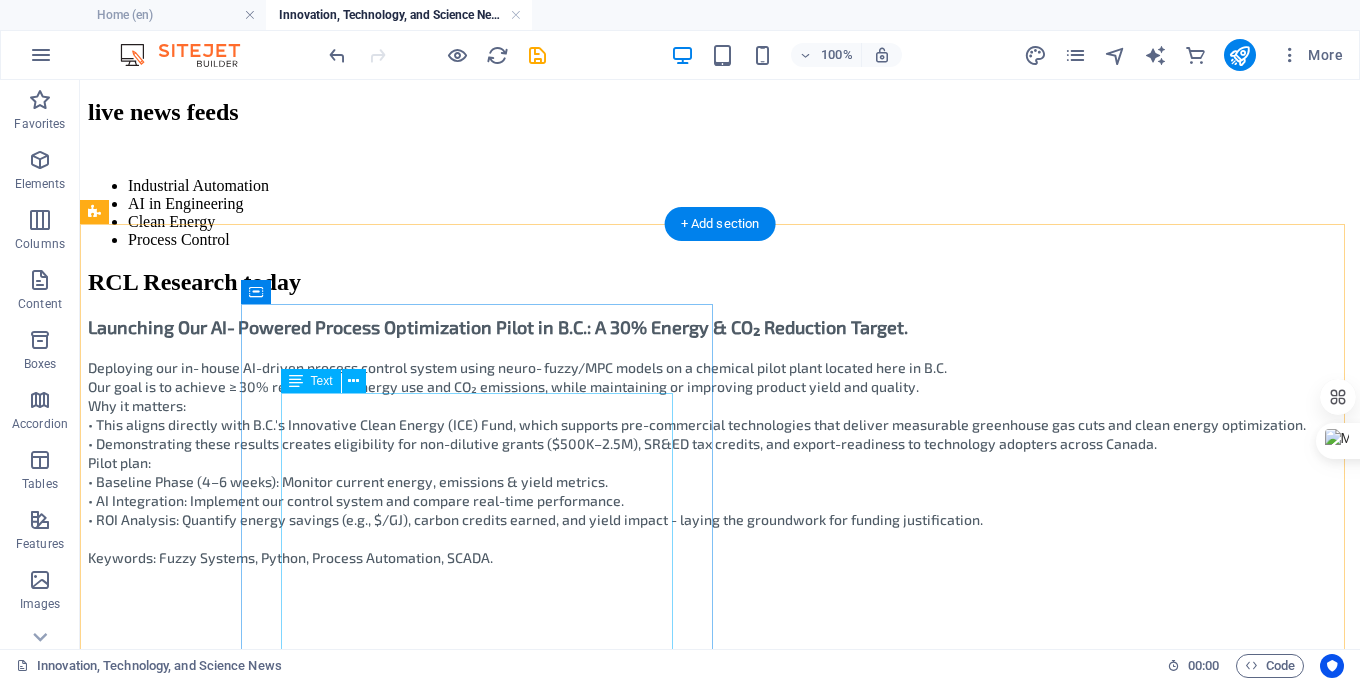 scroll, scrollTop: 904, scrollLeft: 0, axis: vertical 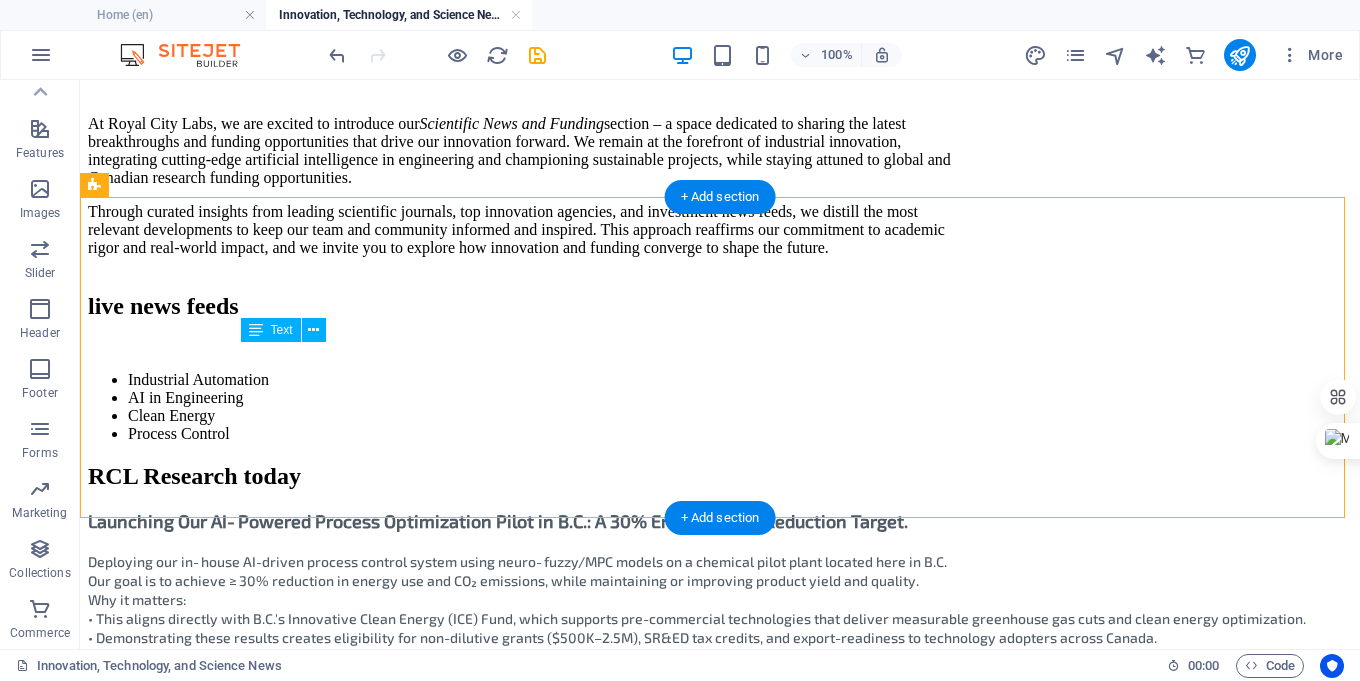 click on "Industrial Automation AI in Engineering Clean Energy Process Control" at bounding box center (720, 407) 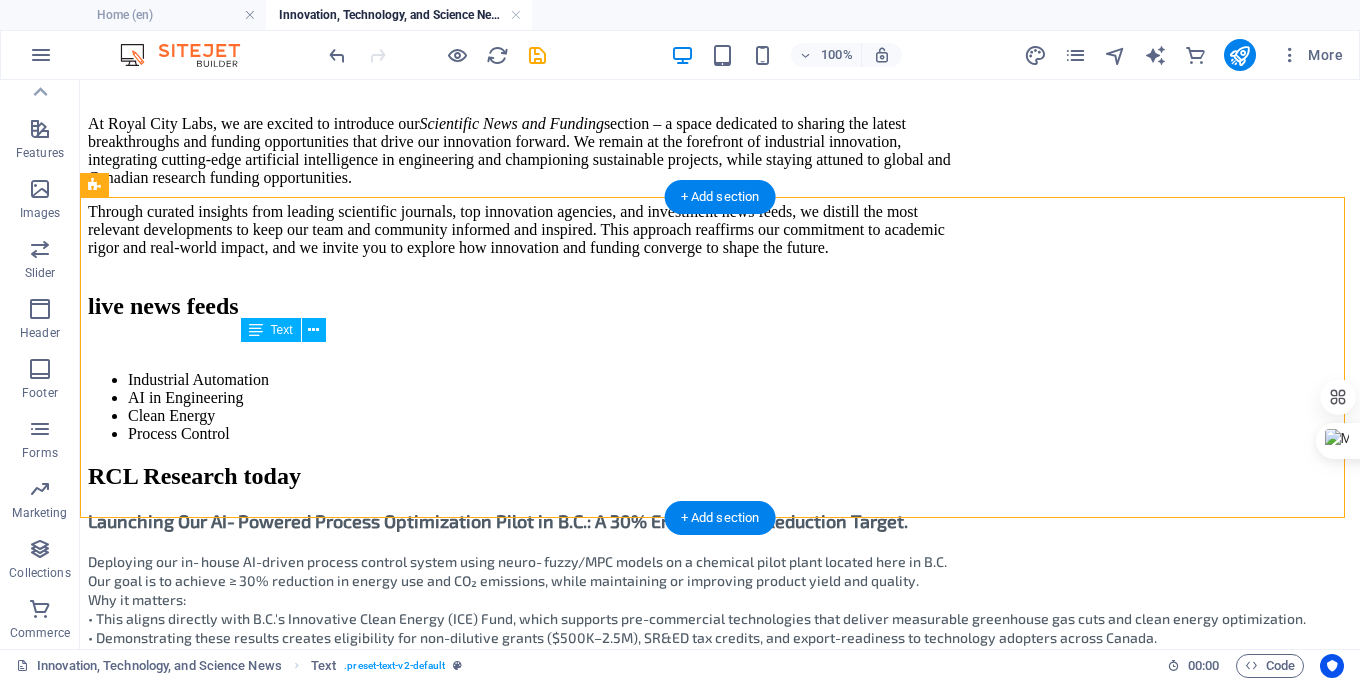 click on "Industrial Automation AI in Engineering Clean Energy Process Control" at bounding box center (720, 407) 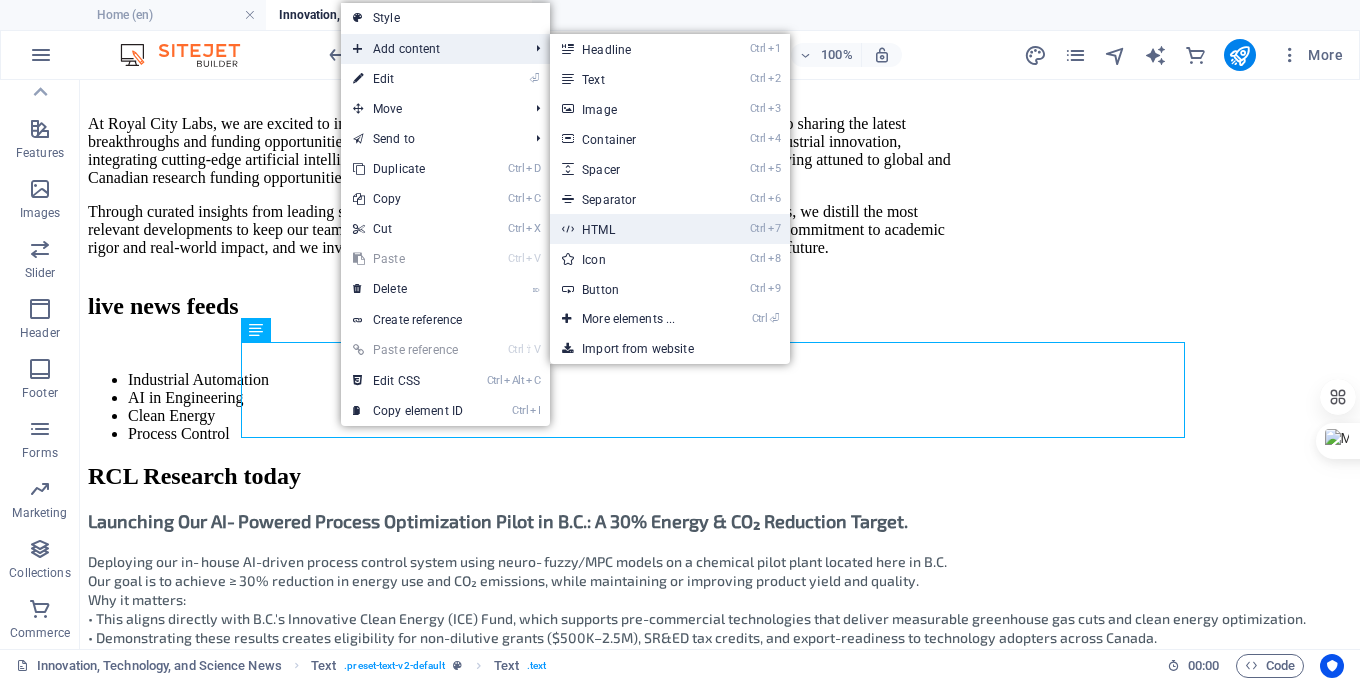 click on "Ctrl 7  HTML" at bounding box center (632, 229) 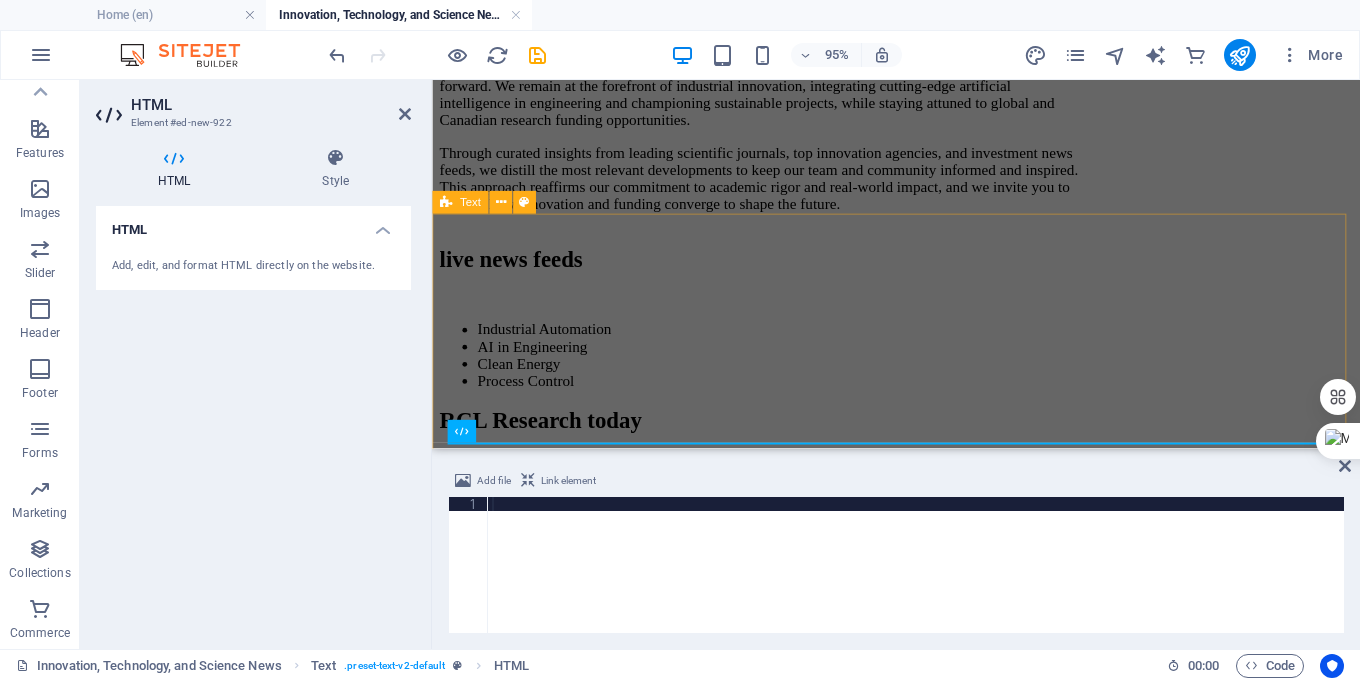 scroll, scrollTop: 952, scrollLeft: 0, axis: vertical 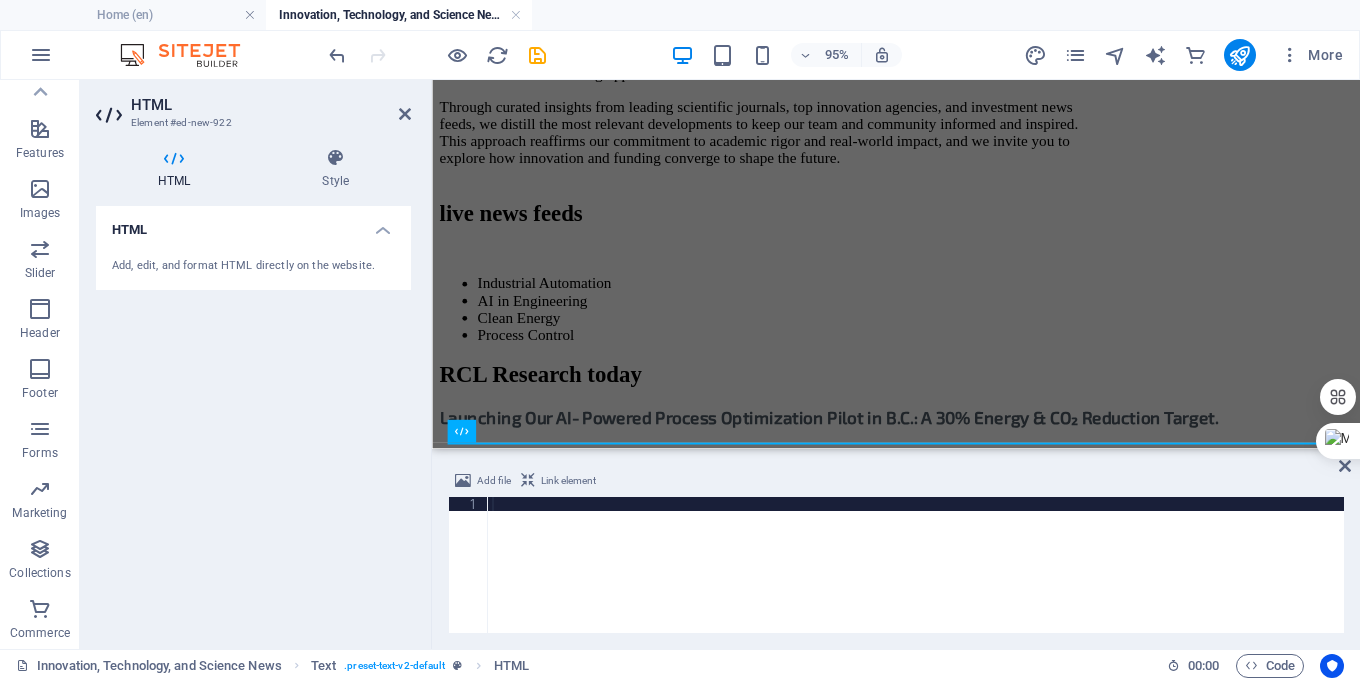 click at bounding box center (916, 579) 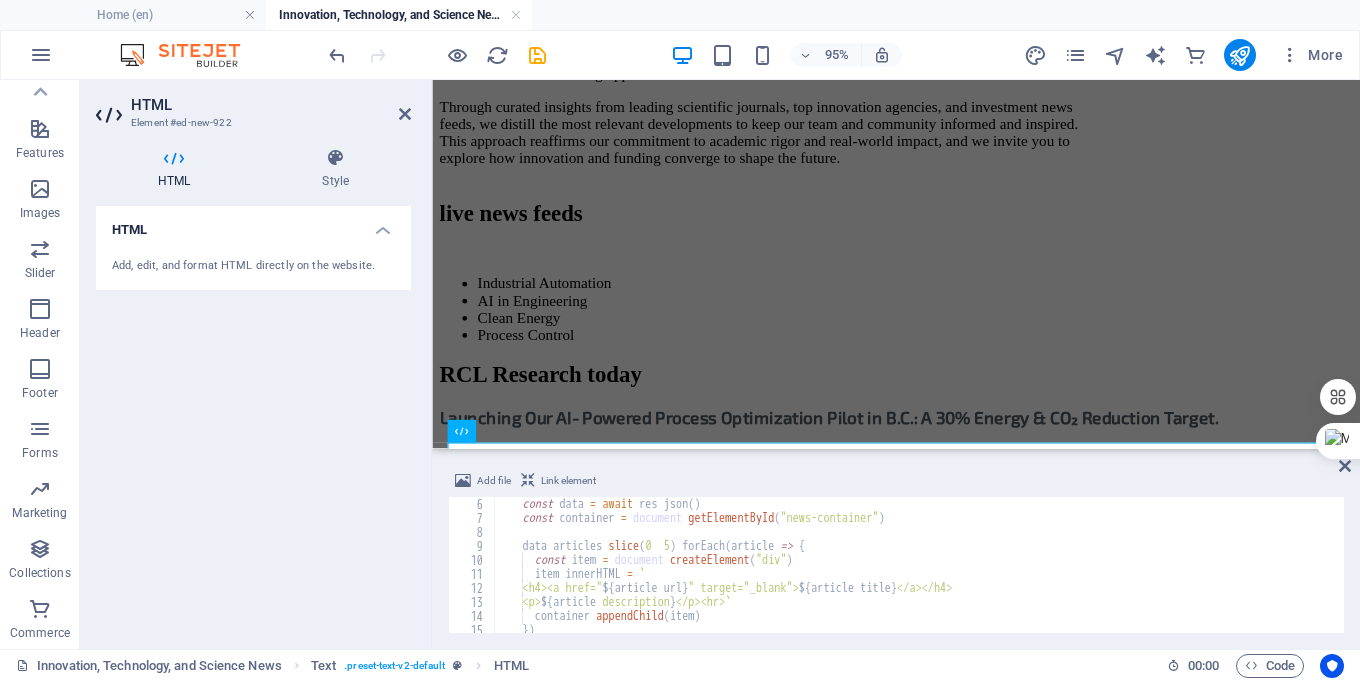 scroll, scrollTop: 10, scrollLeft: 0, axis: vertical 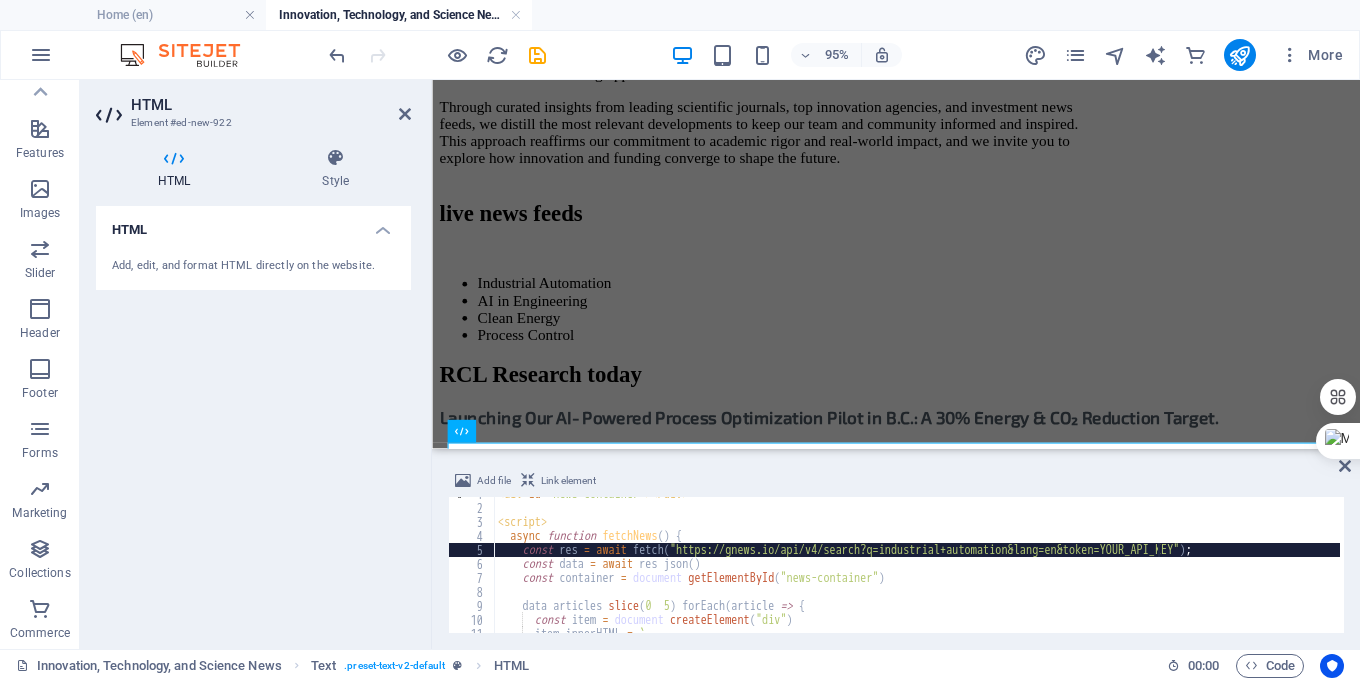 click on "< div   id = "news-container" > </ div > < script >    async   function   fetchNews ( )   {      const   res   =   await   fetch ( "https://gnews.io/api/v4/search?q=industrial+automation&lang=en&token=YOUR_API_KEY" ) ;      const   data   =   await   res . json ( ) ;      const   container   =   document . getElementById ( "news-container" ) ;      data . articles . slice ( 0 ,   5 ) . forEach ( article   =>   {         const   item   =   document . createElement ( "div" ) ;         item . innerHTML   =   `" at bounding box center [917, 569] 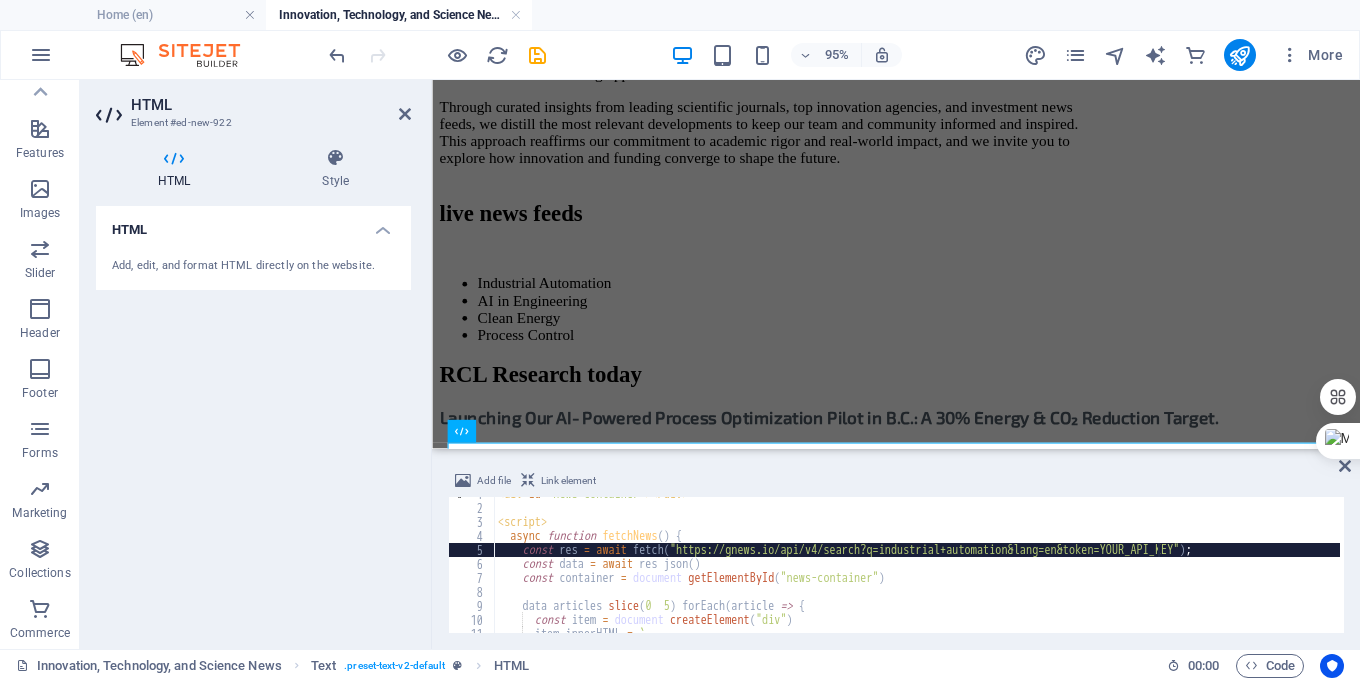click on "< div   id = "news-container" > </ div > < script >    async   function   fetchNews ( )   {      const   res   =   await   fetch ( "https://gnews.io/api/v4/search?q=industrial+automation&lang=en&token=YOUR_API_KEY" ) ;      const   data   =   await   res . json ( ) ;      const   container   =   document . getElementById ( "news-container" ) ;      data . articles . slice ( 0 ,   5 ) . forEach ( article   =>   {         const   item   =   document . createElement ( "div" ) ;         item . innerHTML   =   `" at bounding box center [917, 569] 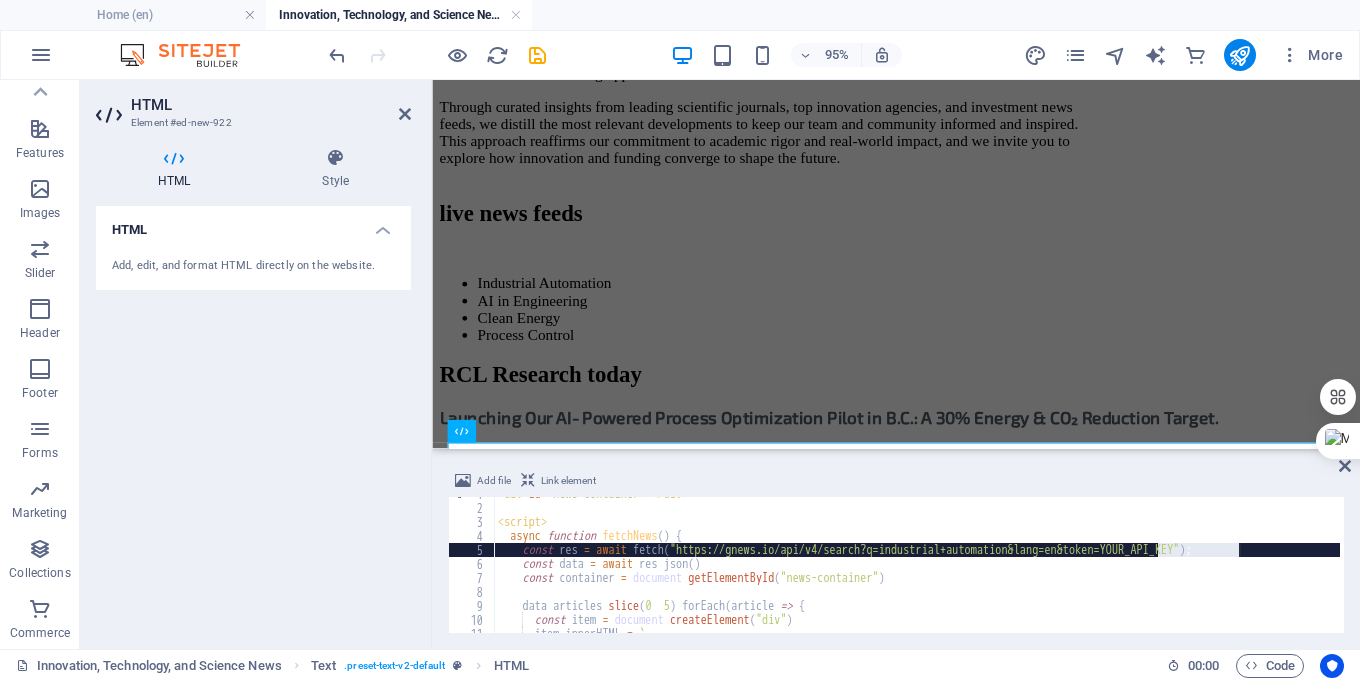 drag, startPoint x: 1158, startPoint y: 550, endPoint x: 1241, endPoint y: 552, distance: 83.02409 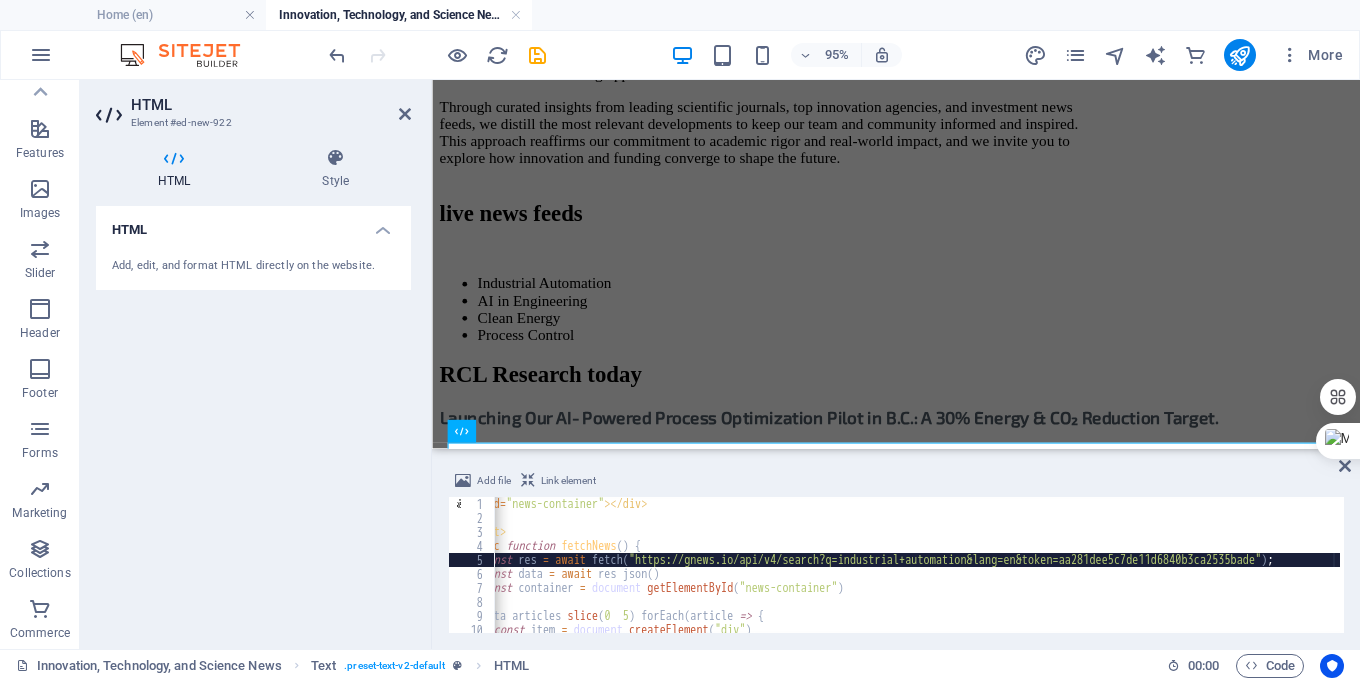 scroll, scrollTop: 0, scrollLeft: 0, axis: both 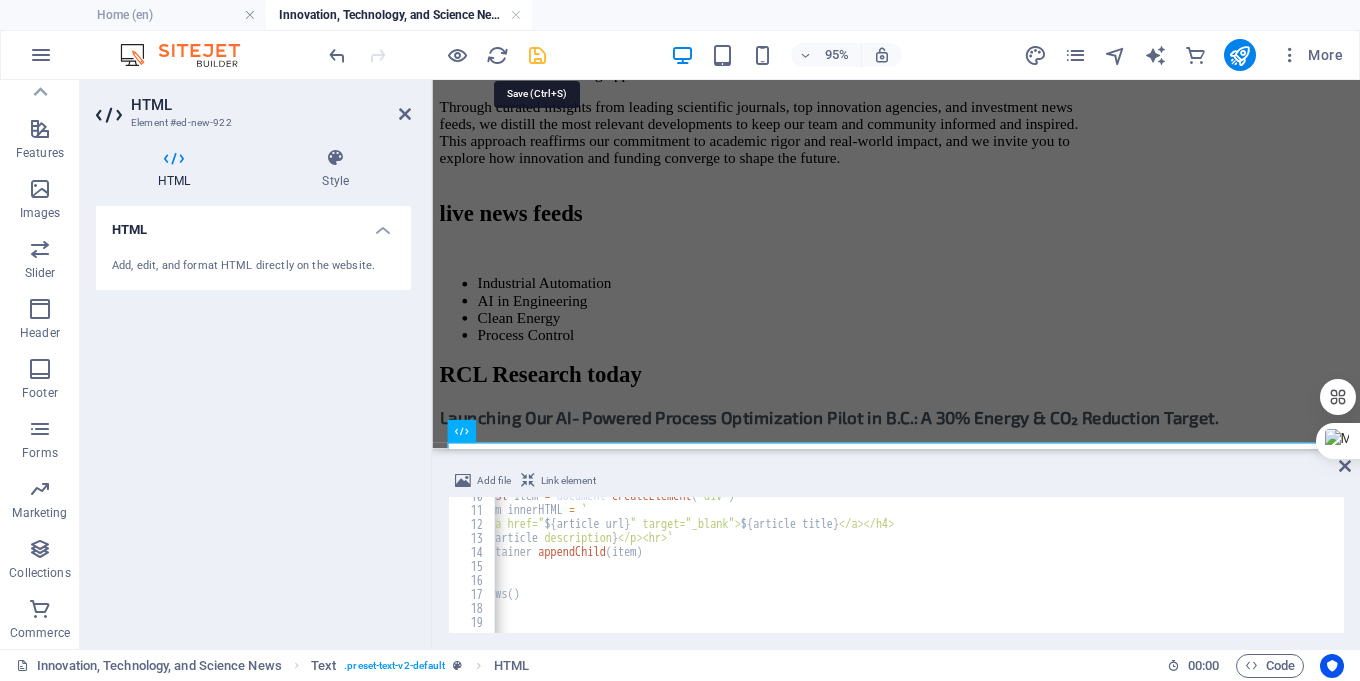click at bounding box center [537, 55] 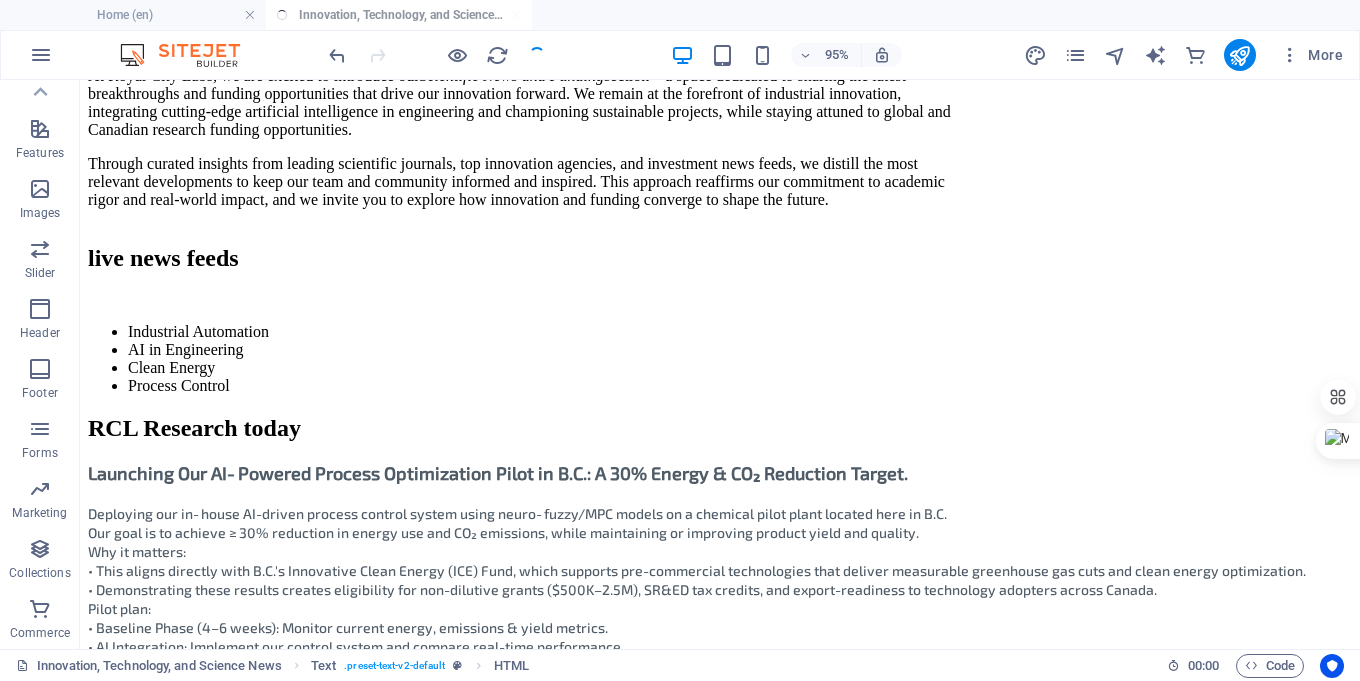 scroll, scrollTop: 904, scrollLeft: 0, axis: vertical 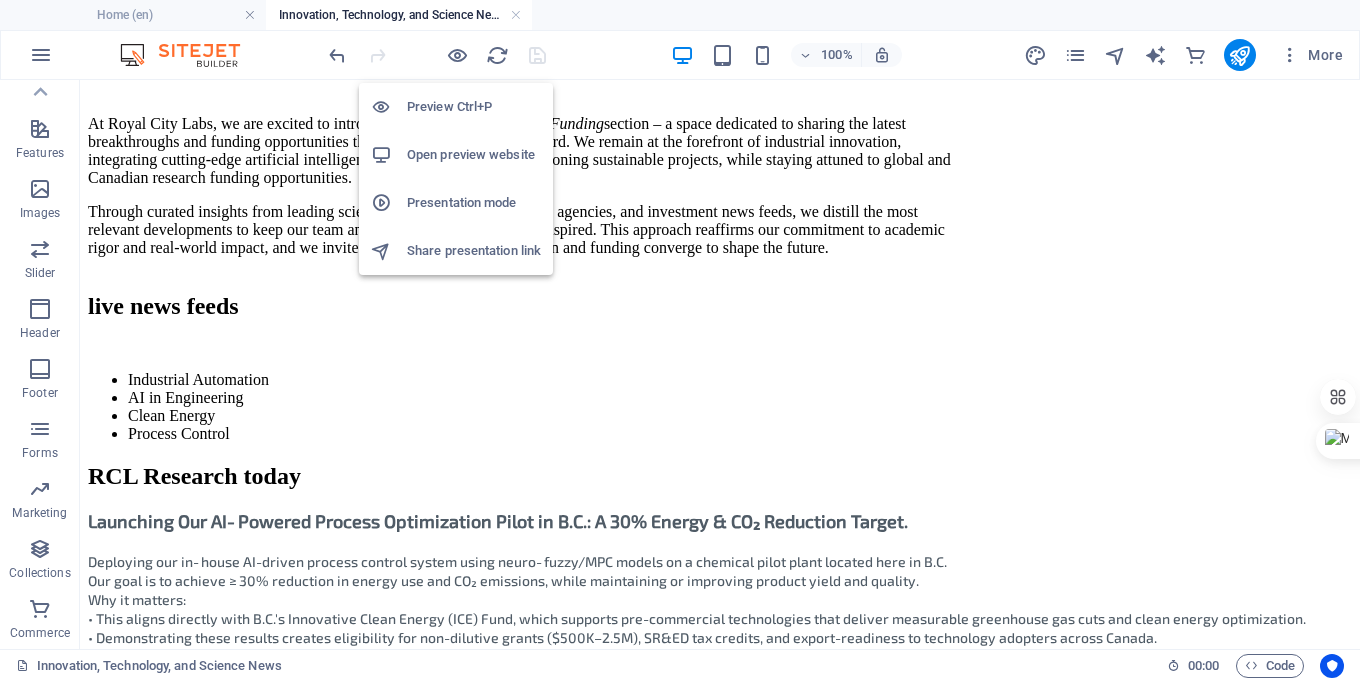 click on "Open preview website" at bounding box center [474, 155] 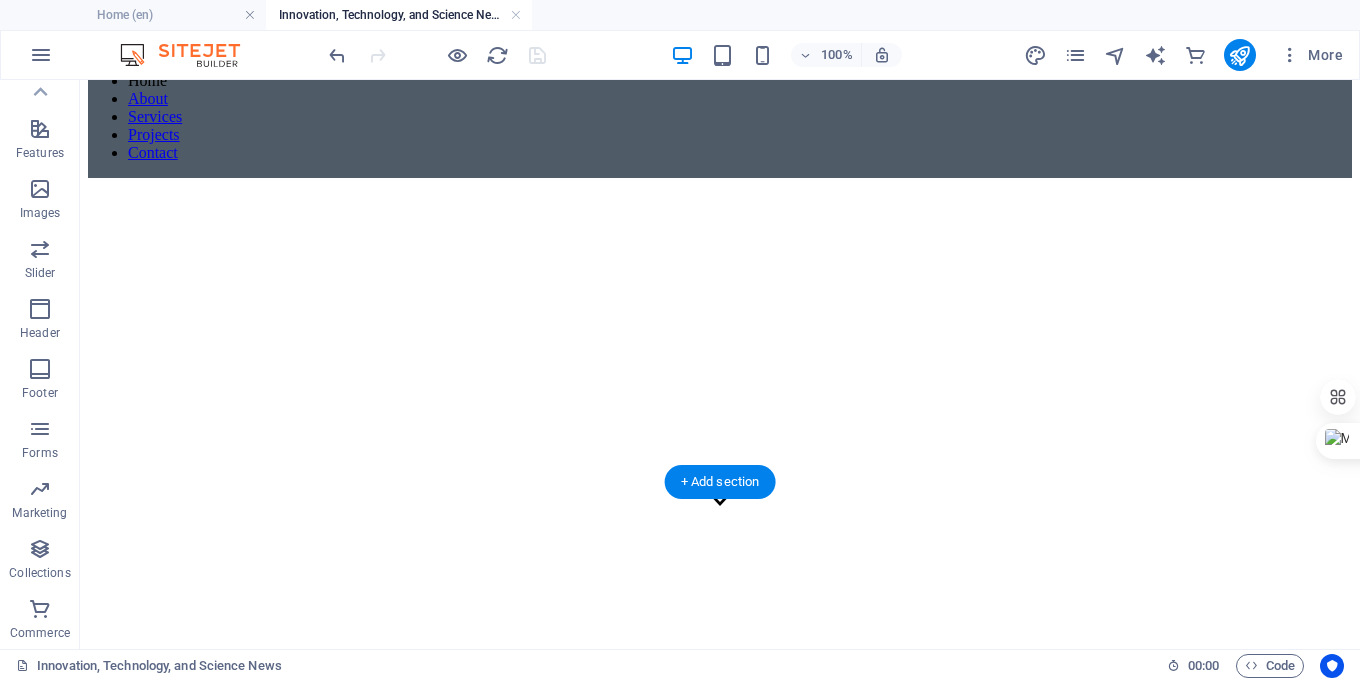 scroll, scrollTop: 0, scrollLeft: 0, axis: both 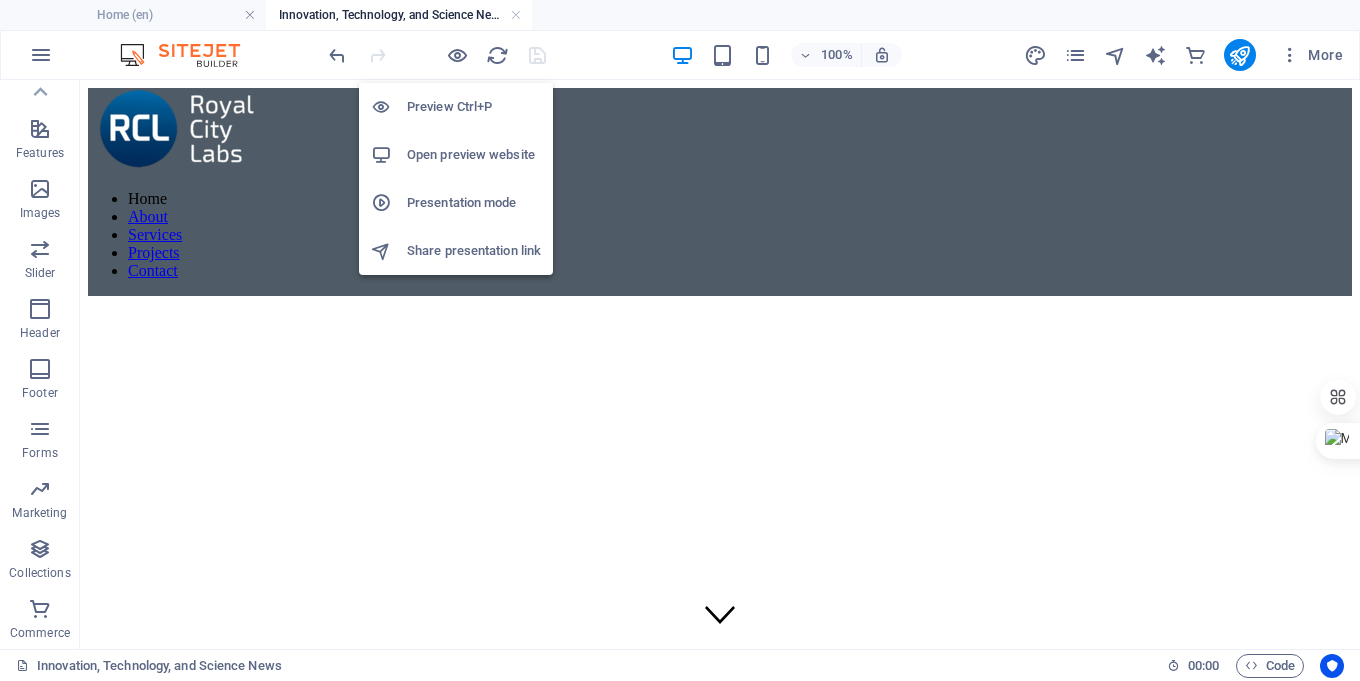 click on "Open preview website" at bounding box center (474, 155) 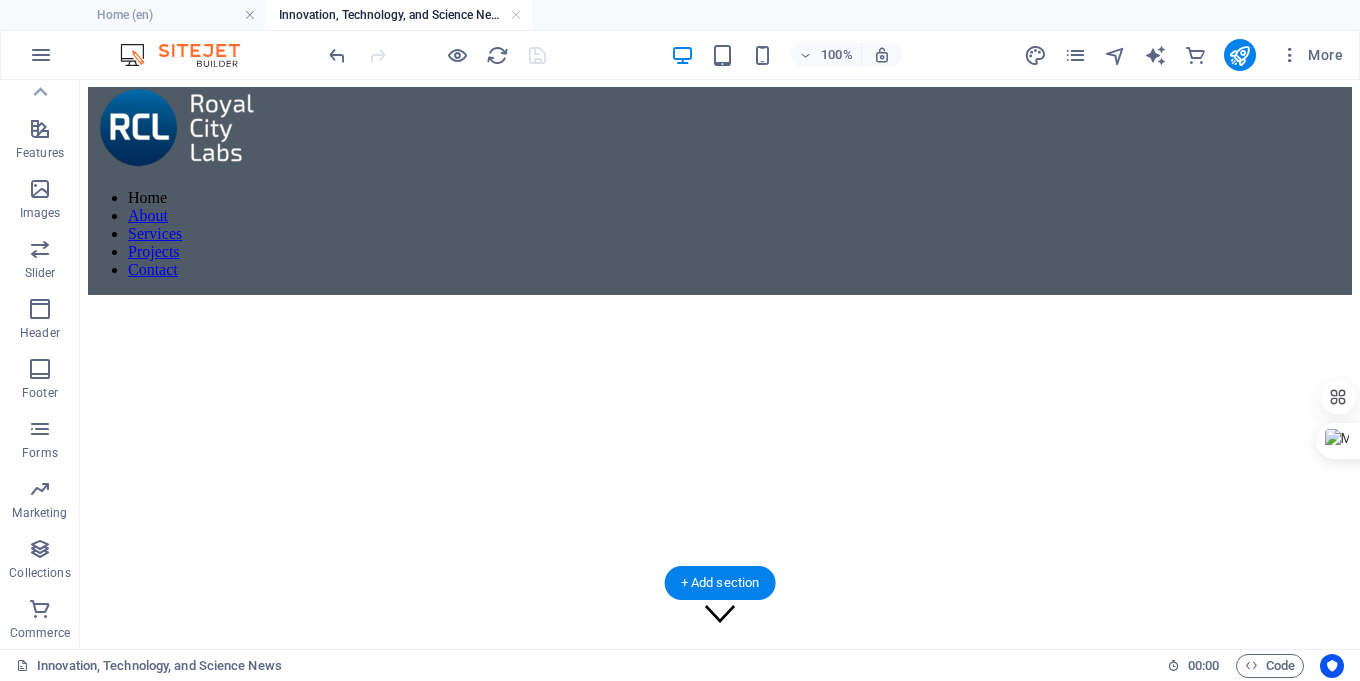 scroll, scrollTop: 0, scrollLeft: 0, axis: both 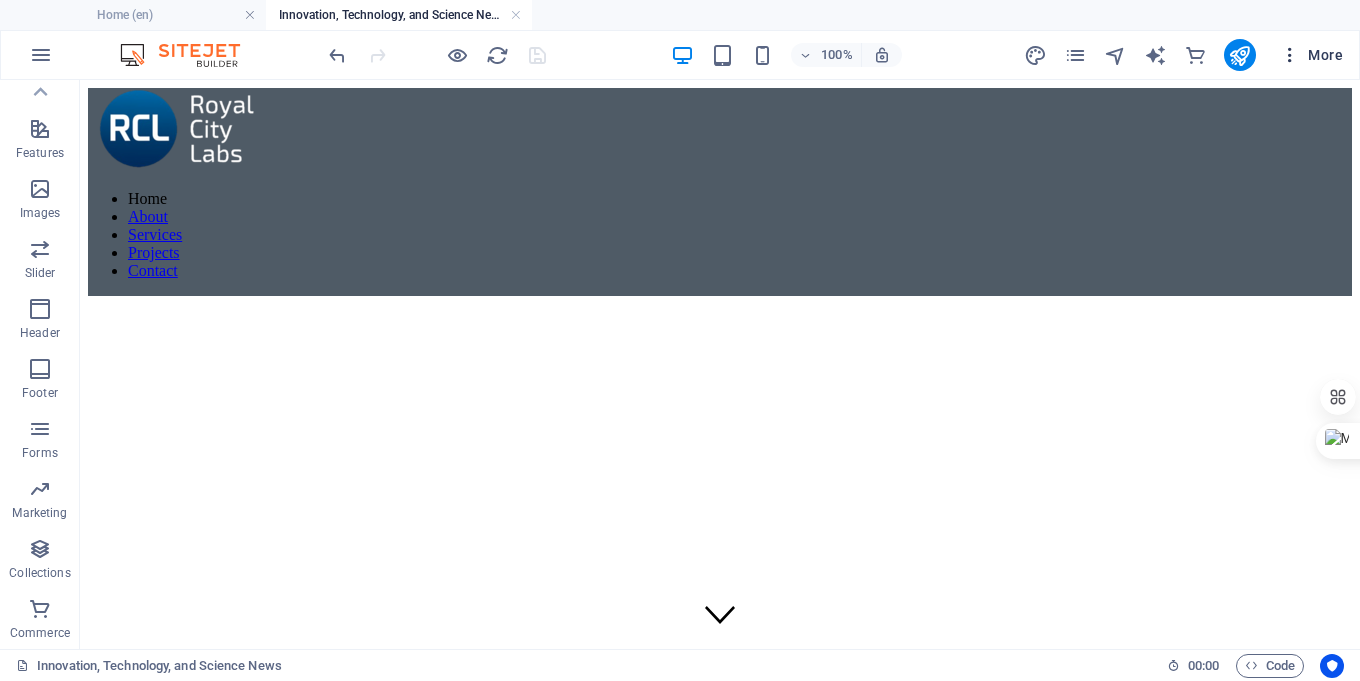 click at bounding box center [1290, 55] 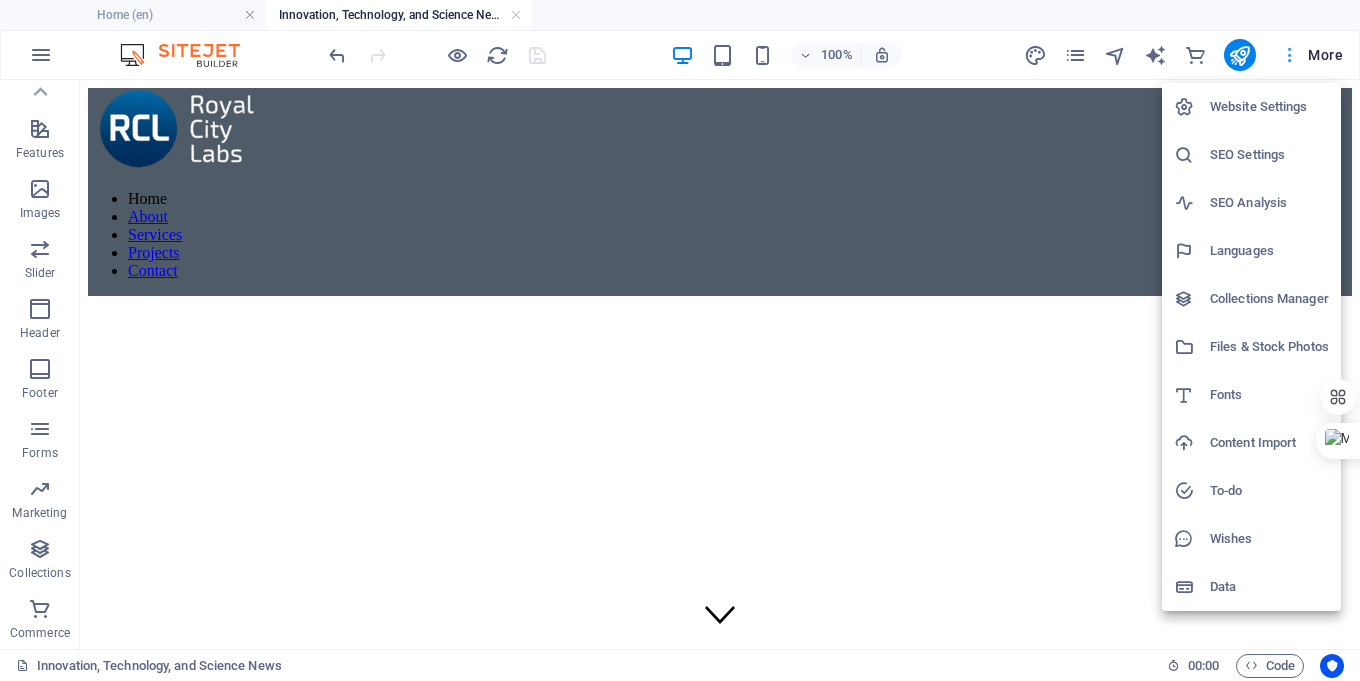 click at bounding box center (680, 340) 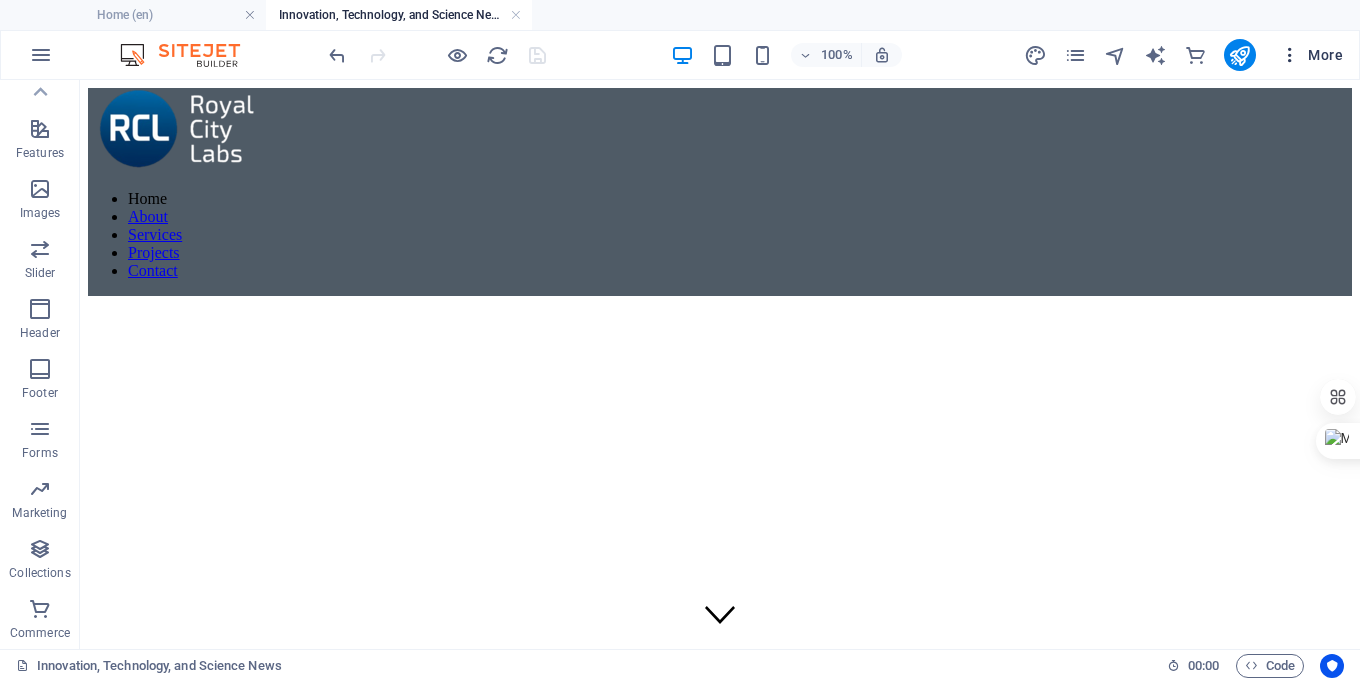 click on "More" at bounding box center [1311, 55] 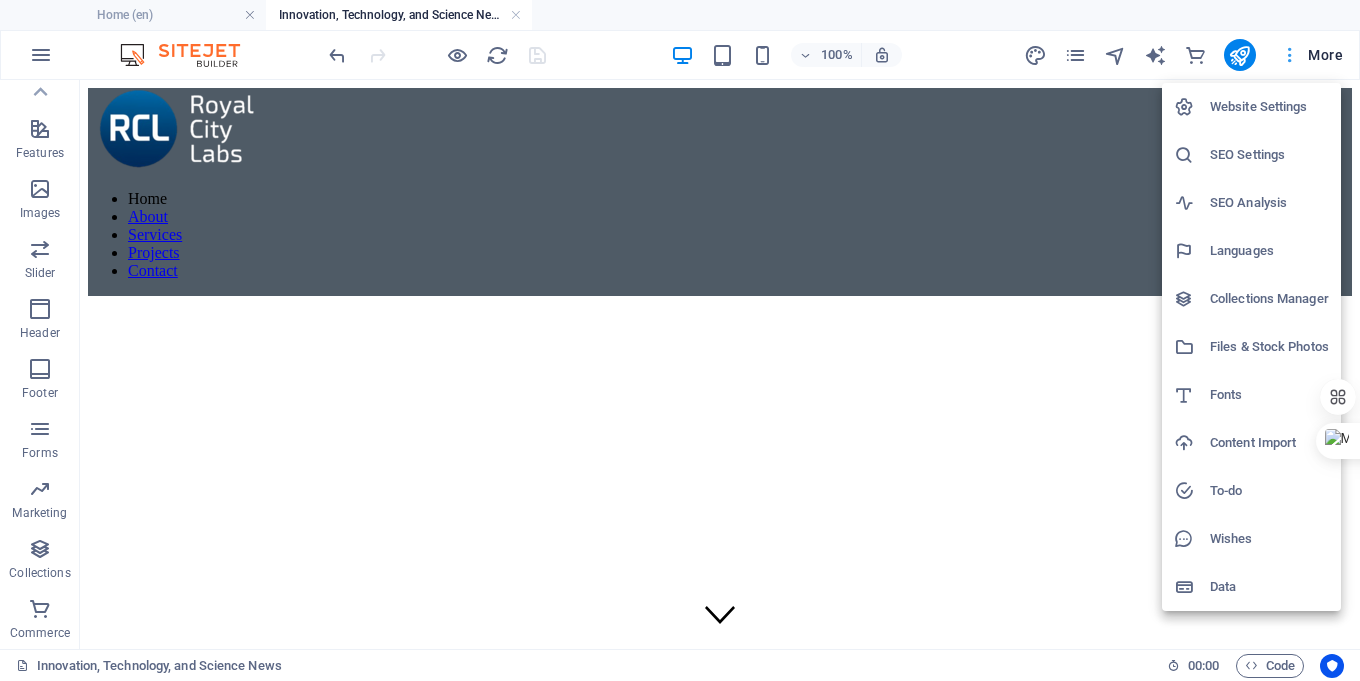 click at bounding box center [680, 340] 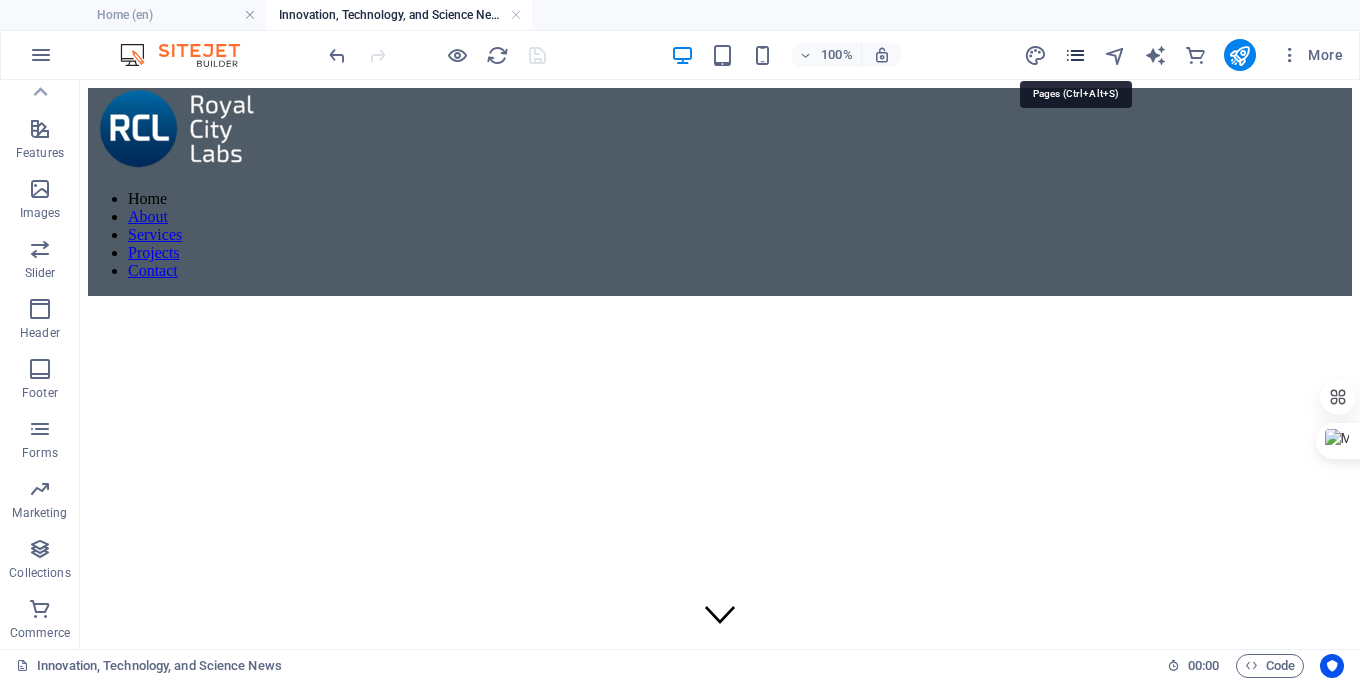 click at bounding box center (1075, 55) 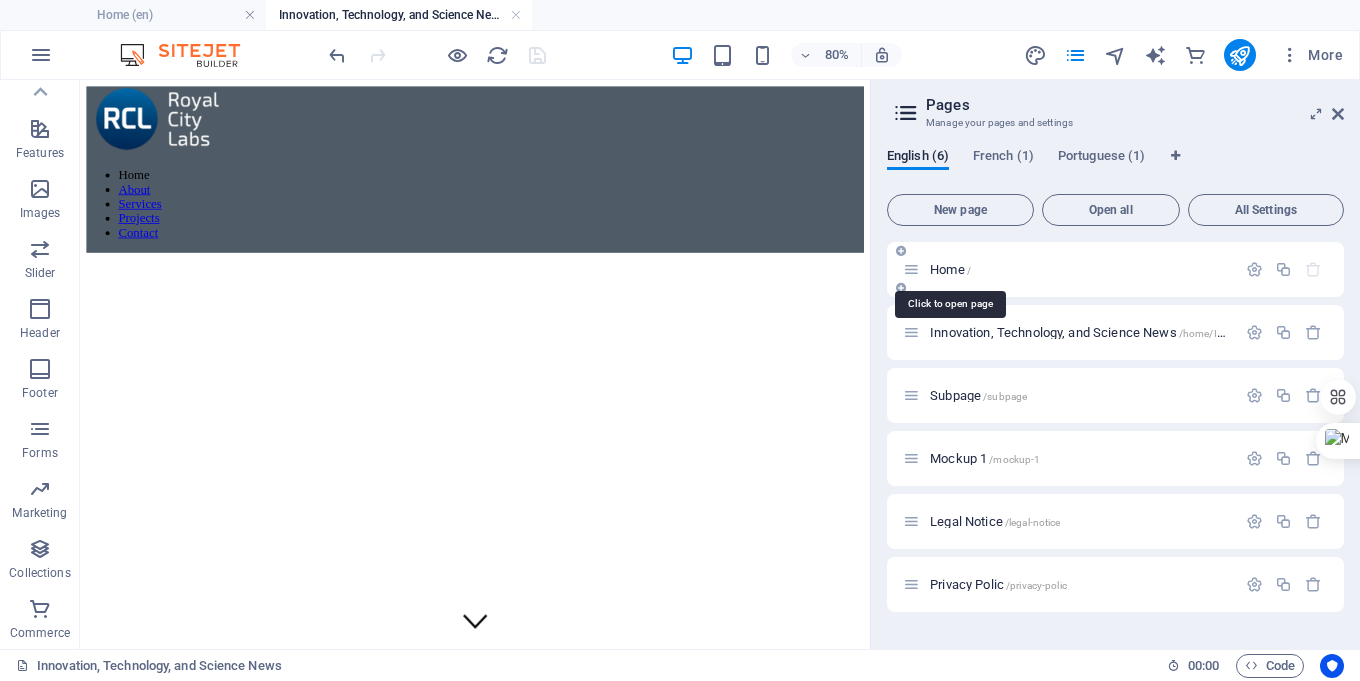 click on "Home /" at bounding box center [950, 269] 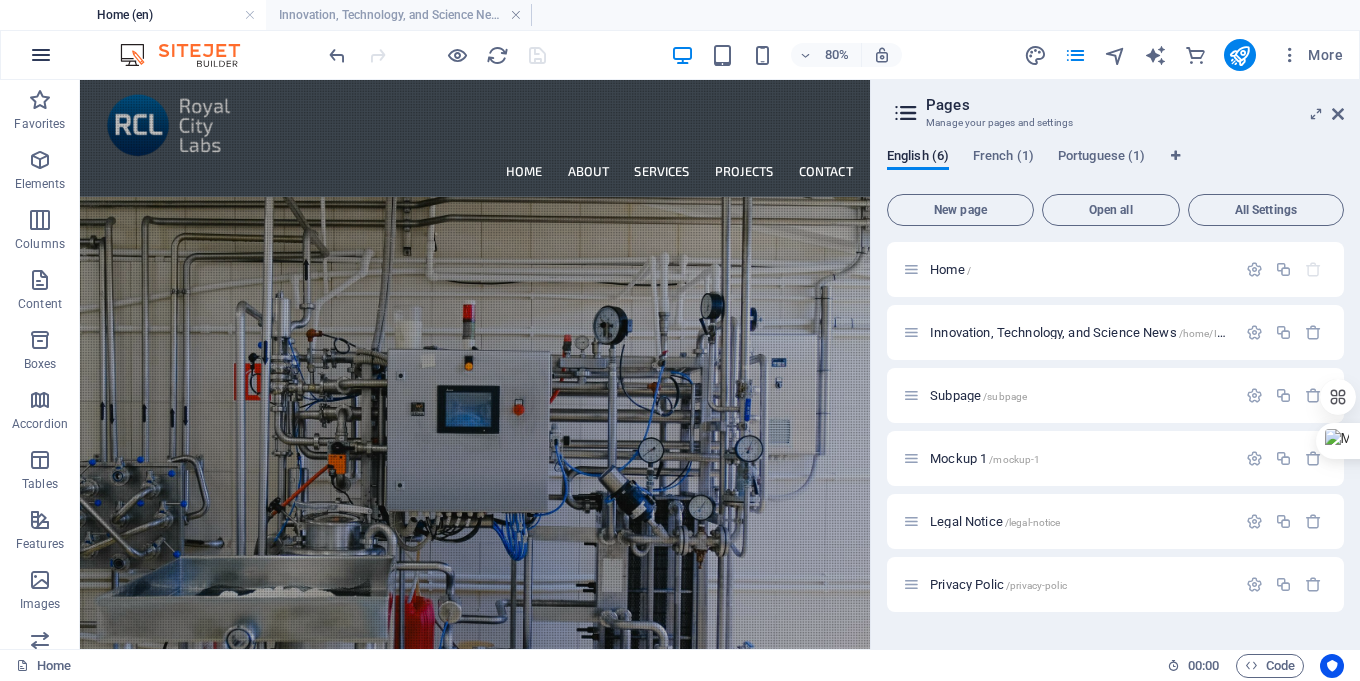 click at bounding box center [41, 55] 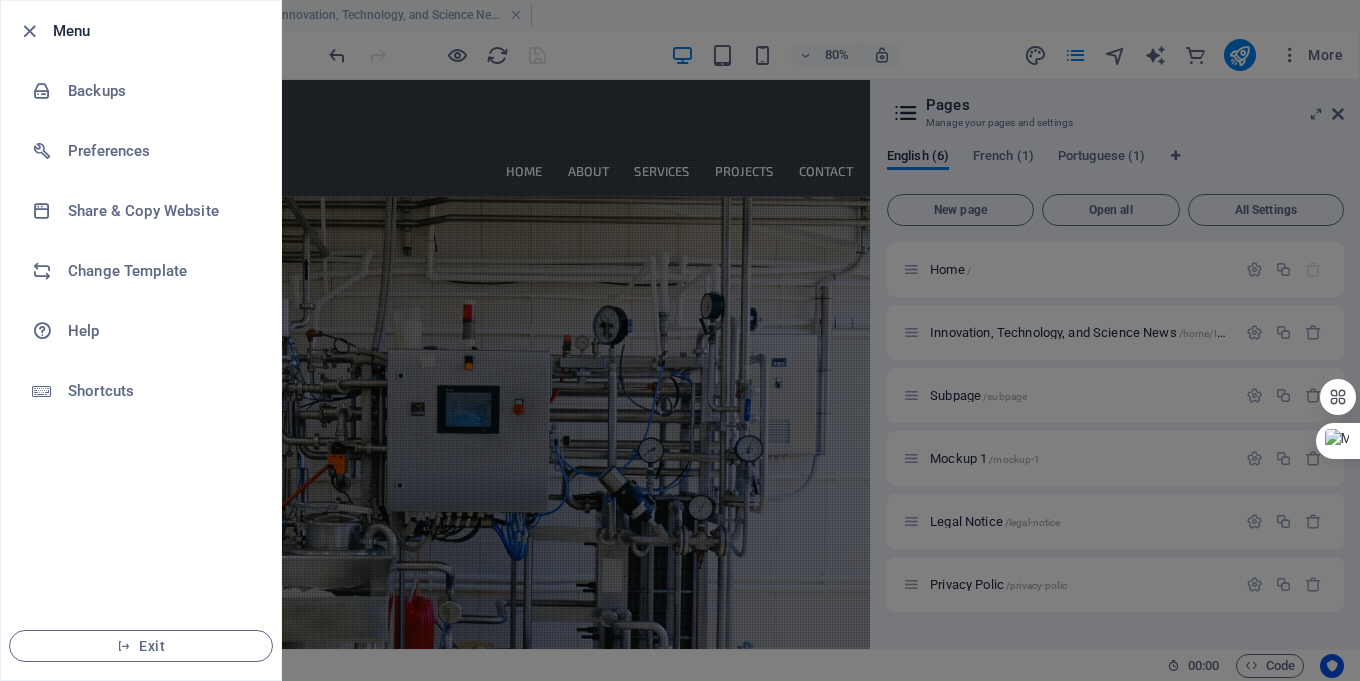 click at bounding box center [680, 340] 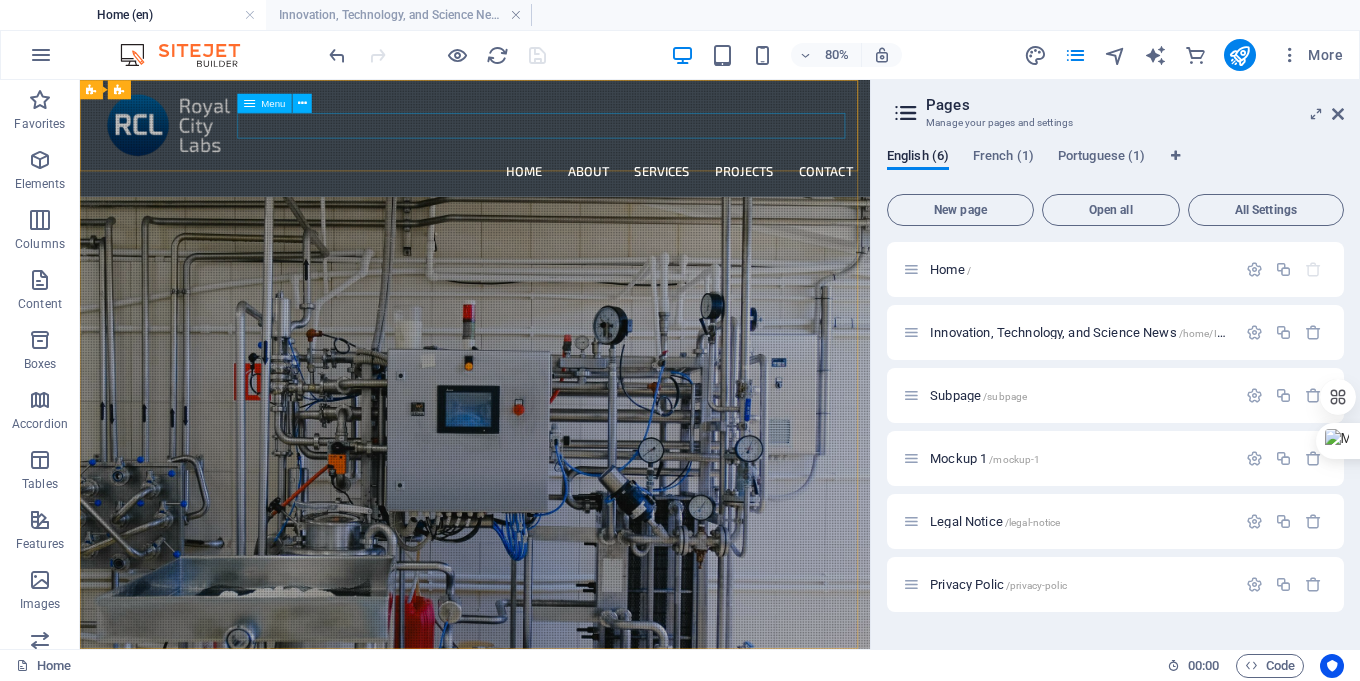 click on "Menu" at bounding box center (274, 103) 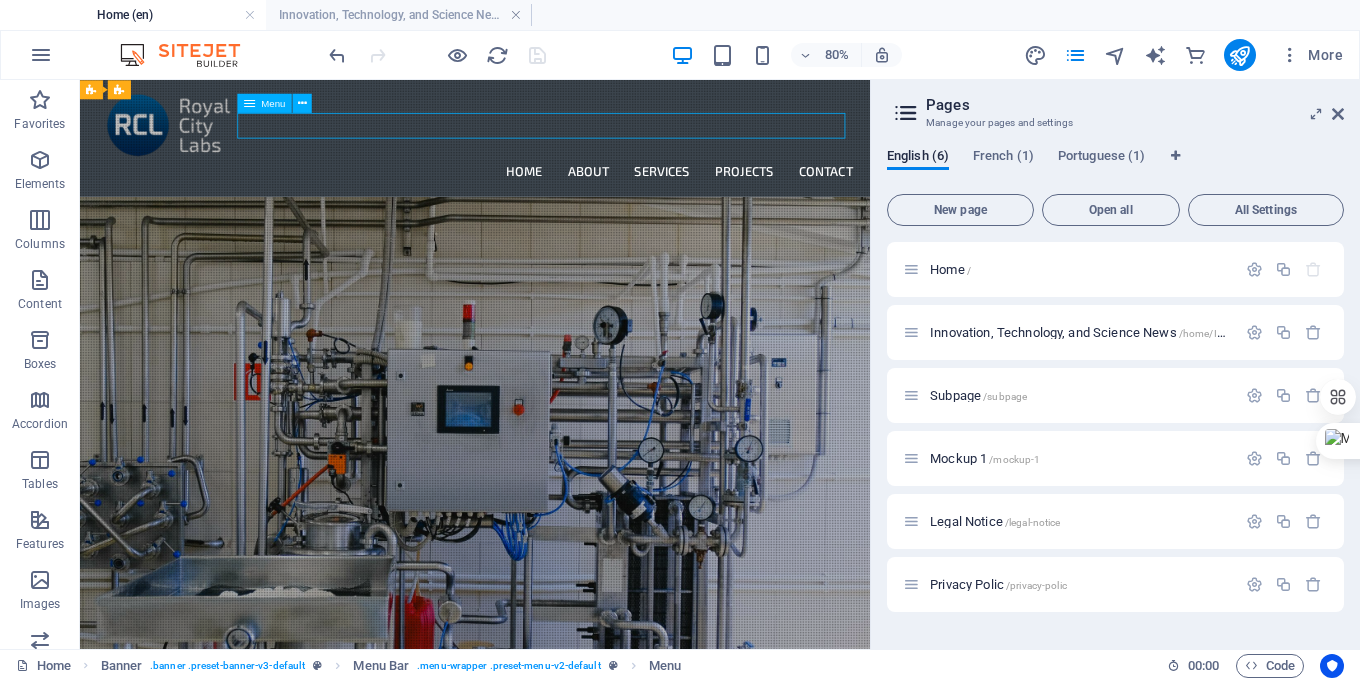 click on "Menu" at bounding box center [274, 103] 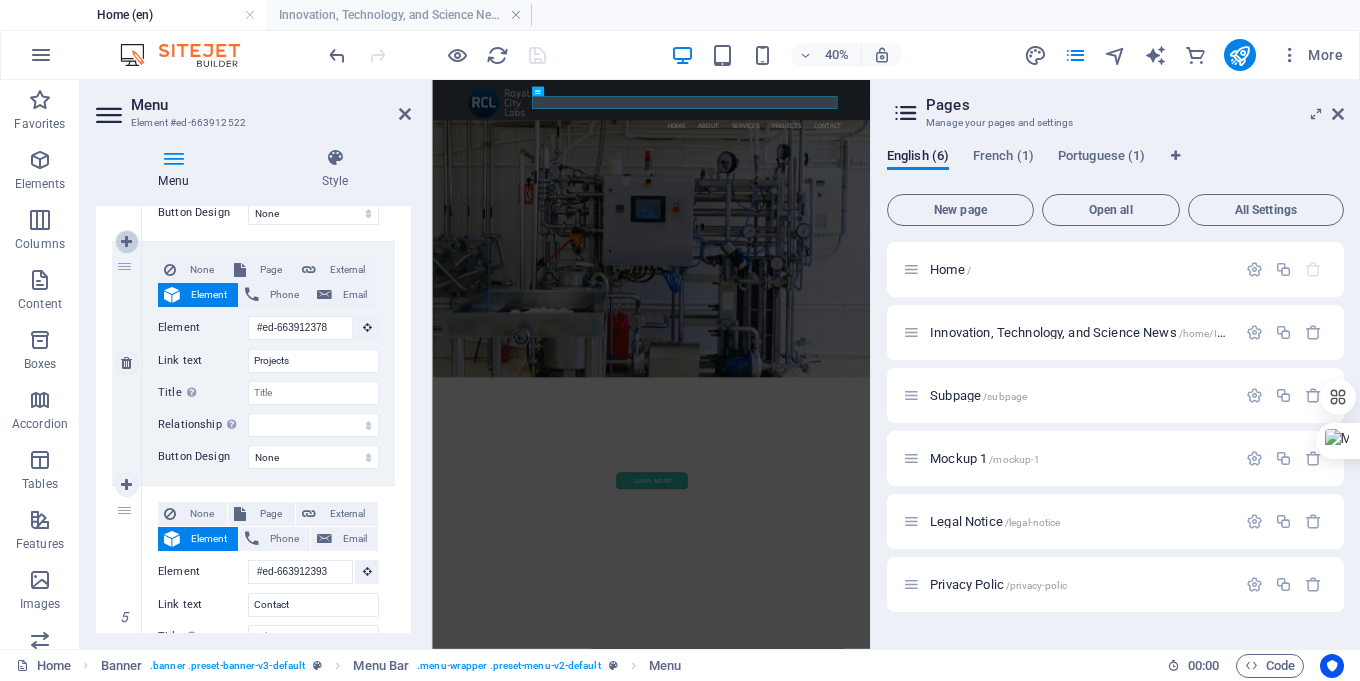 scroll, scrollTop: 841, scrollLeft: 0, axis: vertical 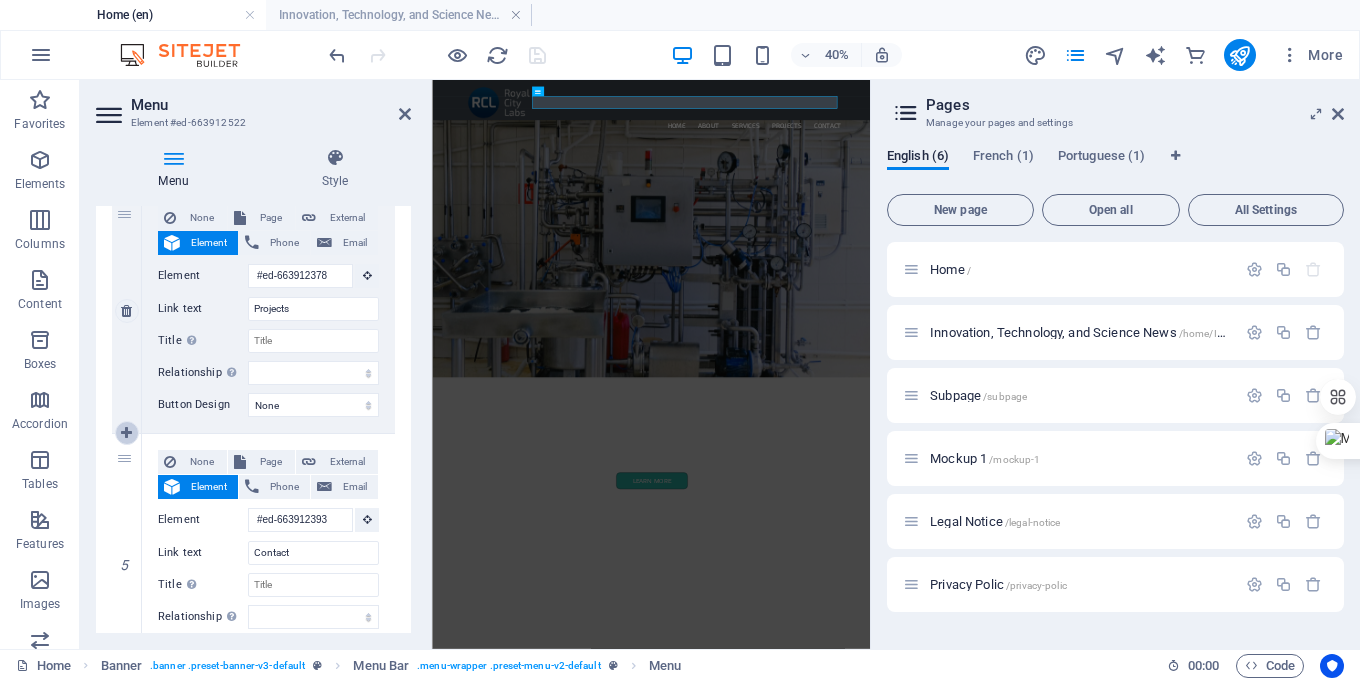 click at bounding box center (126, 433) 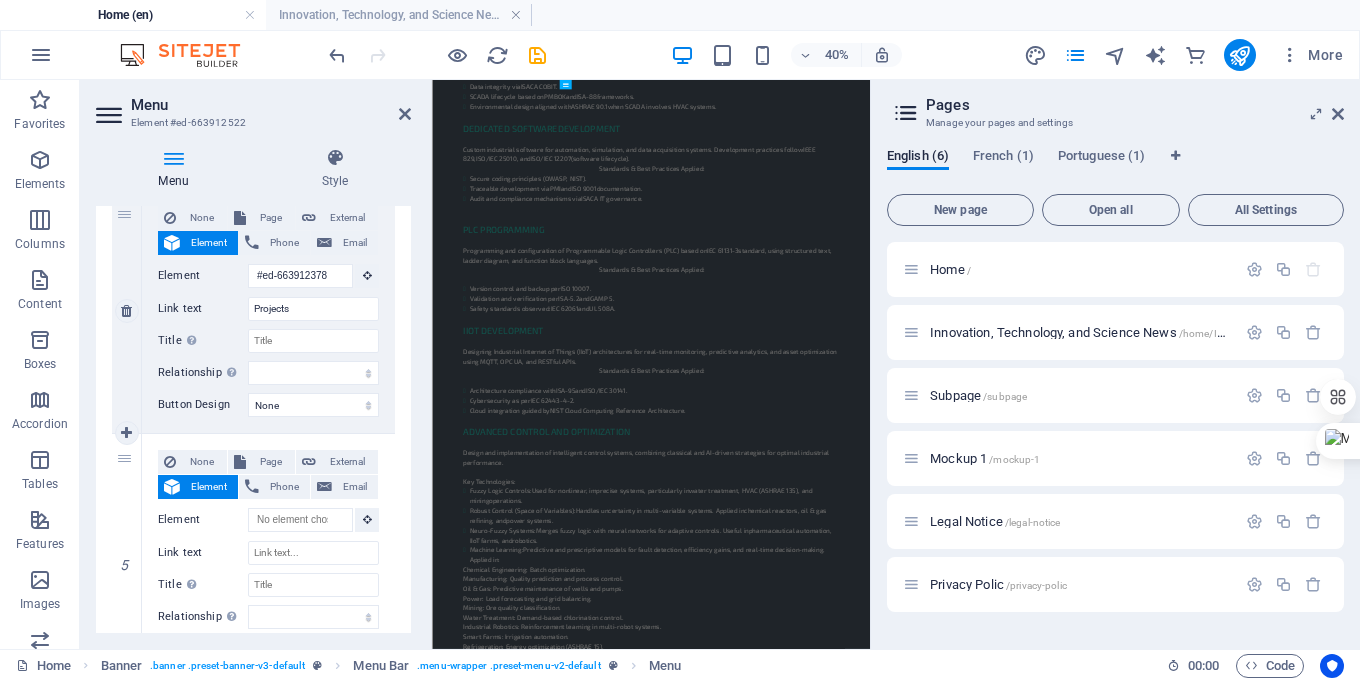 scroll, scrollTop: 0, scrollLeft: 0, axis: both 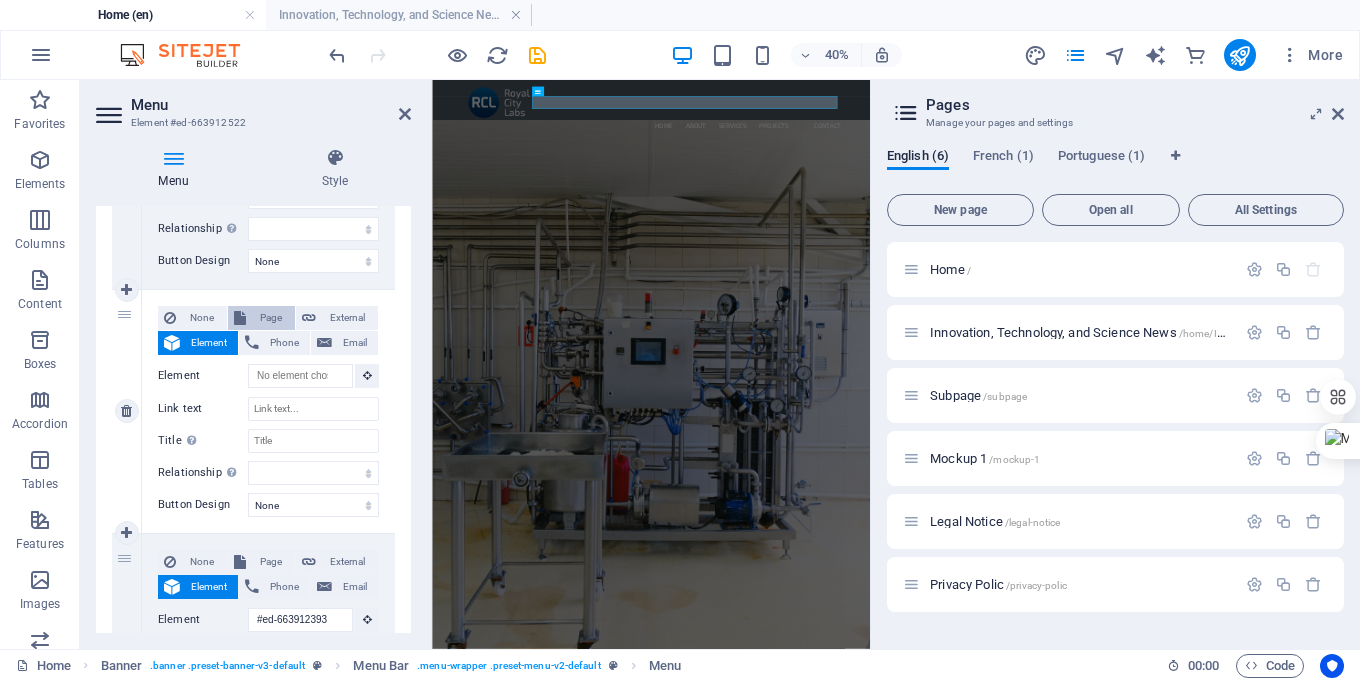 click on "Page" at bounding box center [270, 318] 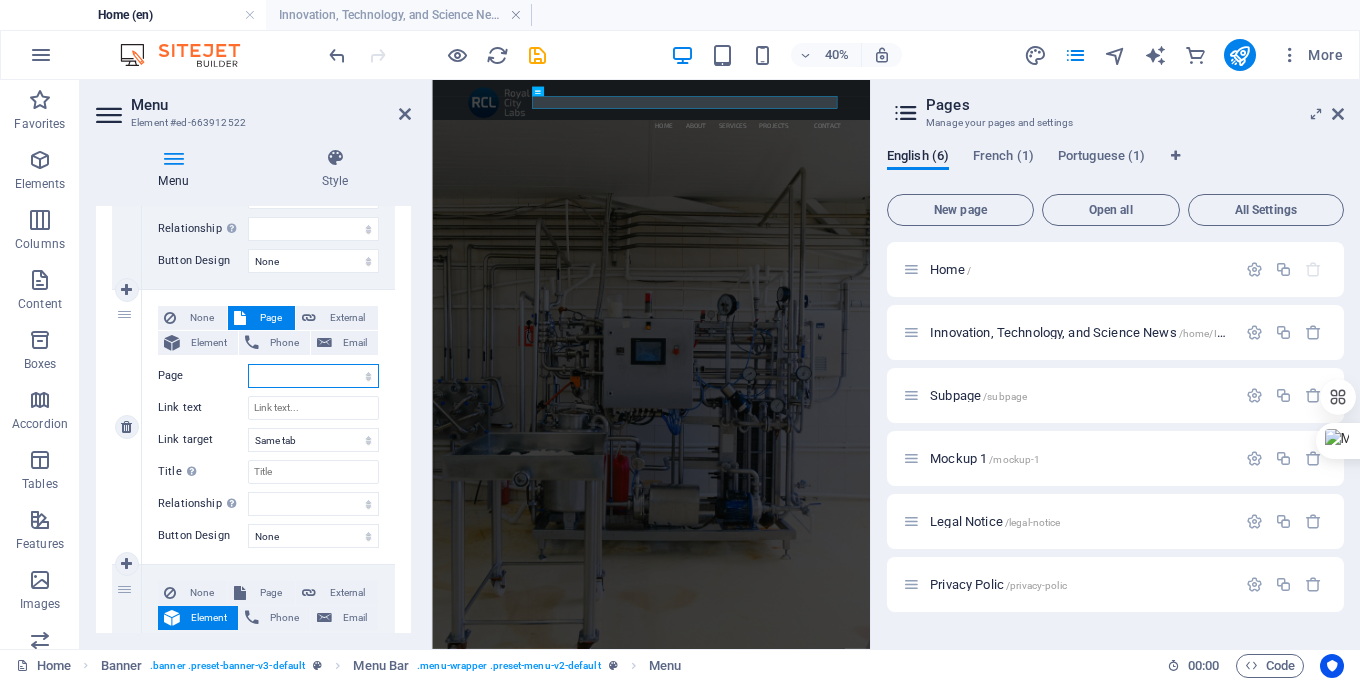 click on "Home Innovation, Technology, and Science News Subpage Mockup 1 Legal Notice Privacy Polic Home Home" at bounding box center (313, 376) 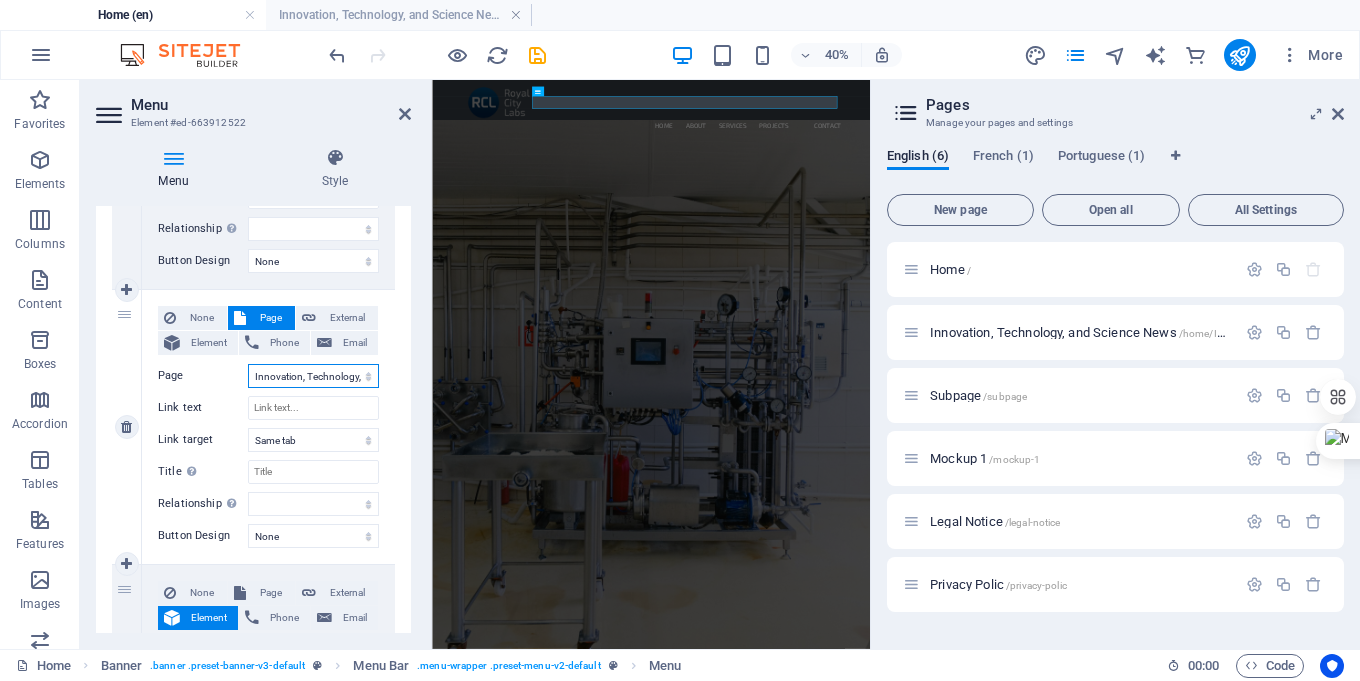 click on "Home Innovation, Technology, and Science News Subpage Mockup 1 Legal Notice Privacy Polic Home Home" at bounding box center (313, 376) 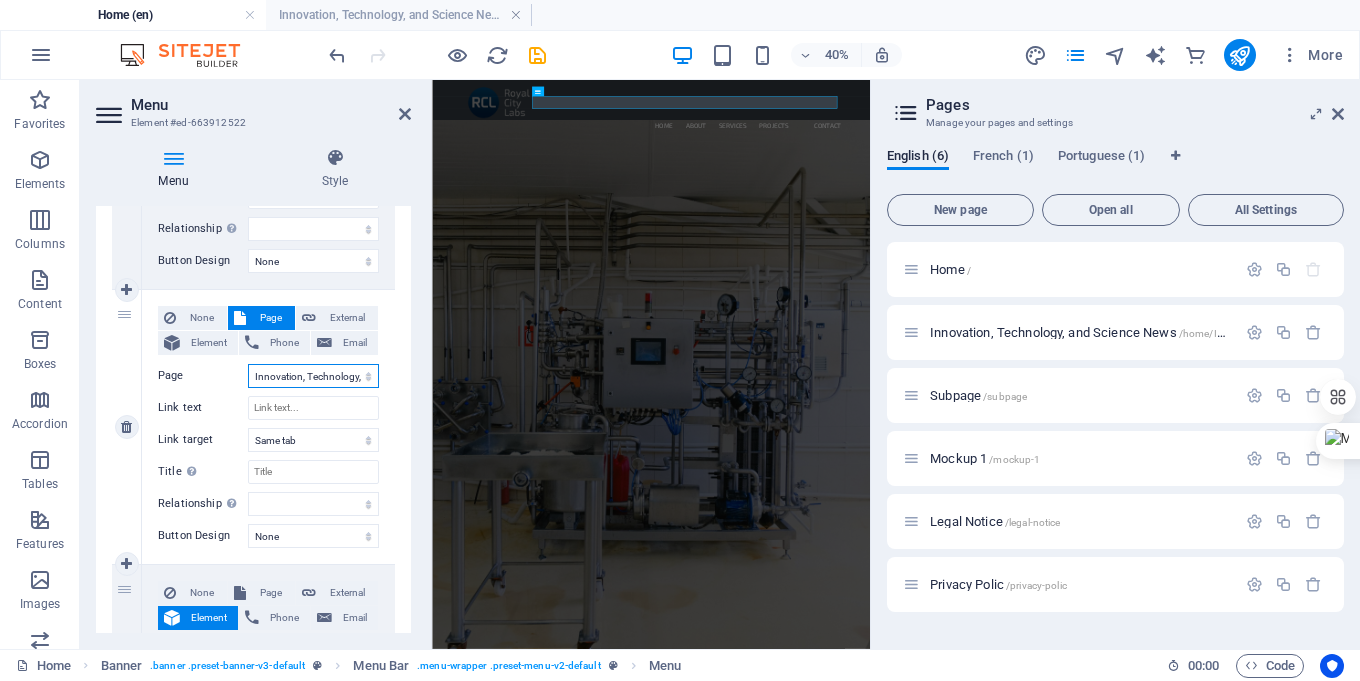 select 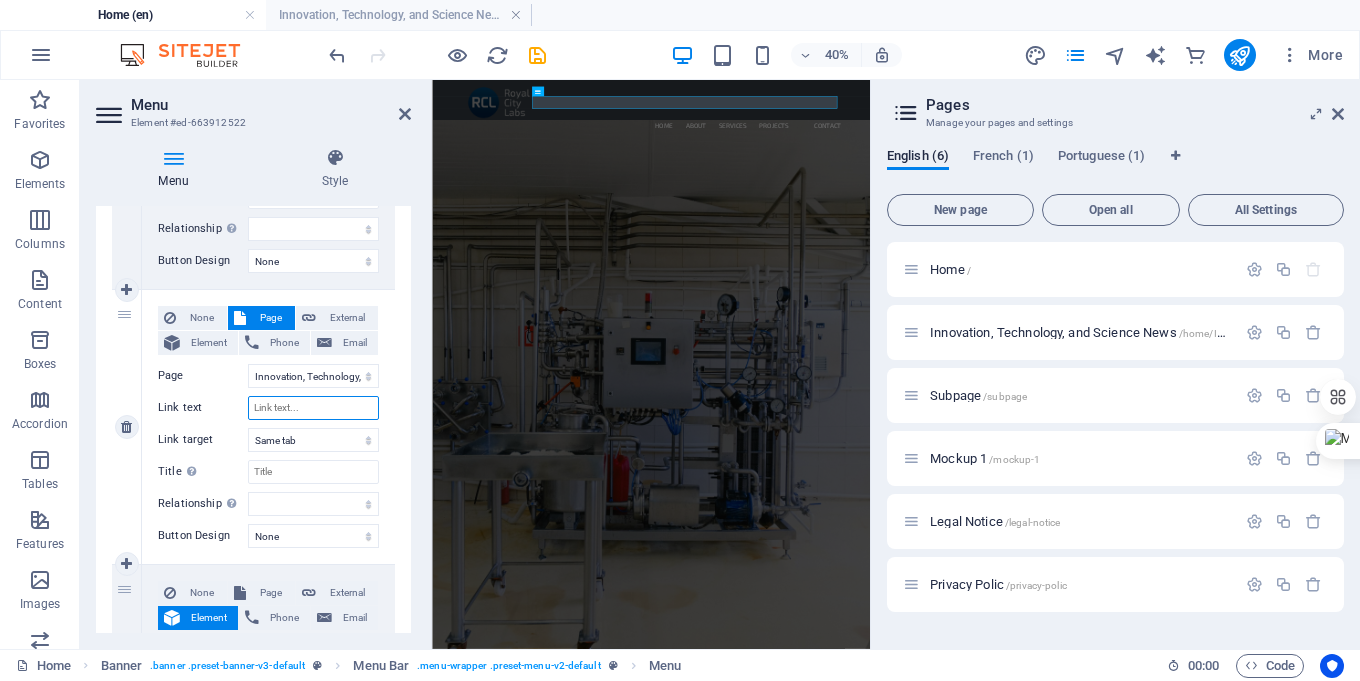 click on "Link text" at bounding box center (313, 408) 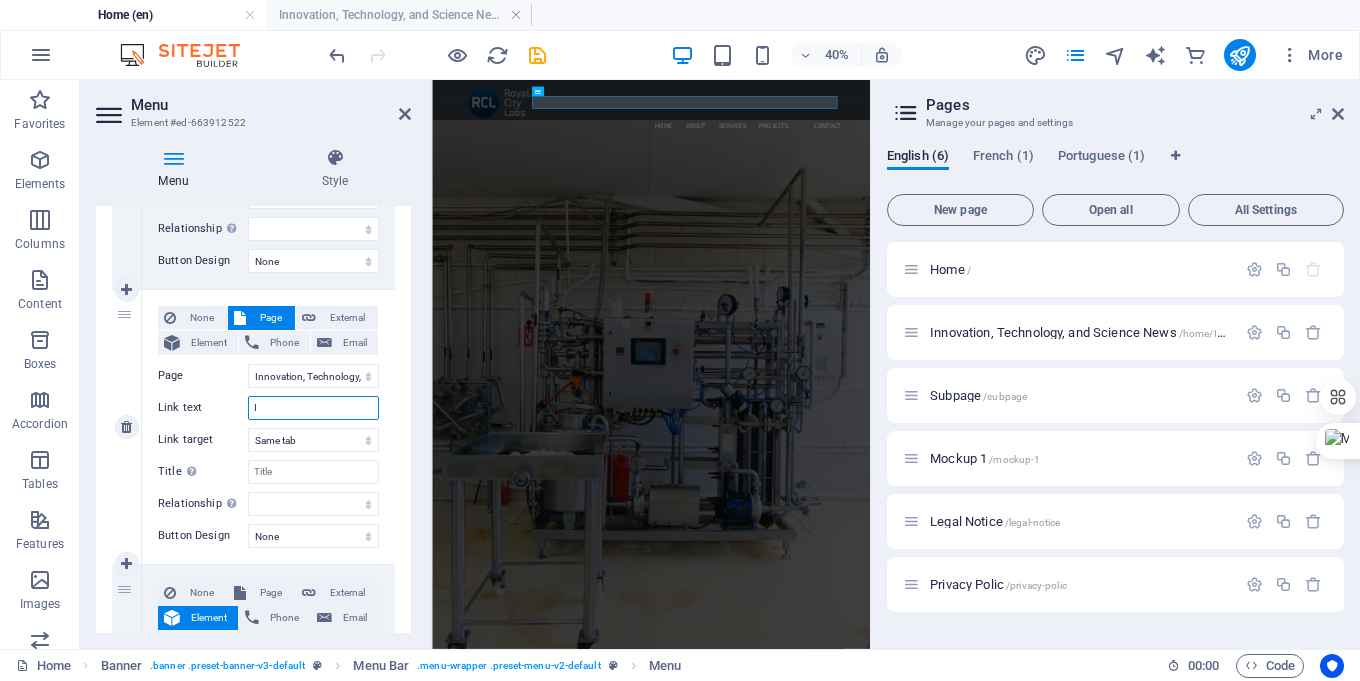 type on "In" 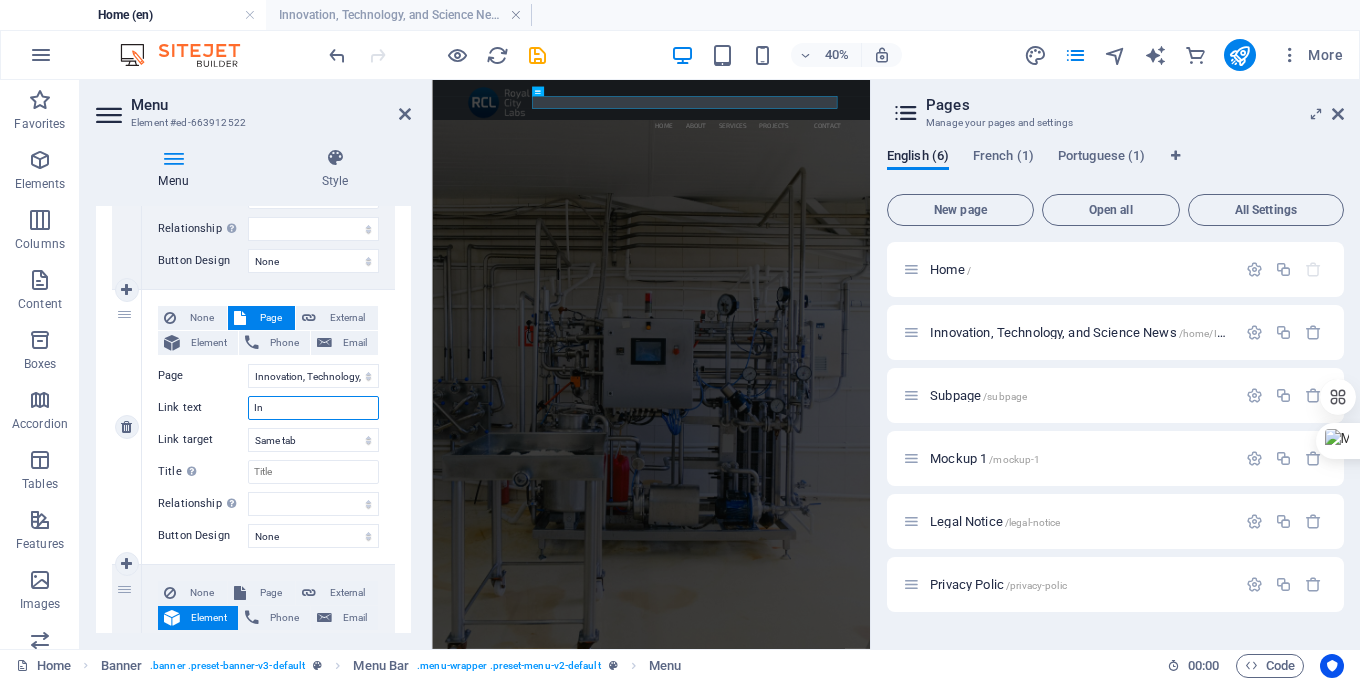 select 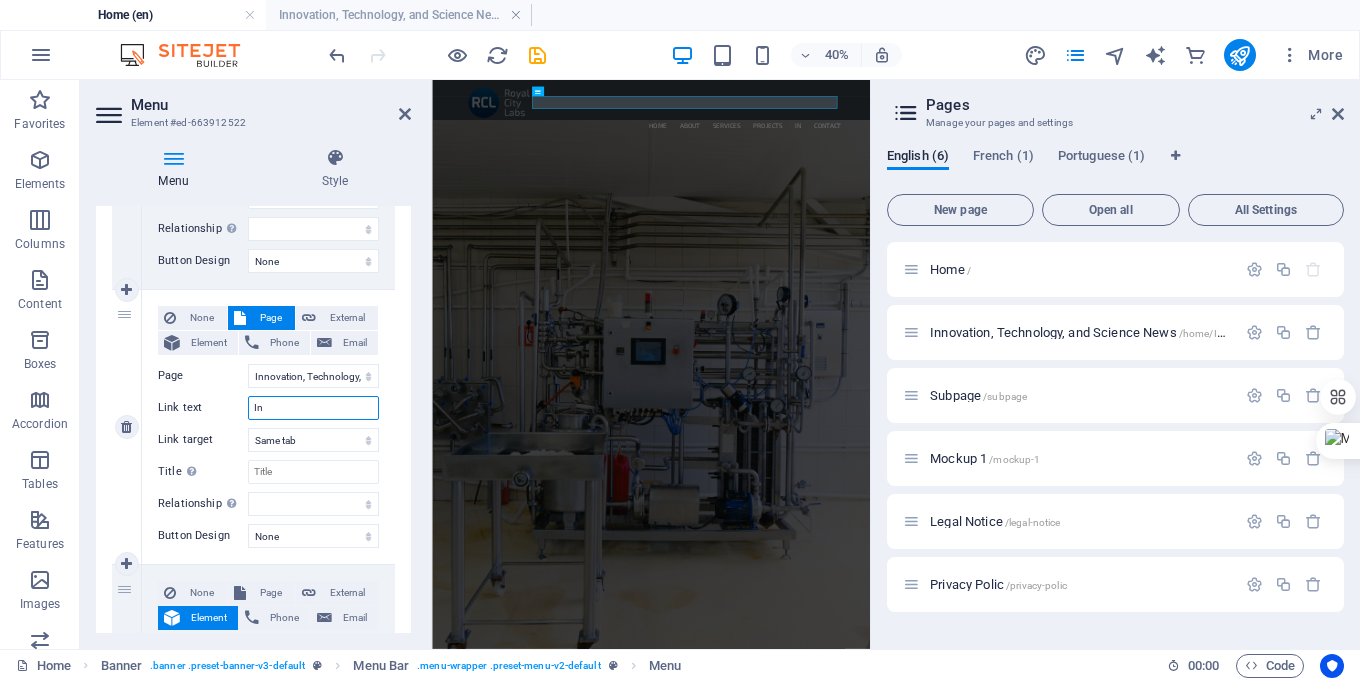 type on "I" 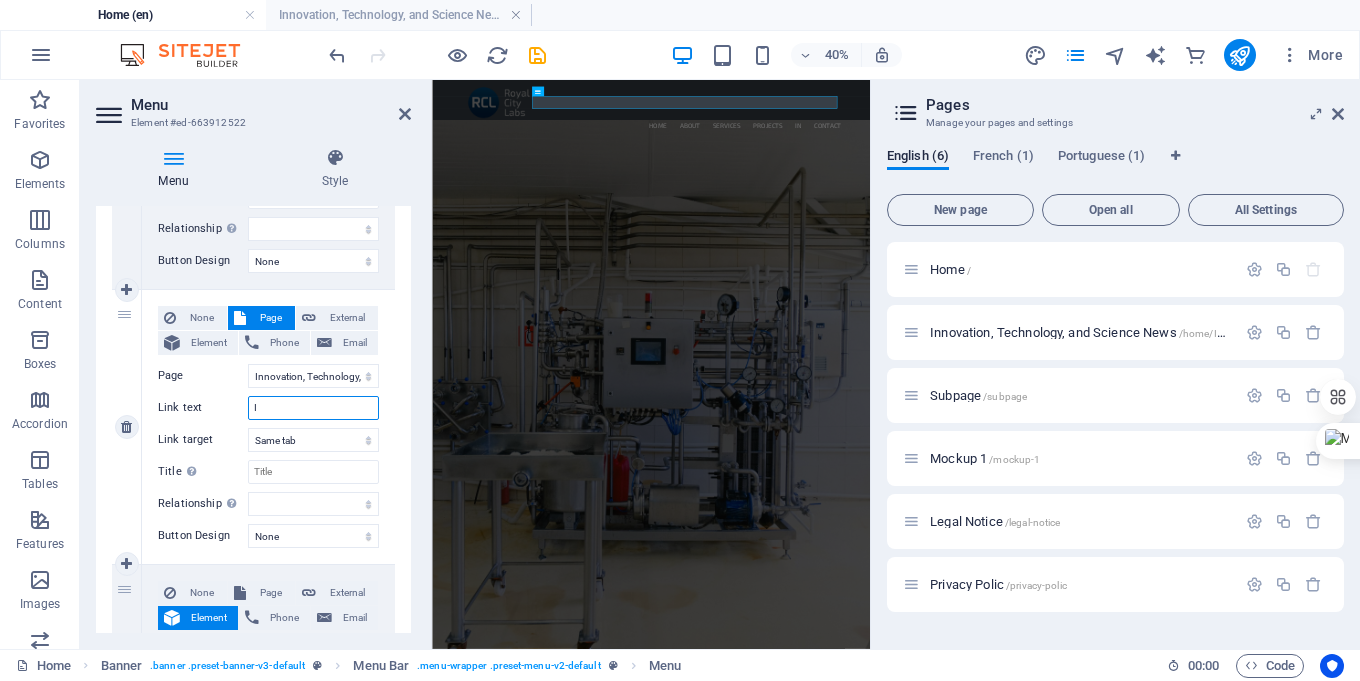 type 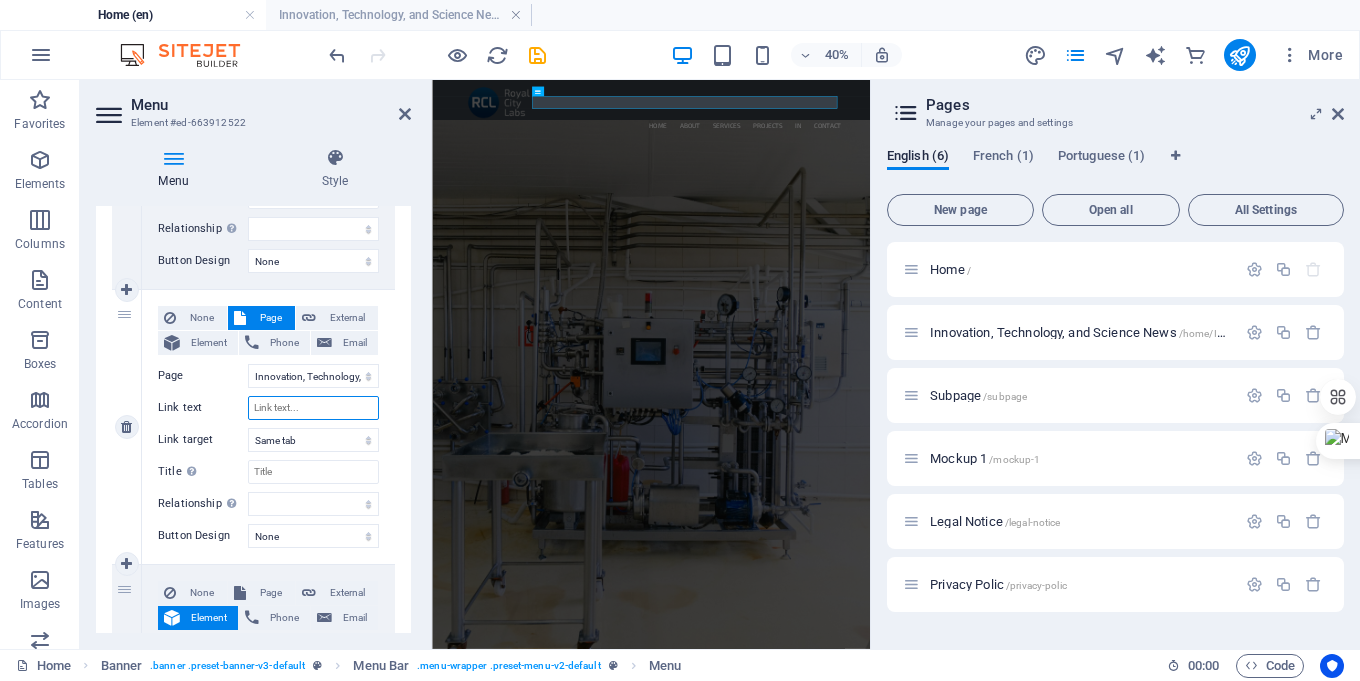 select 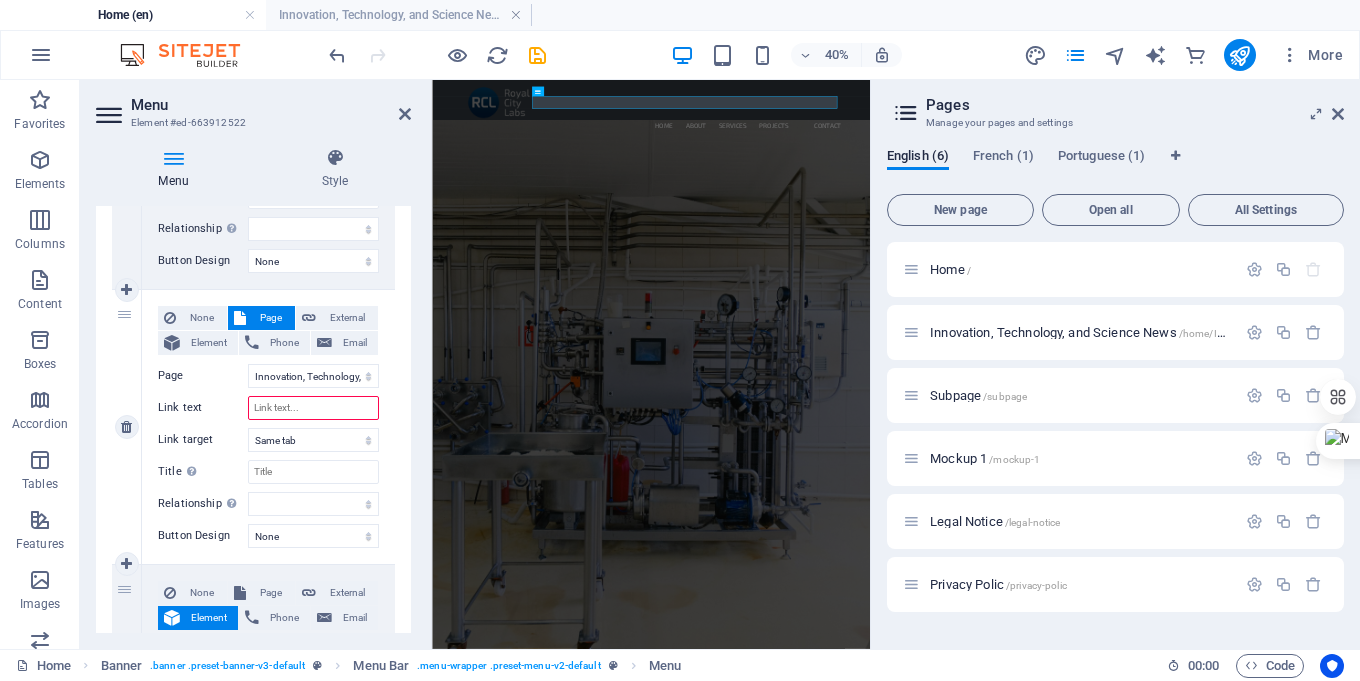 type on "N" 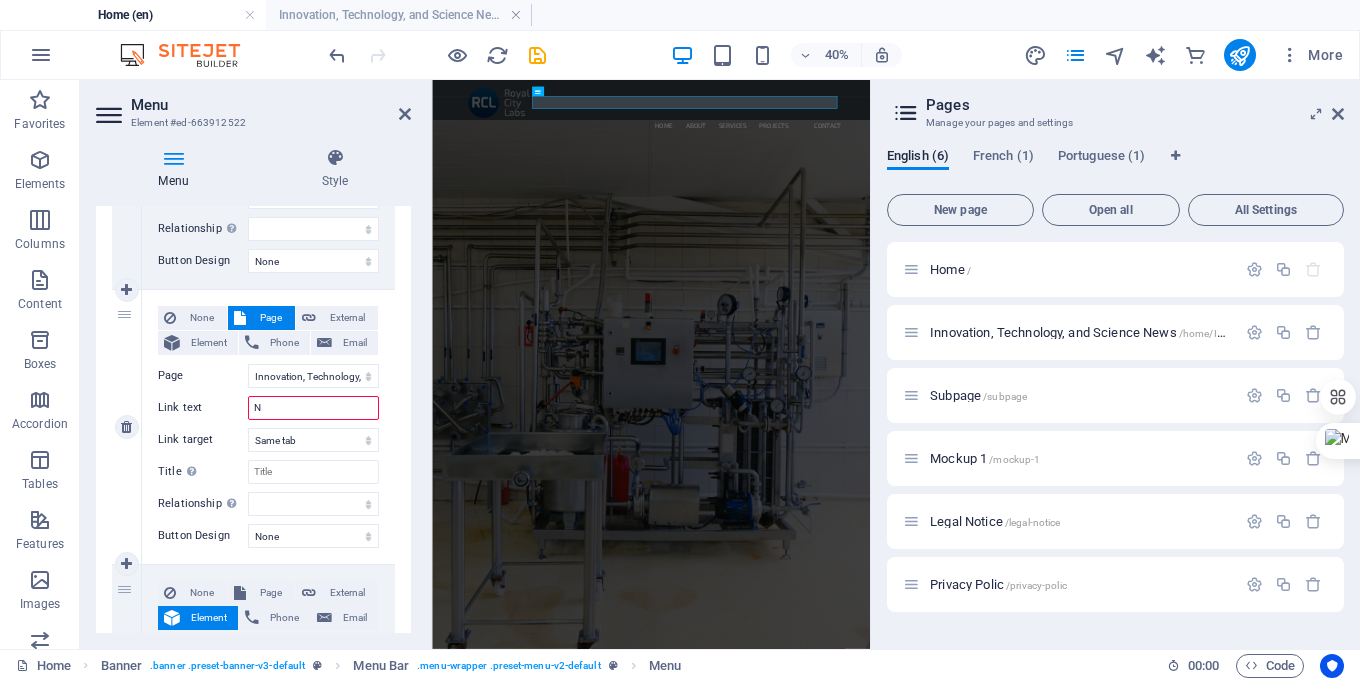 select 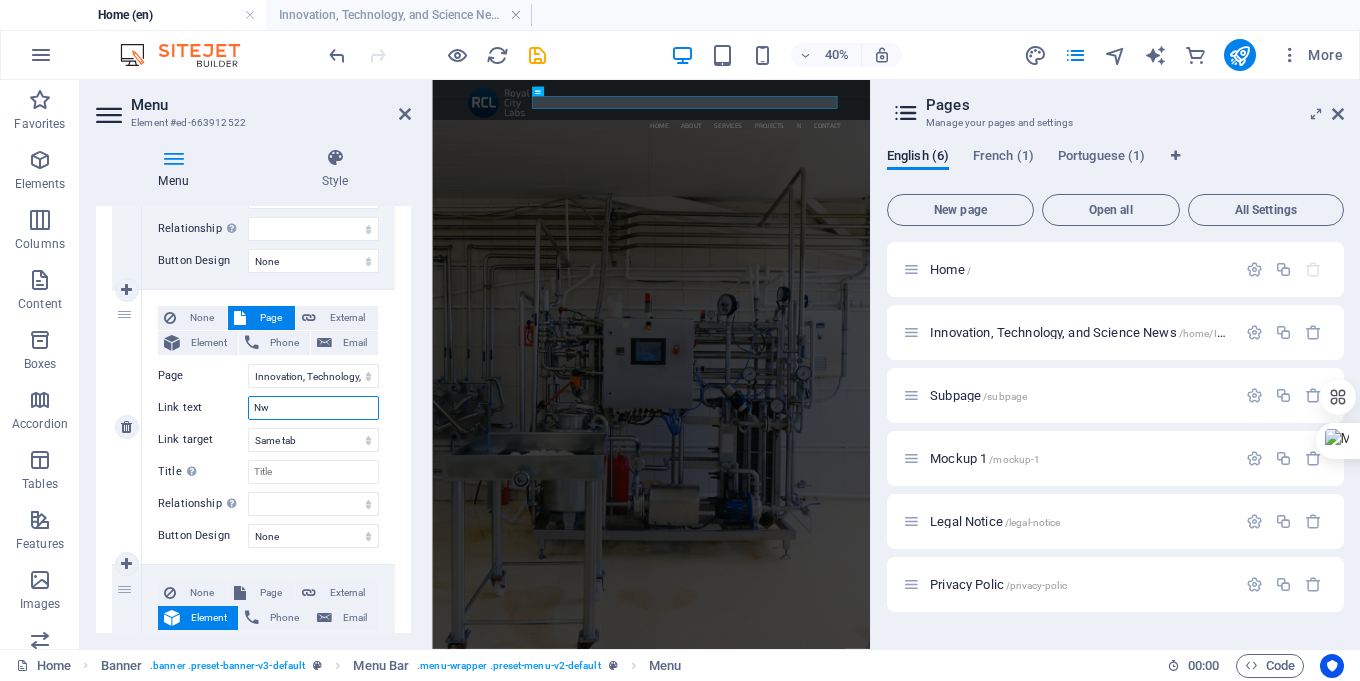 type on "Nwe" 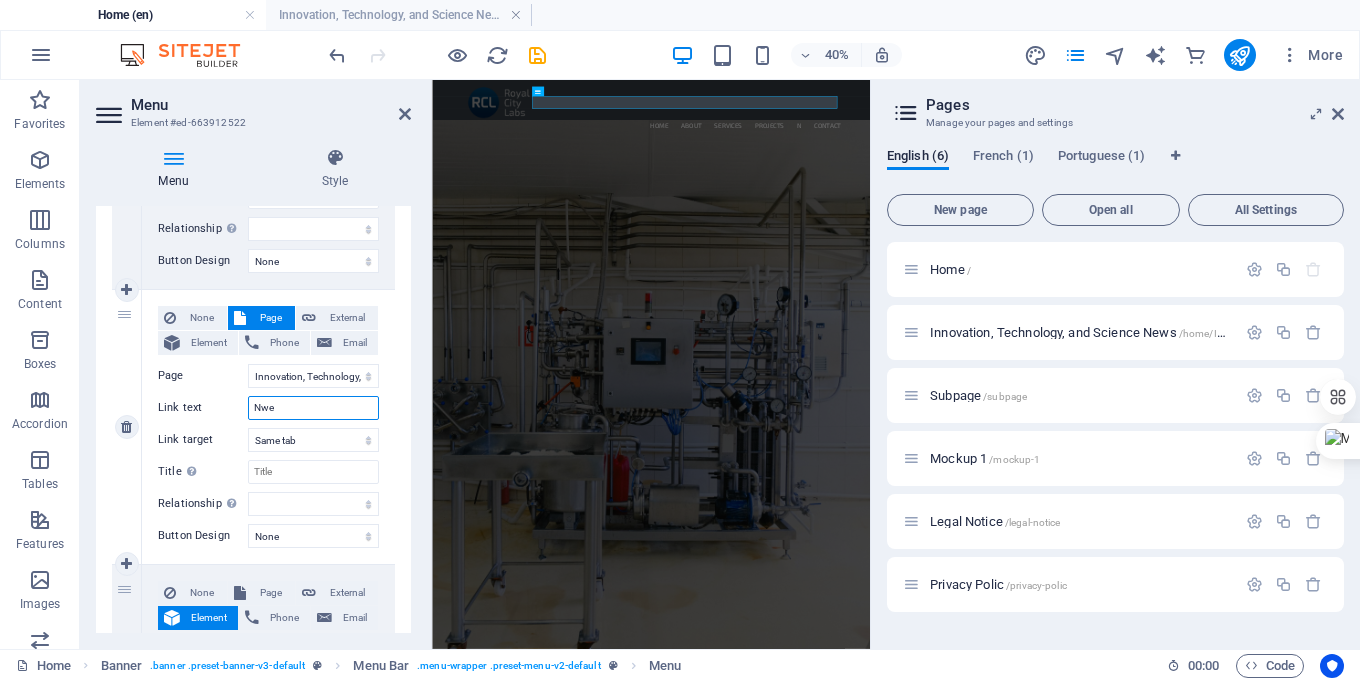 select 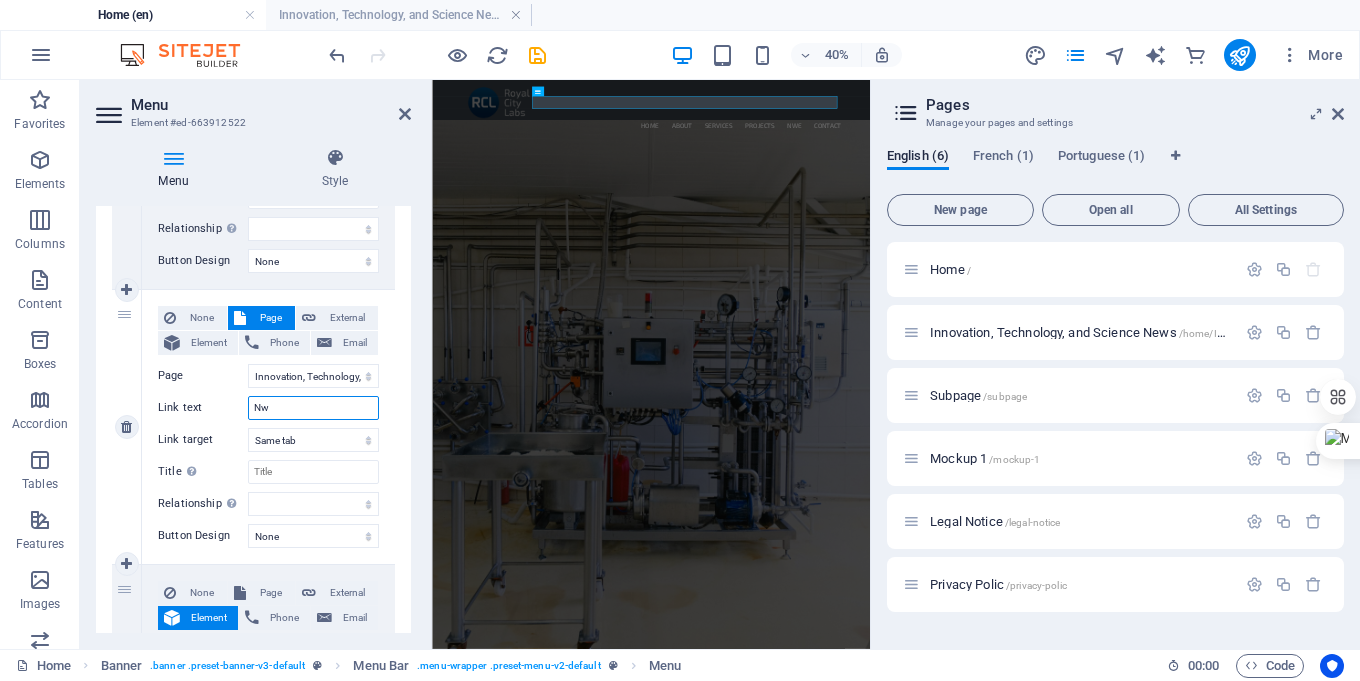 type on "N" 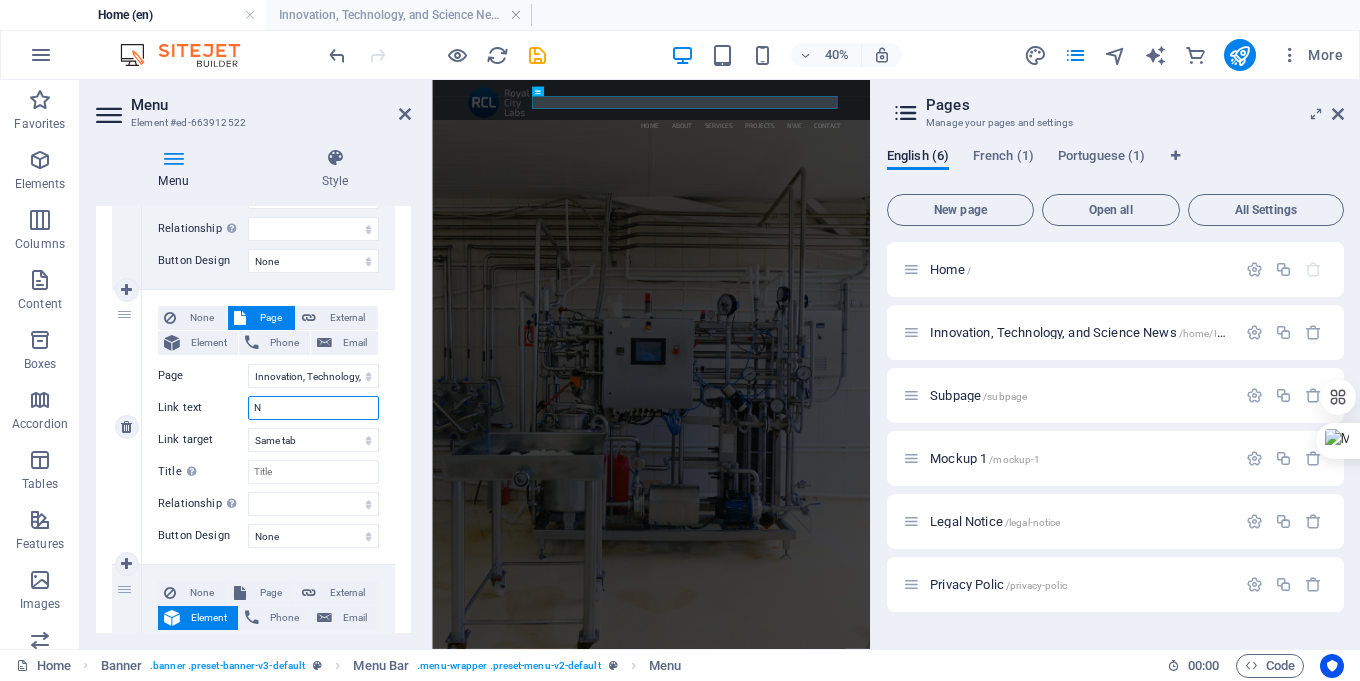 select 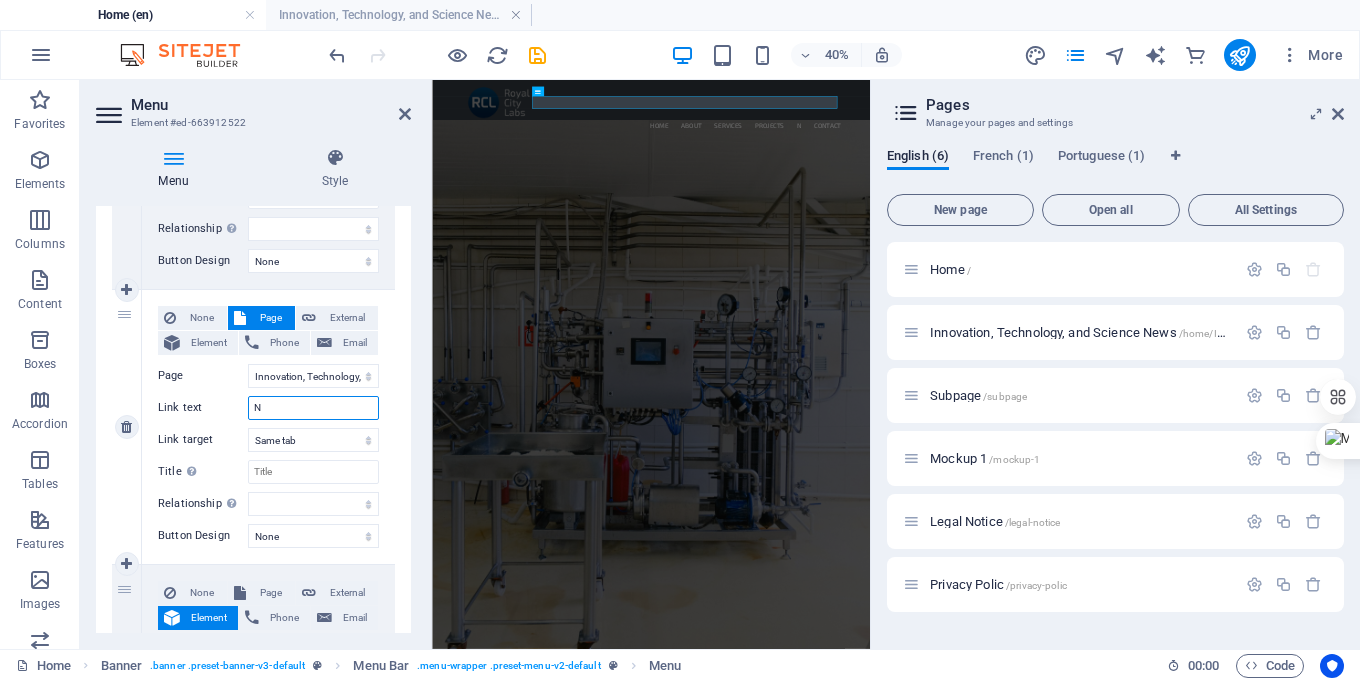 type 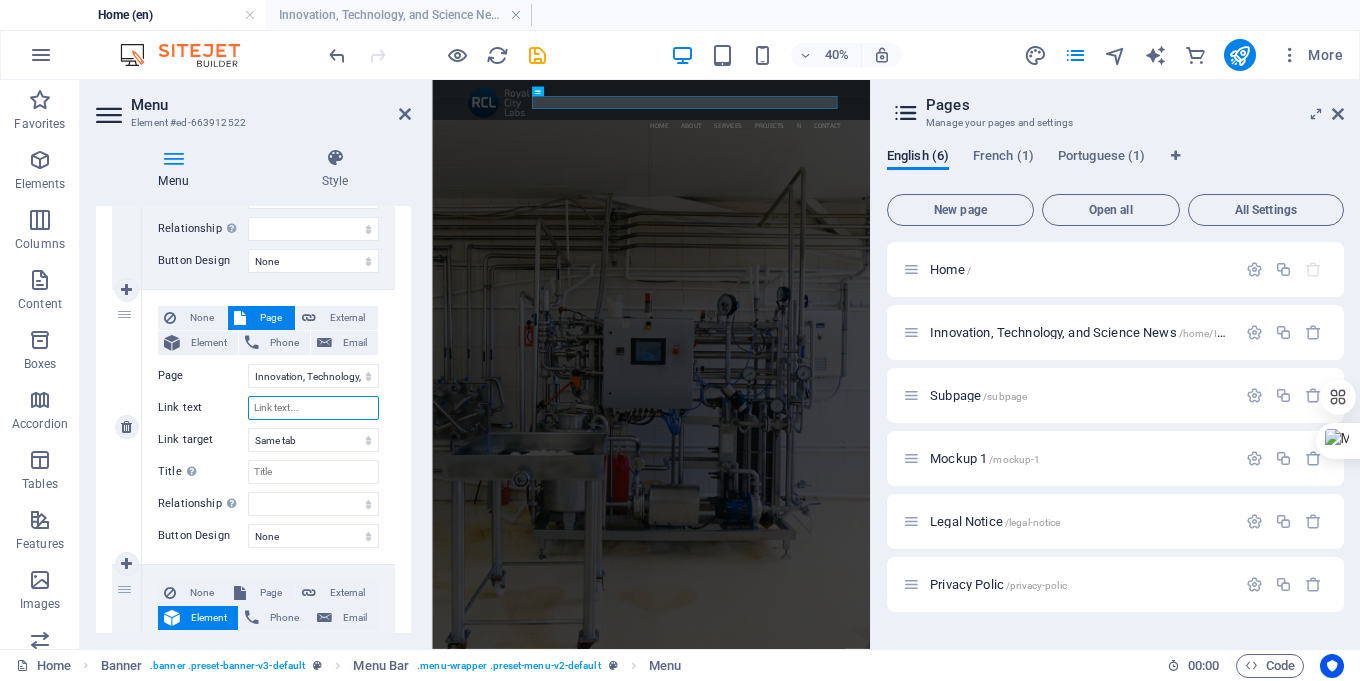 select 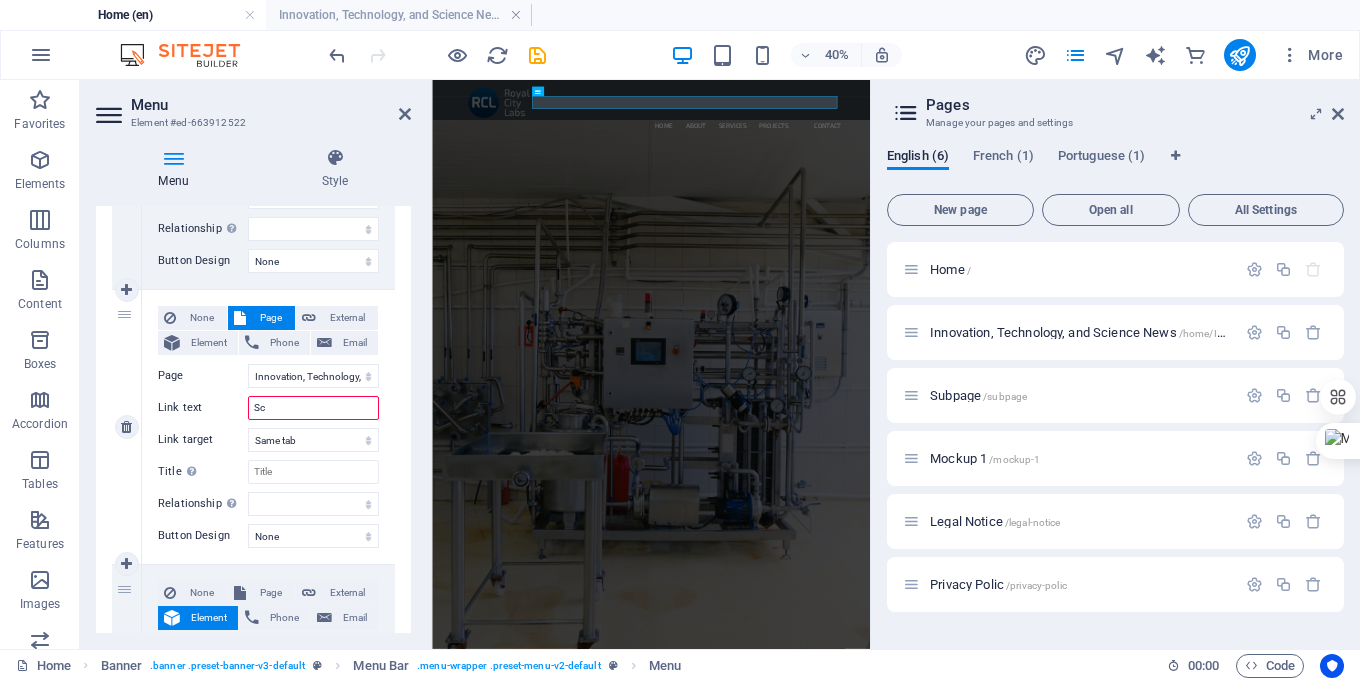 type on "Sci" 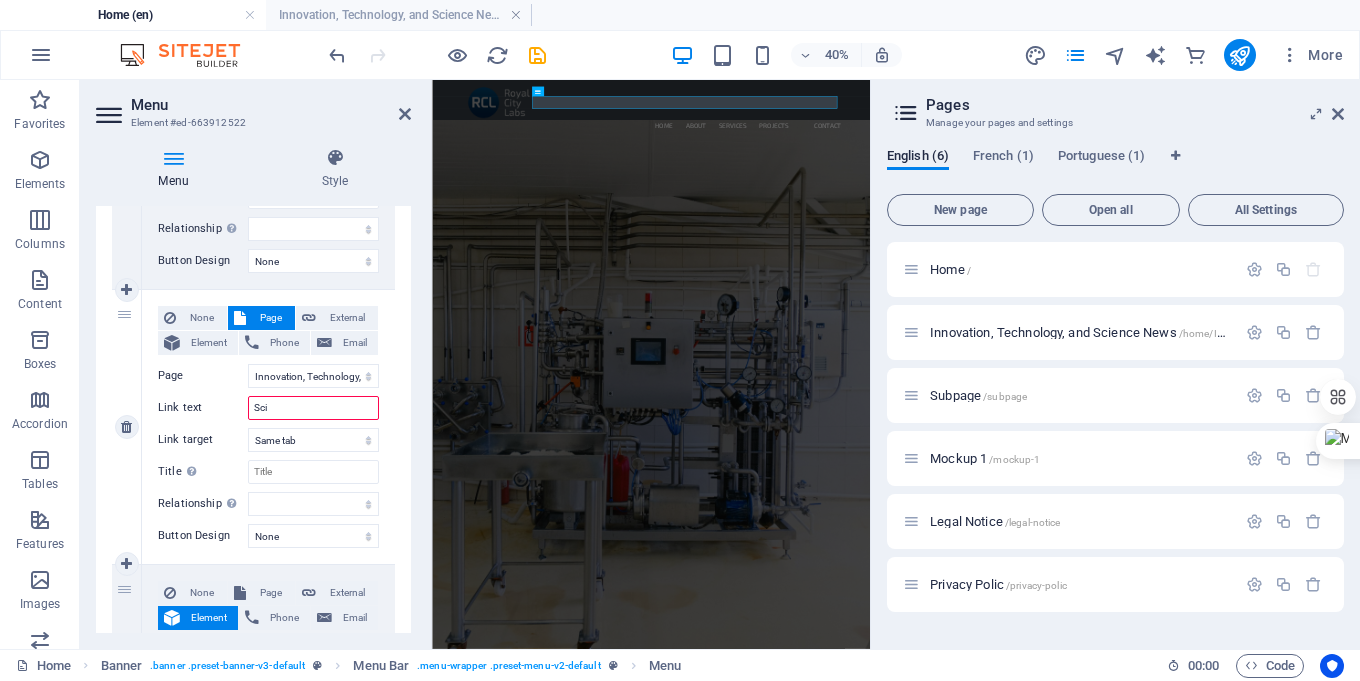 select 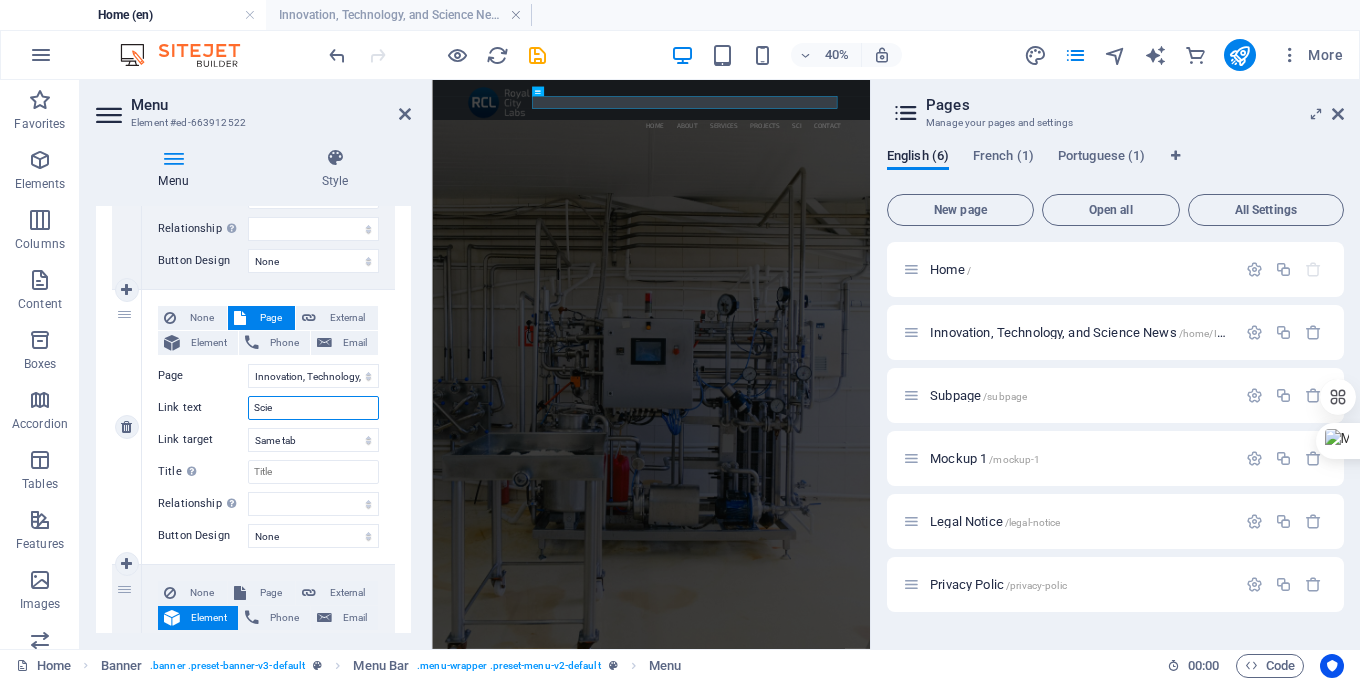type on "Scien" 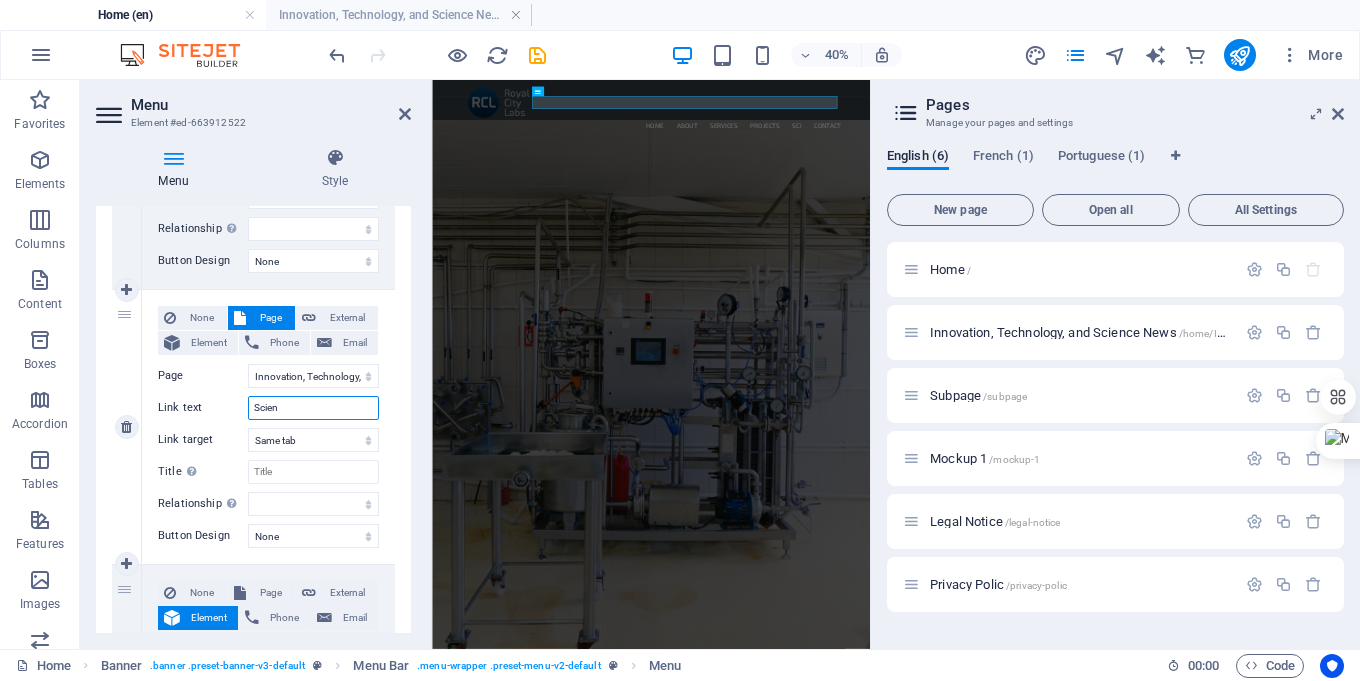 select 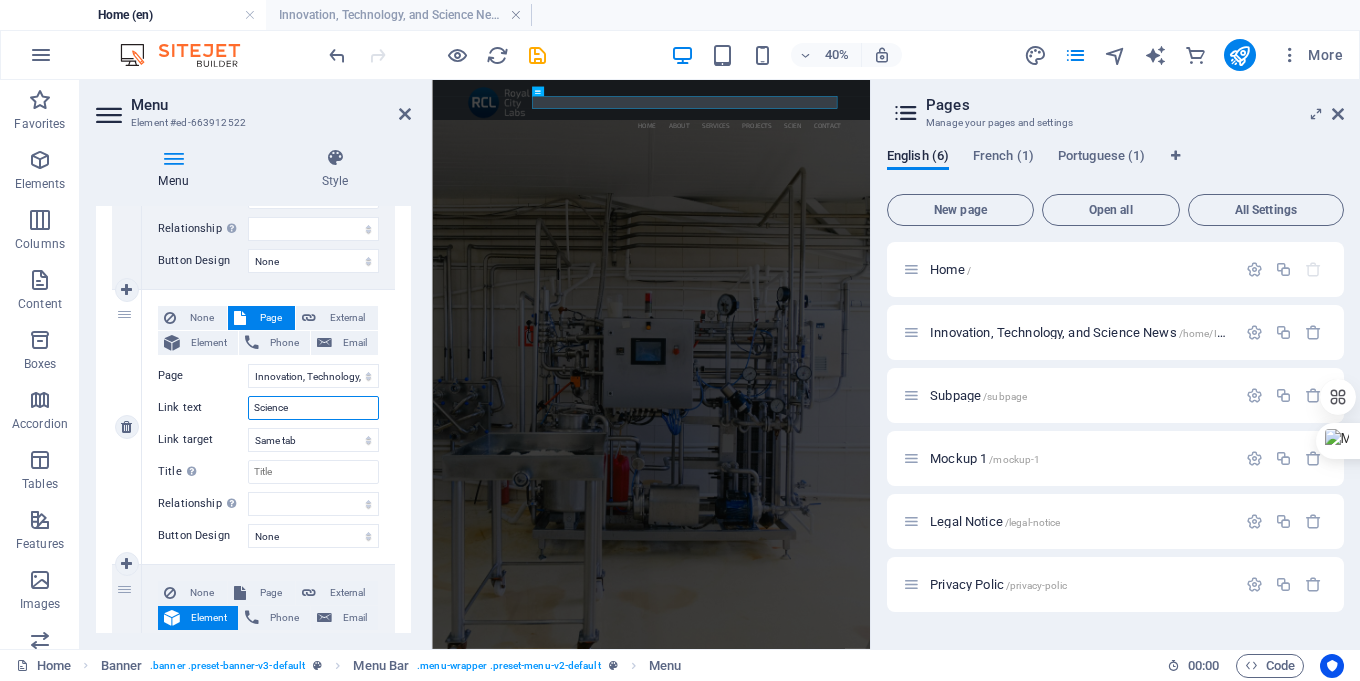 type on "Science" 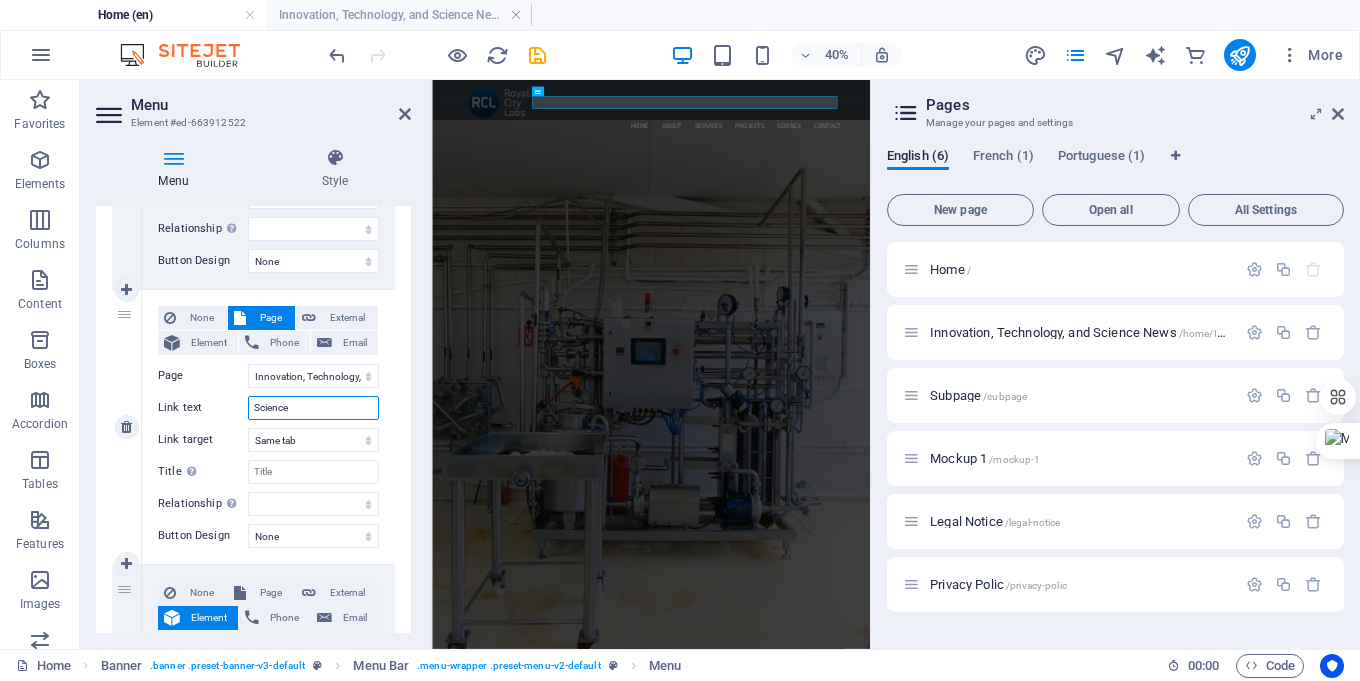 type on "Science N" 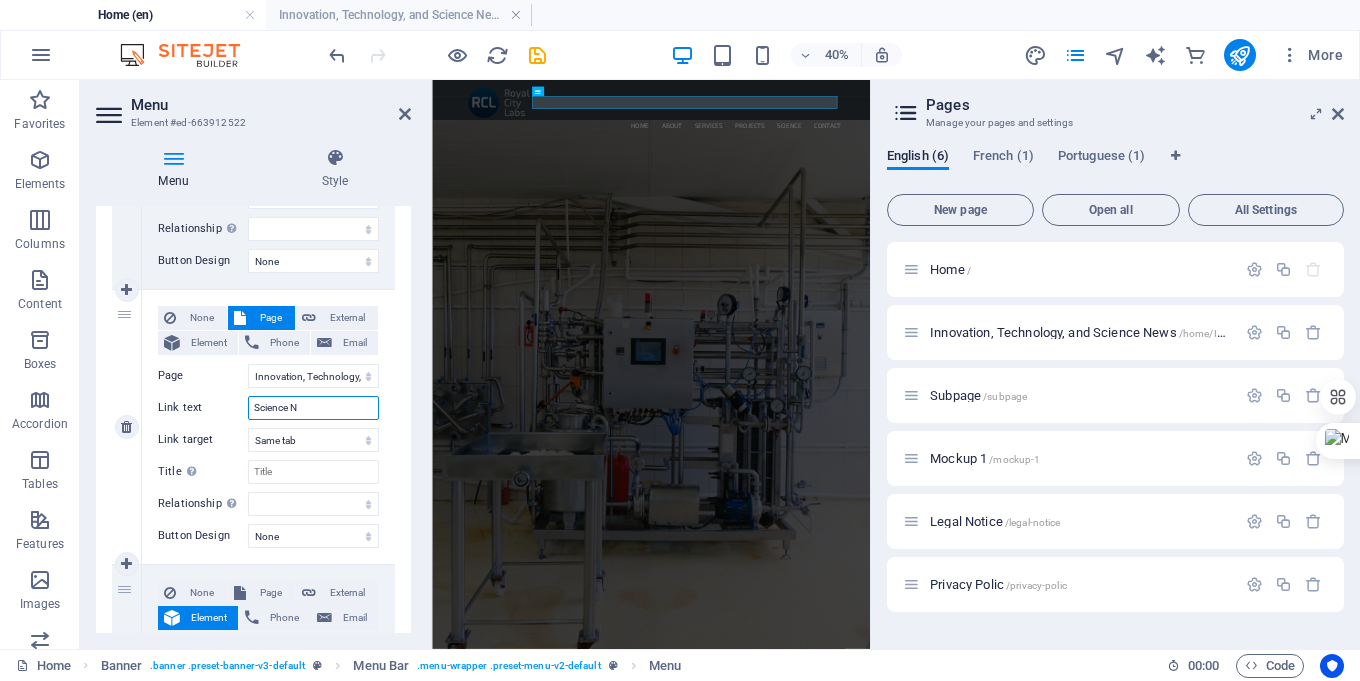 select 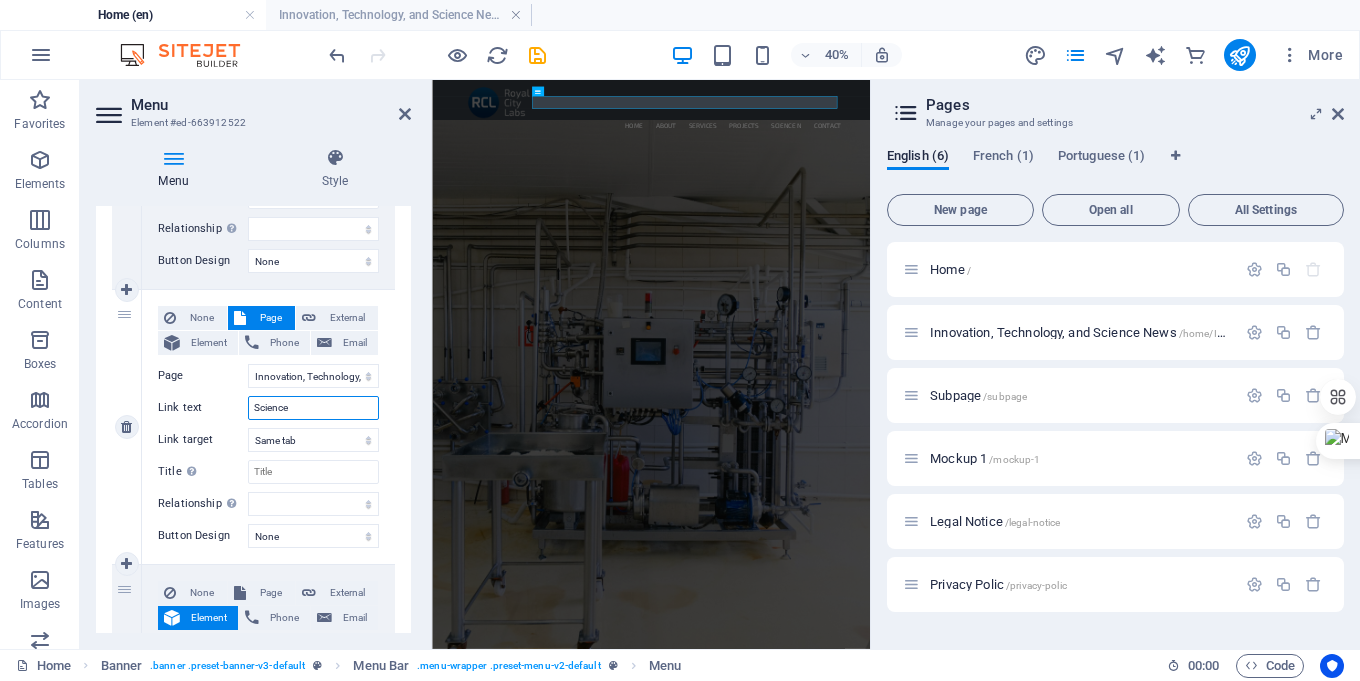 type on "Science" 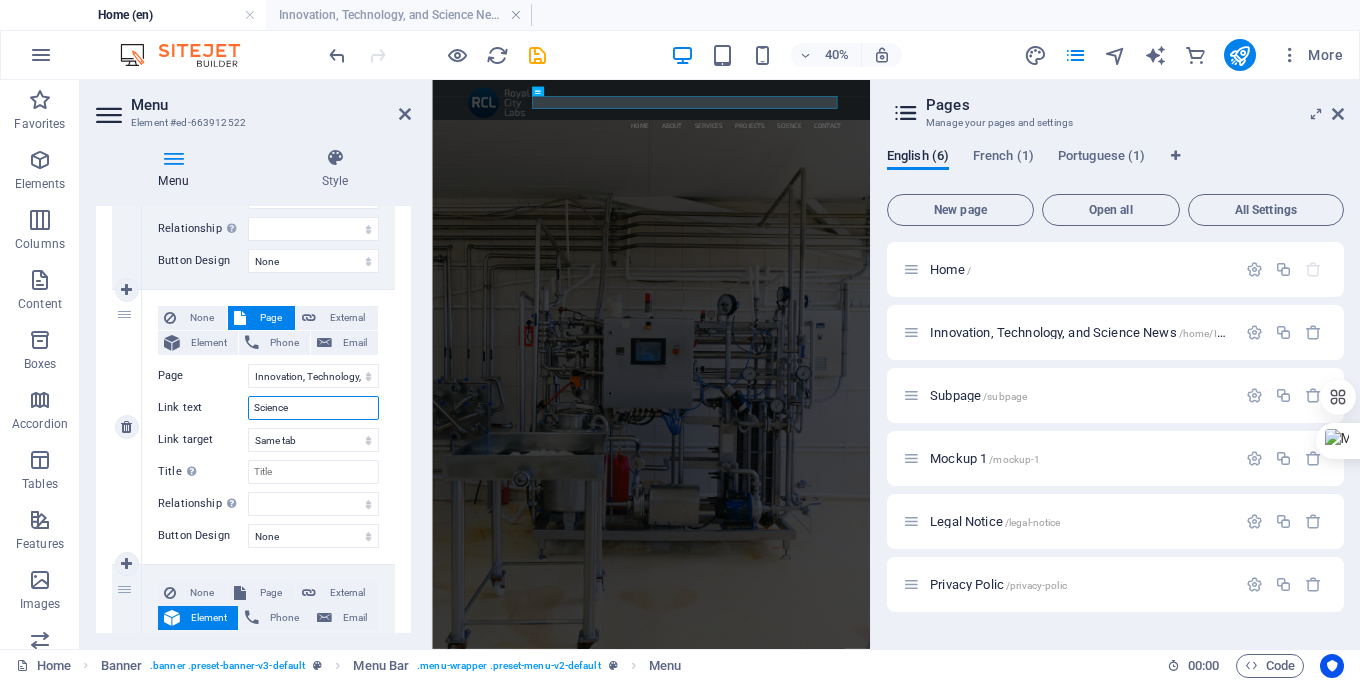 type on "Scienc" 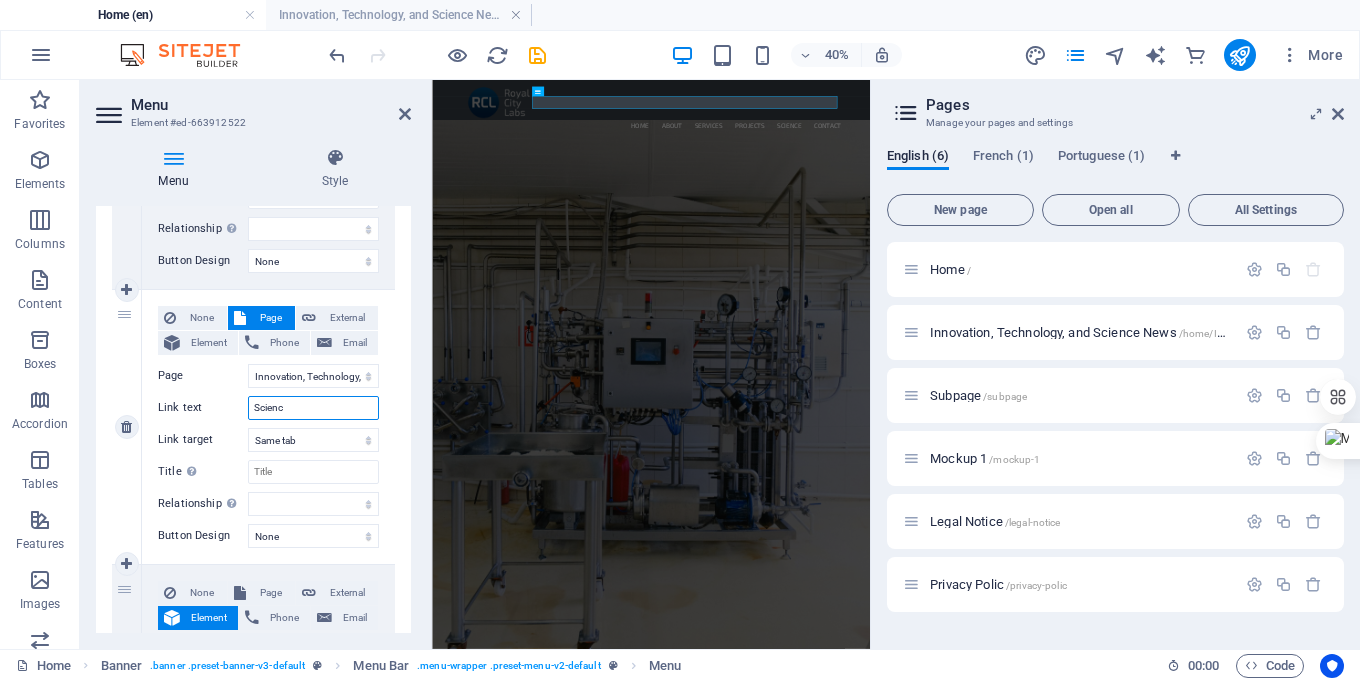 select 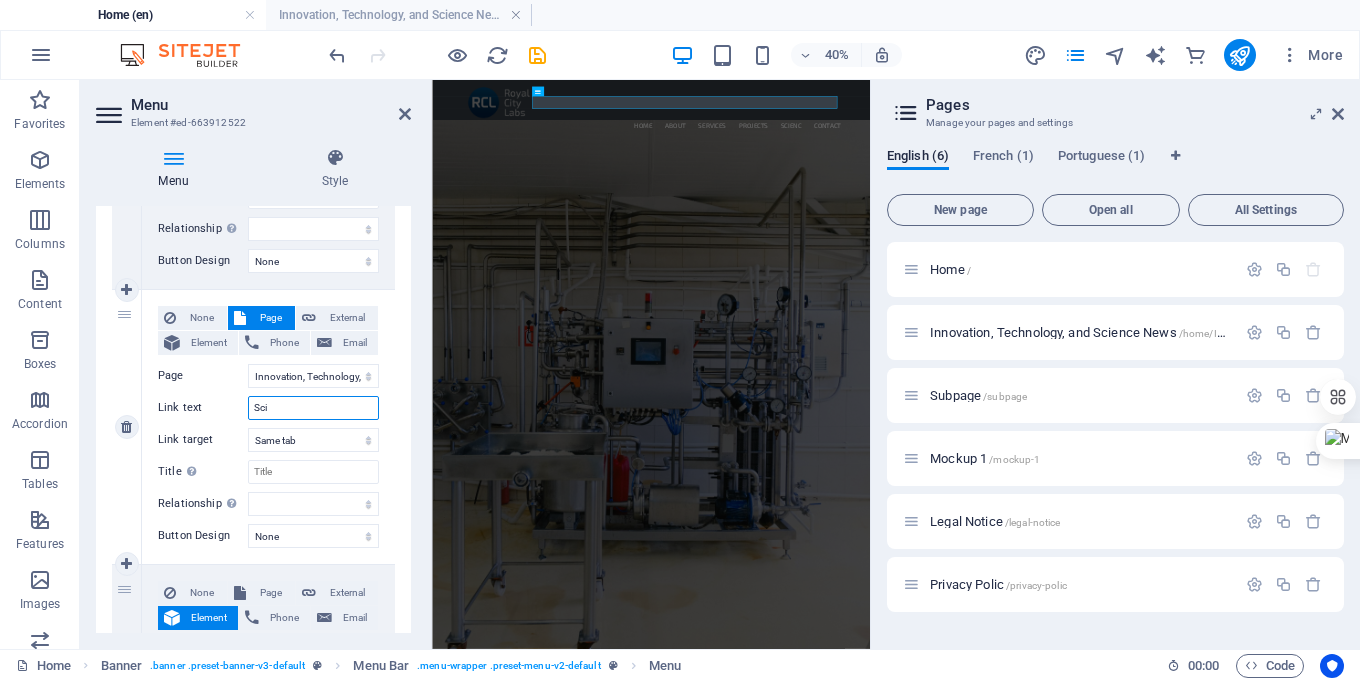 type on "Sc" 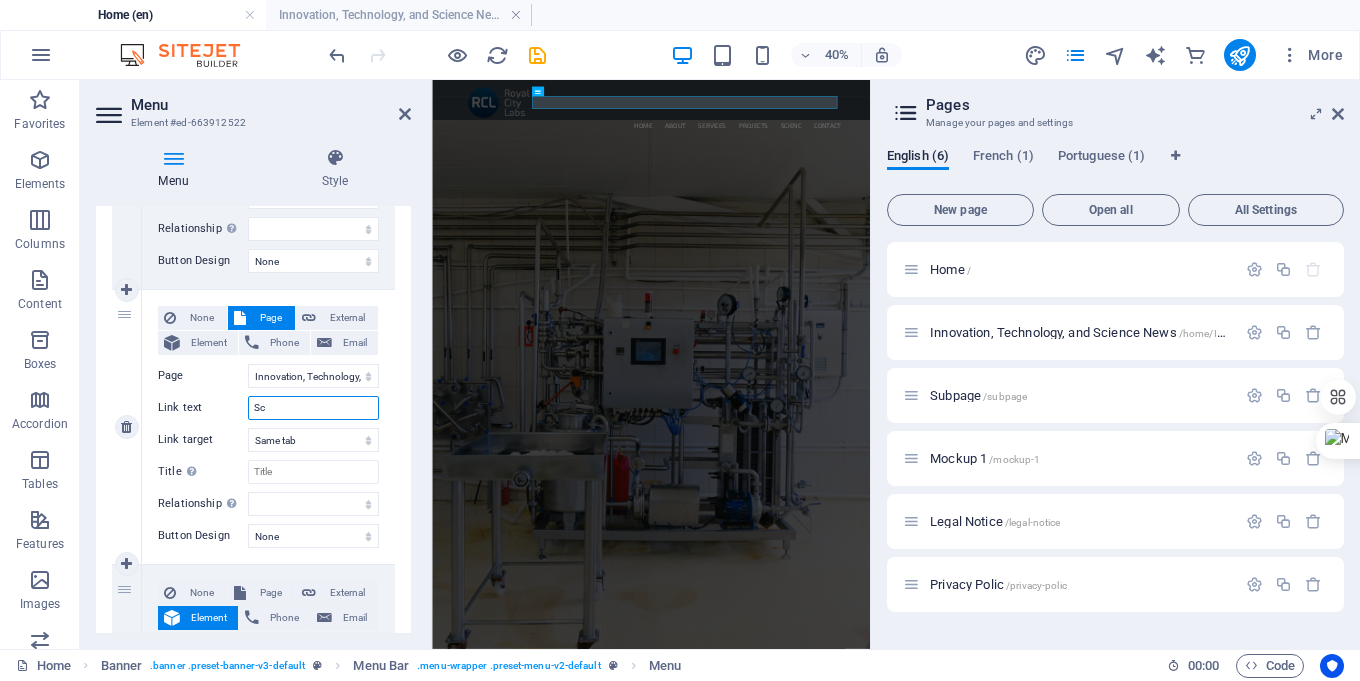 select 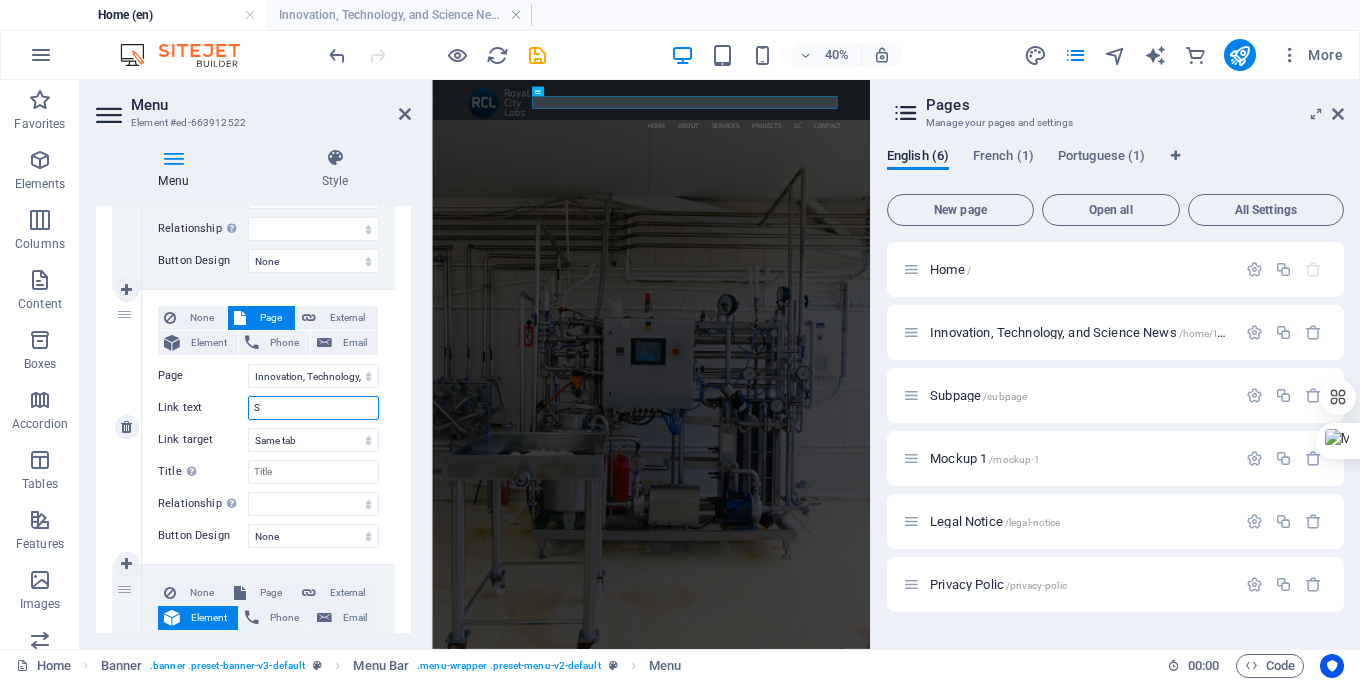 type 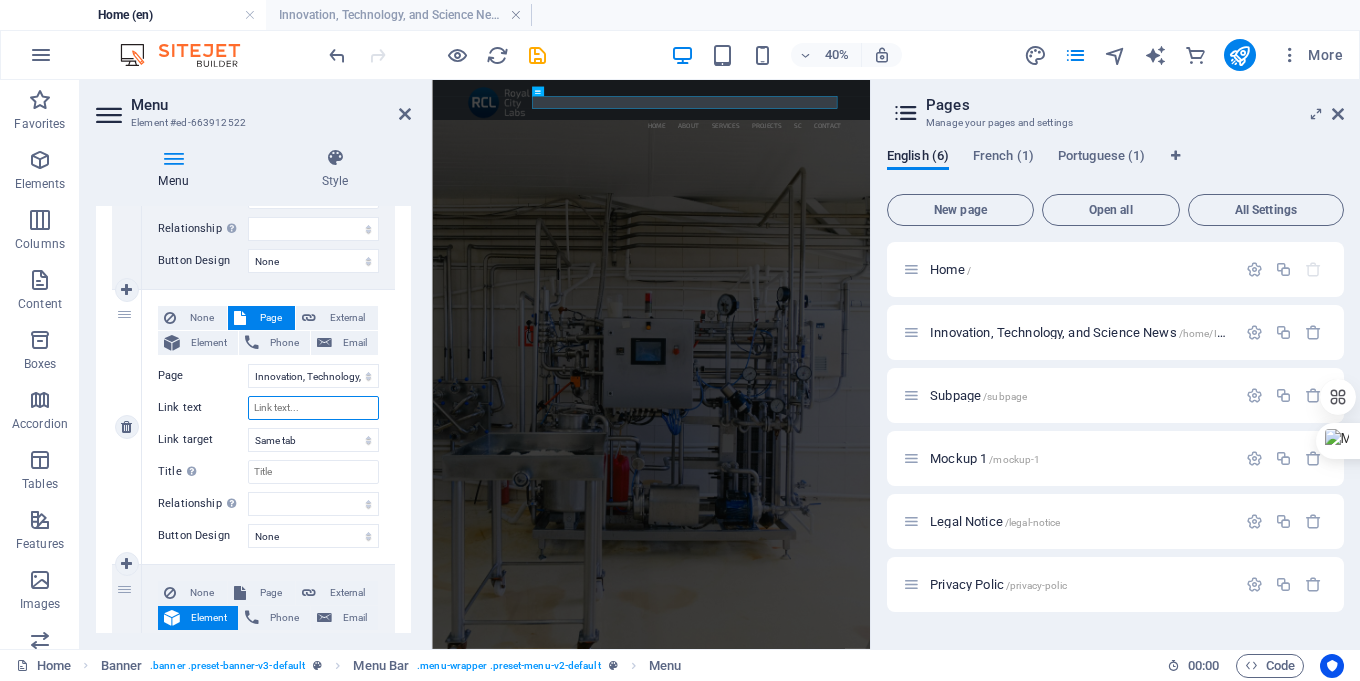 select 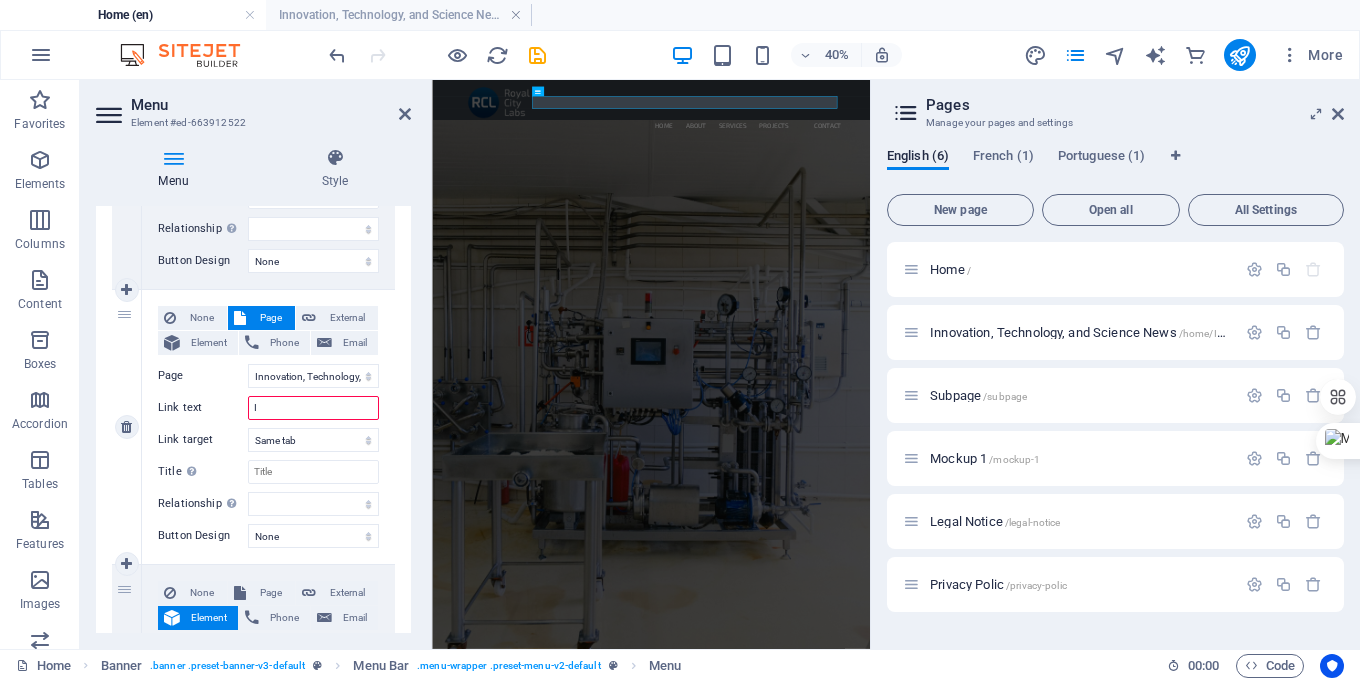 type on "IT" 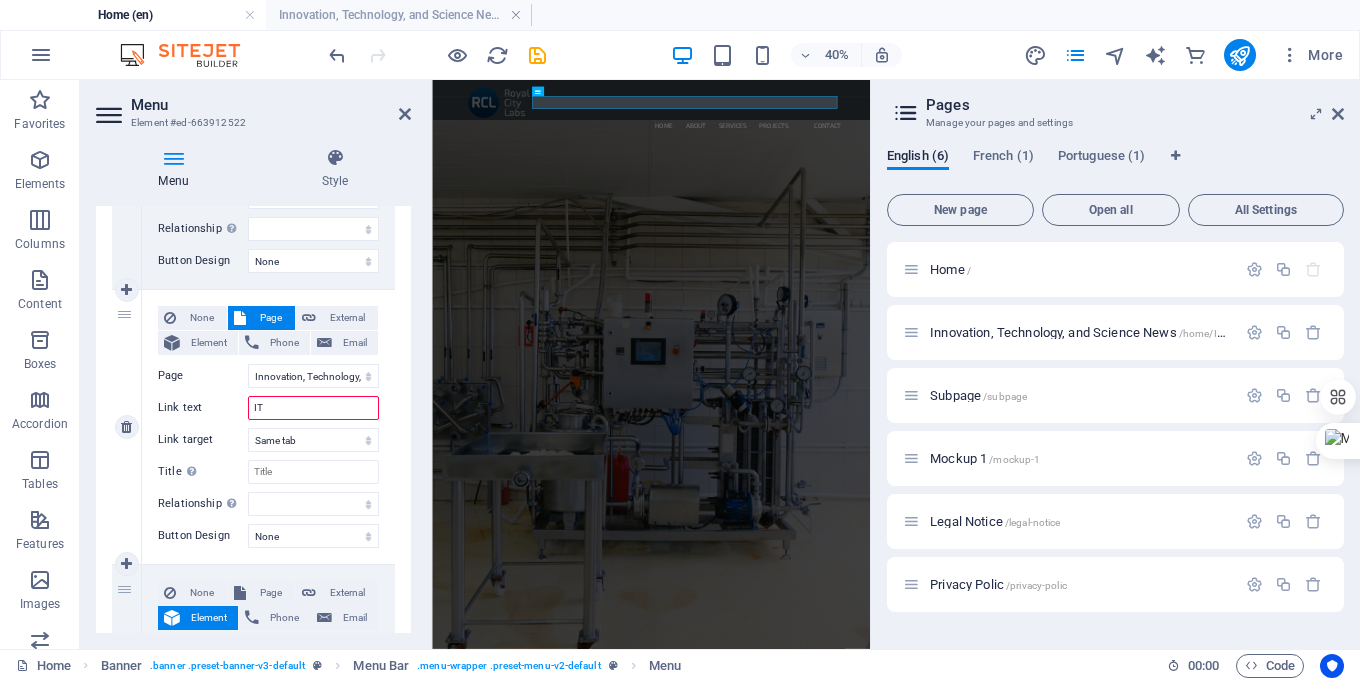 select 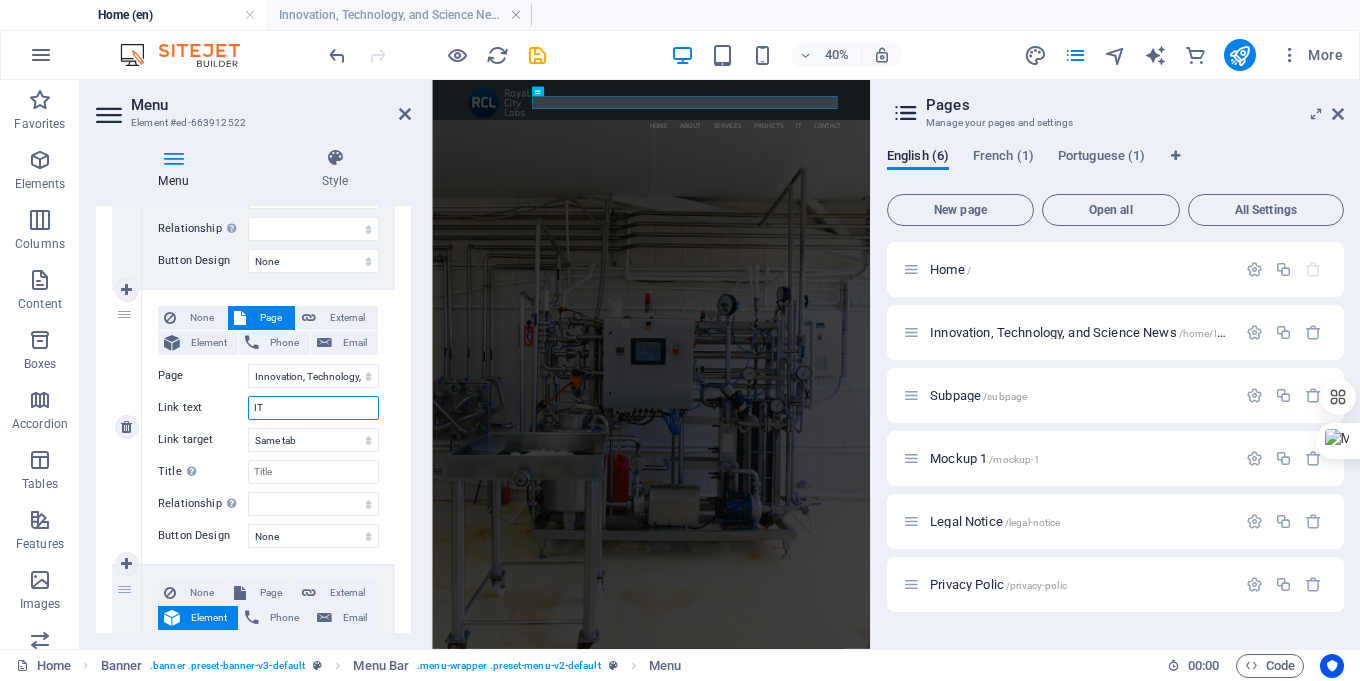 type on "ITS" 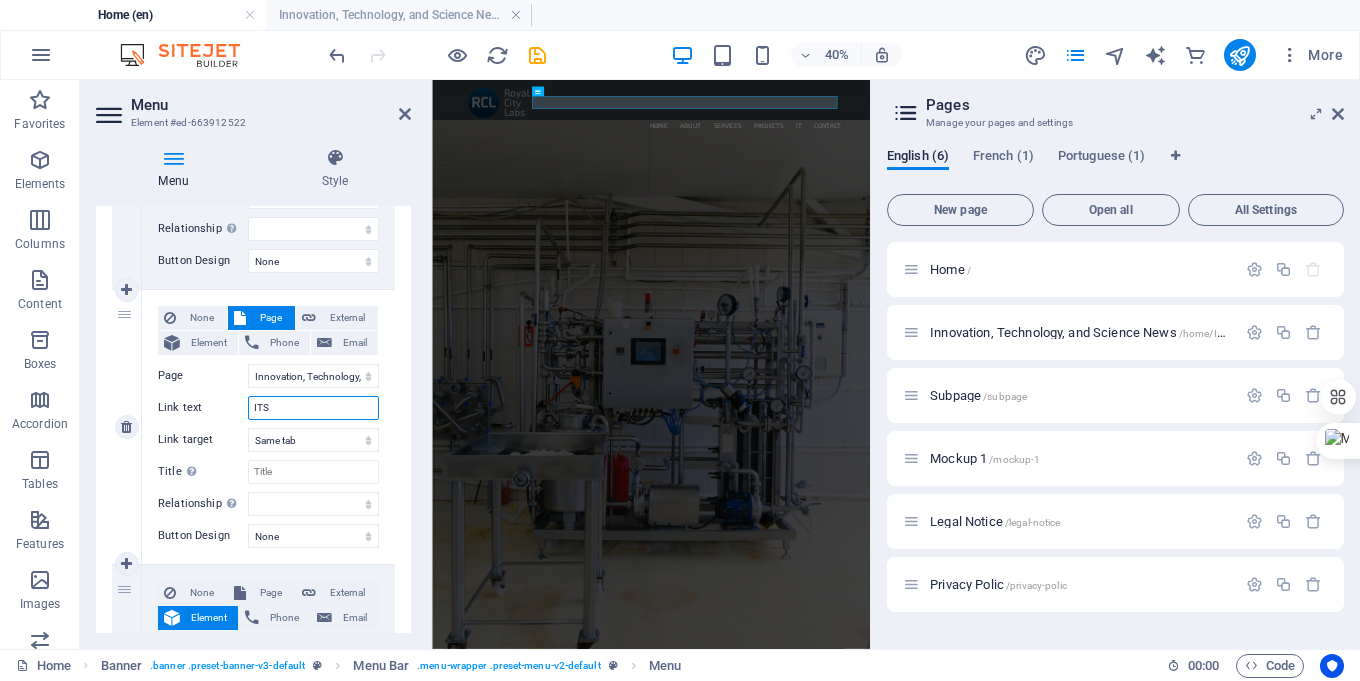 select 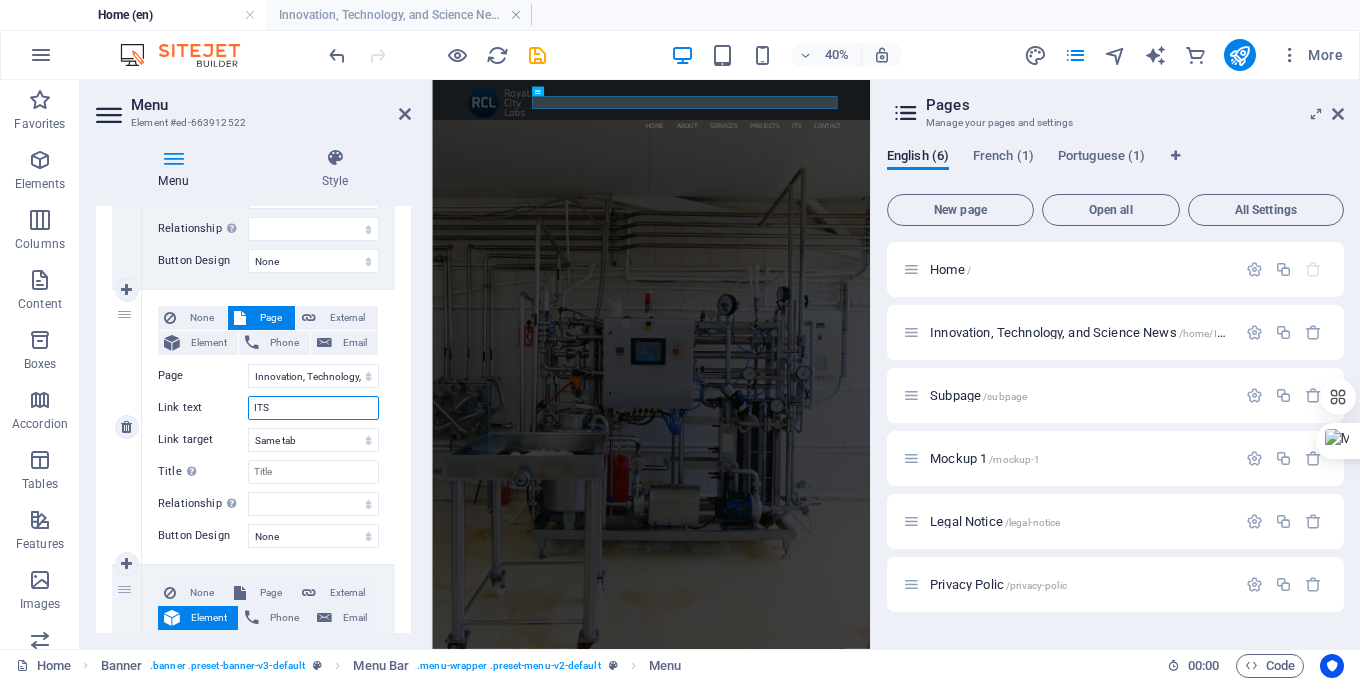type on "ITS" 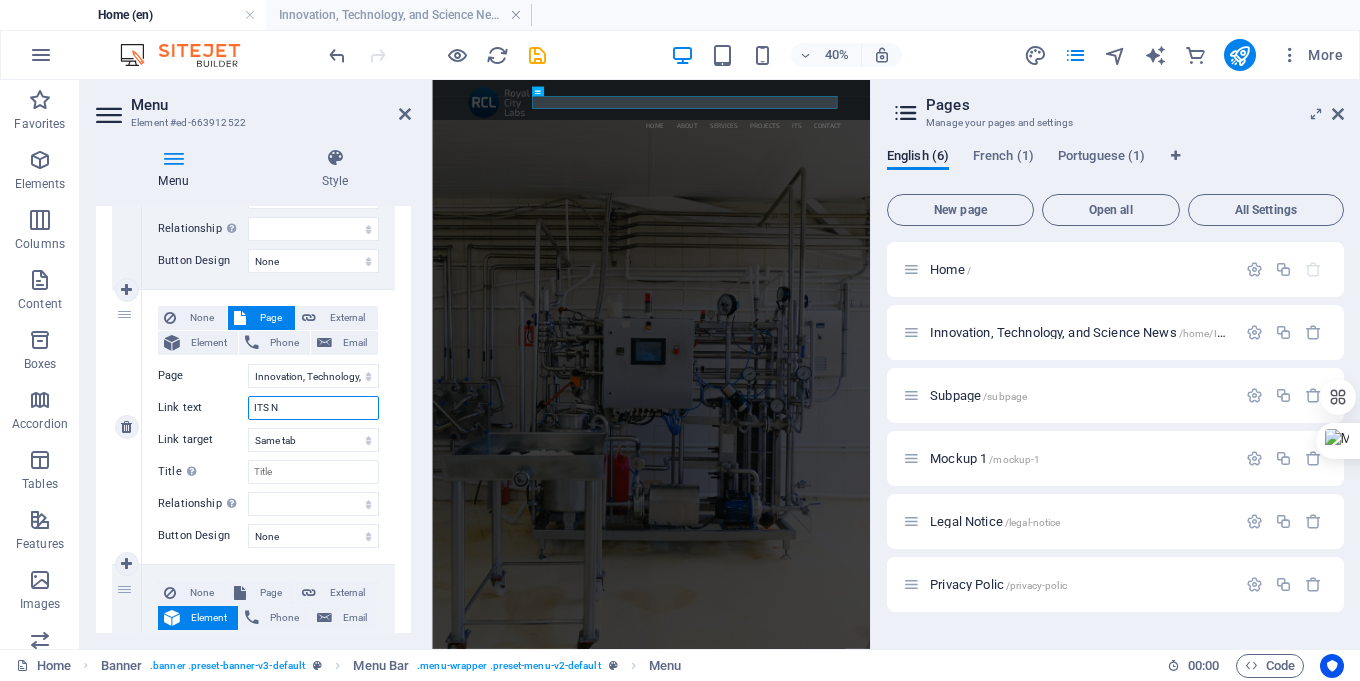 type on "ITS Ne" 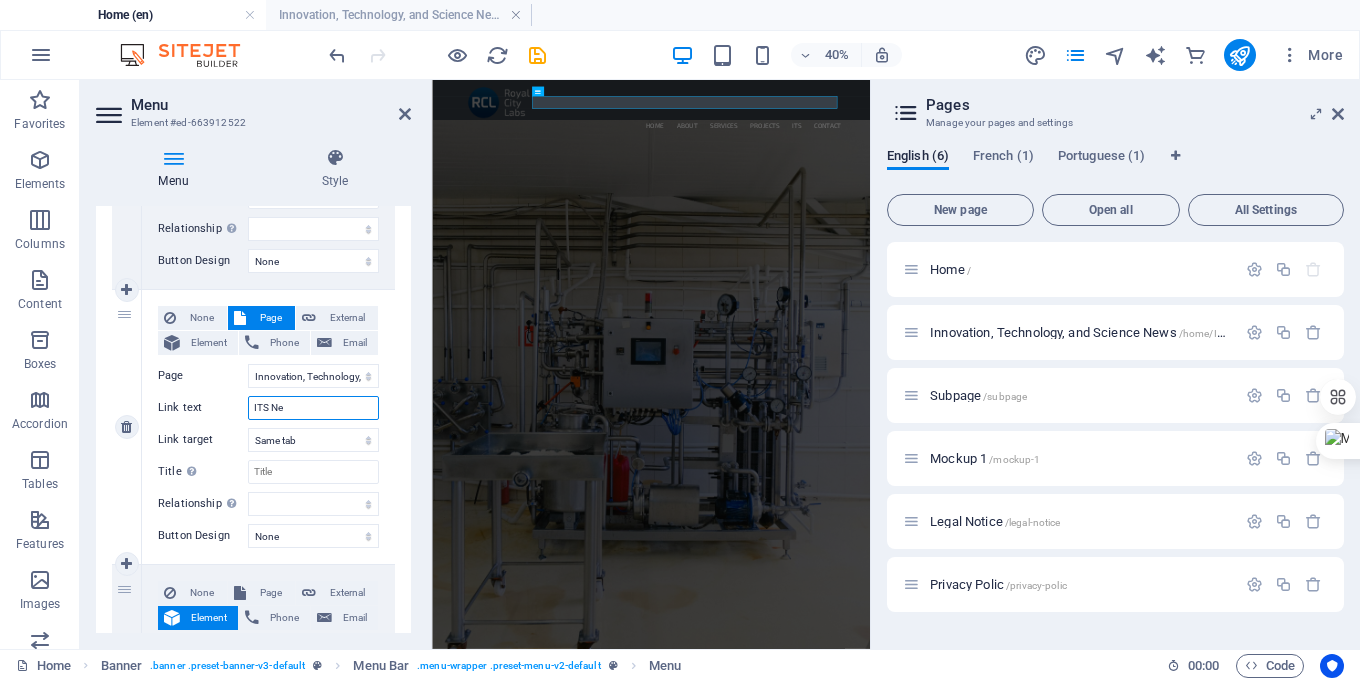 select 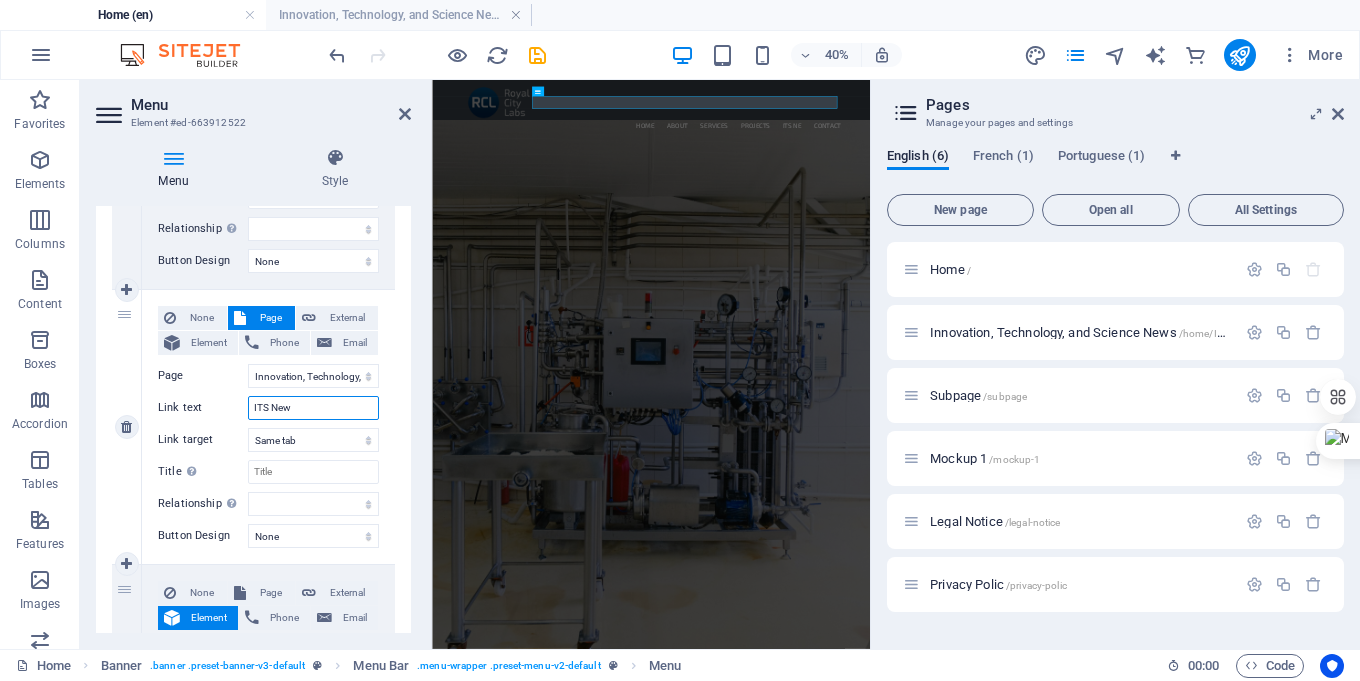 type on "ITS News" 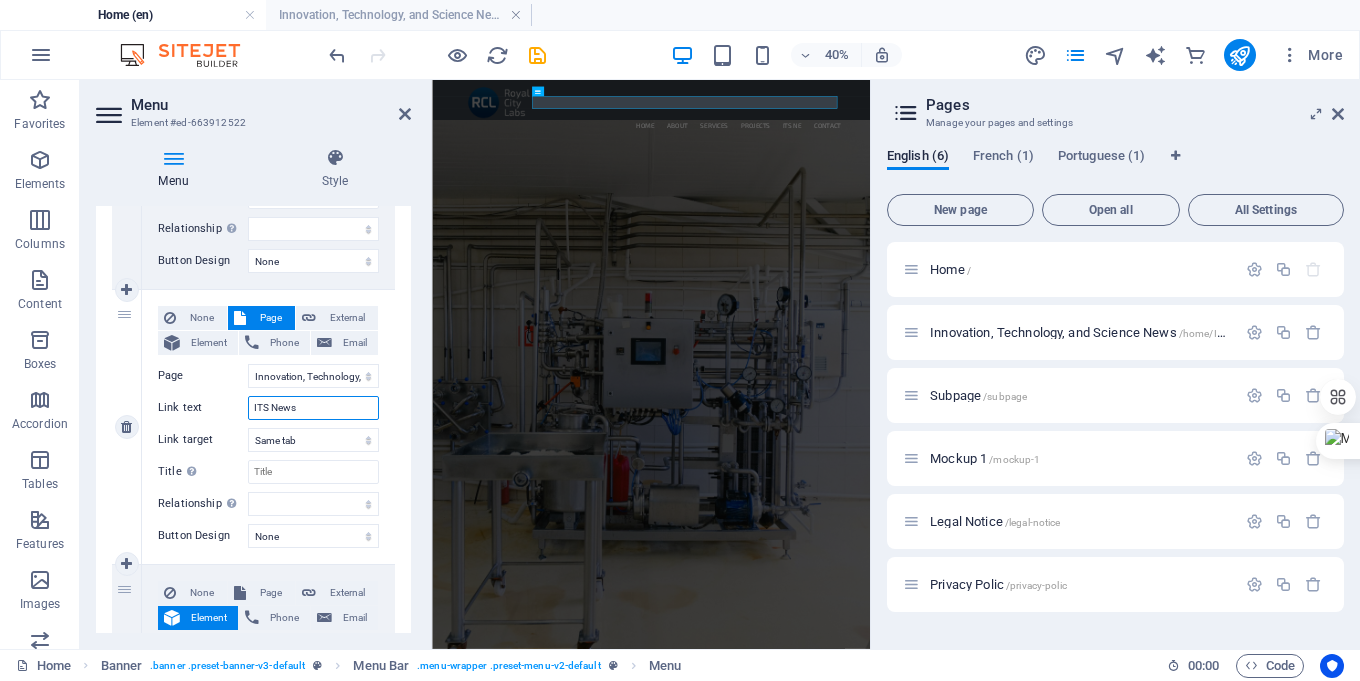 select 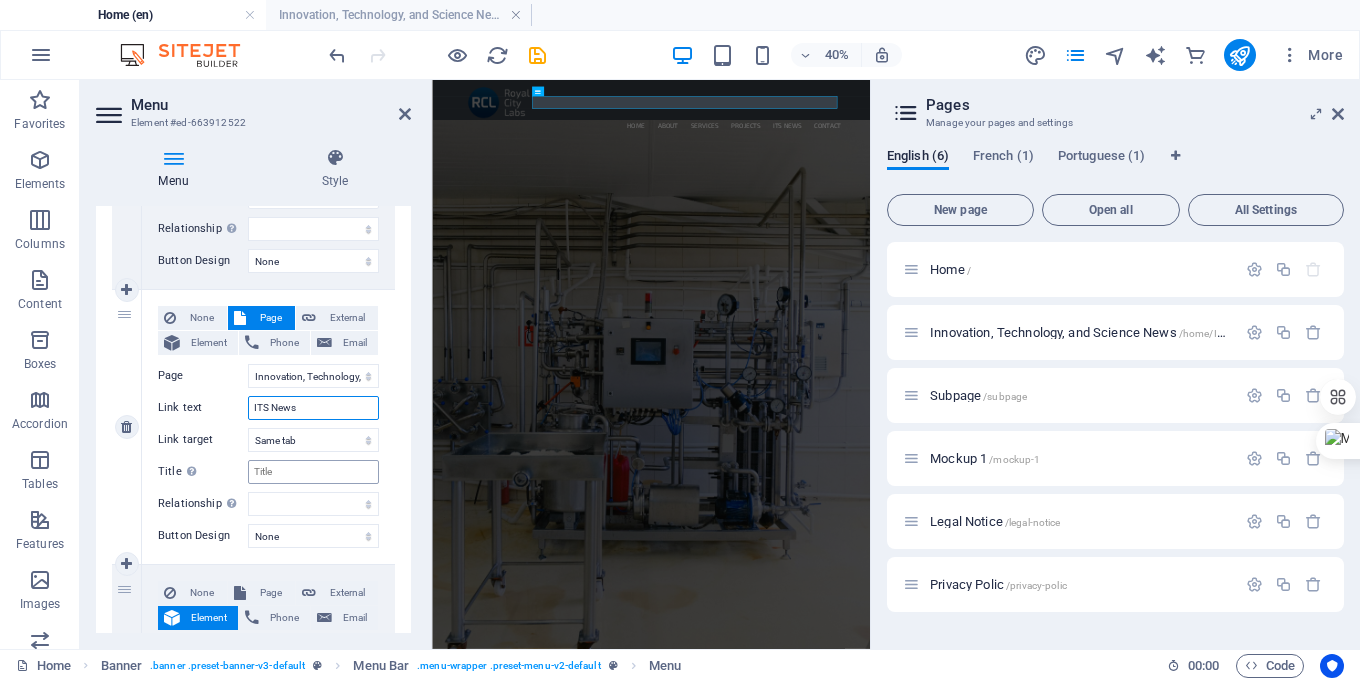 type on "ITS News" 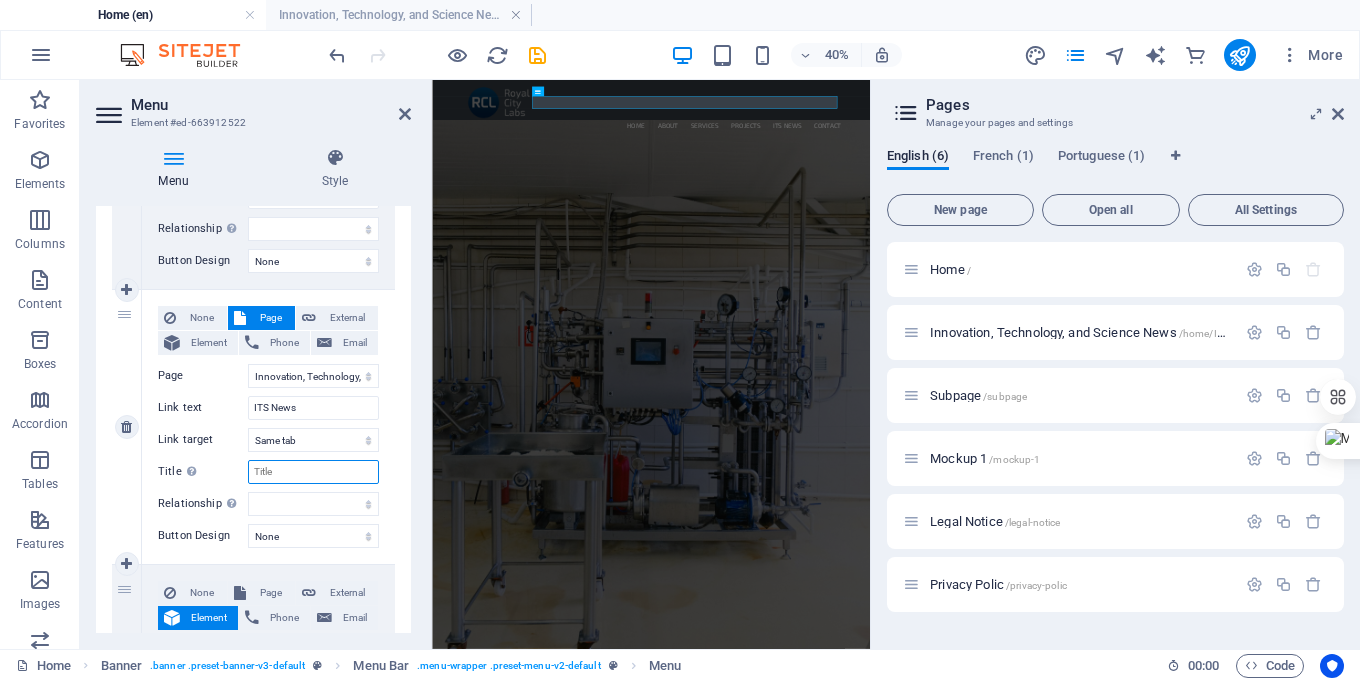 click on "Title Additional link description, should not be the same as the link text. The title is most often shown as a tooltip text when the mouse moves over the element. Leave empty if uncertain." at bounding box center (313, 472) 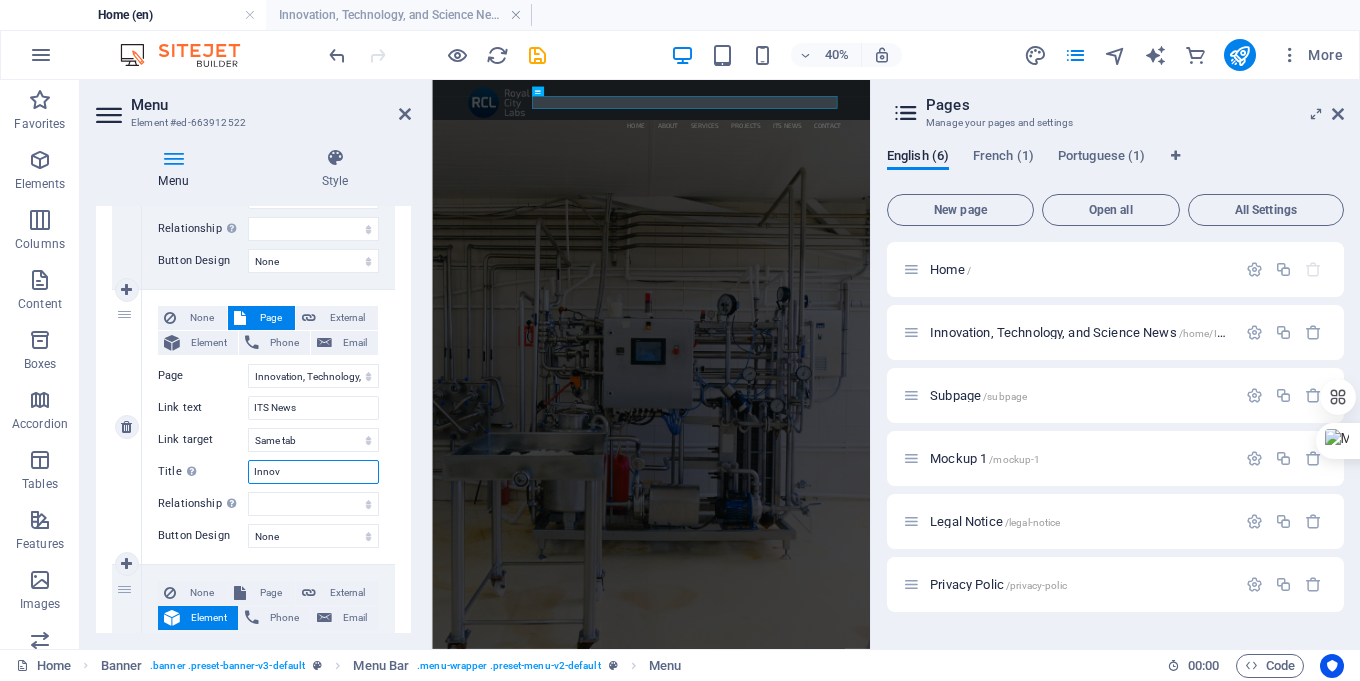 type on "Innova" 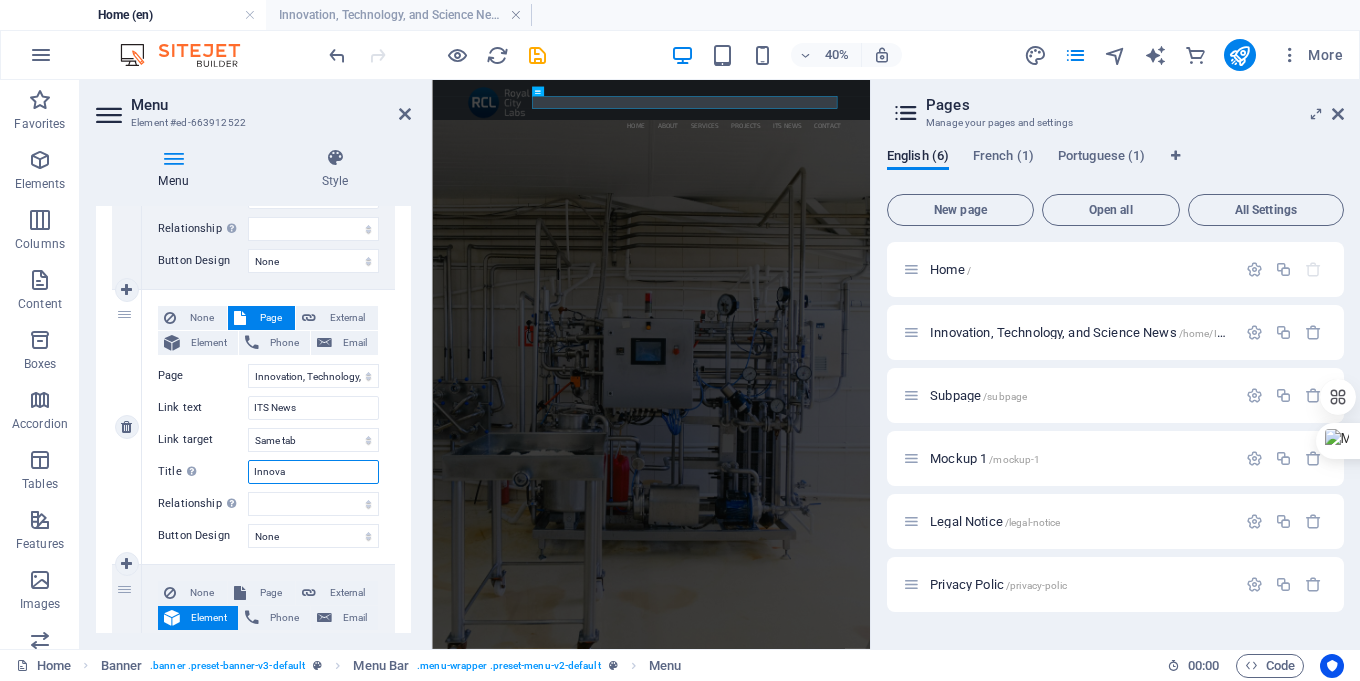 select 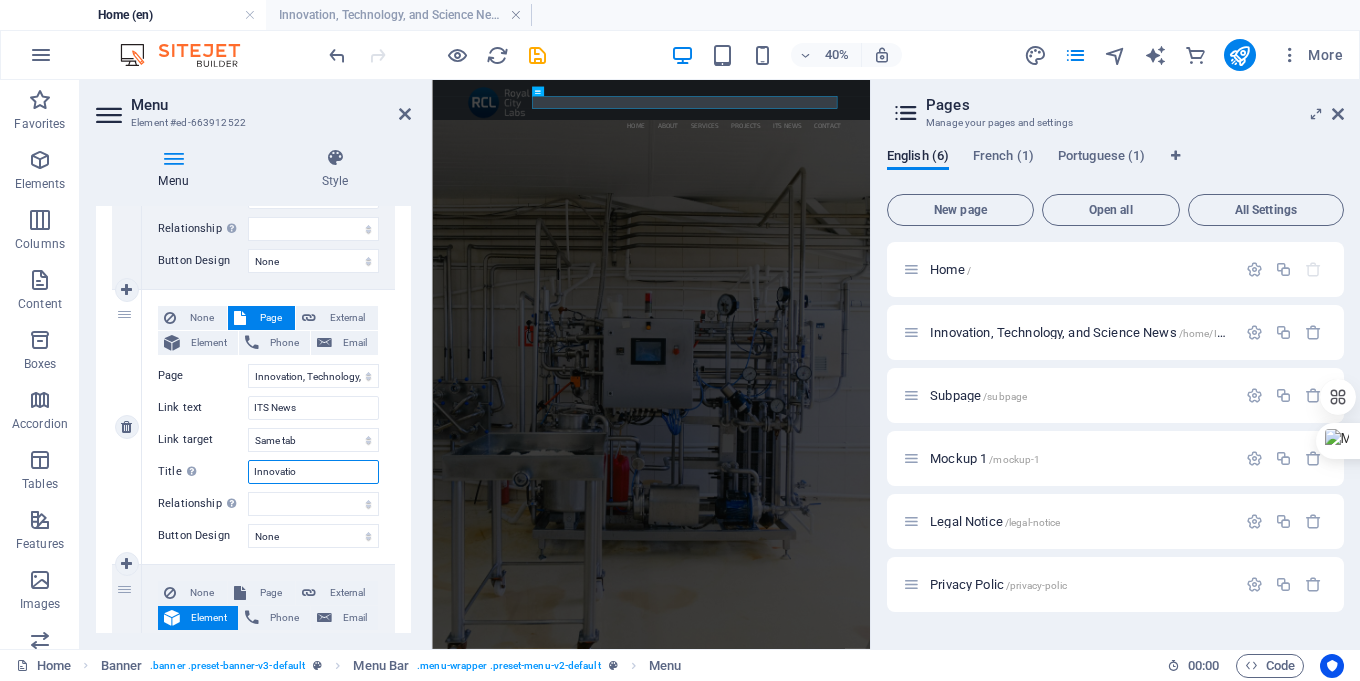 type on "Innovation" 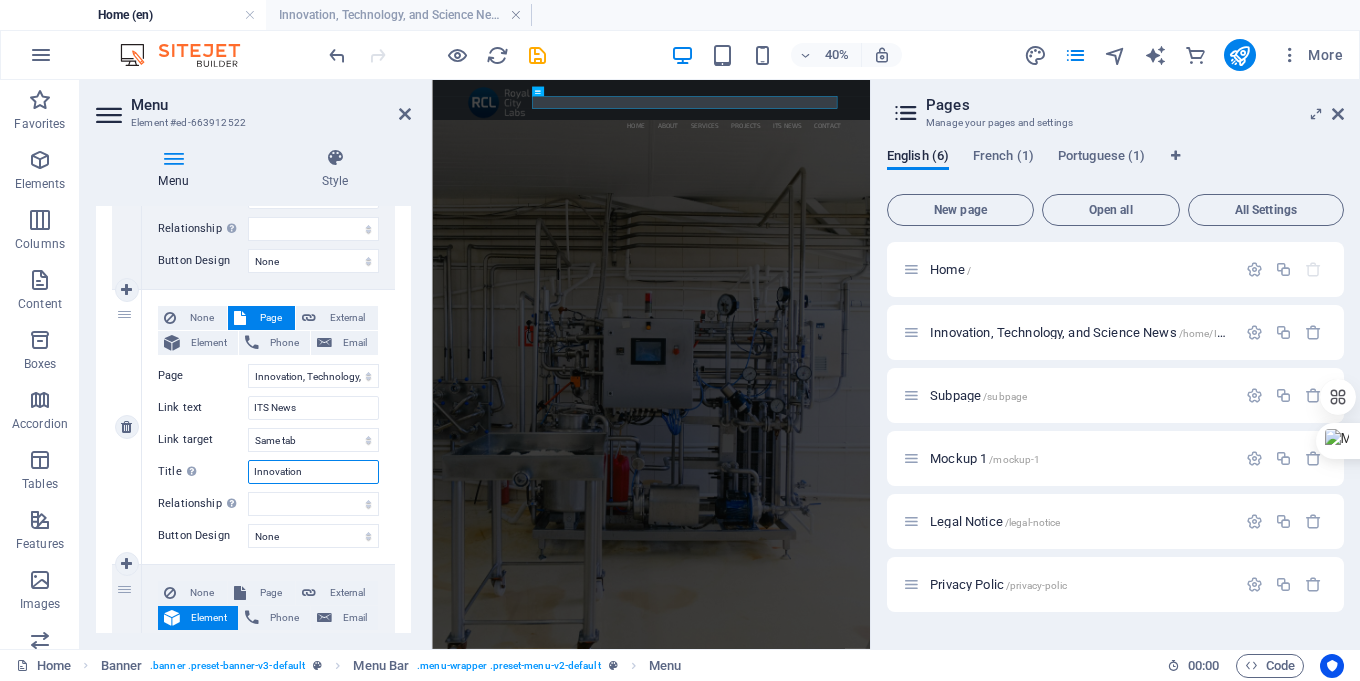 select 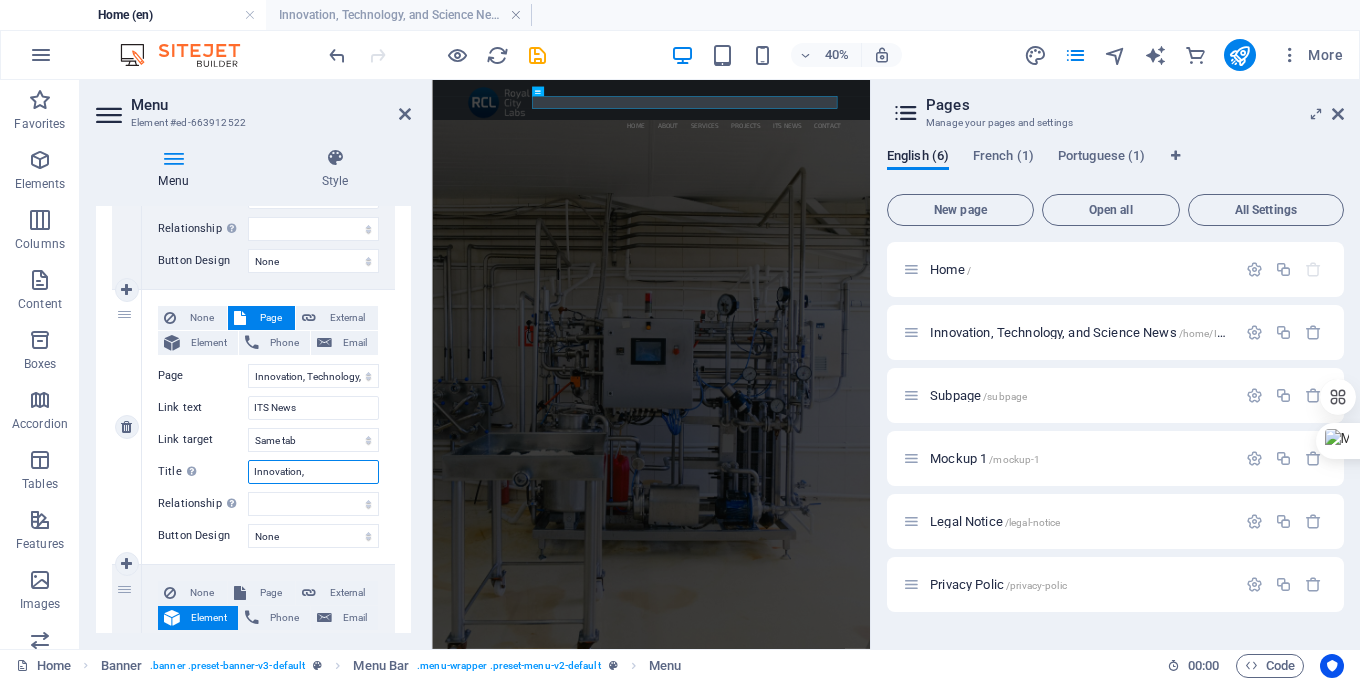 type on "Innovation," 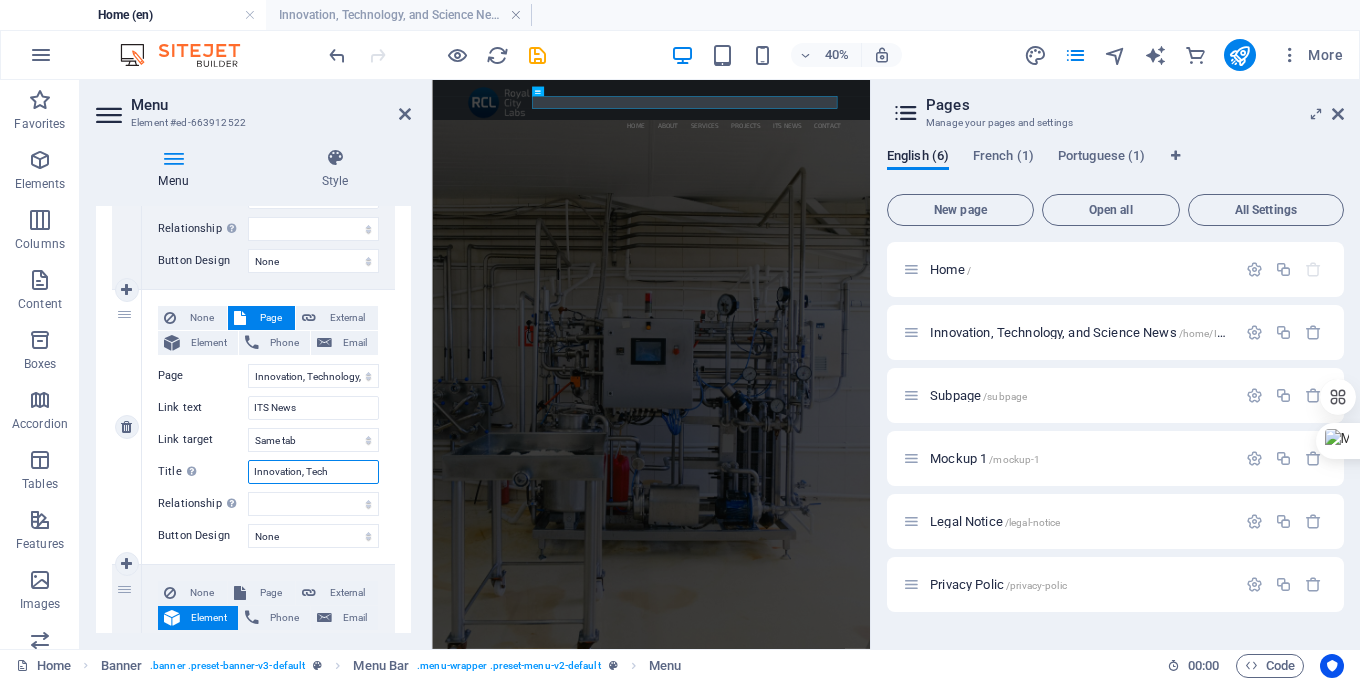 type on "Innovation, Techn" 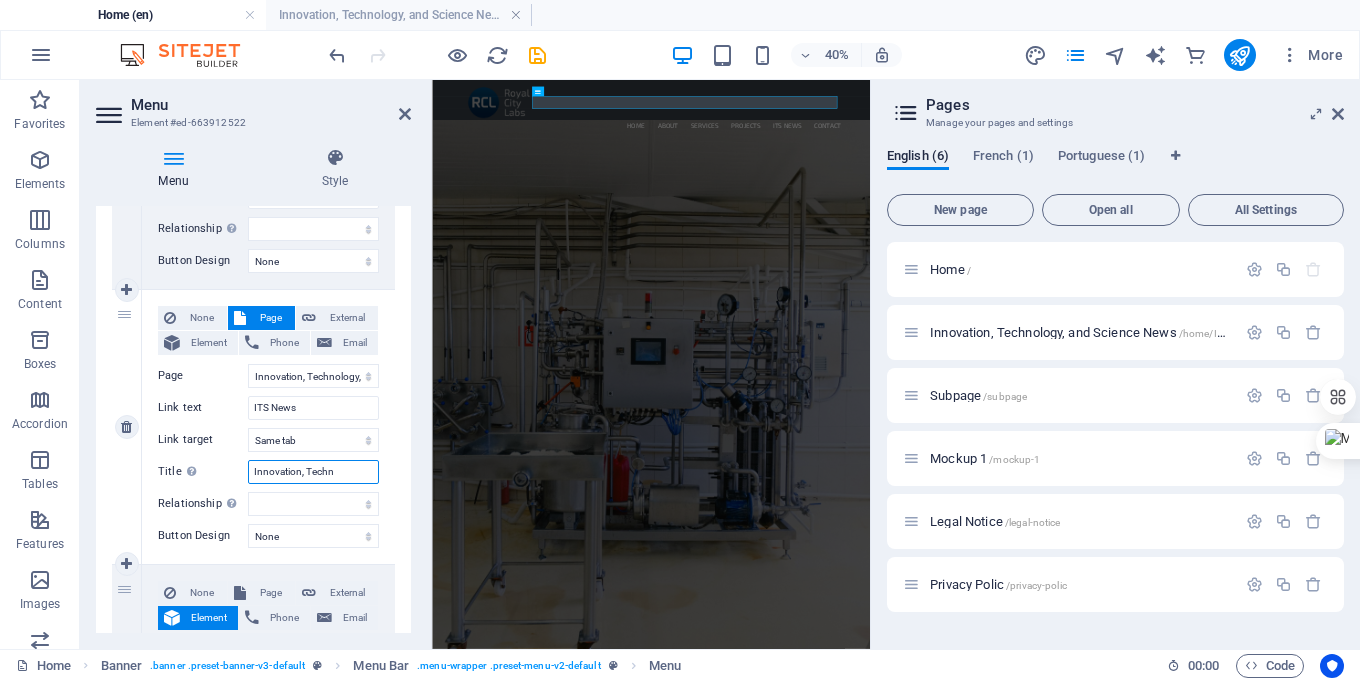 select 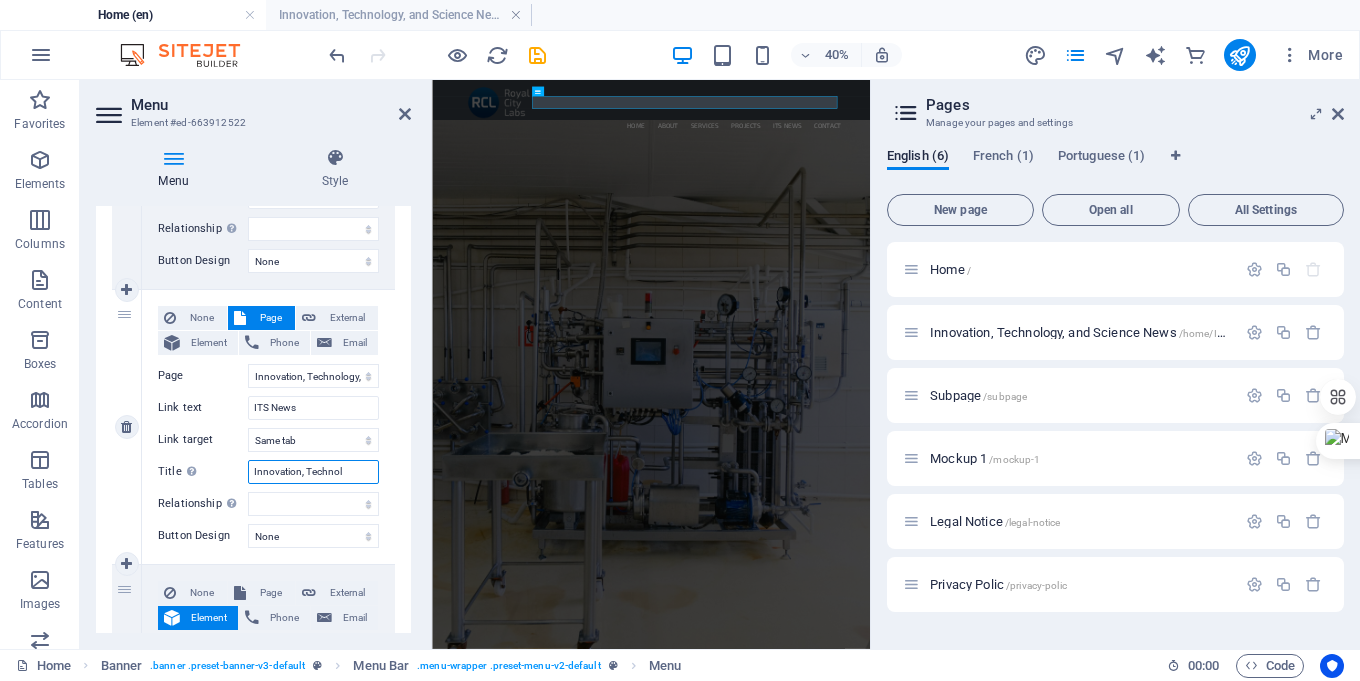 type on "Innovation, Technolo" 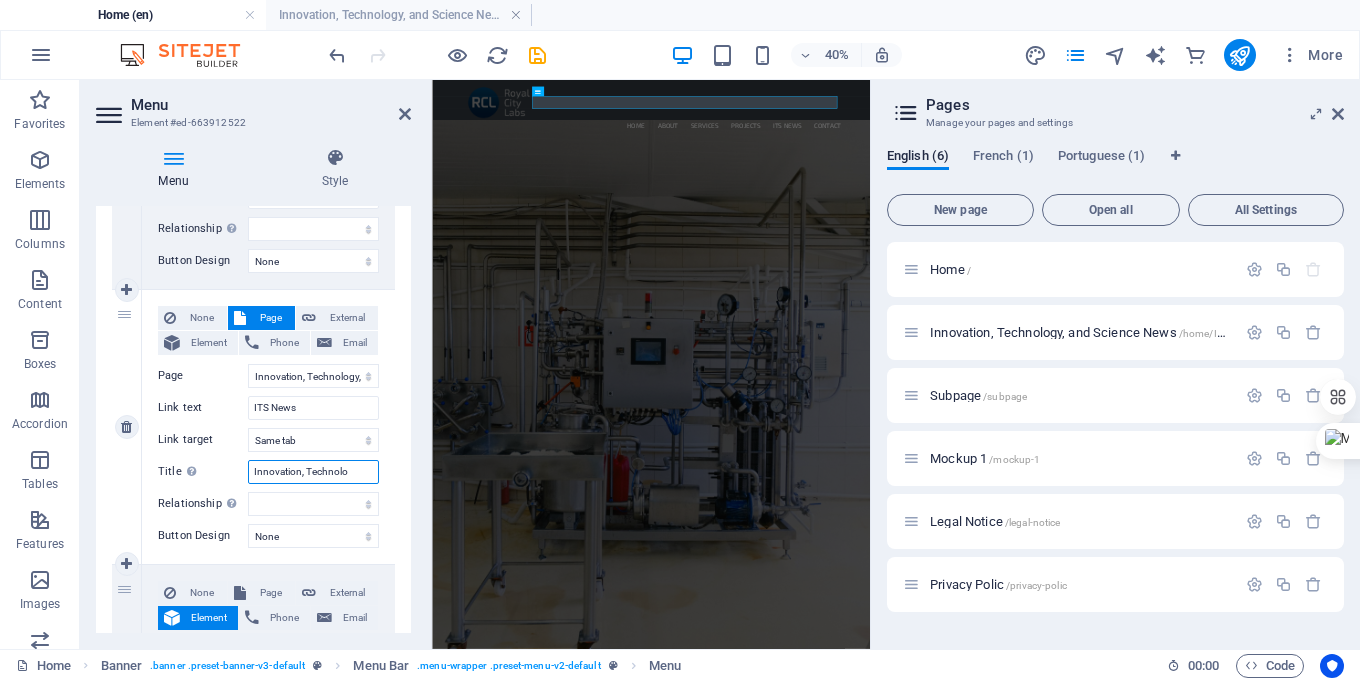 select 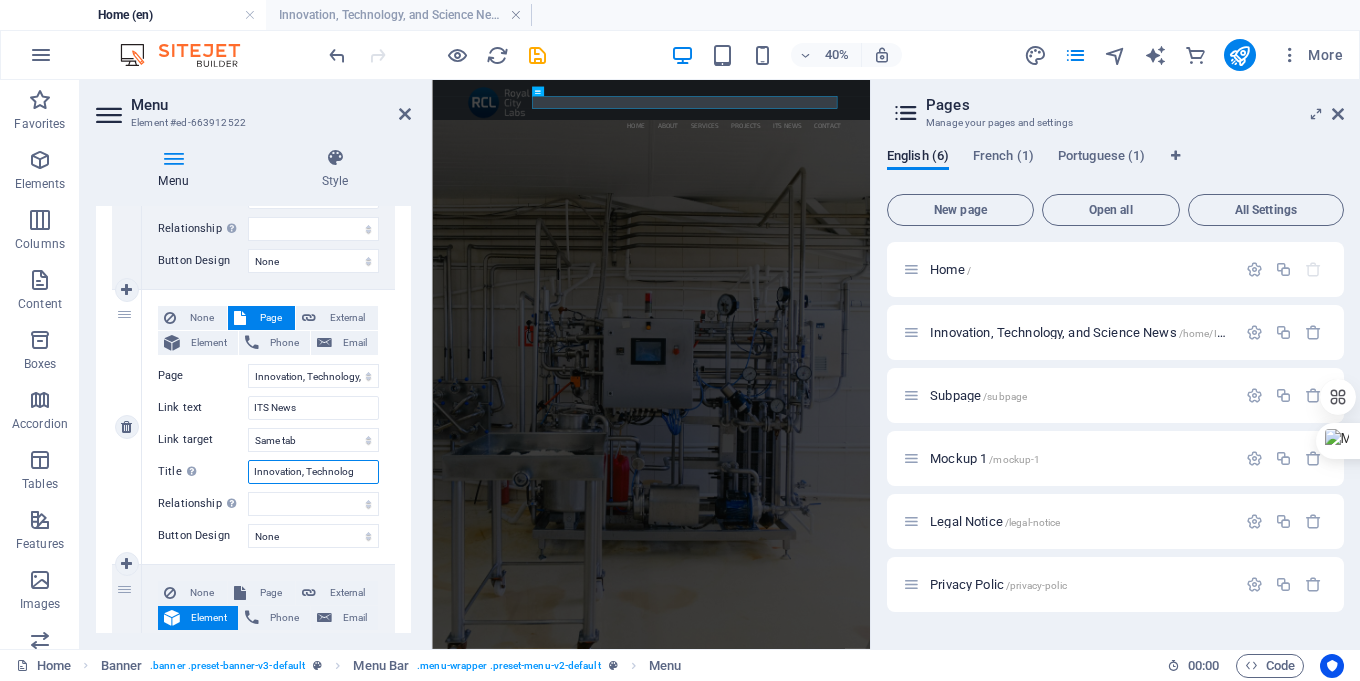 type on "Innovation, Technology" 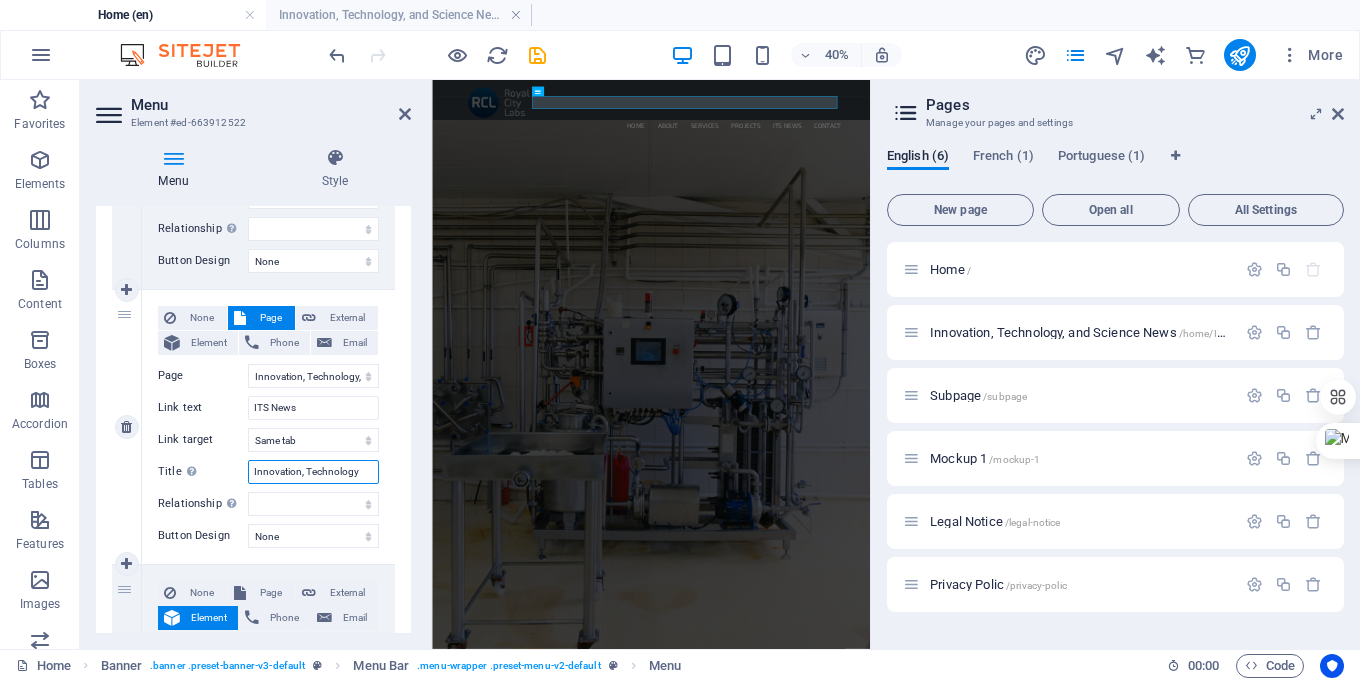 select 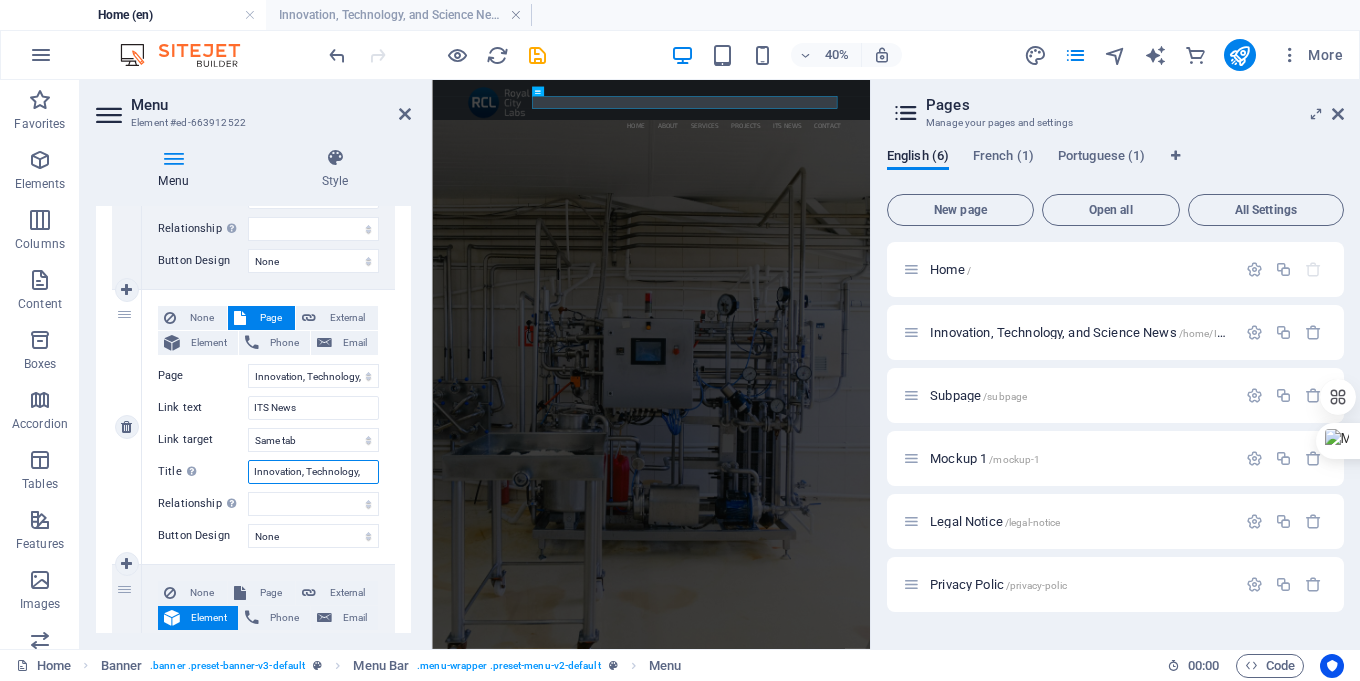 type on "Innovation, Technology," 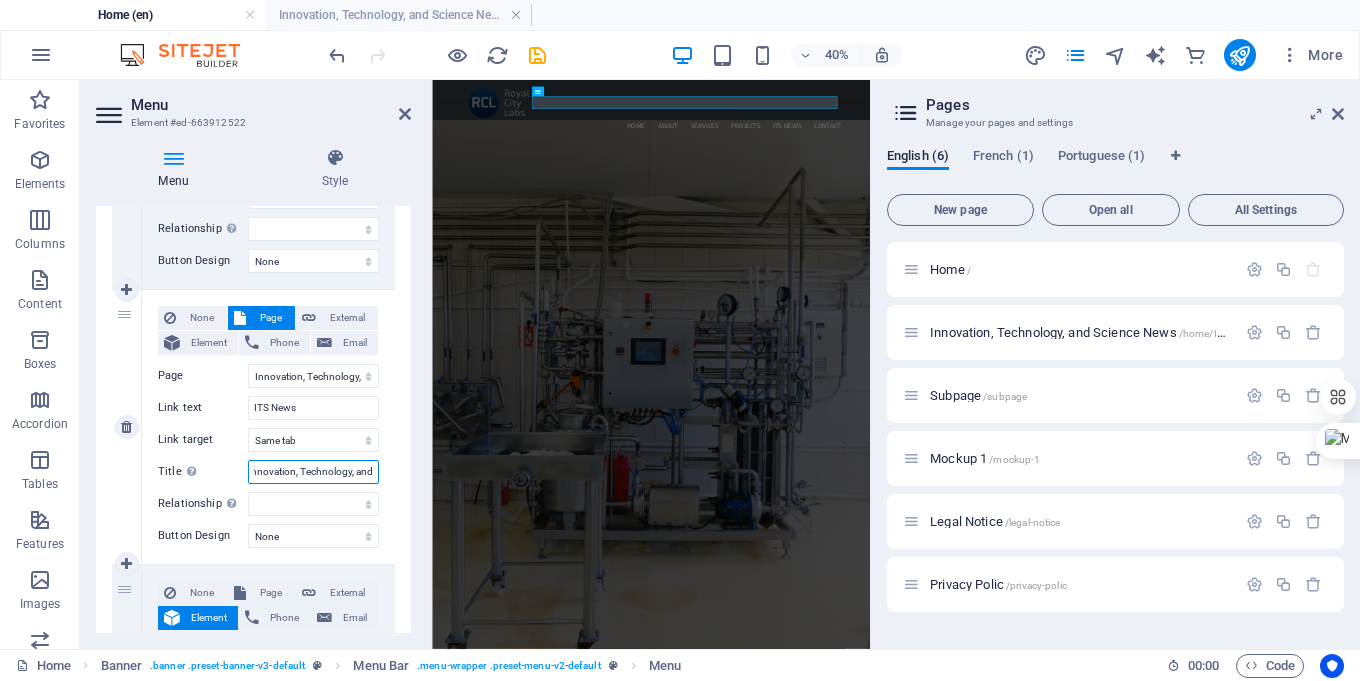 type on "Innovation, Technology, and" 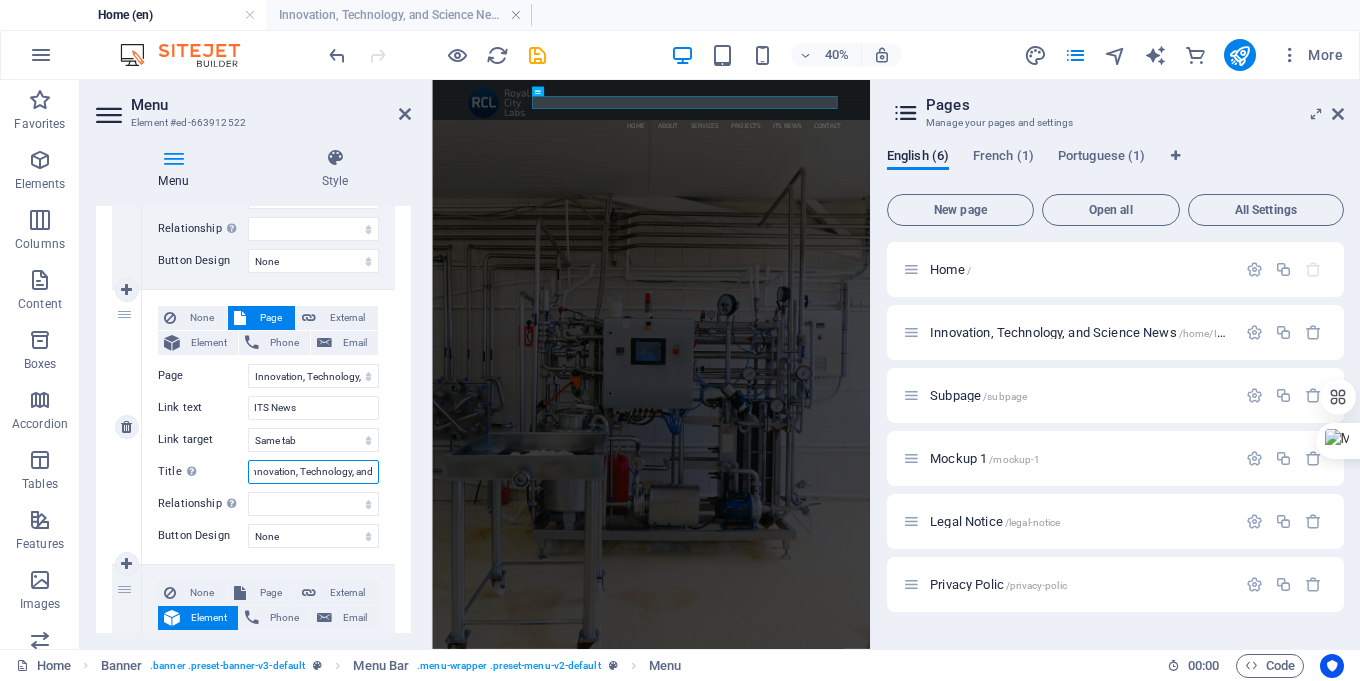 scroll, scrollTop: 0, scrollLeft: 10, axis: horizontal 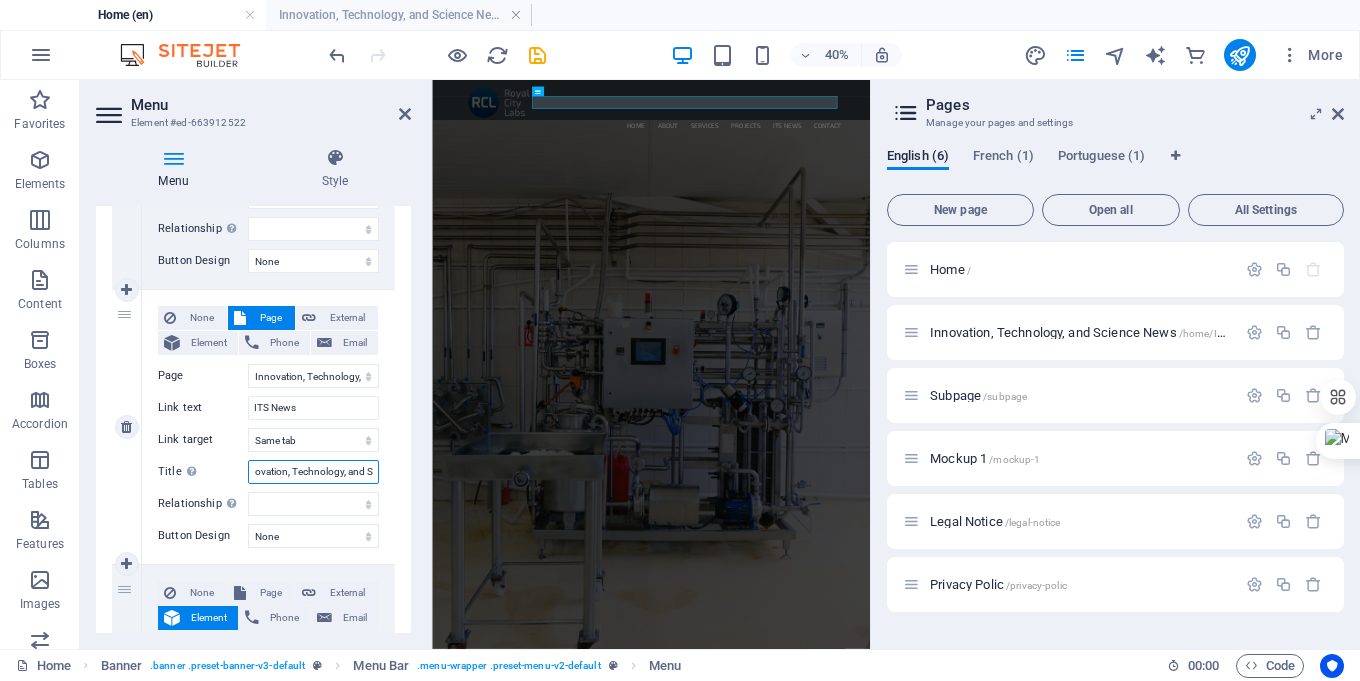select 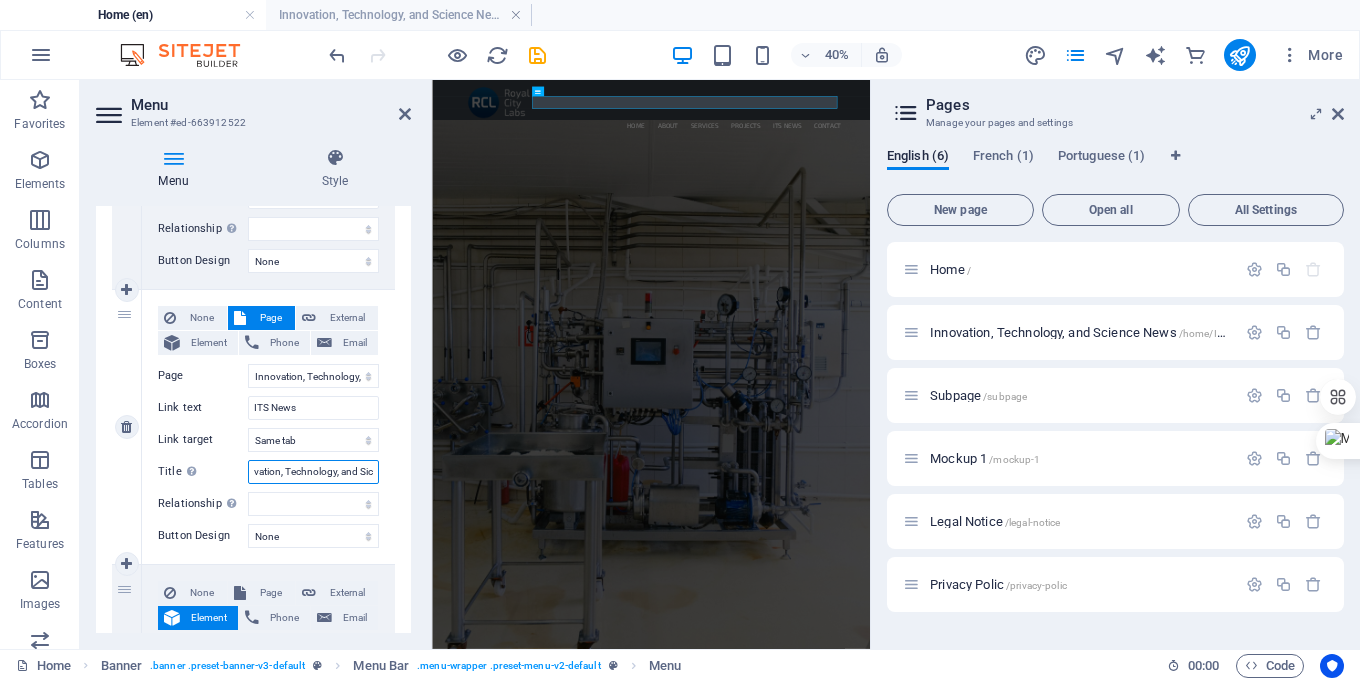 type on "Innovation, Technology, and Sice" 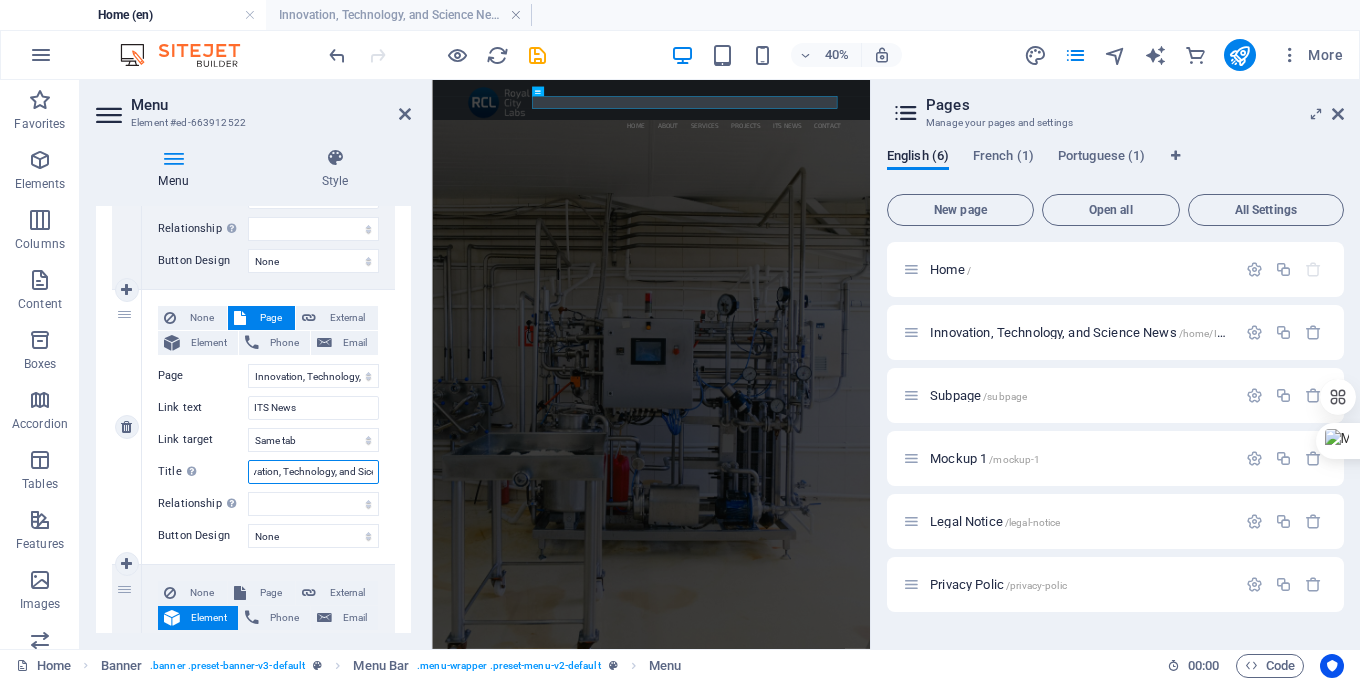 scroll, scrollTop: 0, scrollLeft: 28, axis: horizontal 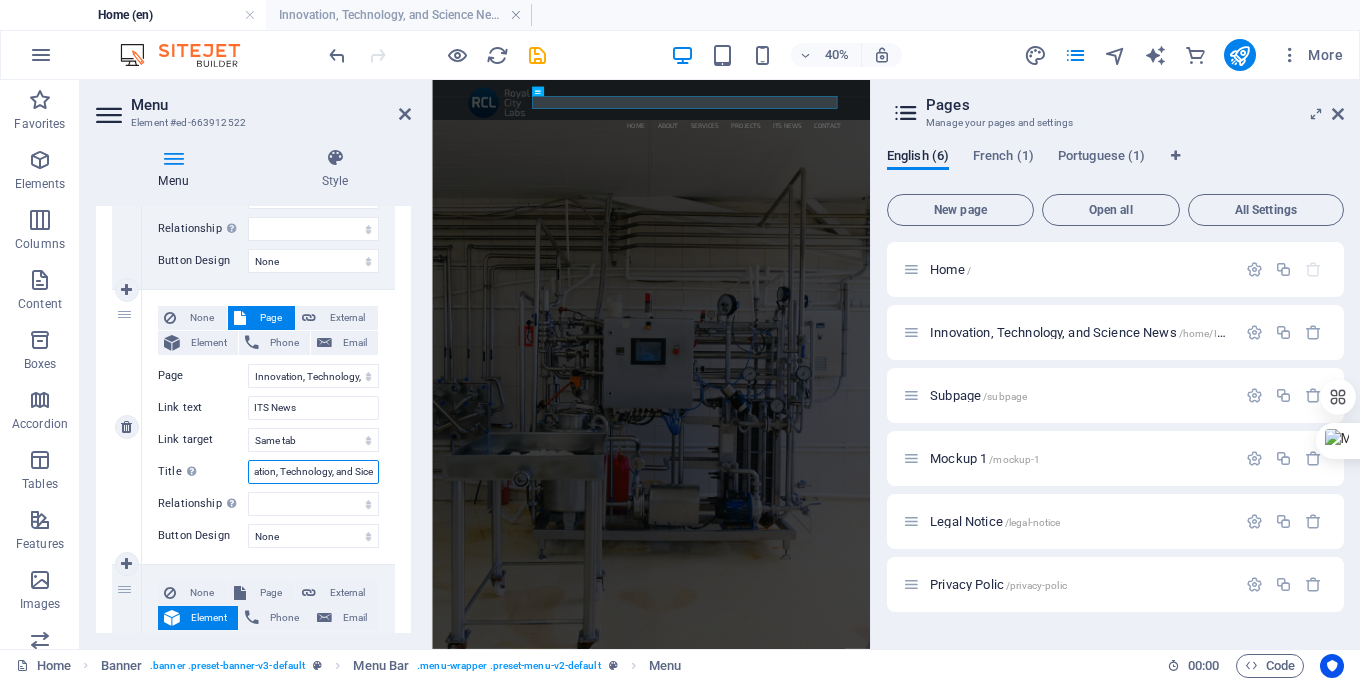 select 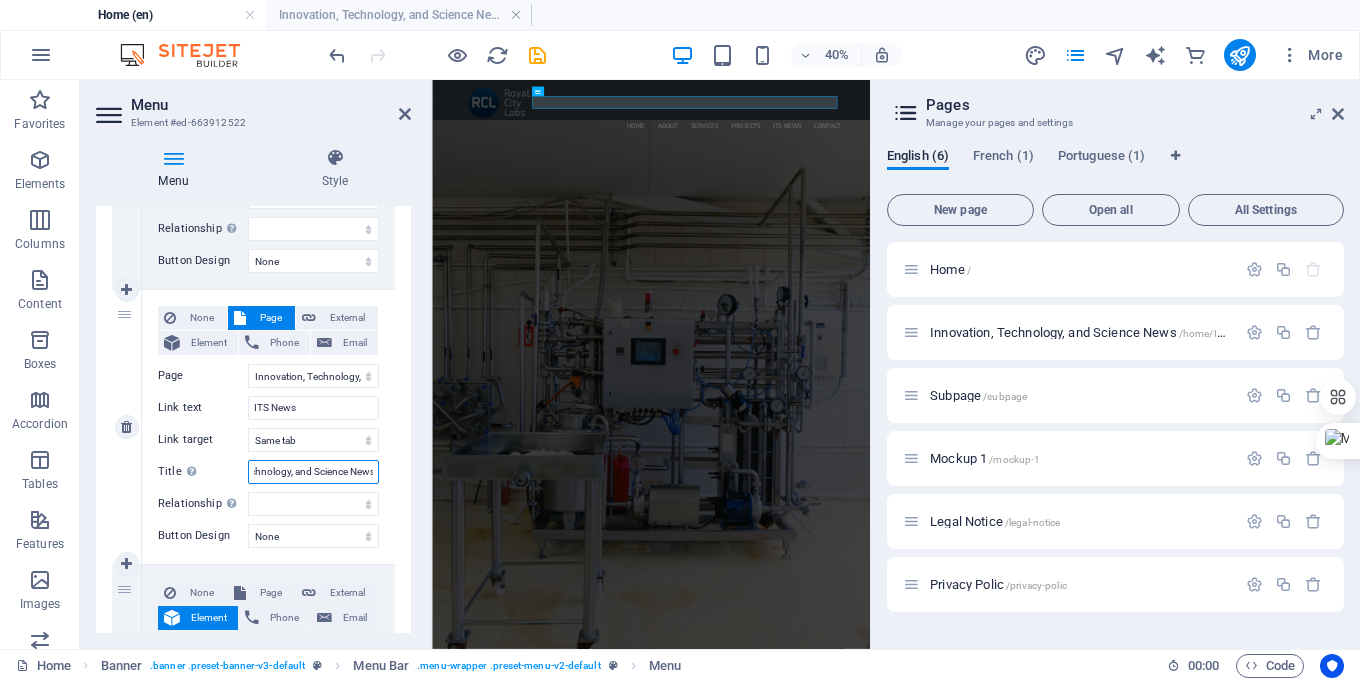 scroll, scrollTop: 0, scrollLeft: 72, axis: horizontal 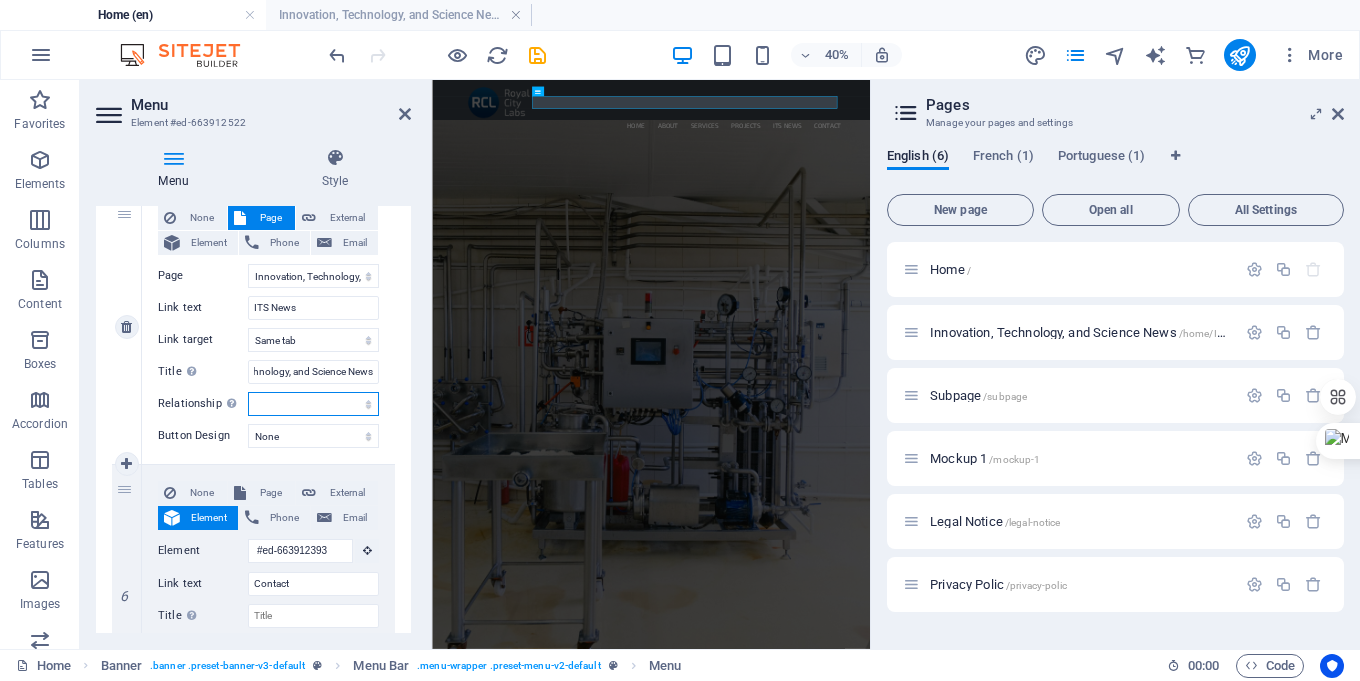 click on "alternate author bookmark external help license next nofollow noreferrer noopener prev search tag" at bounding box center [313, 404] 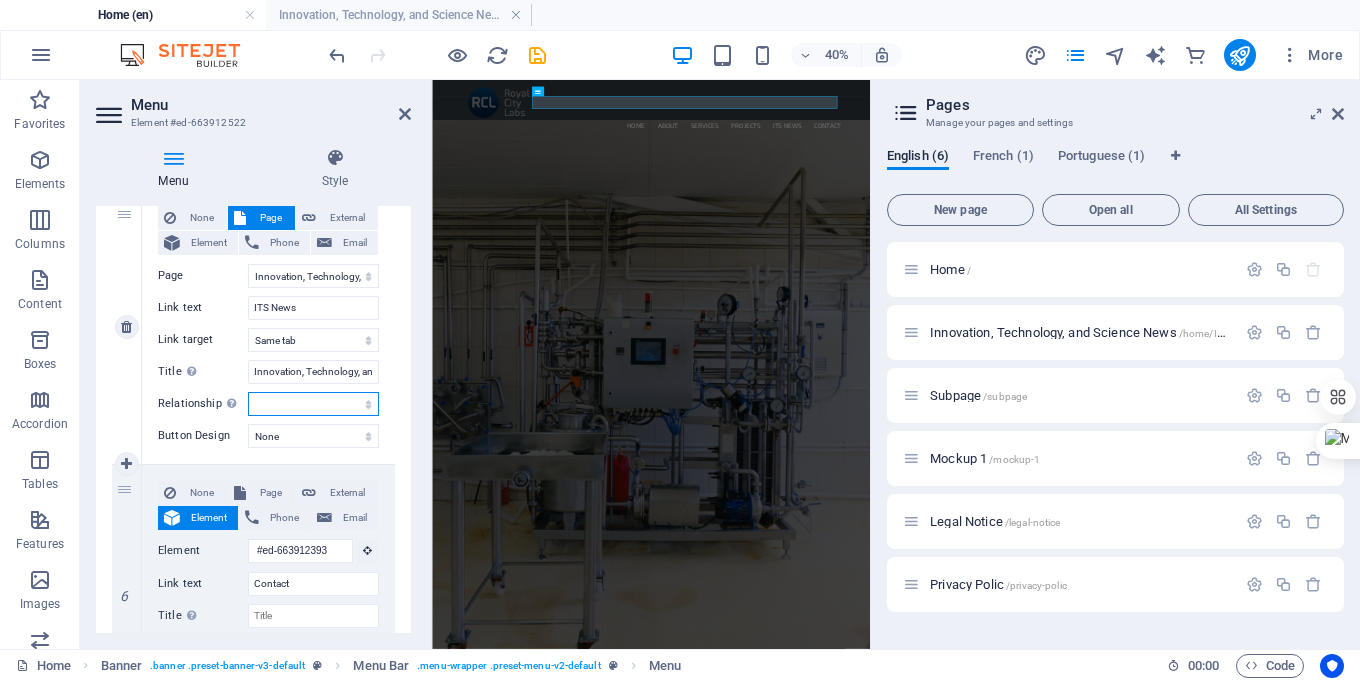 click on "alternate author bookmark external help license next nofollow noreferrer noopener prev search tag" at bounding box center (313, 404) 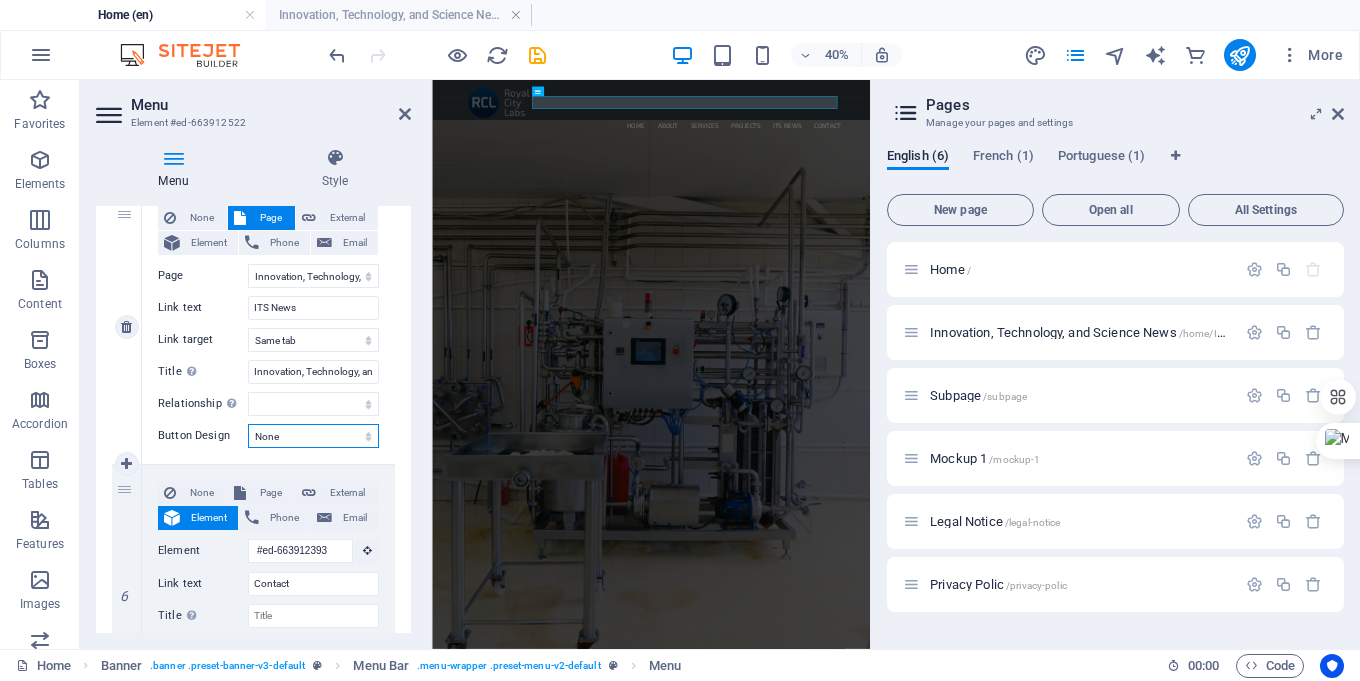 click on "None Default Primary Secondary" at bounding box center [313, 436] 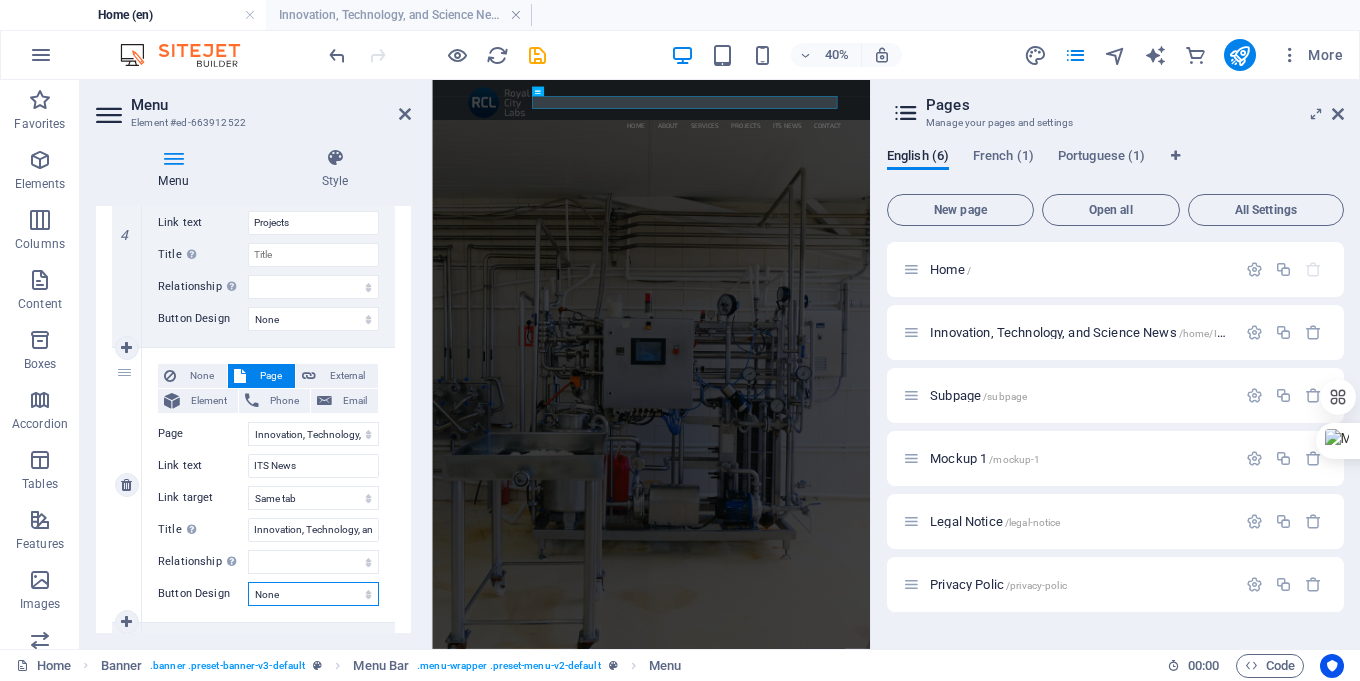 scroll, scrollTop: 916, scrollLeft: 0, axis: vertical 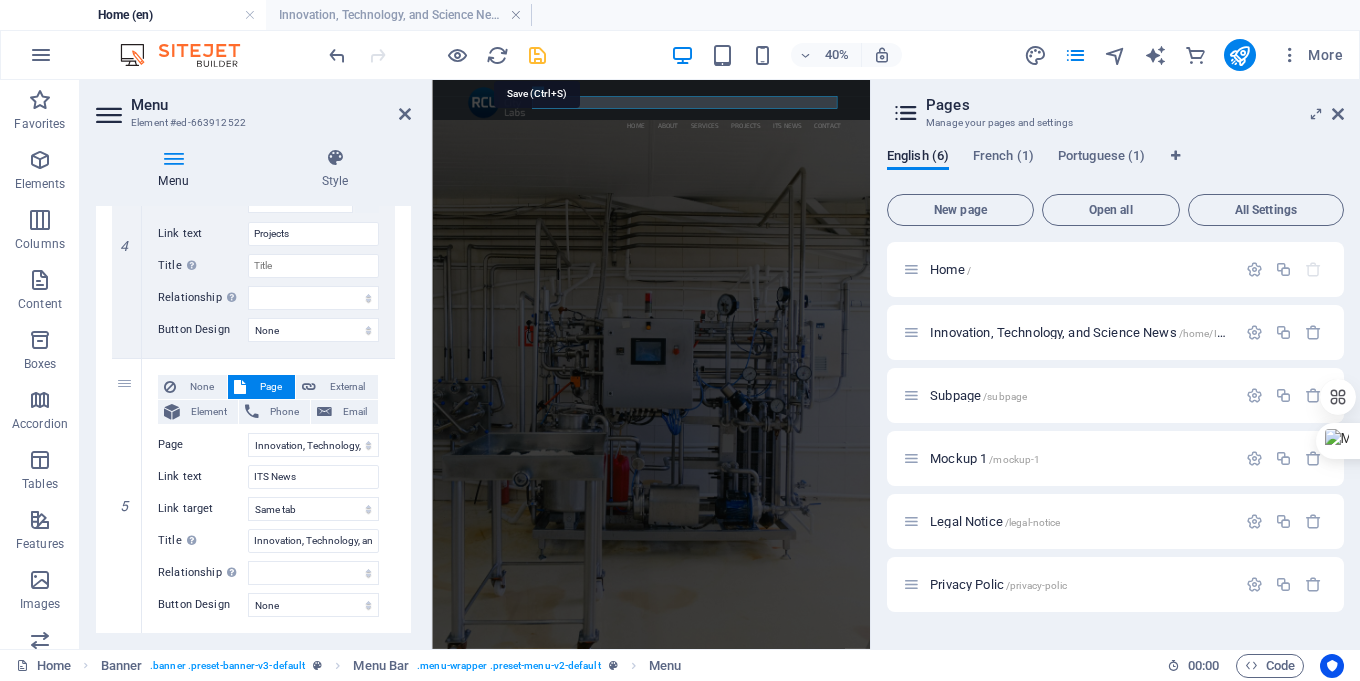 click at bounding box center [537, 55] 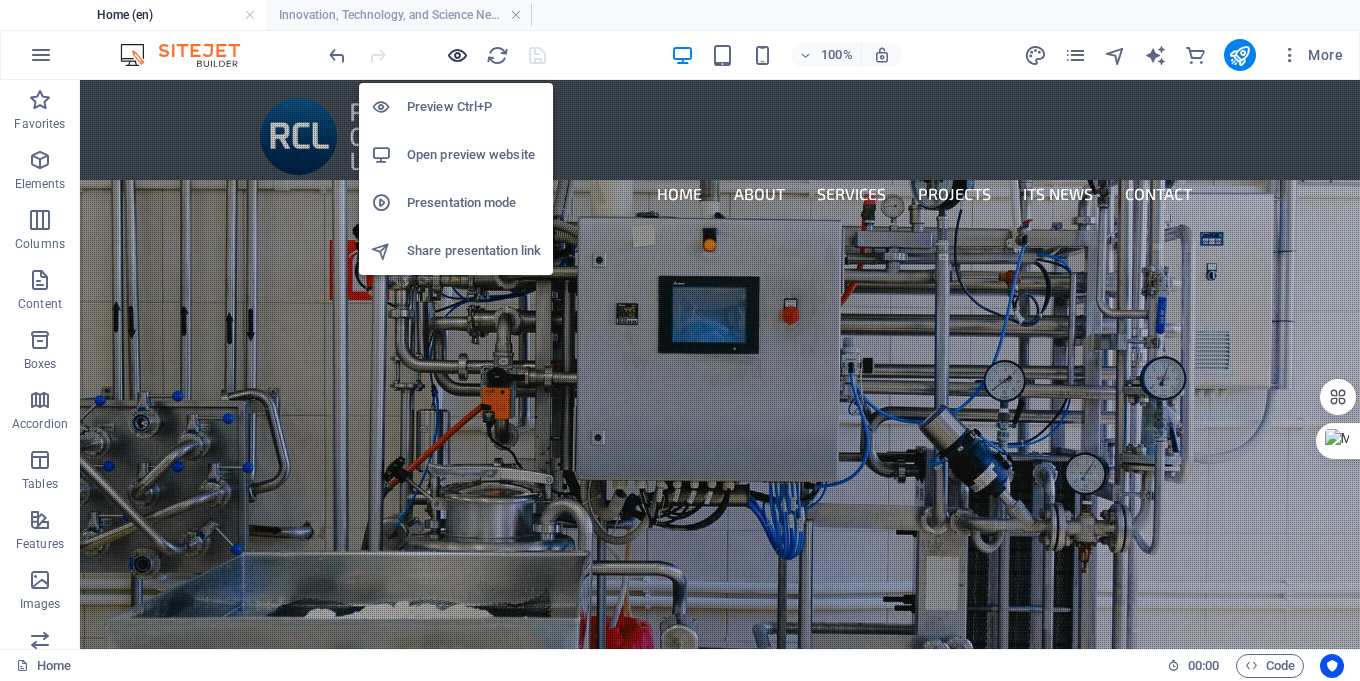 click at bounding box center (457, 55) 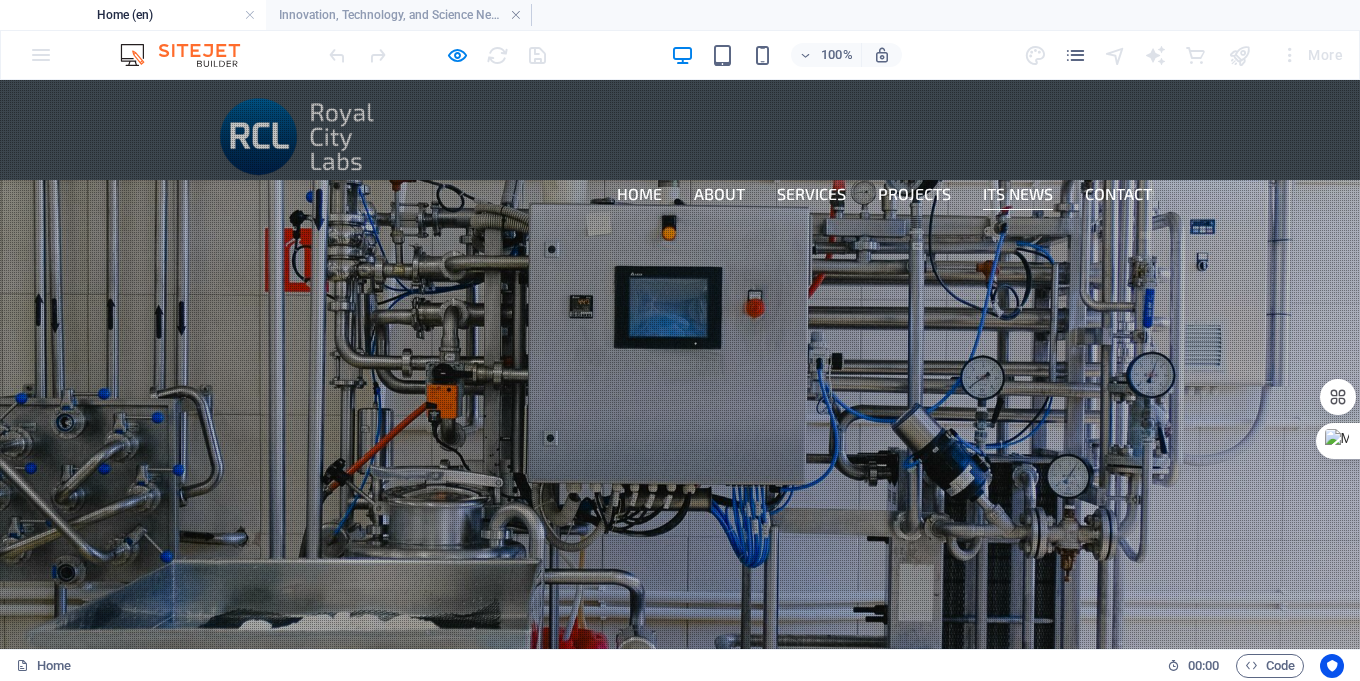 click on "ITS News" at bounding box center (1018, 194) 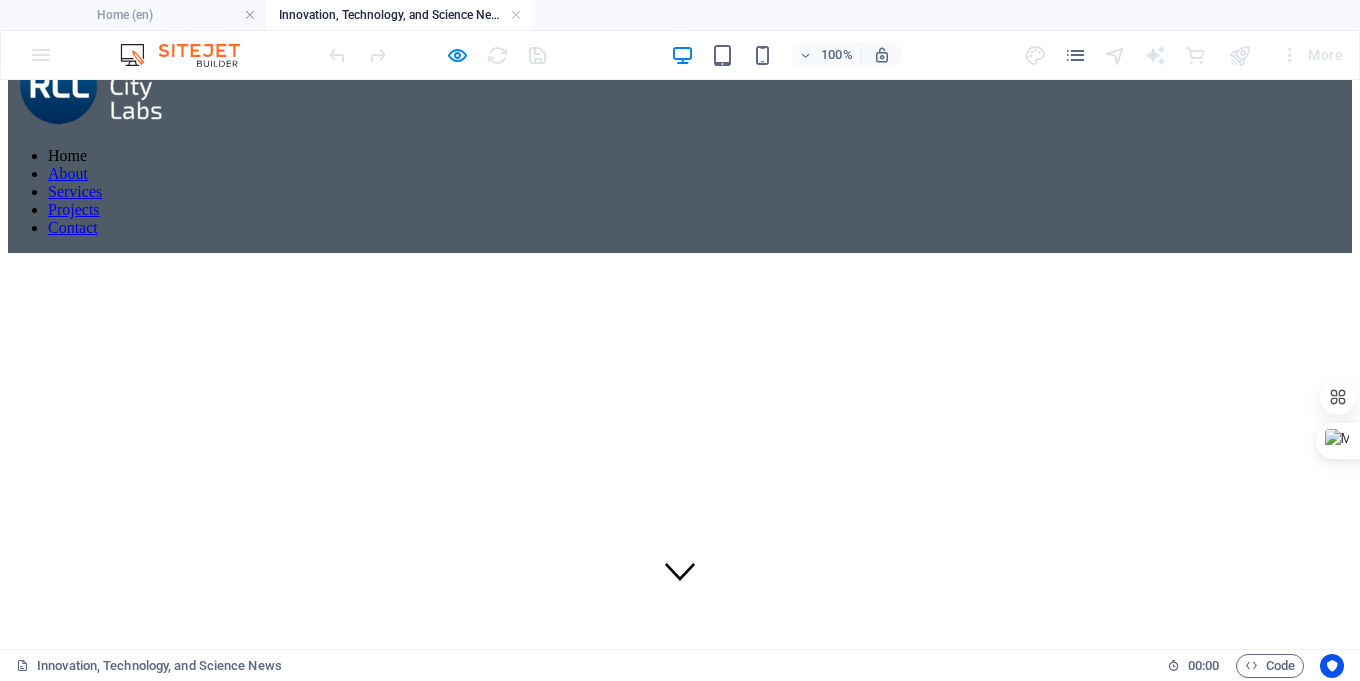scroll, scrollTop: 0, scrollLeft: 0, axis: both 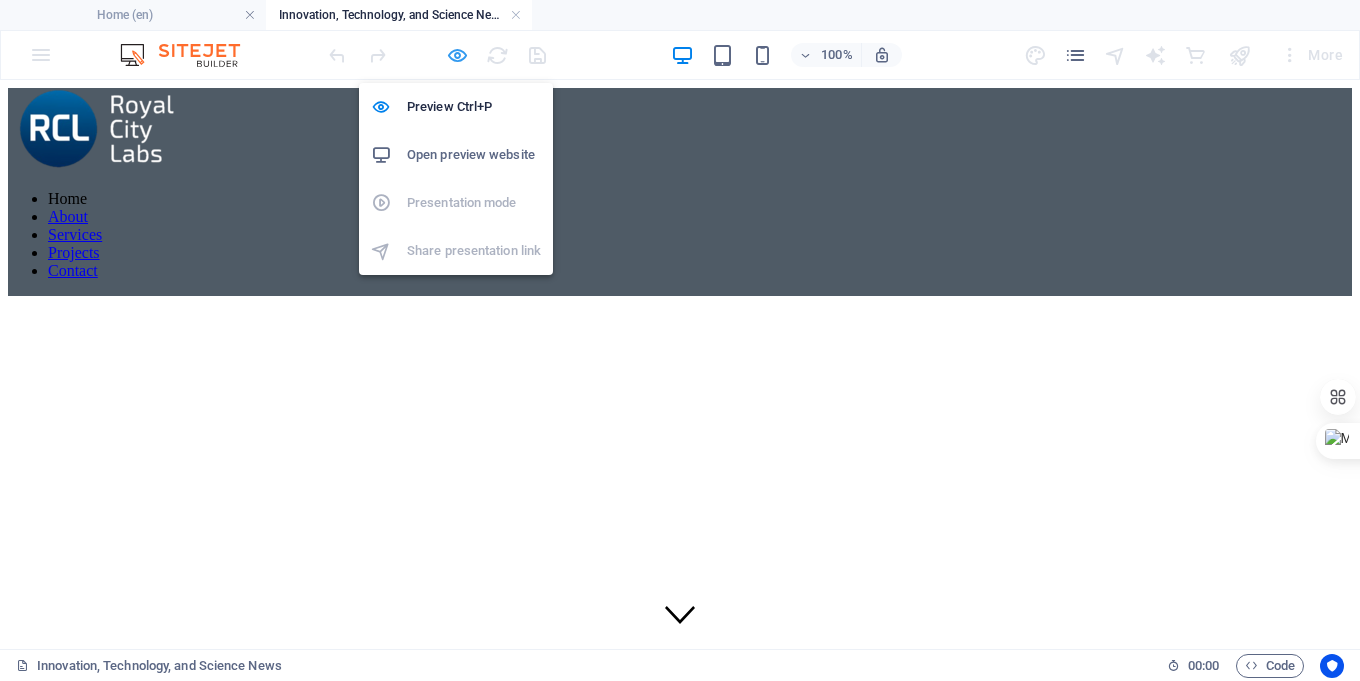click at bounding box center (457, 55) 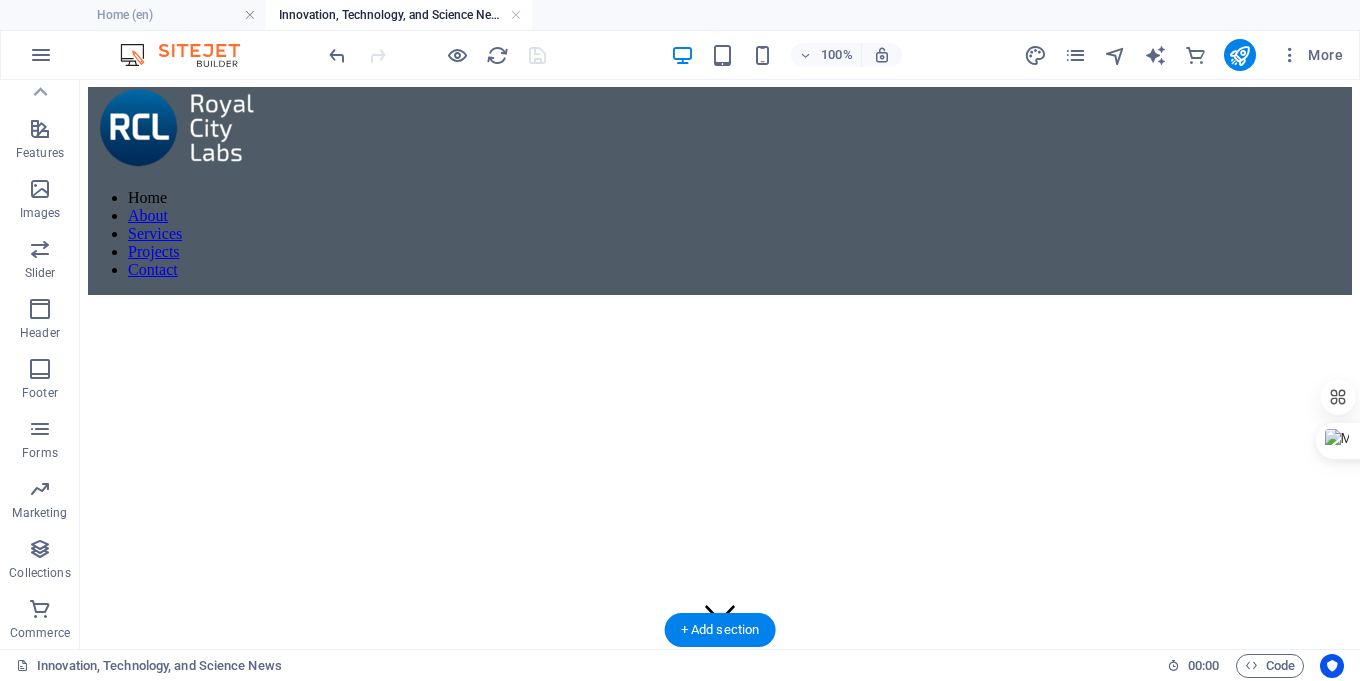 scroll, scrollTop: 0, scrollLeft: 0, axis: both 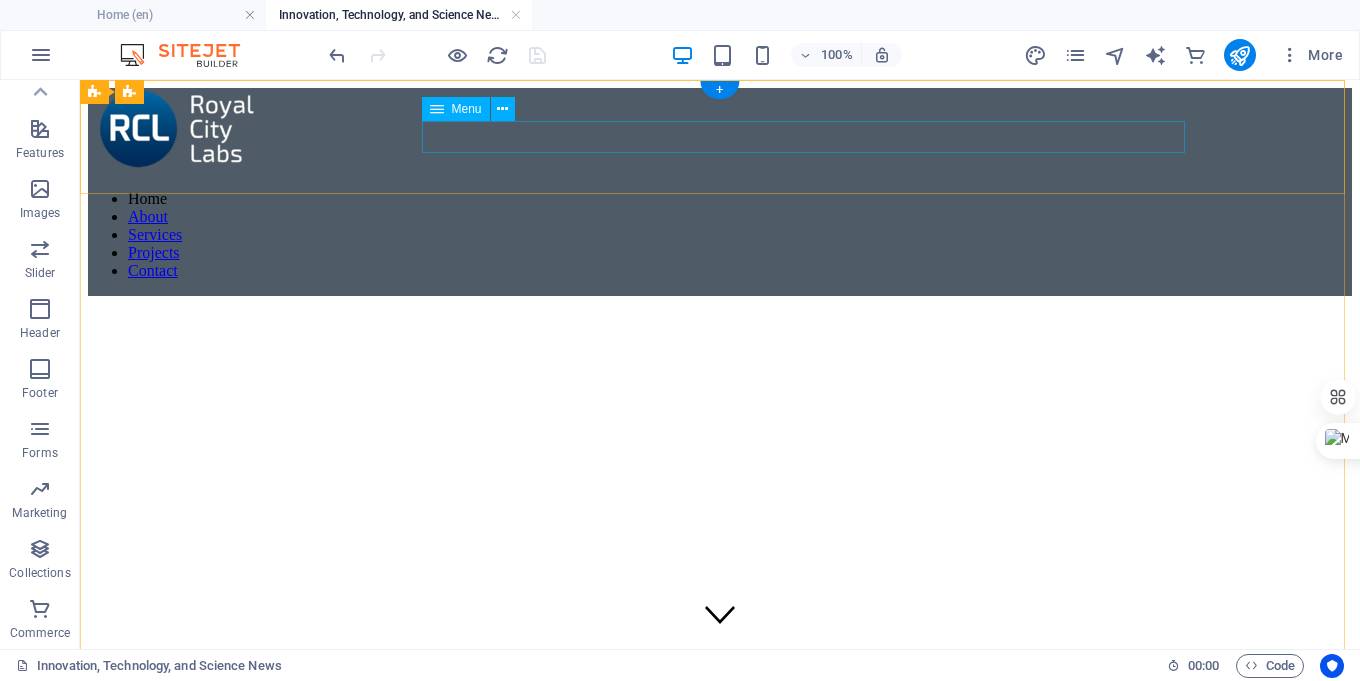 click on "Home About Services Projects Contact" at bounding box center (720, 235) 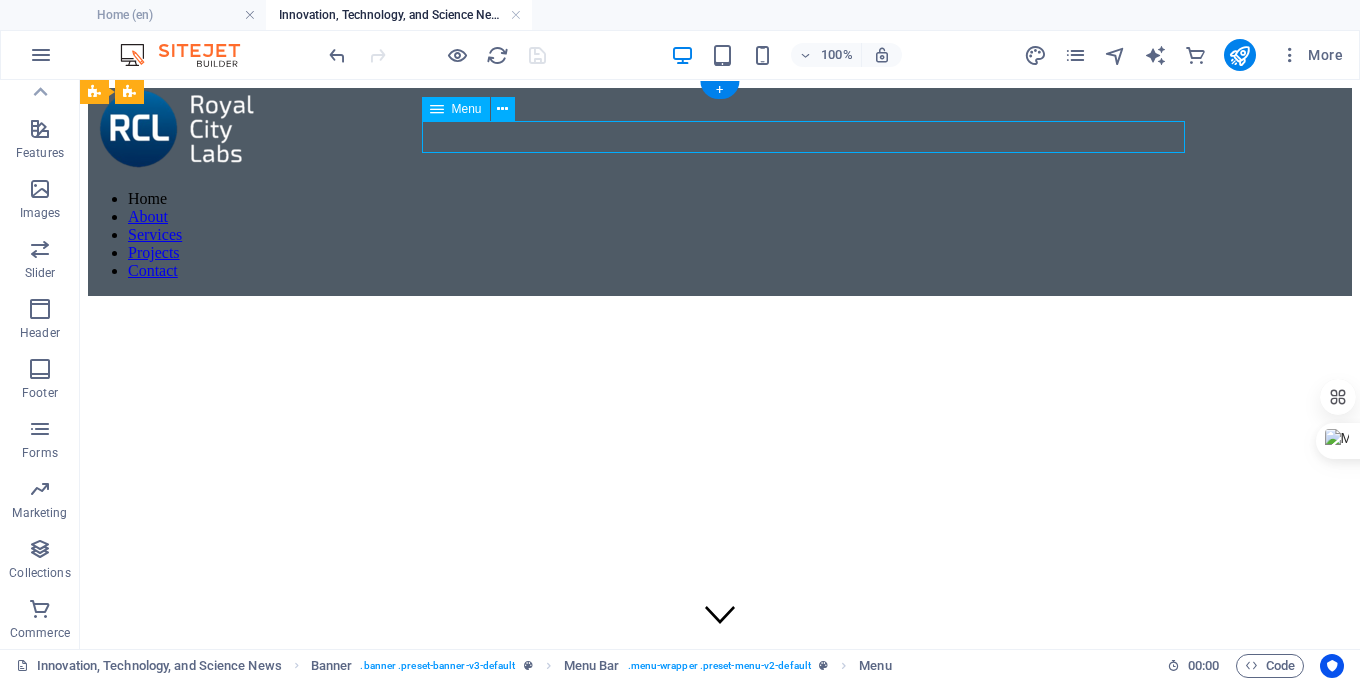 click on "Home About Services Projects Contact" at bounding box center (720, 235) 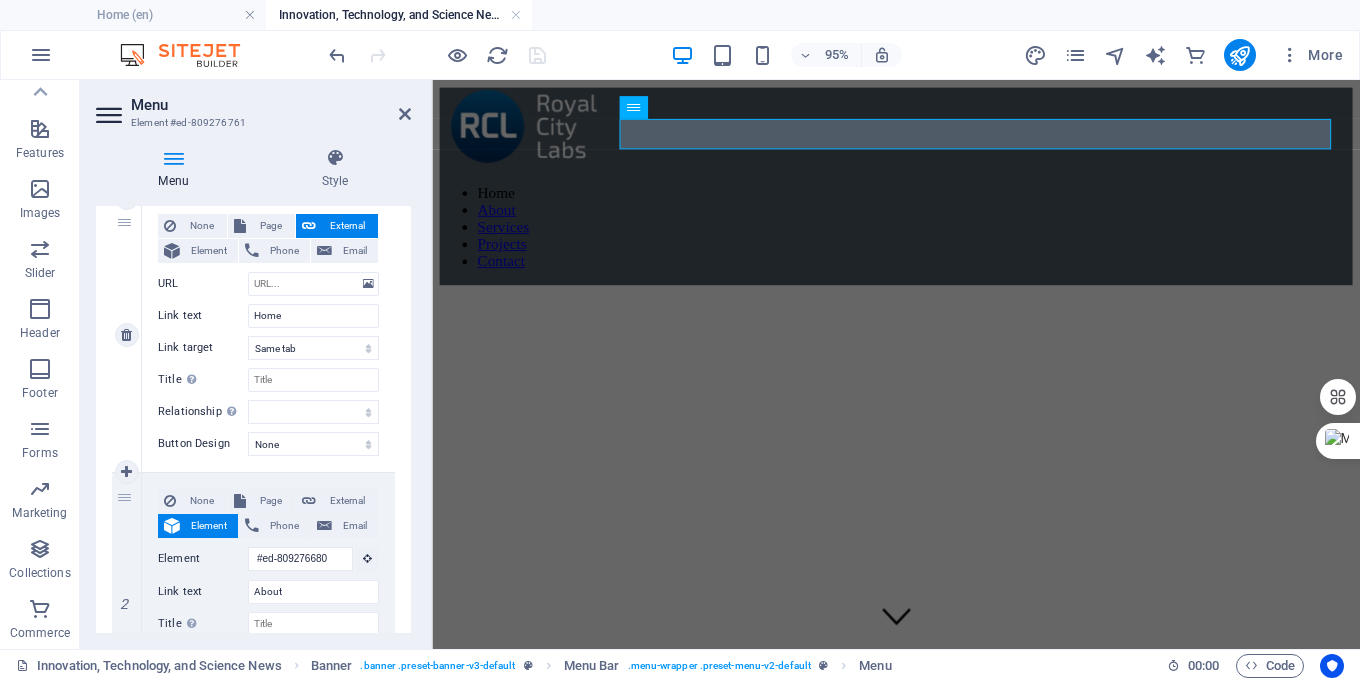 scroll, scrollTop: 200, scrollLeft: 0, axis: vertical 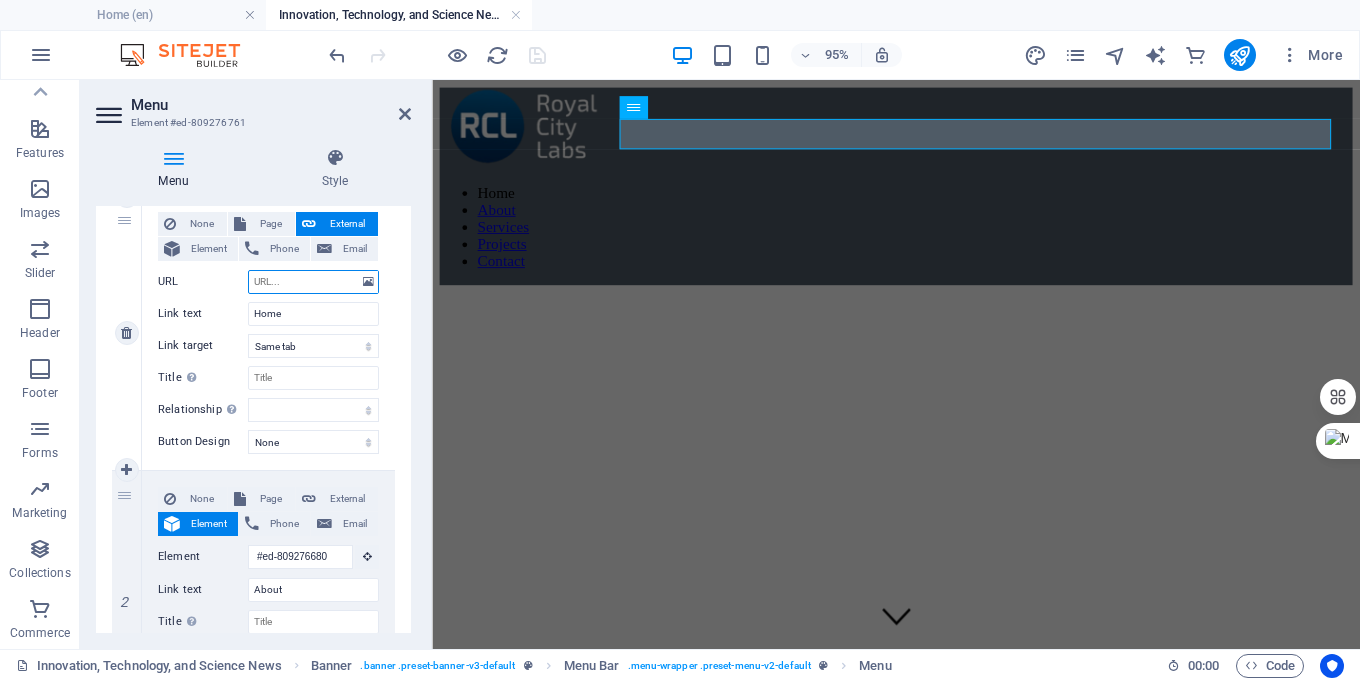click on "URL" at bounding box center (313, 282) 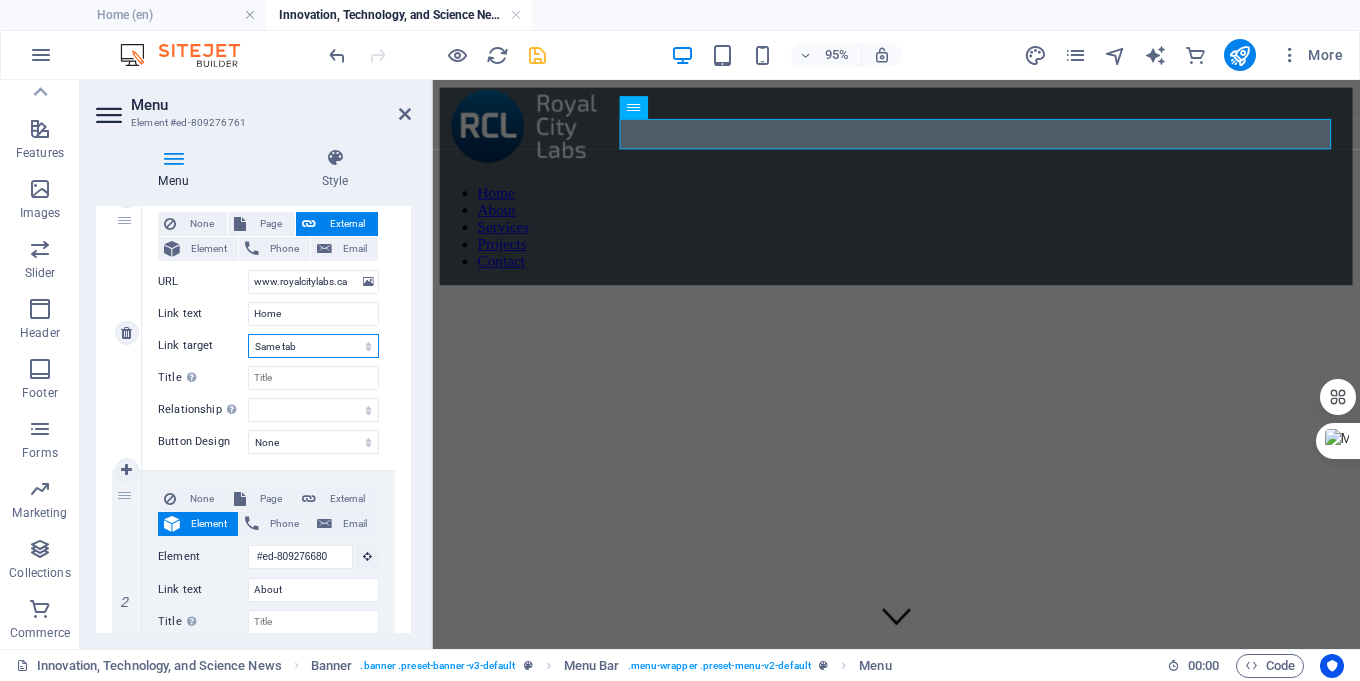 click on "New tab Same tab Overlay" at bounding box center (313, 346) 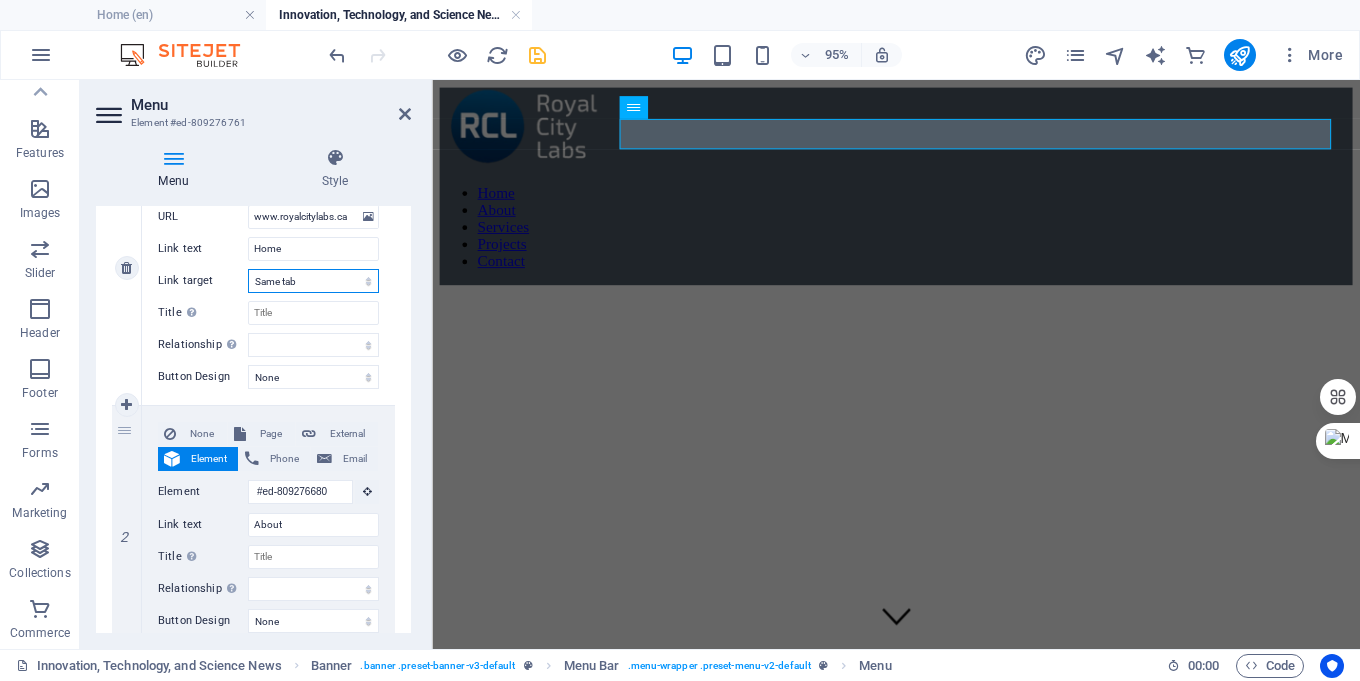 scroll, scrollTop: 300, scrollLeft: 0, axis: vertical 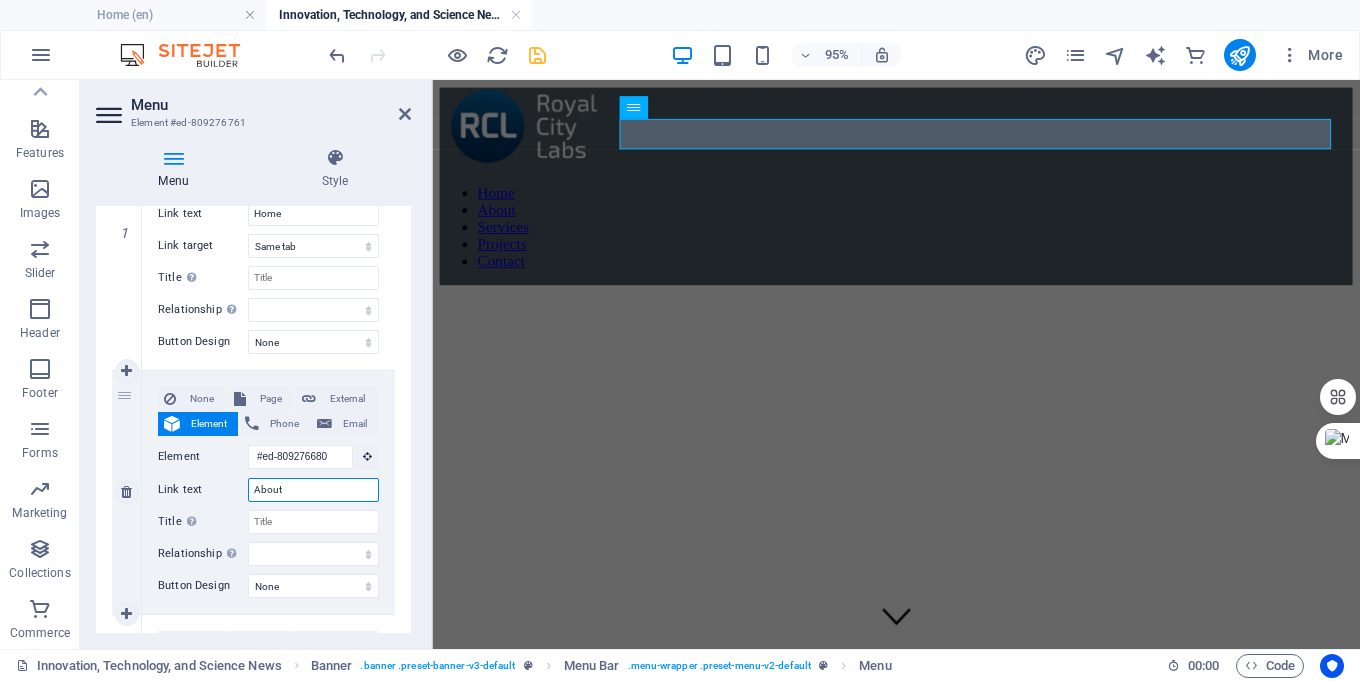 click on "About" at bounding box center [313, 490] 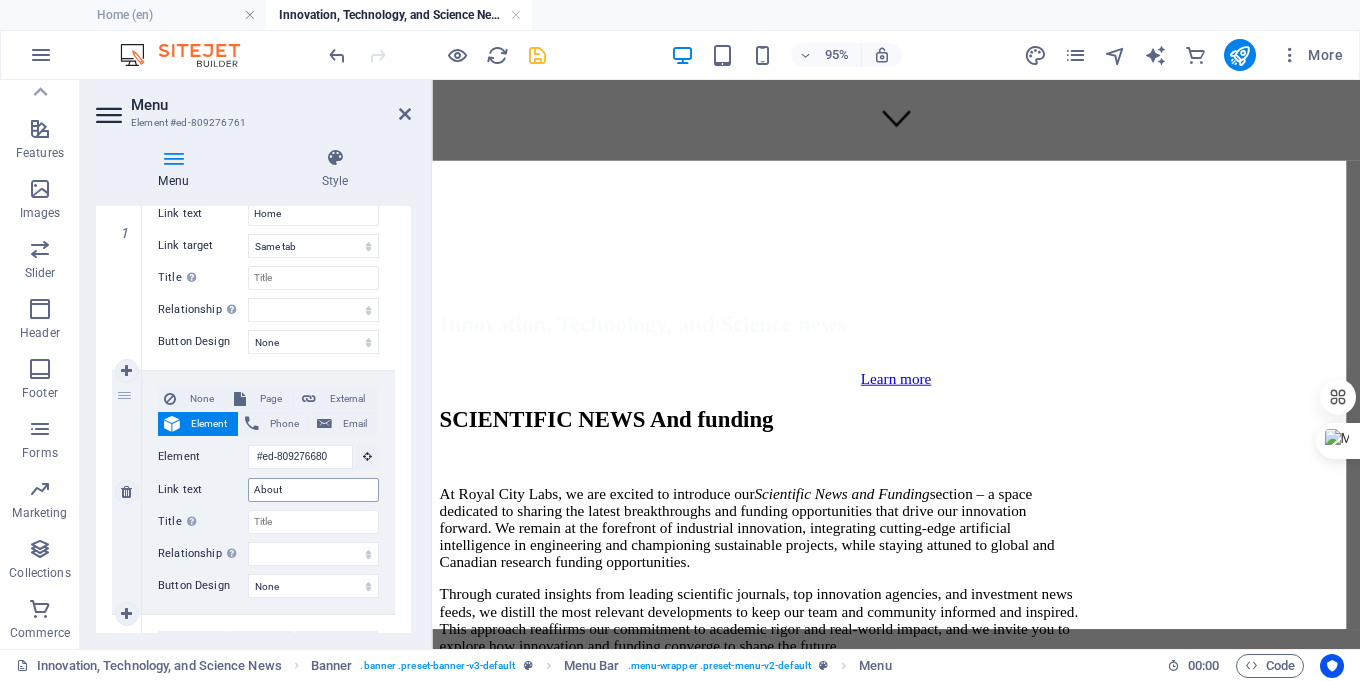 scroll, scrollTop: 200, scrollLeft: 0, axis: vertical 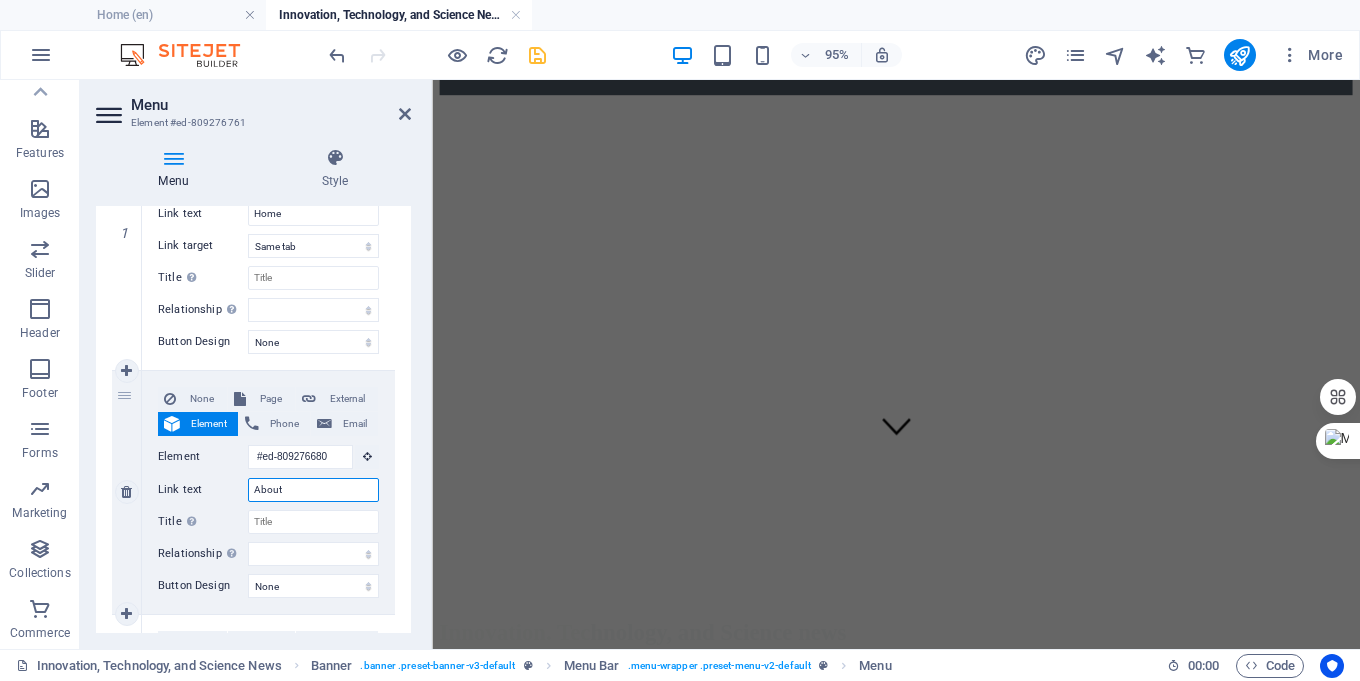 click on "About" at bounding box center (313, 490) 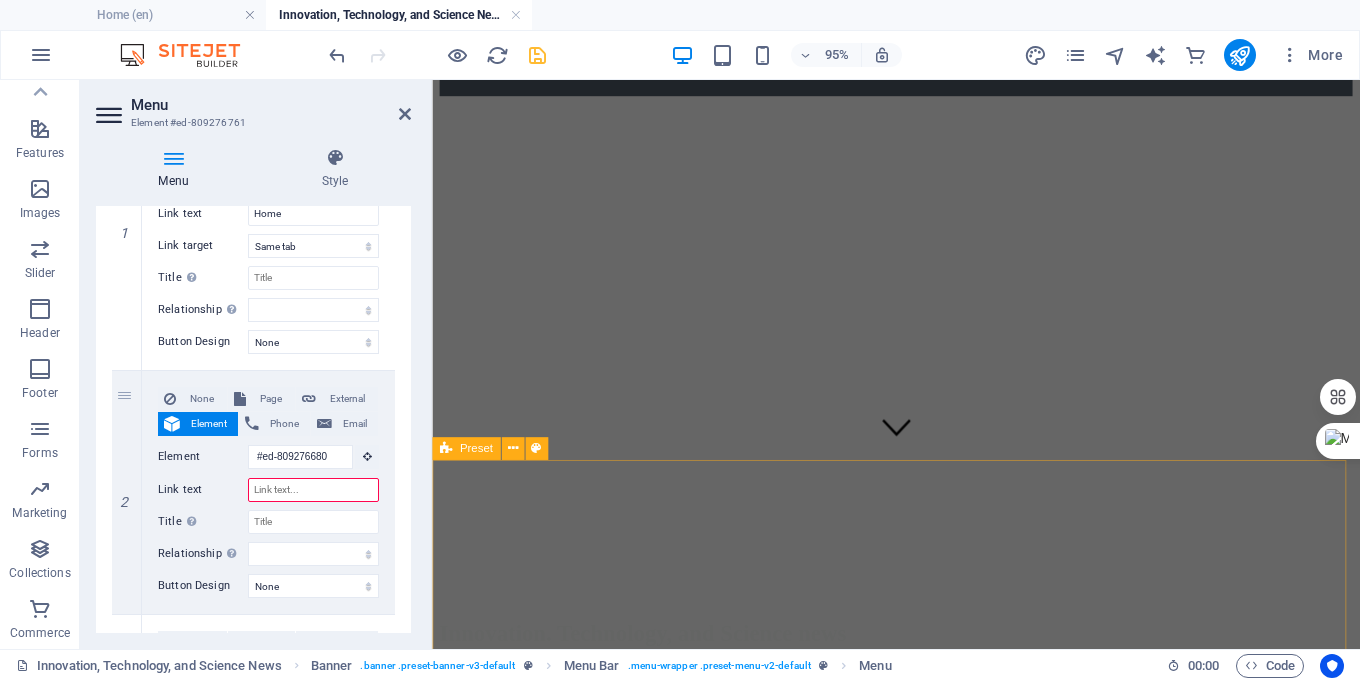 scroll, scrollTop: 200, scrollLeft: 0, axis: vertical 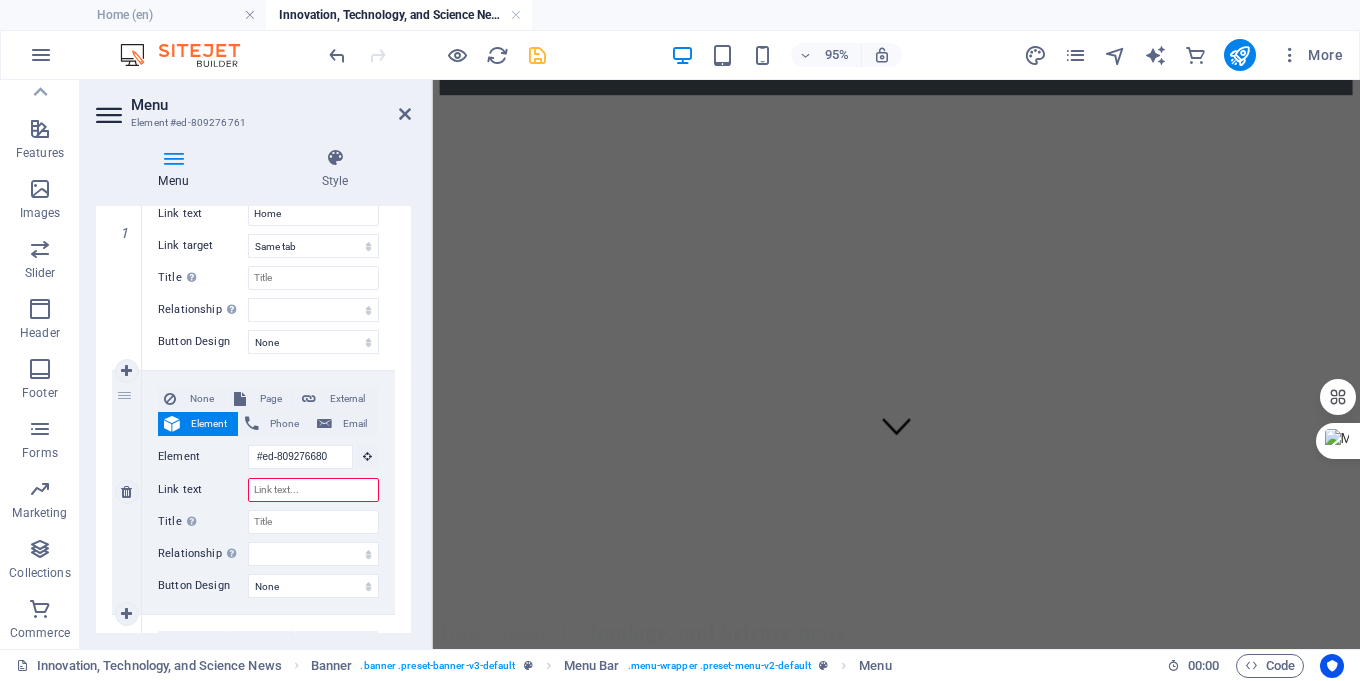 click on "Link text" at bounding box center (313, 490) 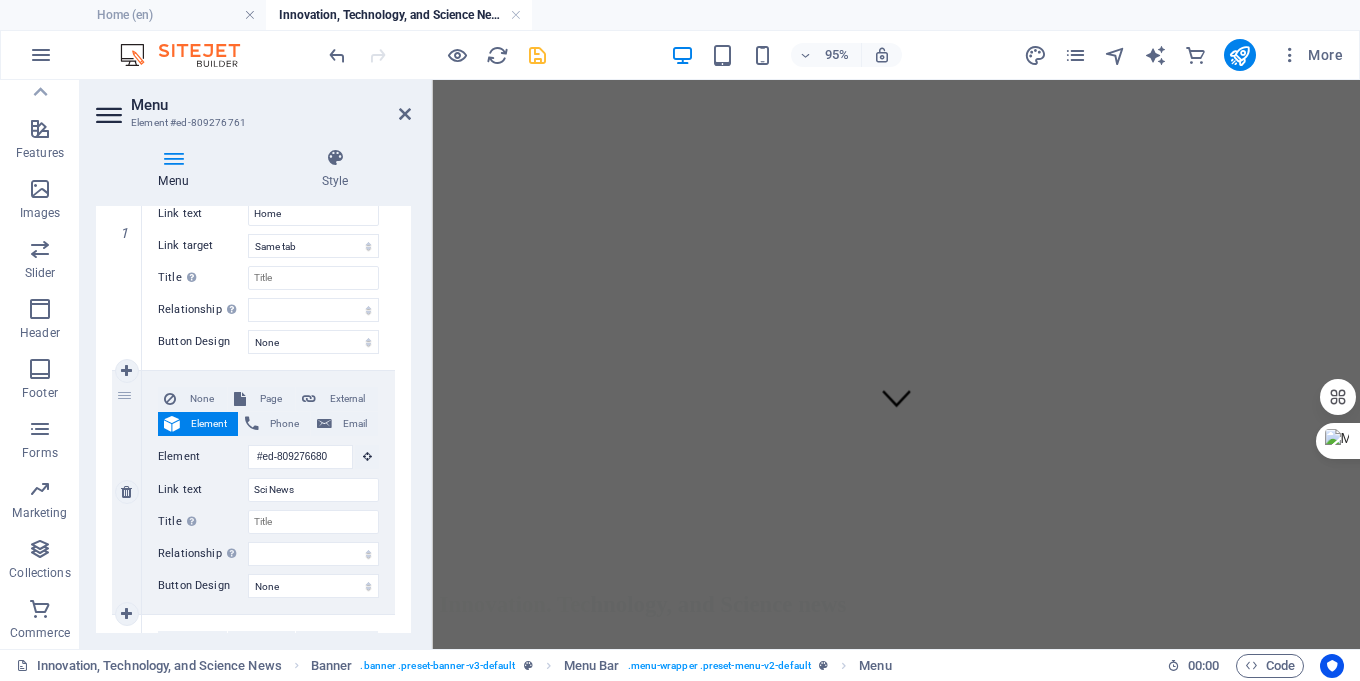scroll, scrollTop: 200, scrollLeft: 0, axis: vertical 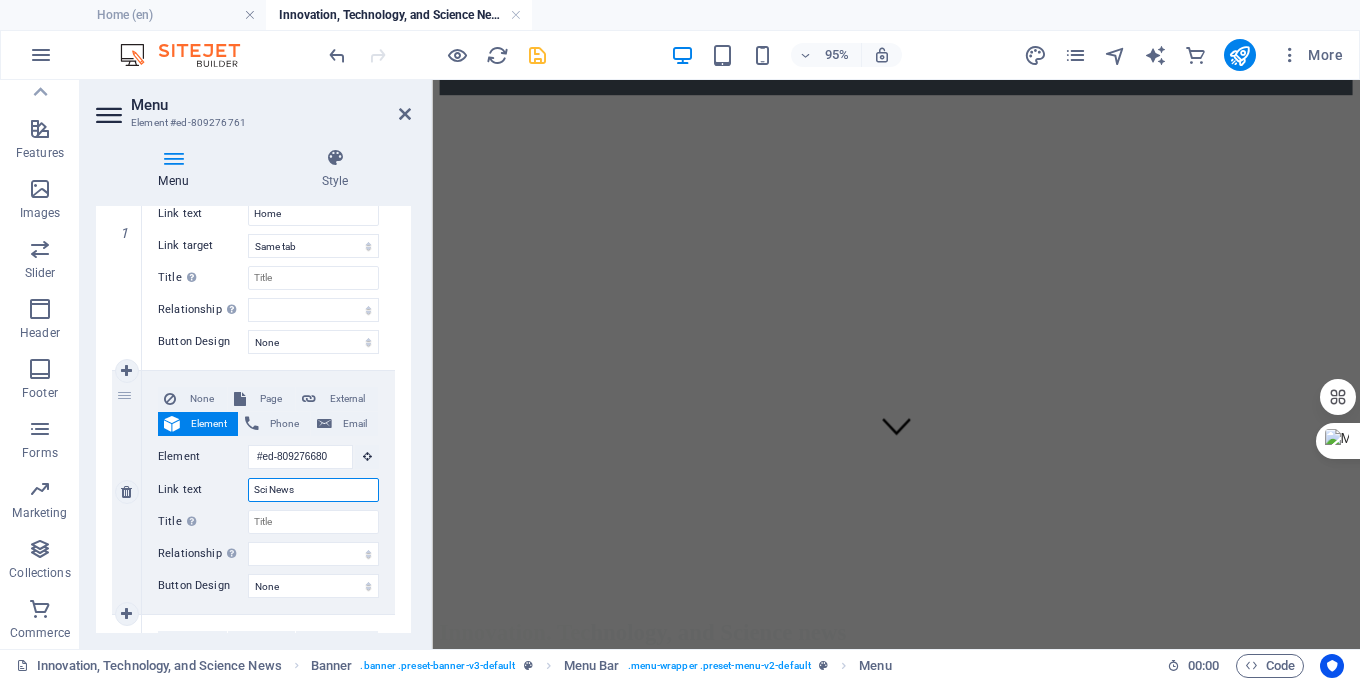 click on "Sci News" at bounding box center [313, 490] 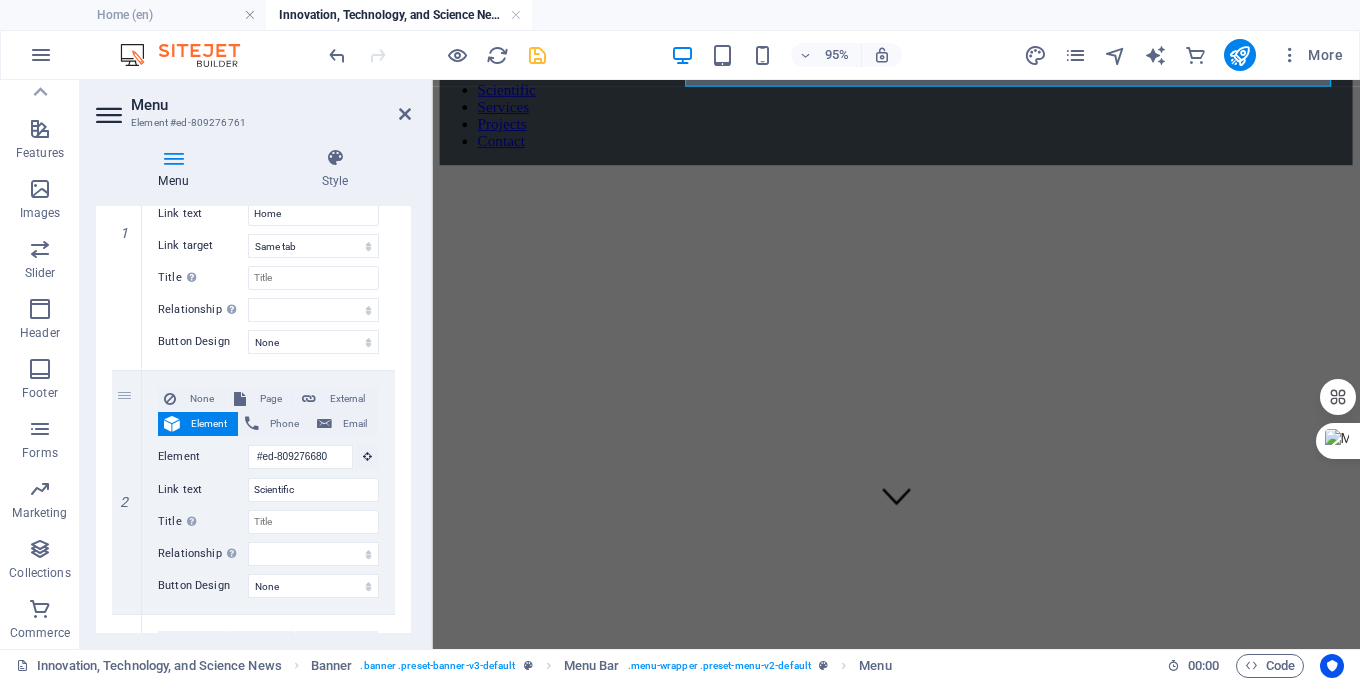 scroll, scrollTop: 100, scrollLeft: 0, axis: vertical 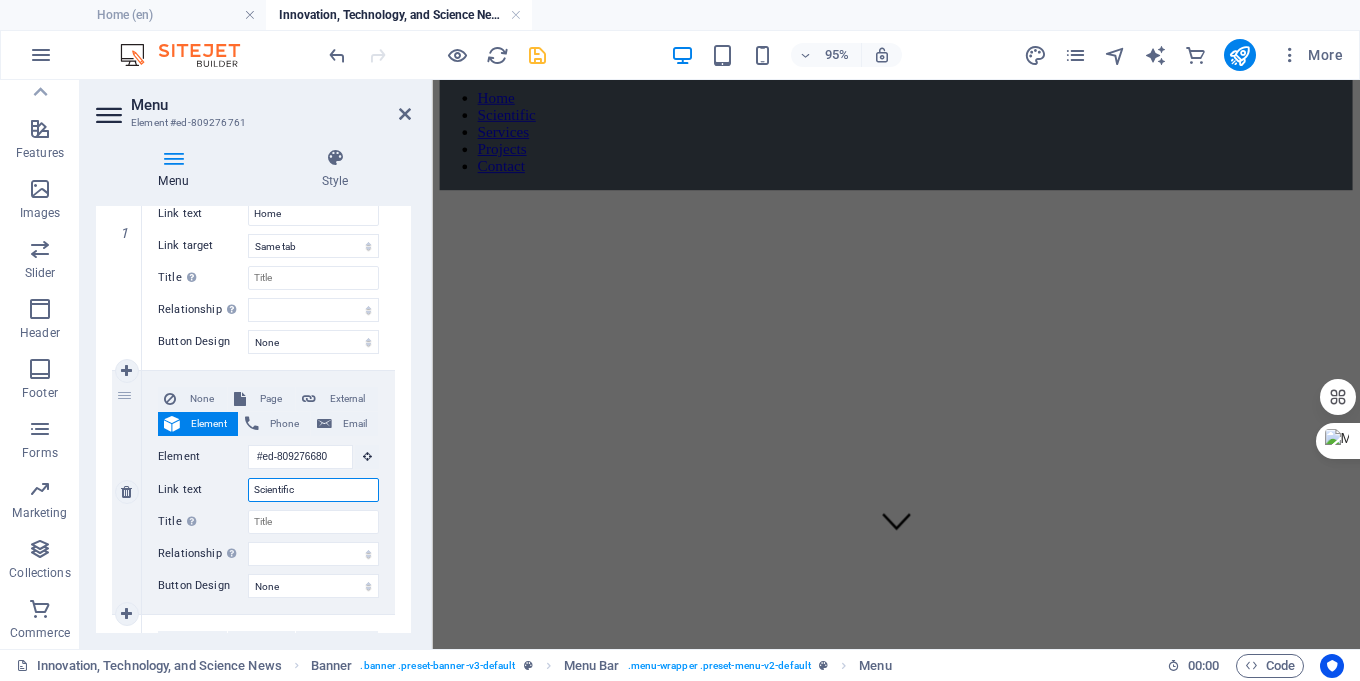 click on "Scientific" at bounding box center (313, 490) 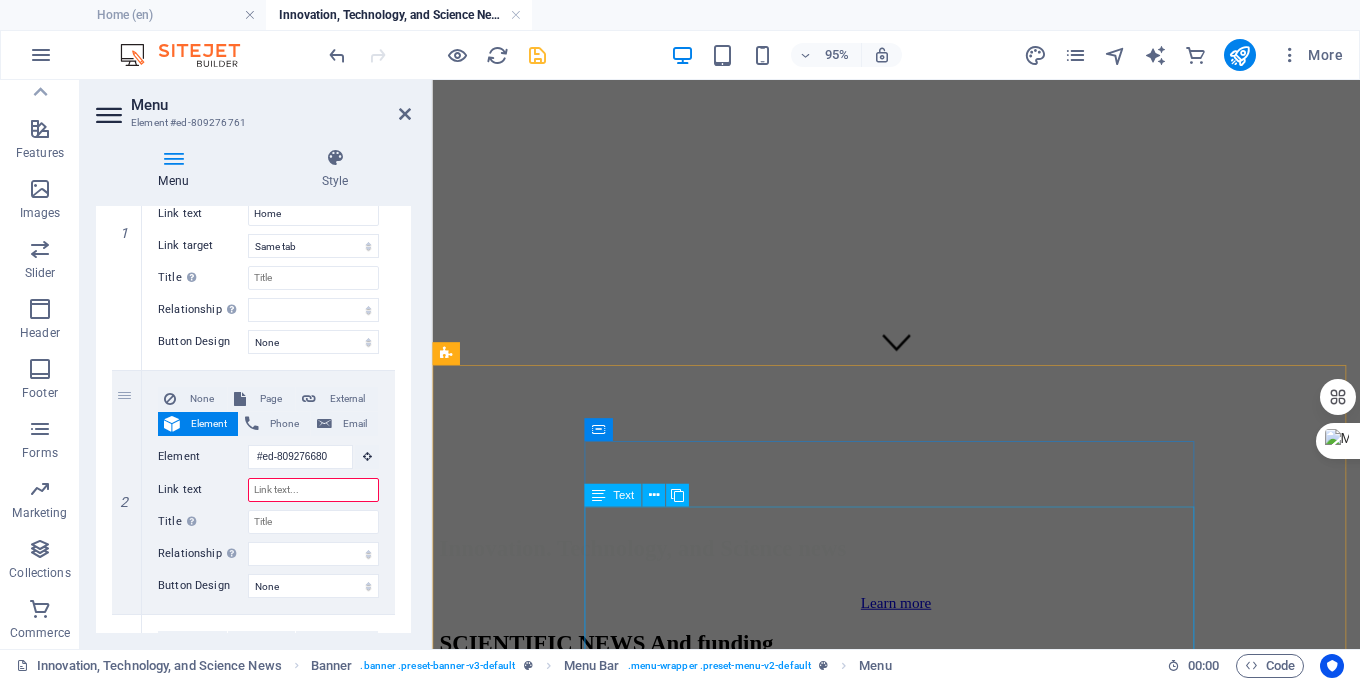 scroll, scrollTop: 300, scrollLeft: 0, axis: vertical 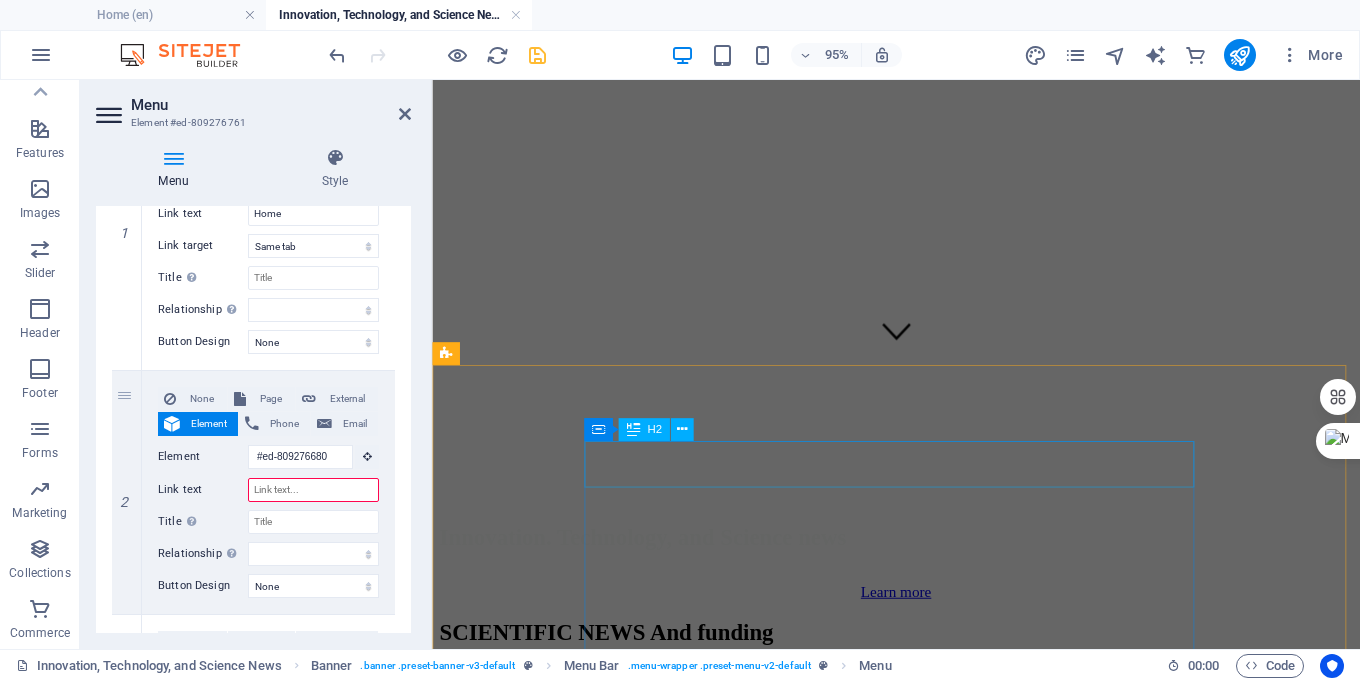 click on "SCIENTIFIC NEWS And funding" at bounding box center [776, 661] 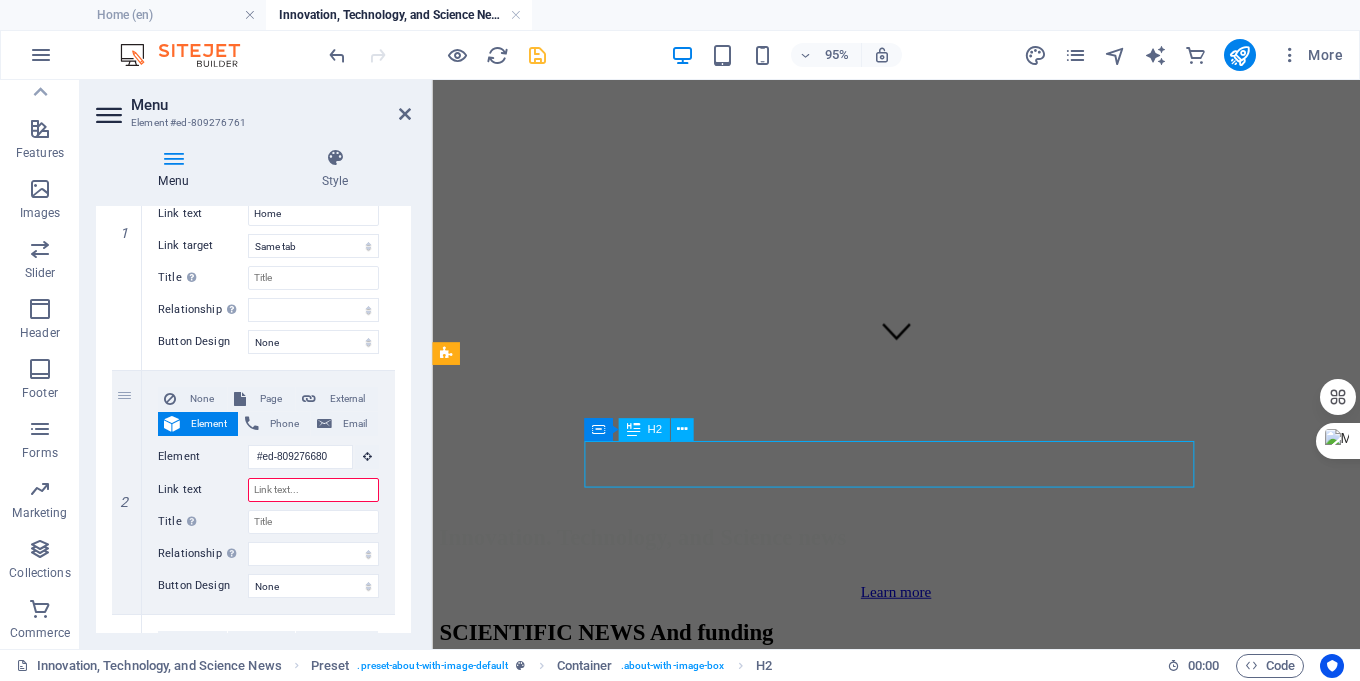 click on "SCIENTIFIC NEWS And funding" at bounding box center [776, 661] 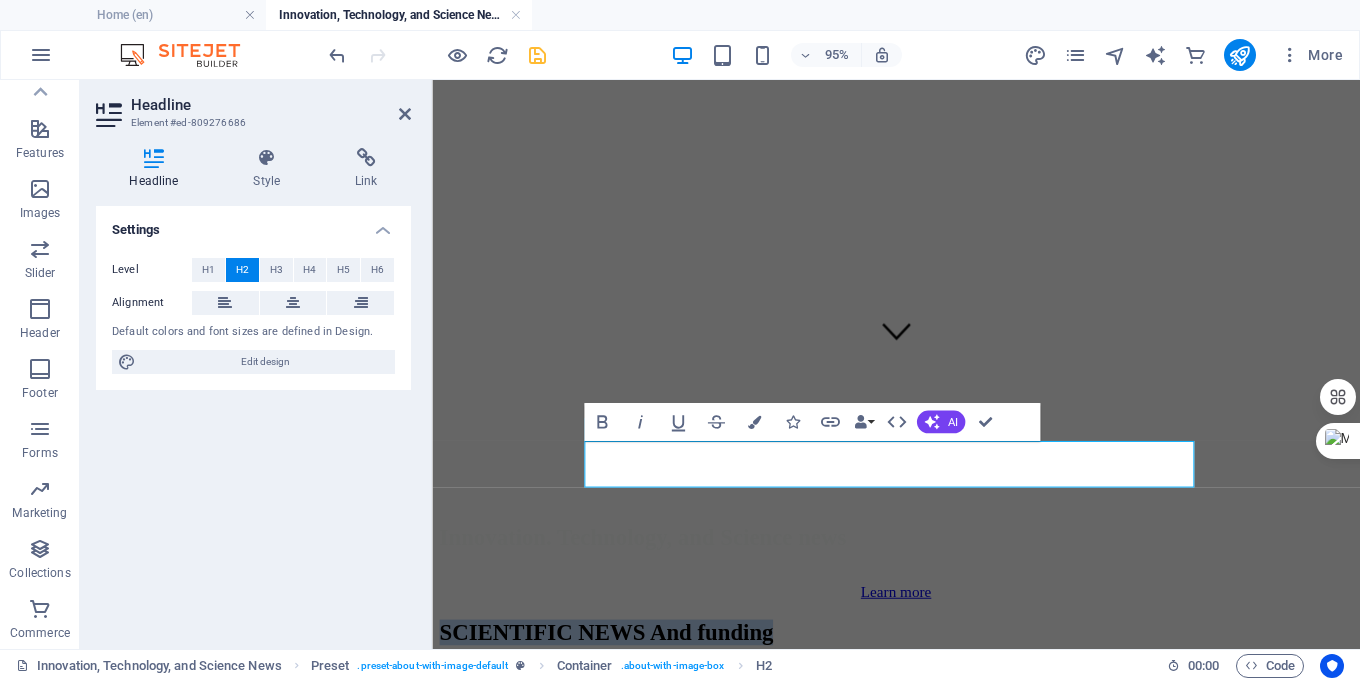 scroll, scrollTop: 0, scrollLeft: 0, axis: both 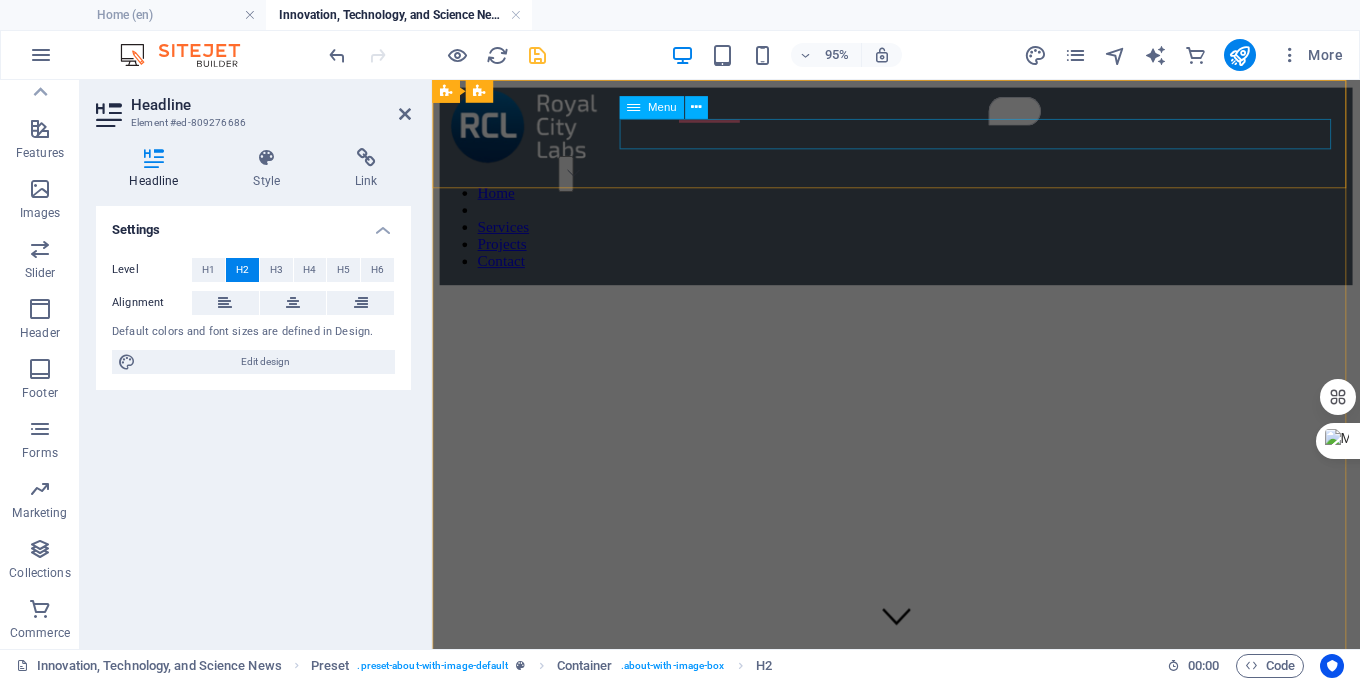 click on "Home Services Projects Contact" at bounding box center [920, 235] 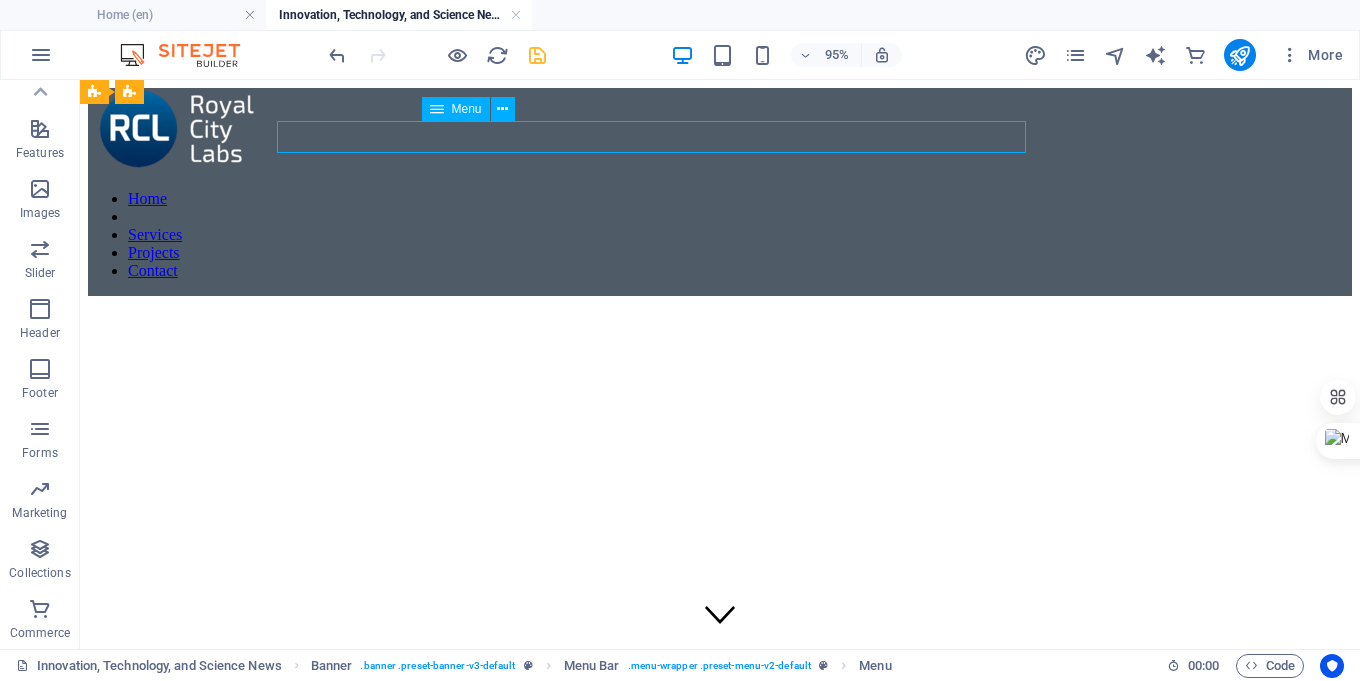 click on "Home Services Projects Contact" at bounding box center (720, 235) 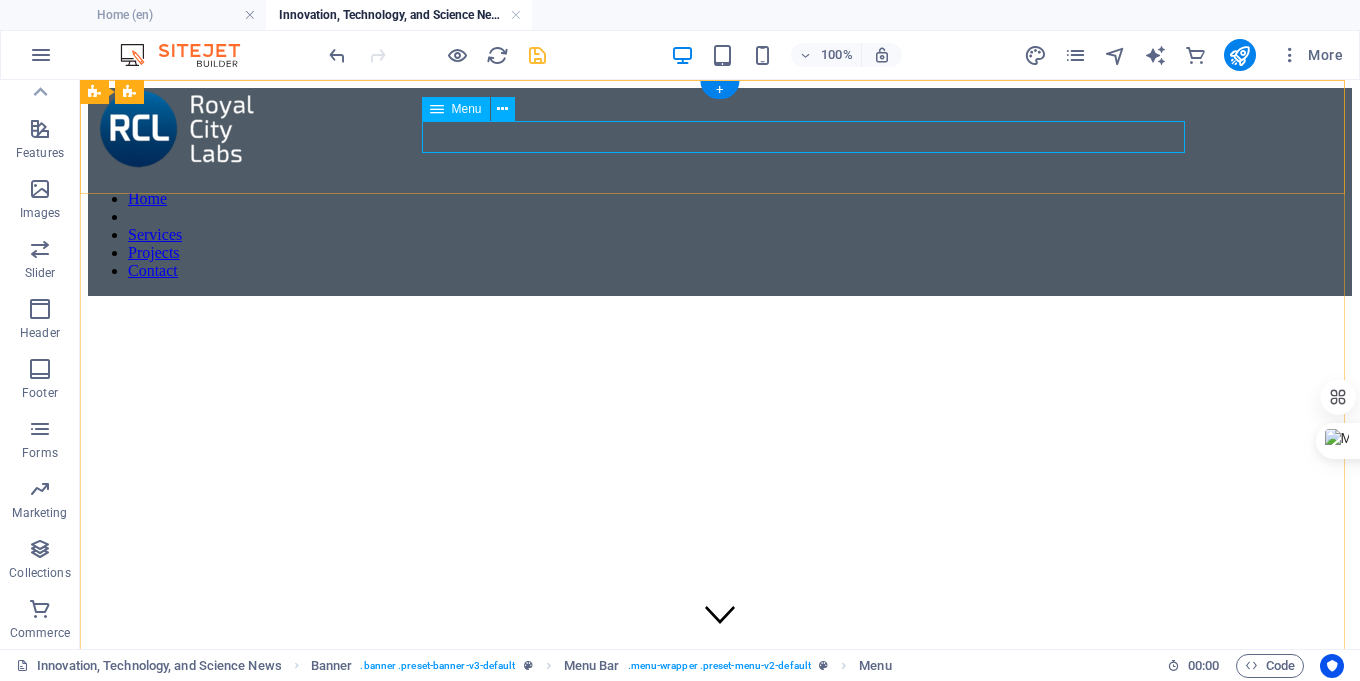 click on "Home Services Projects Contact" at bounding box center [720, 235] 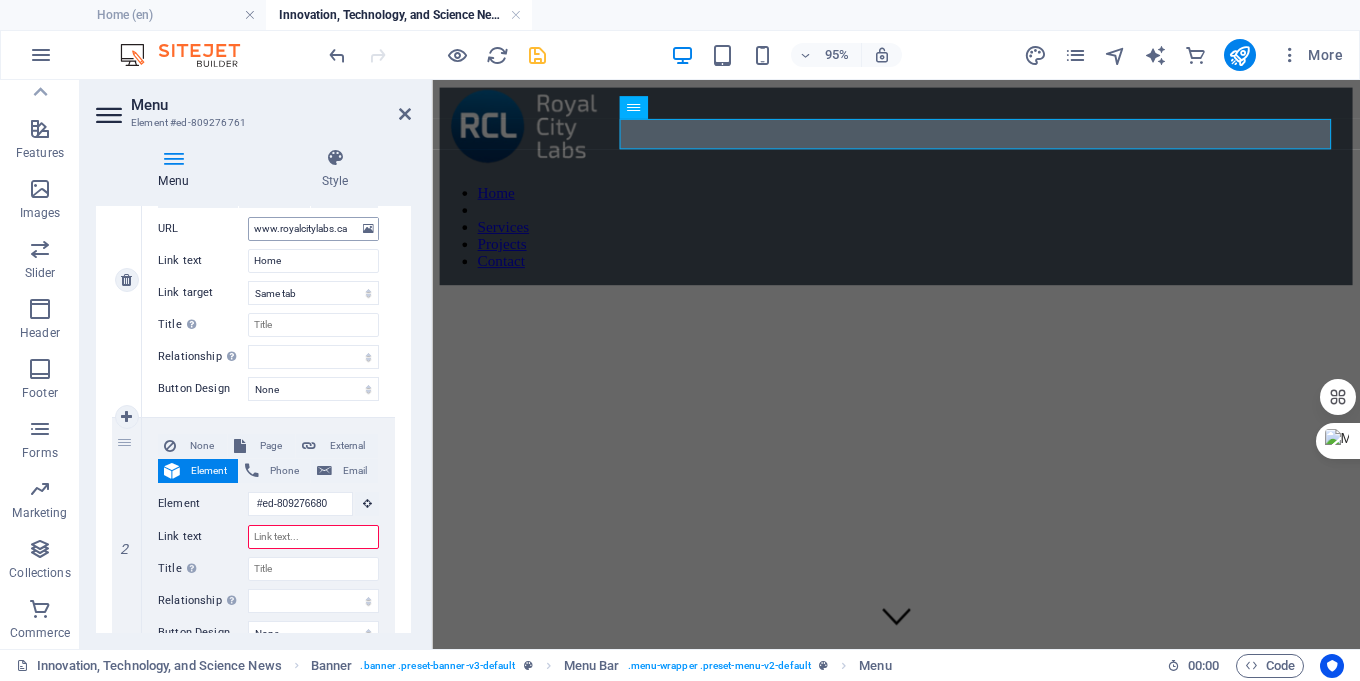 scroll, scrollTop: 300, scrollLeft: 0, axis: vertical 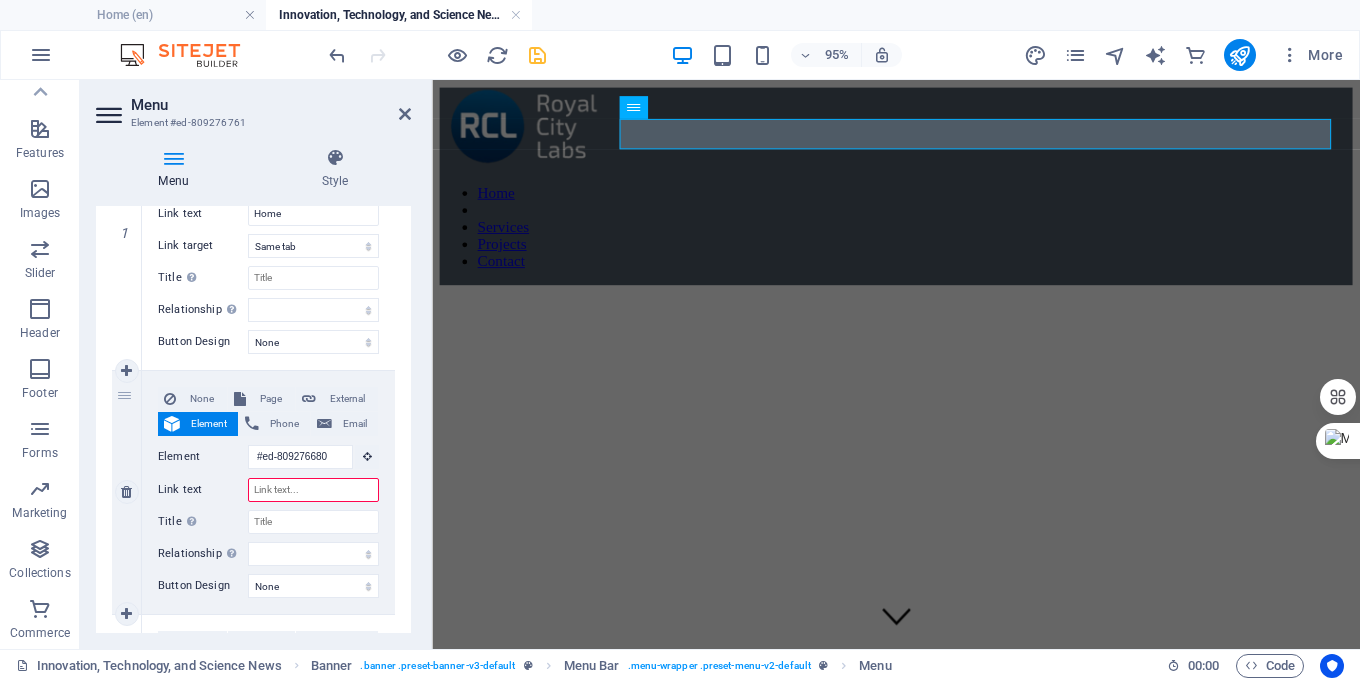 click on "Link text" at bounding box center (313, 490) 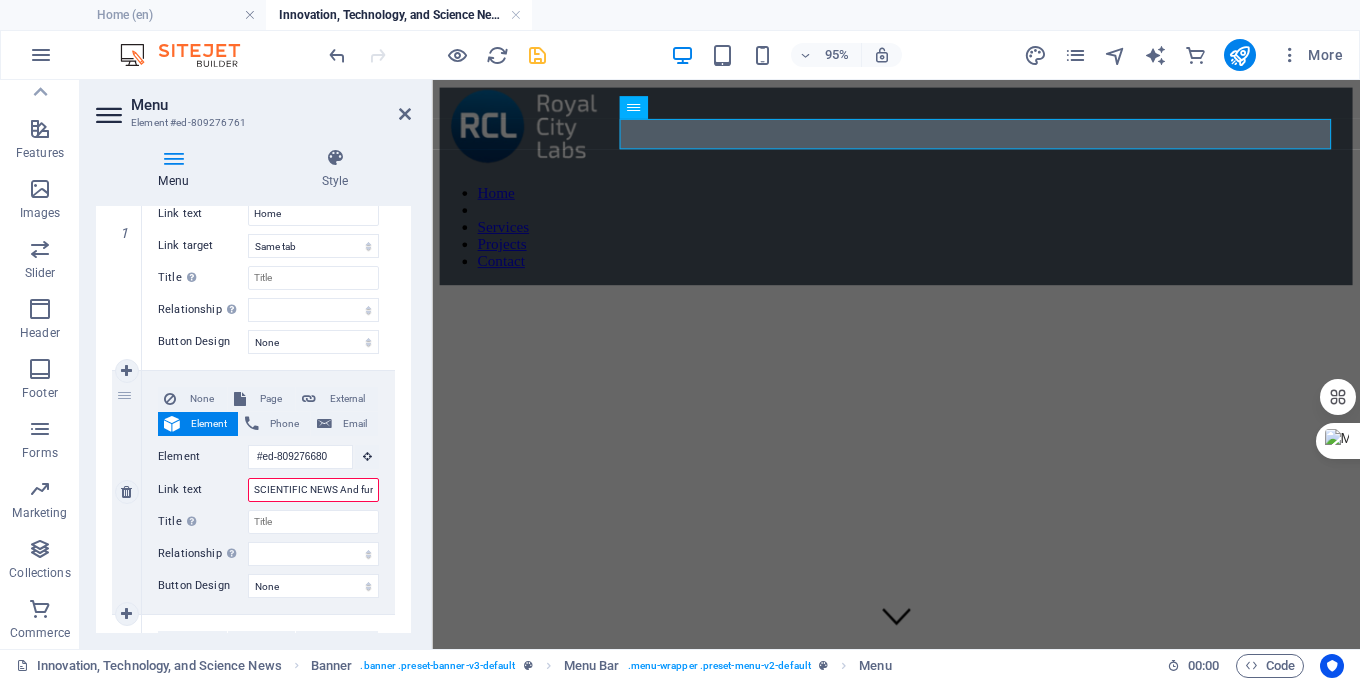 scroll, scrollTop: 0, scrollLeft: 22, axis: horizontal 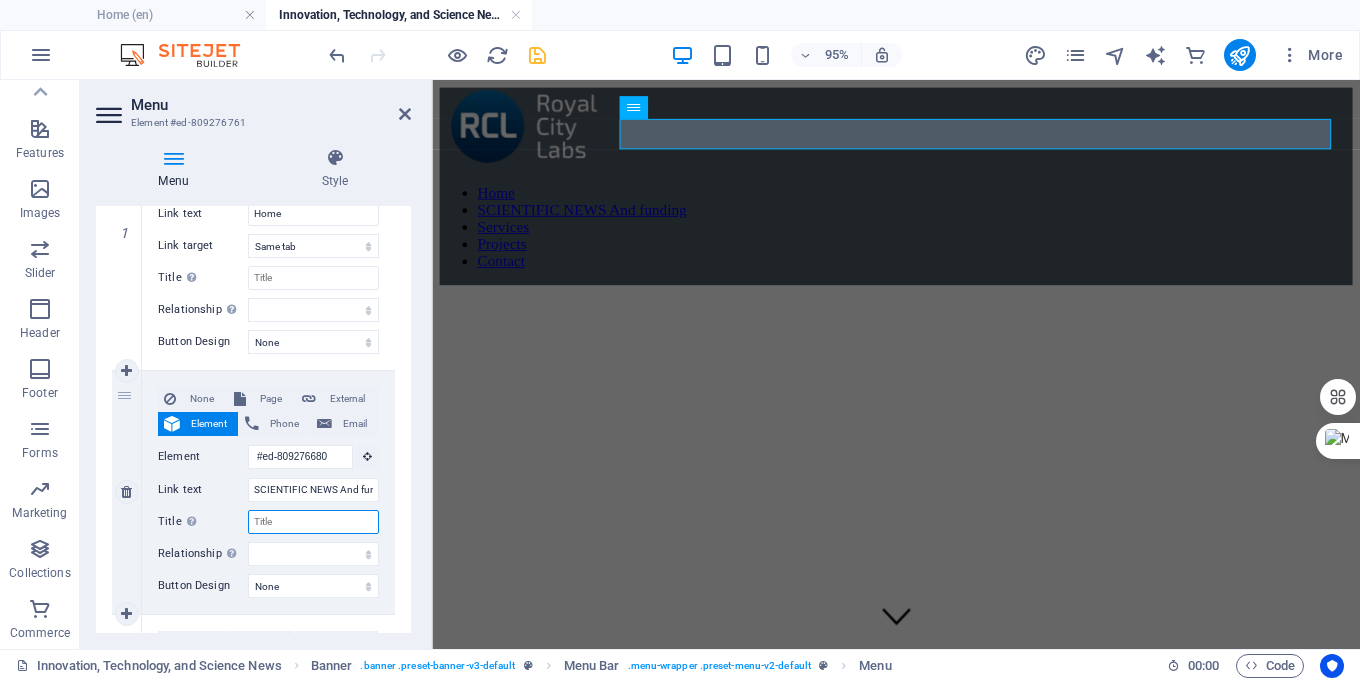 click on "Title Additional link description, should not be the same as the link text. The title is most often shown as a tooltip text when the mouse moves over the element. Leave empty if uncertain." at bounding box center (313, 522) 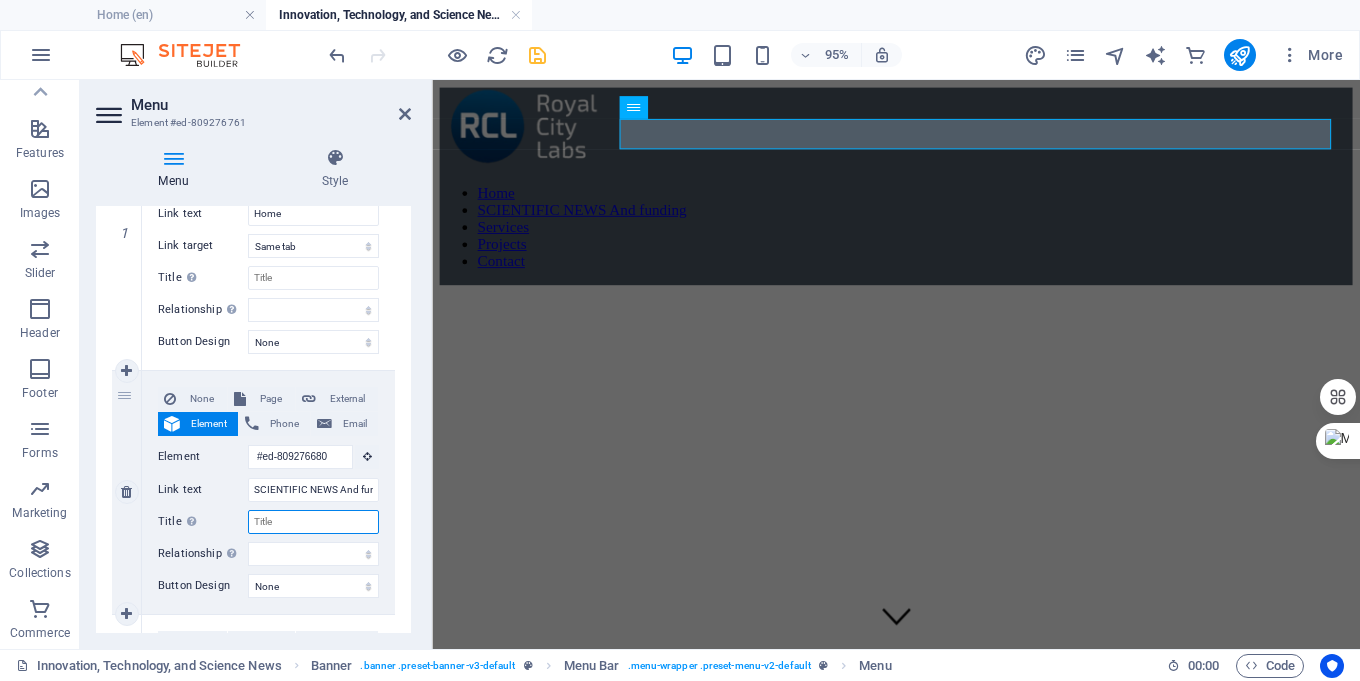 paste on "SCIENTIFIC NEWS And funding" 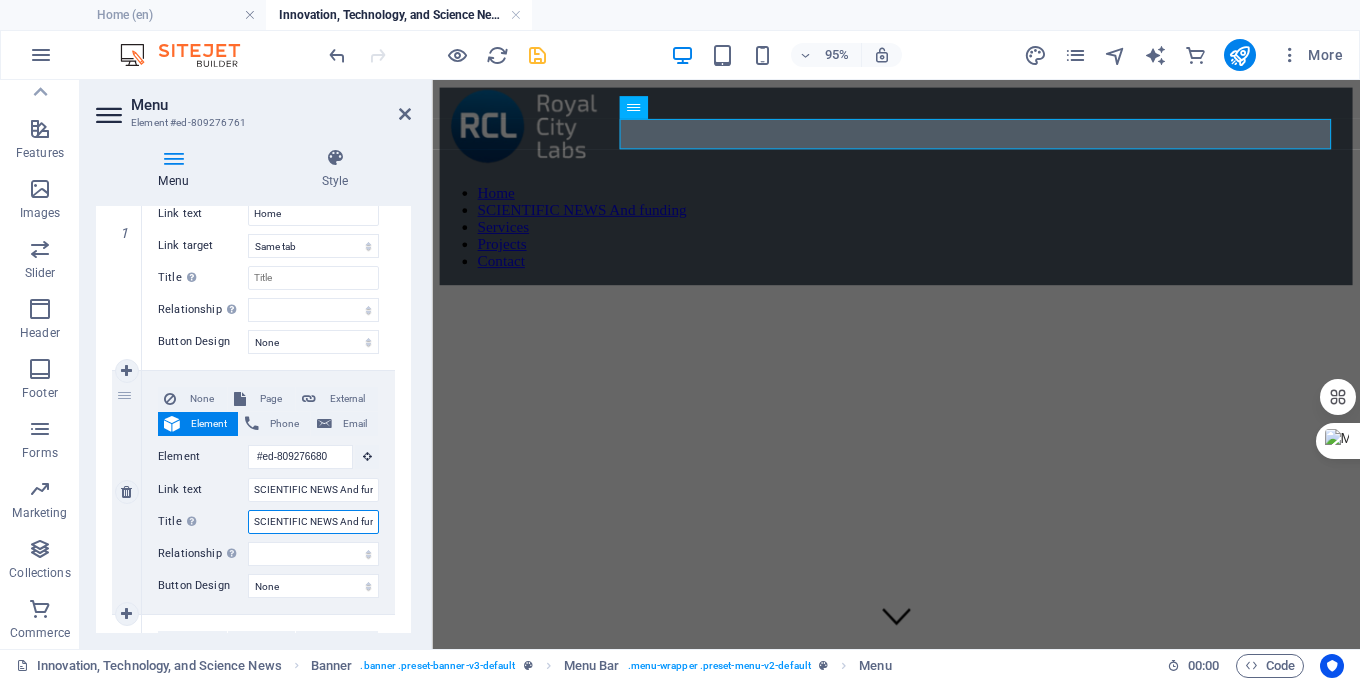 scroll, scrollTop: 0, scrollLeft: 22, axis: horizontal 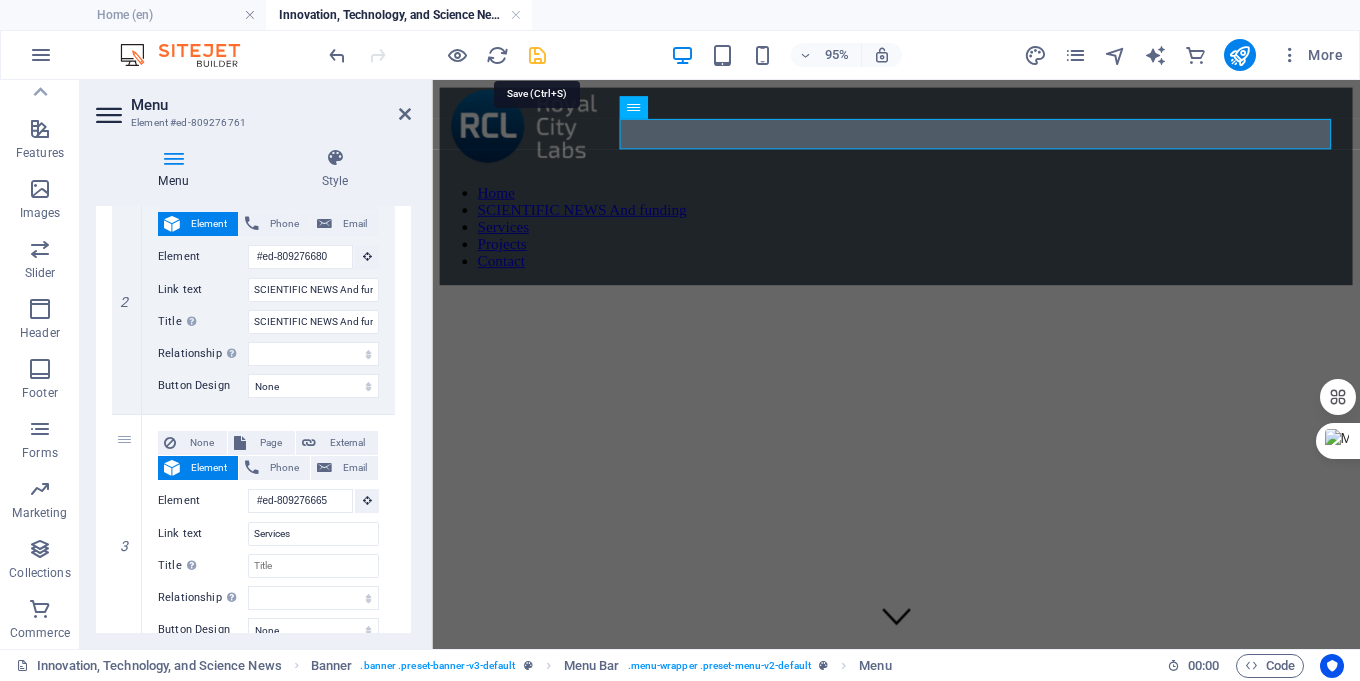 click at bounding box center [537, 55] 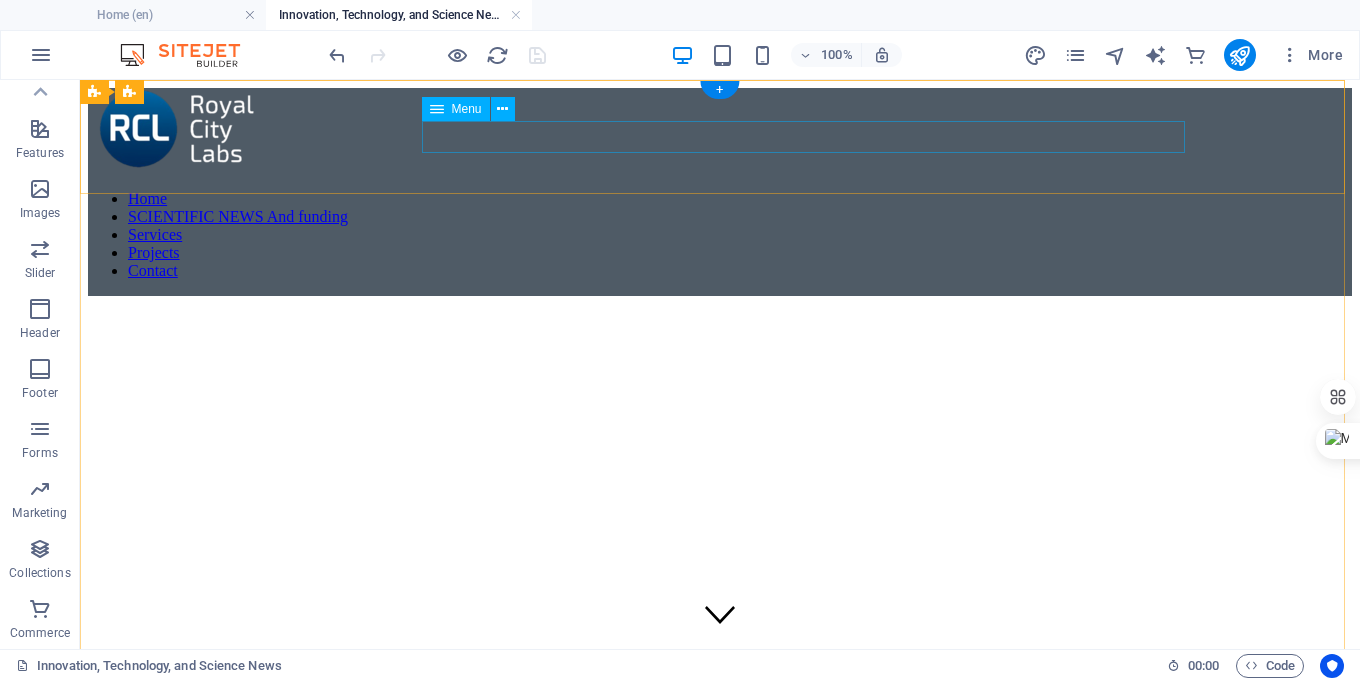 click on "Home SCIENTIFIC NEWS And funding Services Projects Contact" at bounding box center (720, 235) 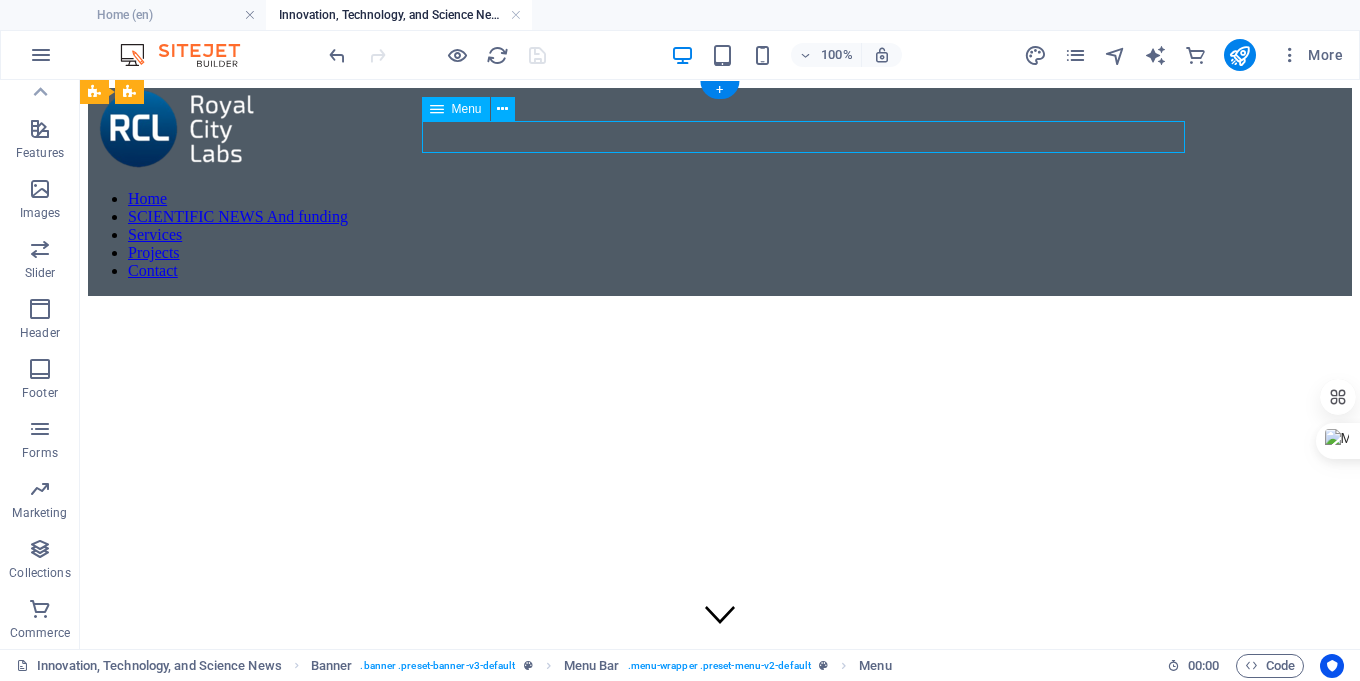 click on "Home SCIENTIFIC NEWS And funding Services Projects Contact" at bounding box center [720, 235] 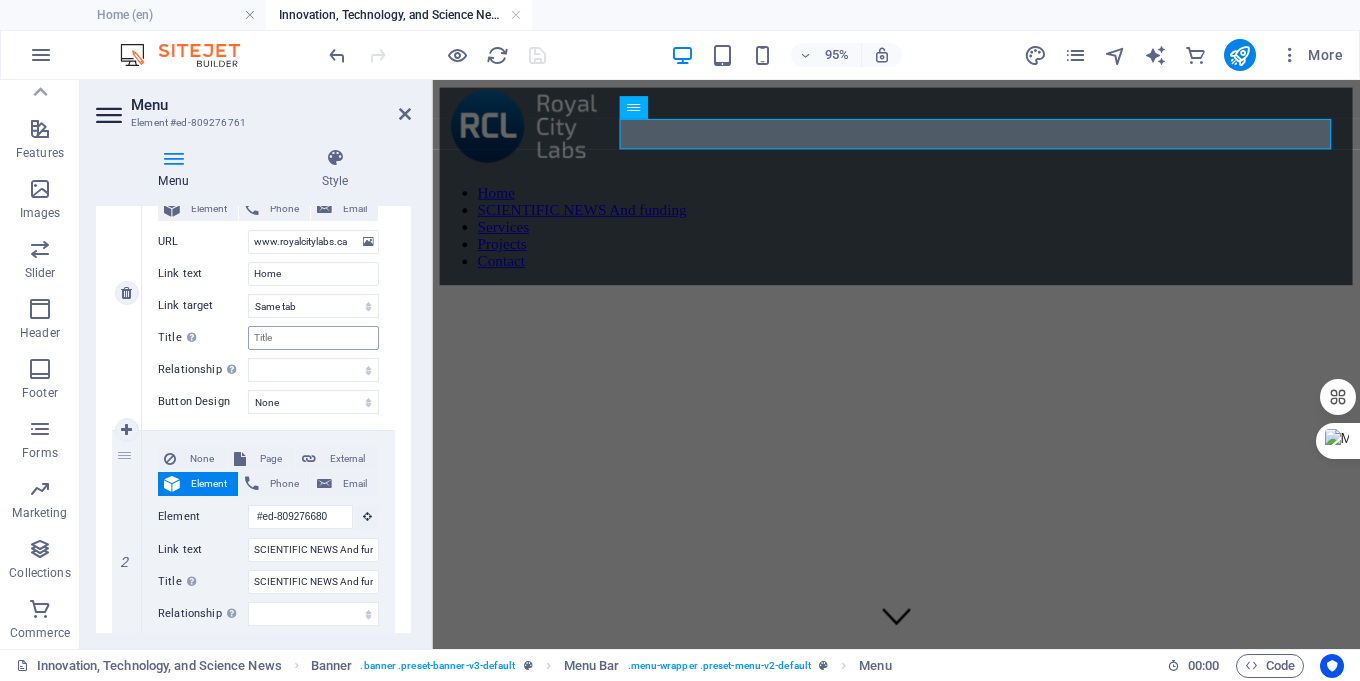 scroll, scrollTop: 300, scrollLeft: 0, axis: vertical 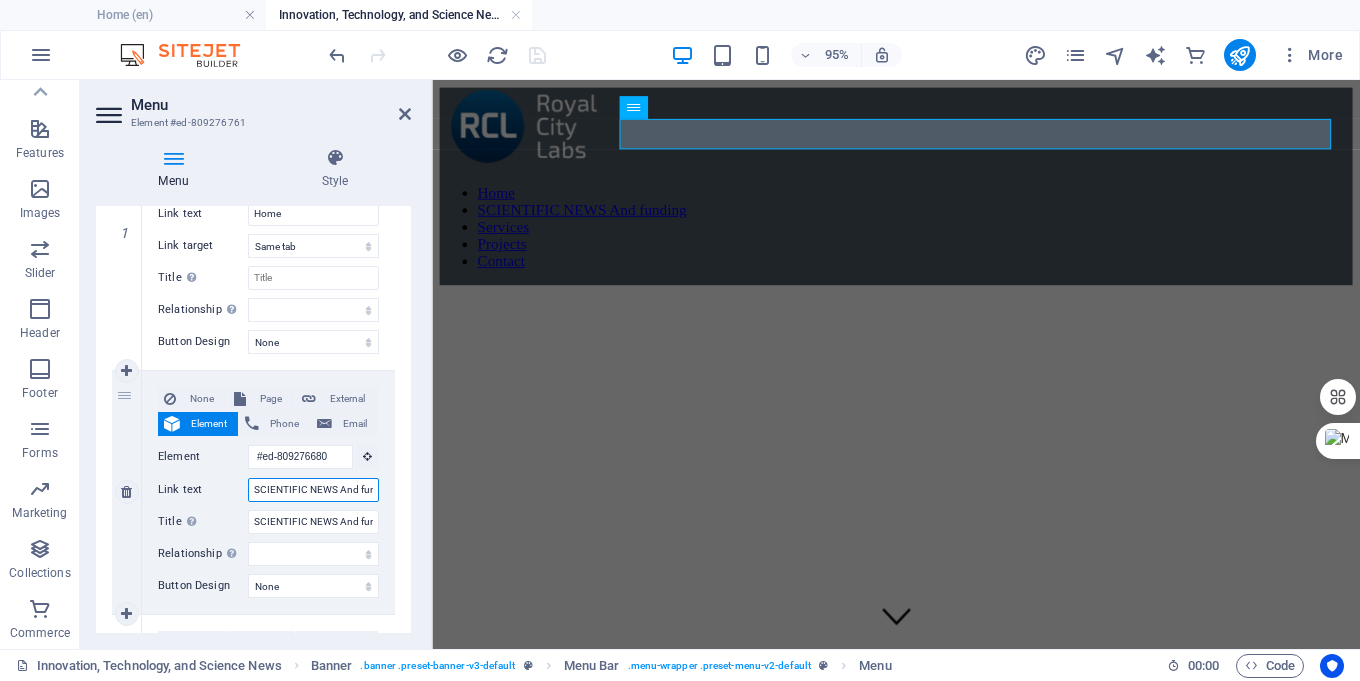click on "SCIENTIFIC NEWS And funding" at bounding box center [313, 490] 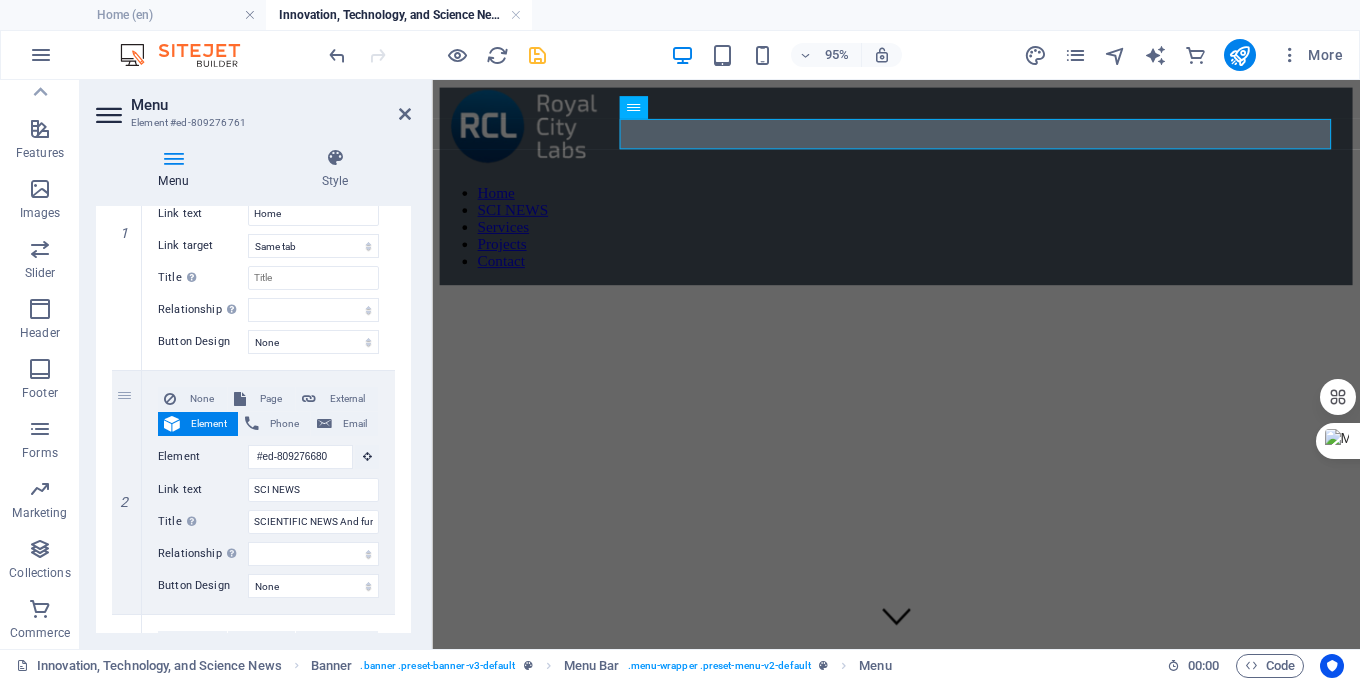 click at bounding box center [920, 250] 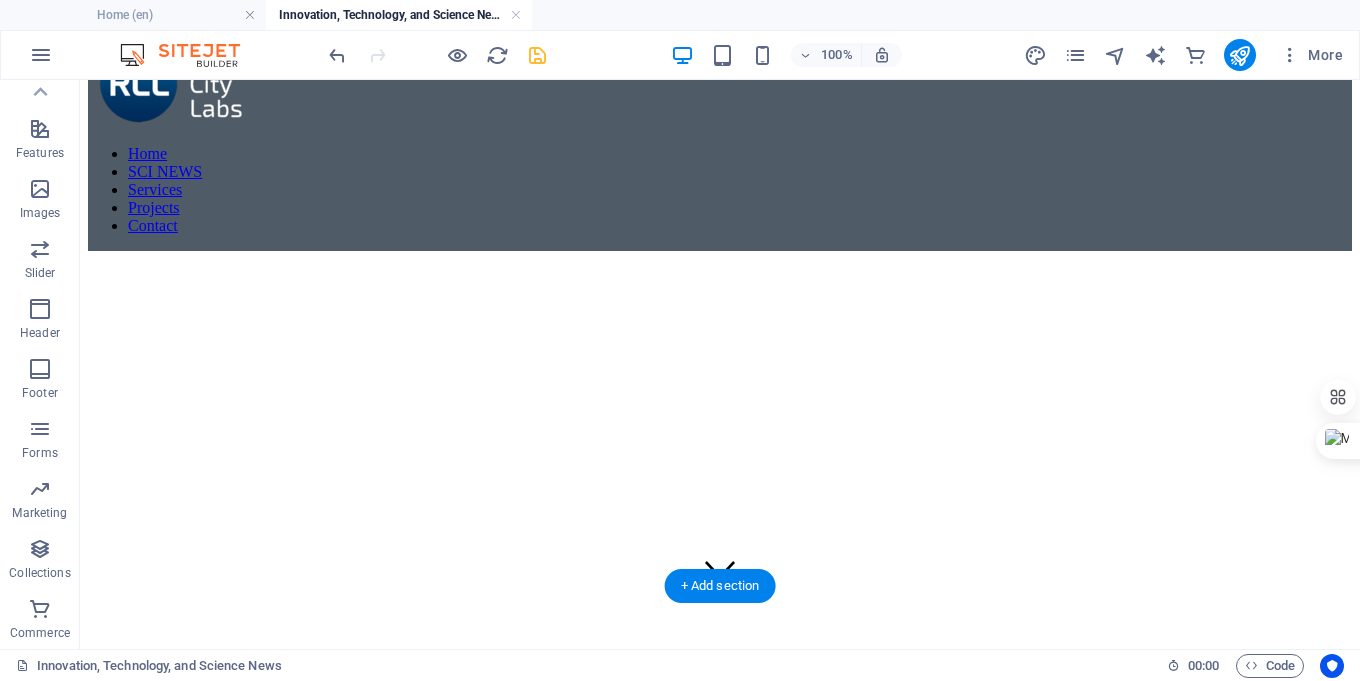 scroll, scrollTop: 0, scrollLeft: 0, axis: both 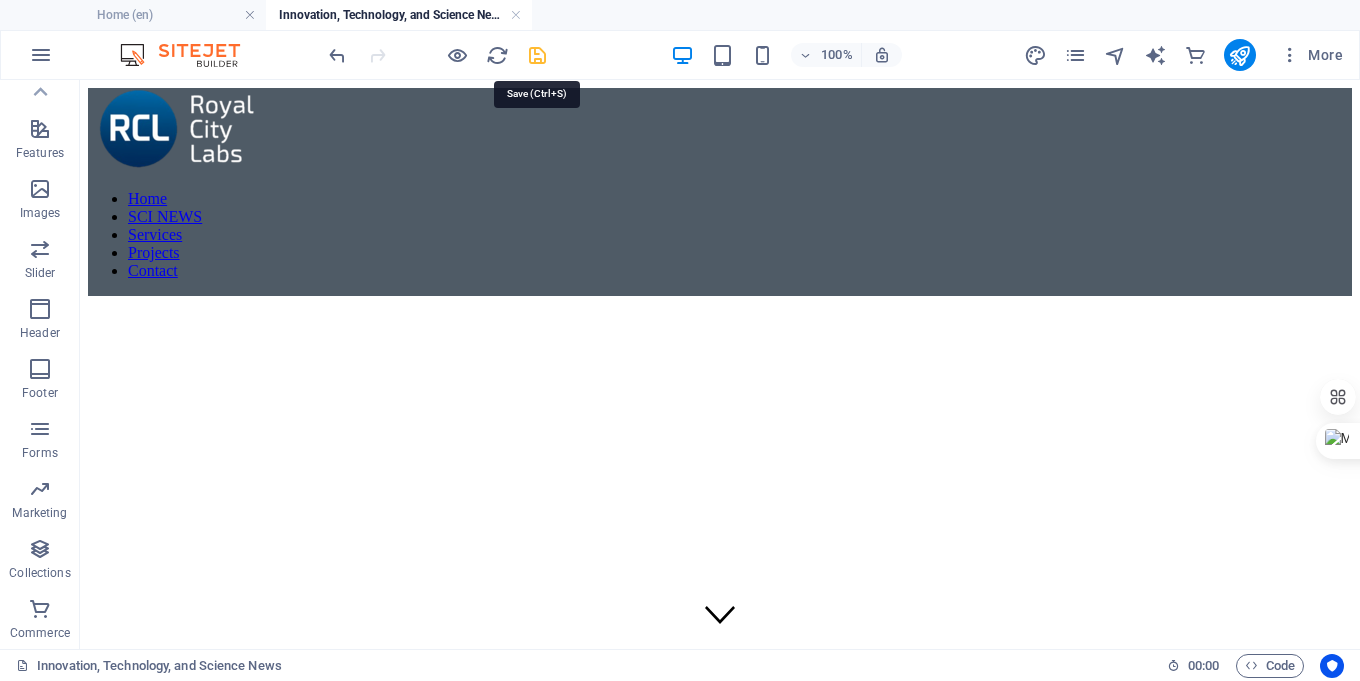 click at bounding box center [537, 55] 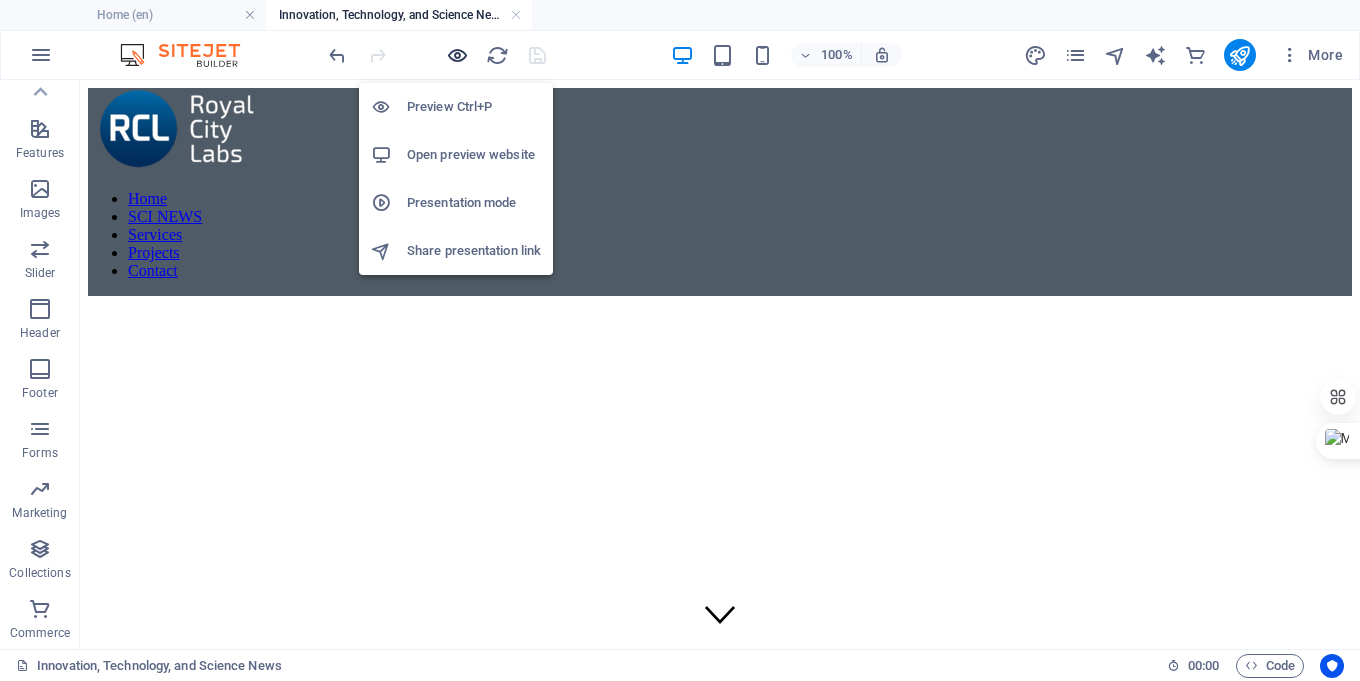 click at bounding box center [457, 55] 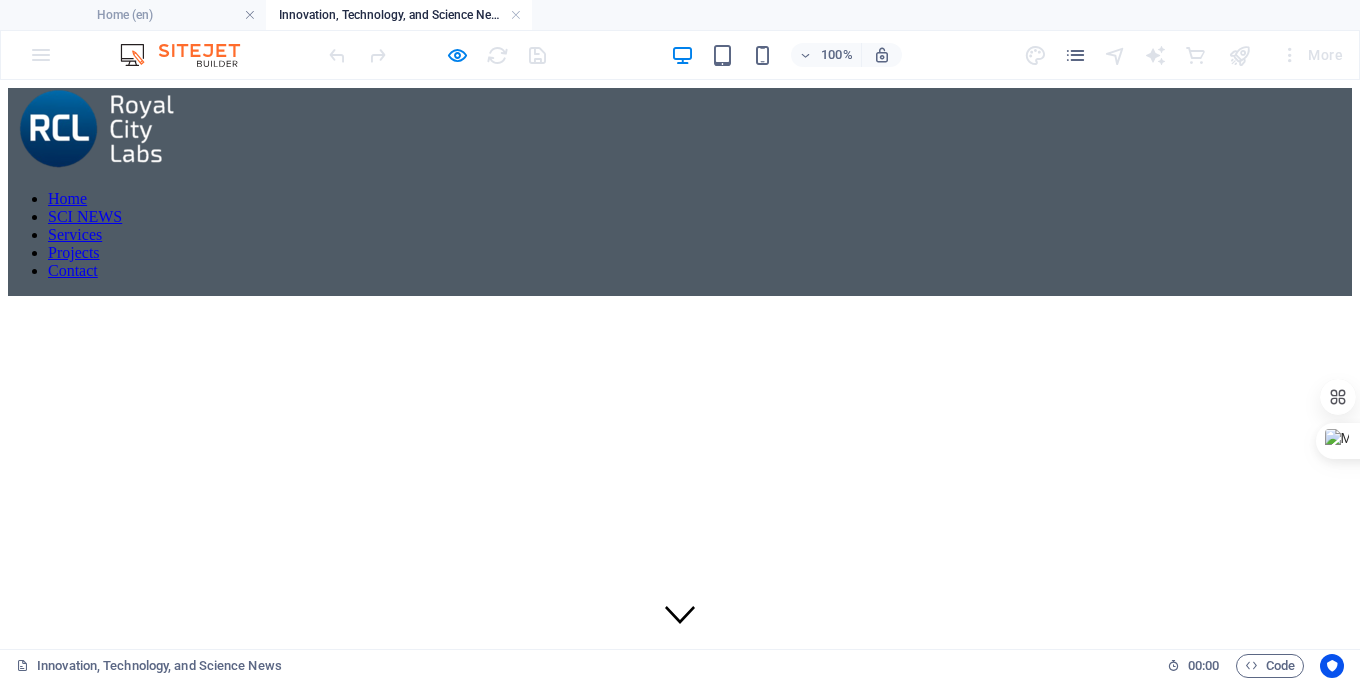 click on "SCI NEWS" at bounding box center [85, 216] 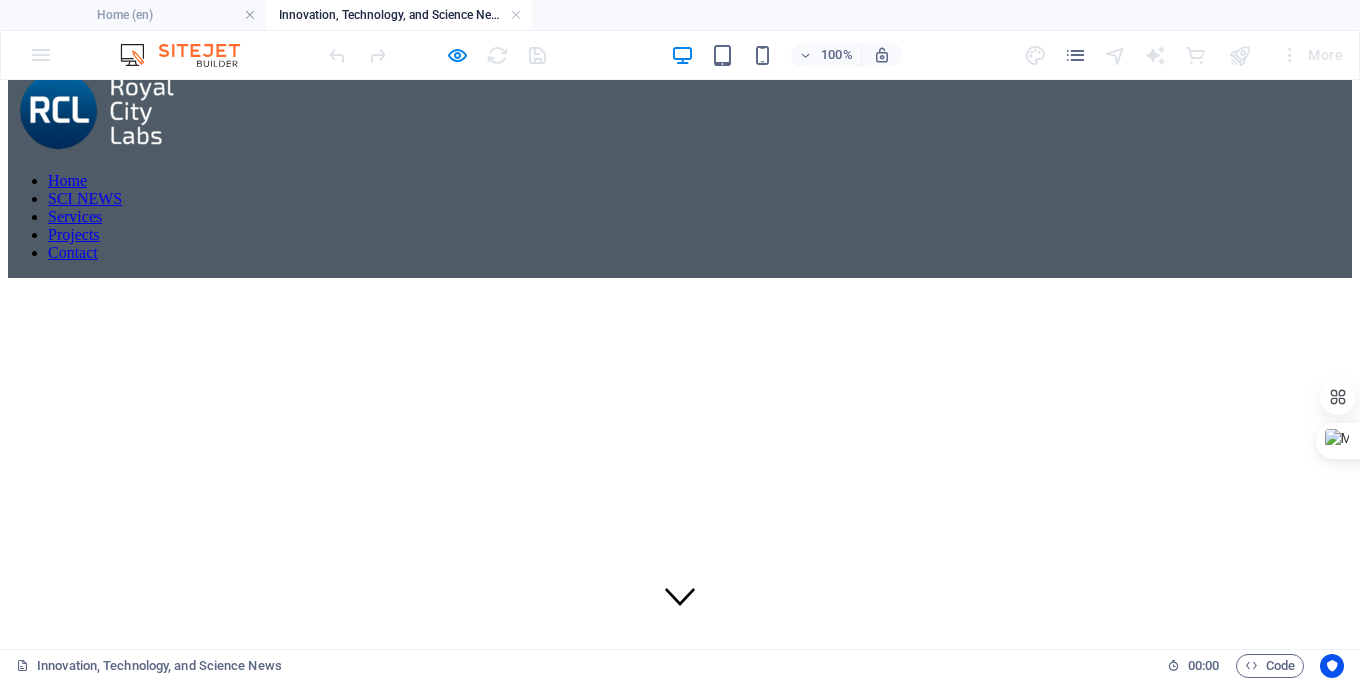 scroll, scrollTop: 0, scrollLeft: 0, axis: both 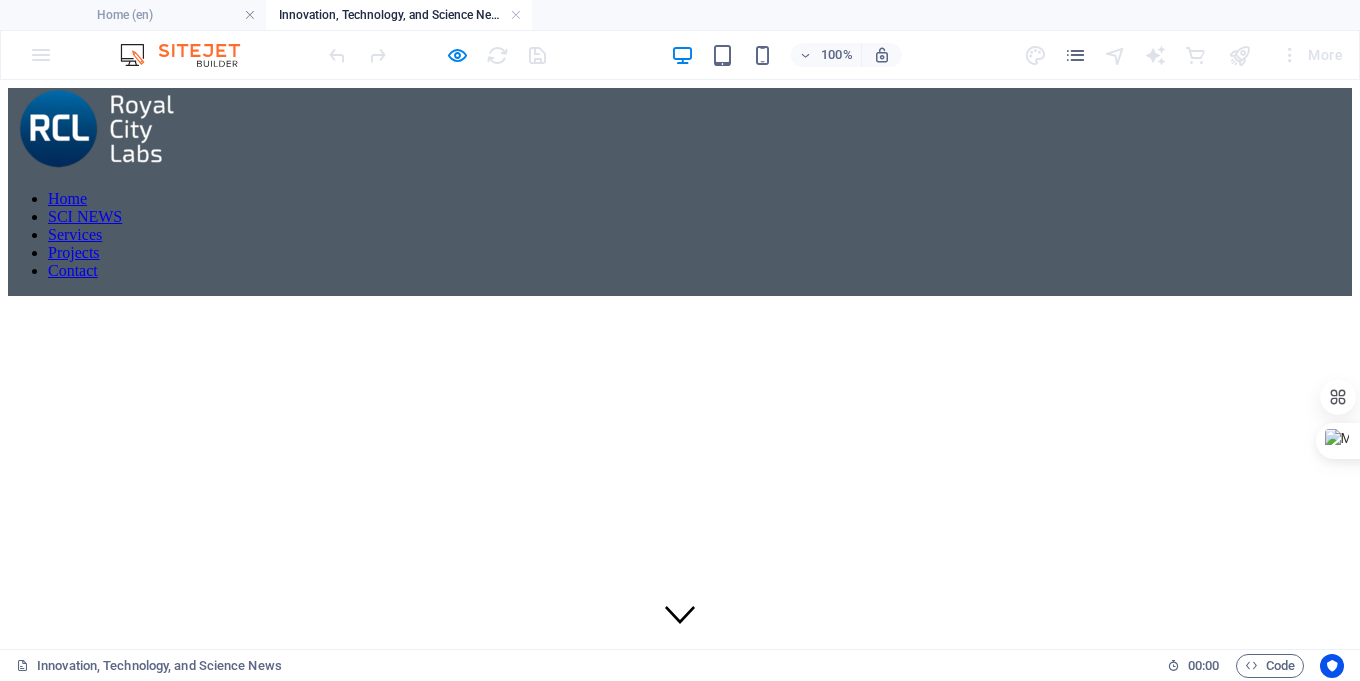 click on "Home" at bounding box center (67, 198) 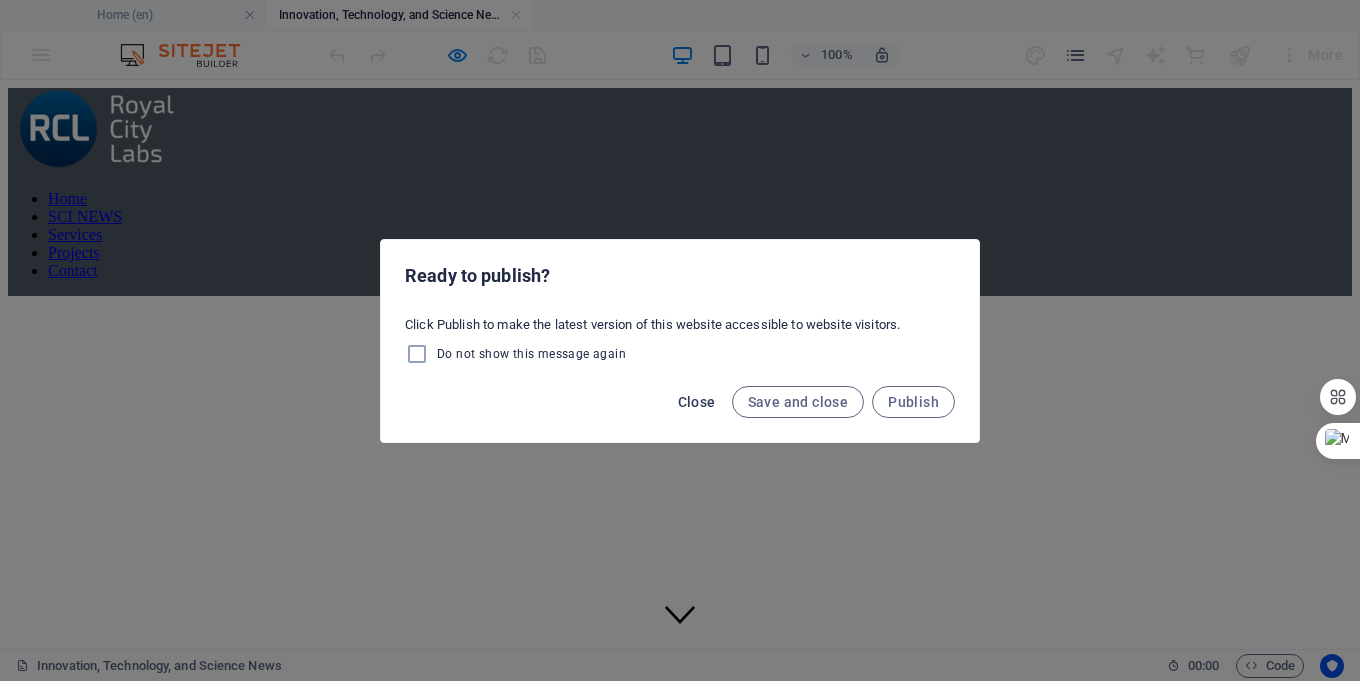 click on "Close" at bounding box center [697, 402] 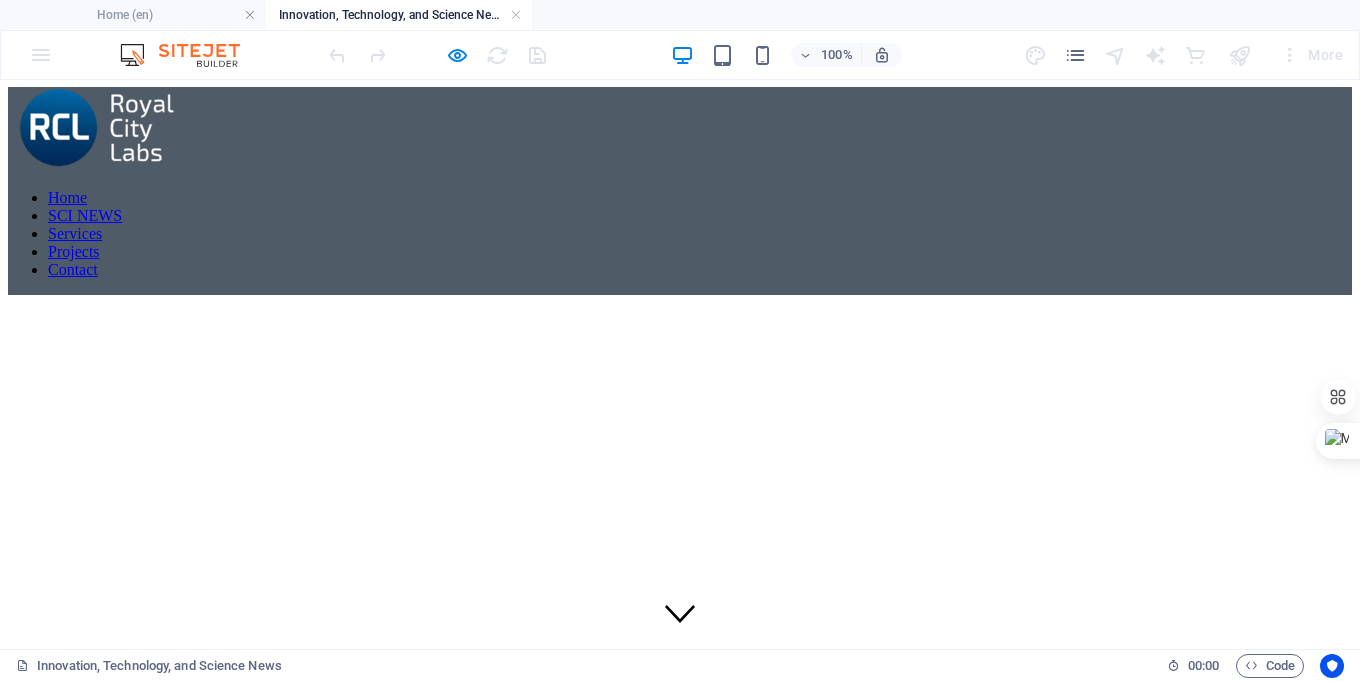 scroll, scrollTop: 0, scrollLeft: 0, axis: both 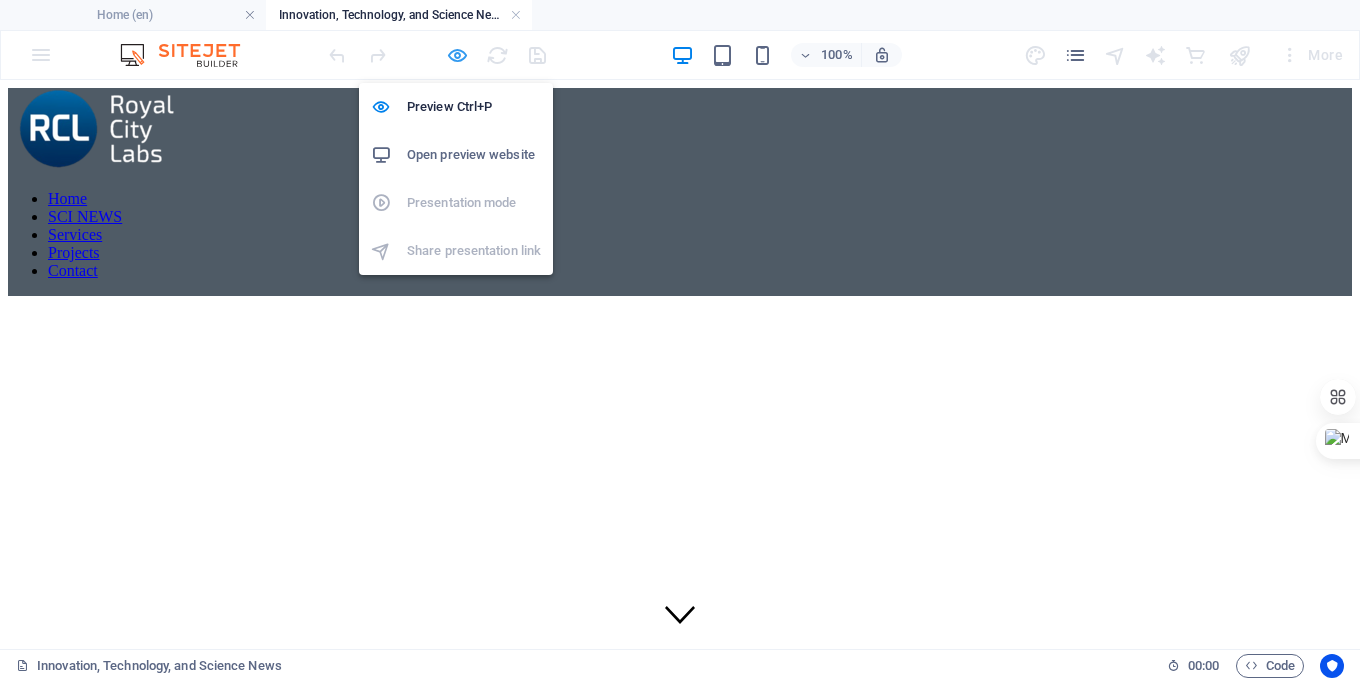 click at bounding box center (457, 55) 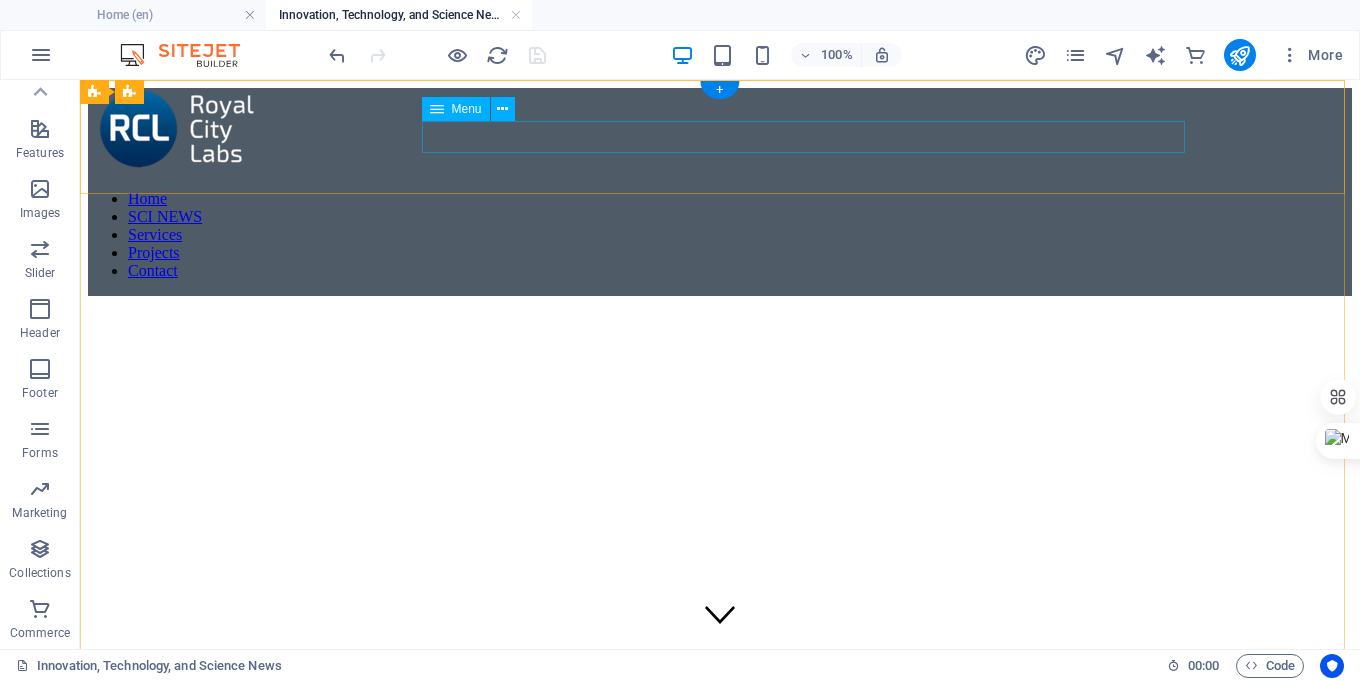 click on "Home SCI NEWS Services Projects Contact" at bounding box center [720, 235] 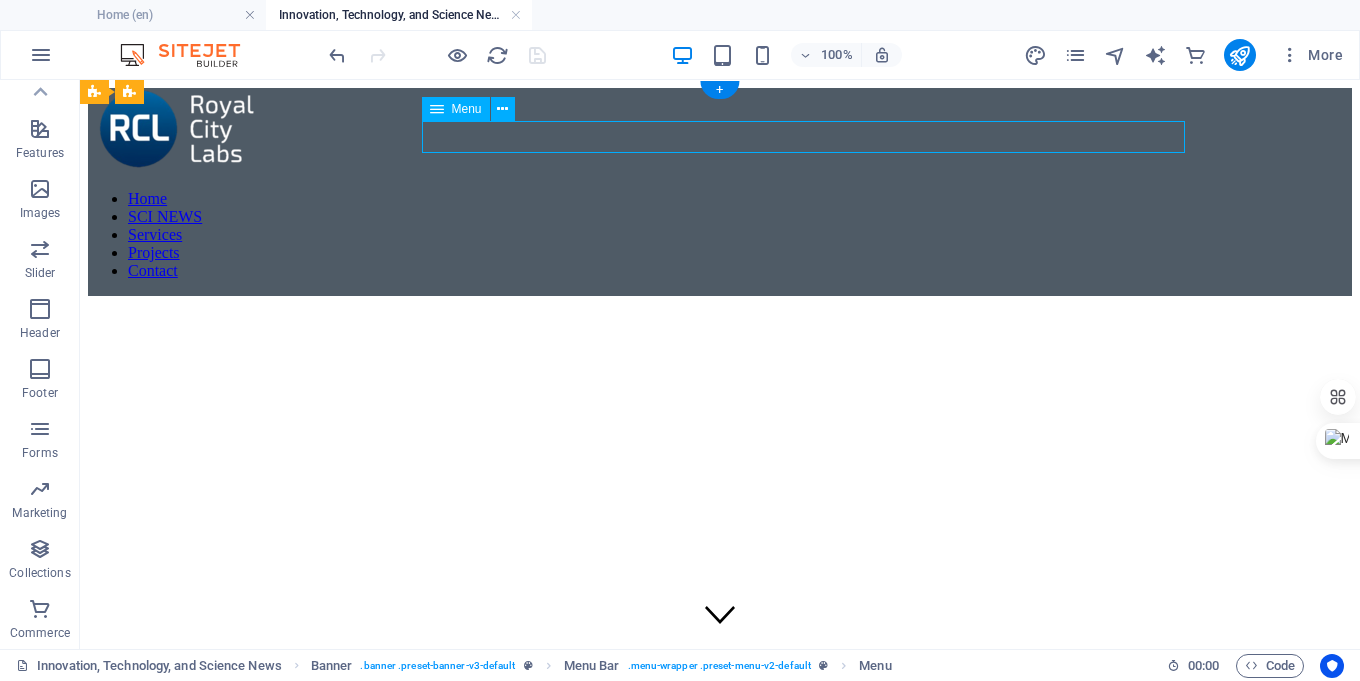 click on "Home SCI NEWS Services Projects Contact" at bounding box center (720, 235) 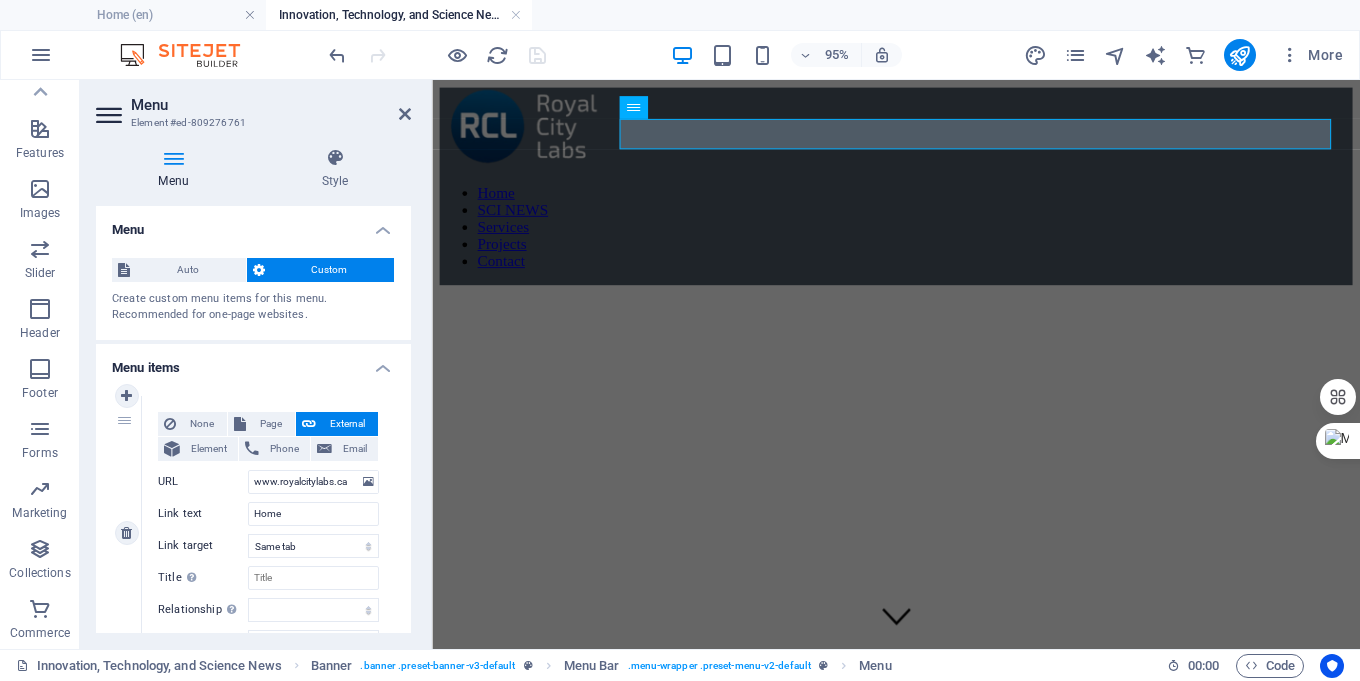 scroll, scrollTop: 100, scrollLeft: 0, axis: vertical 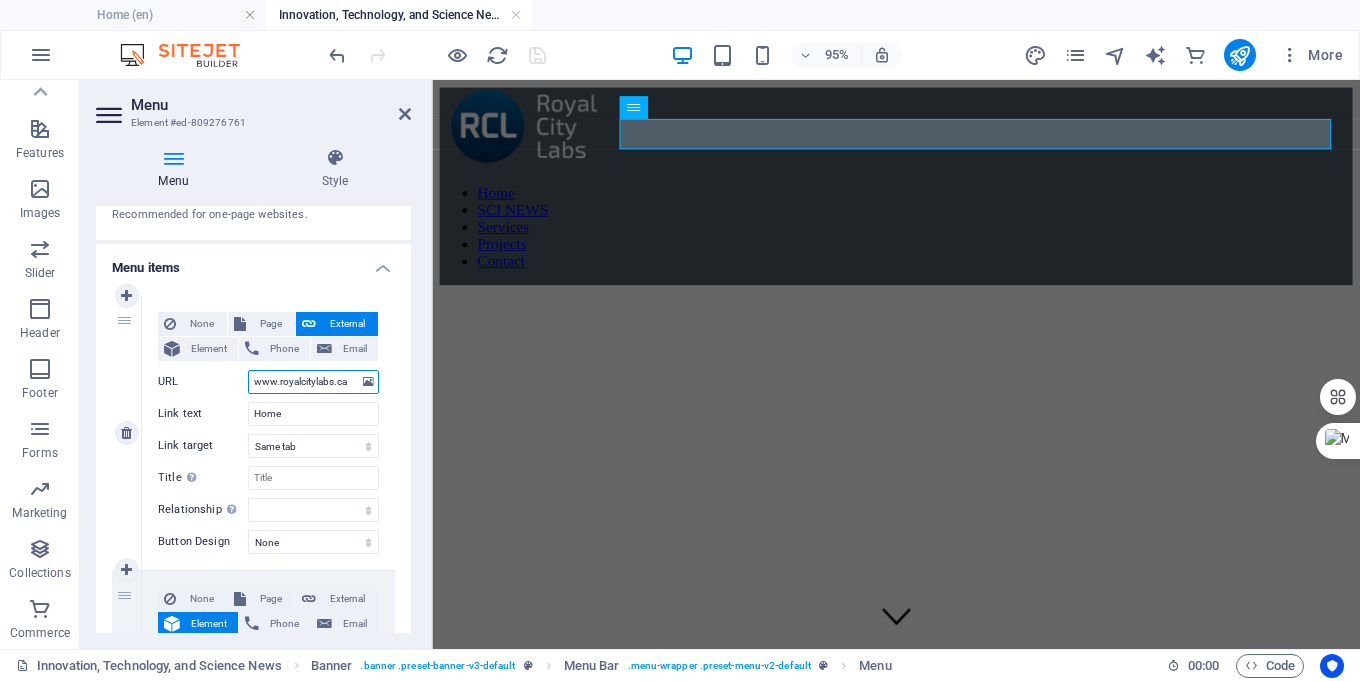click on "www.royalcitylabs.ca" at bounding box center [313, 382] 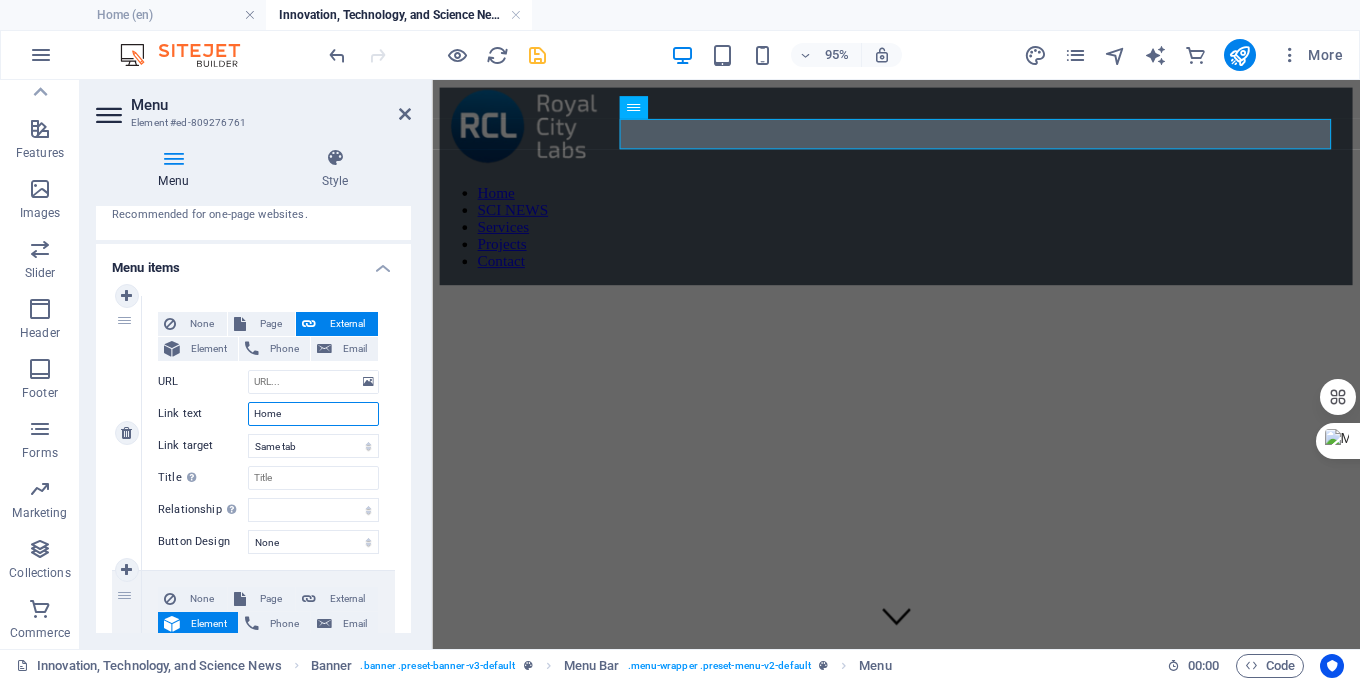 click on "Home" at bounding box center [313, 414] 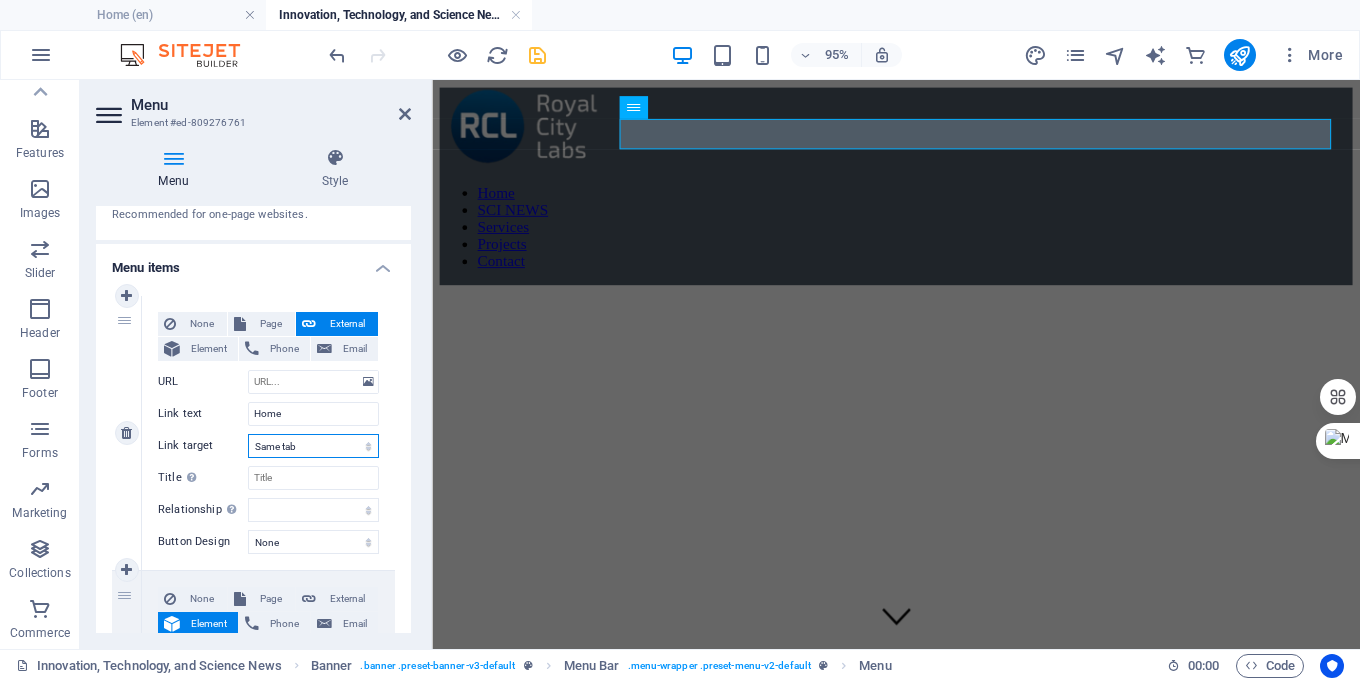 click on "New tab Same tab Overlay" at bounding box center (313, 446) 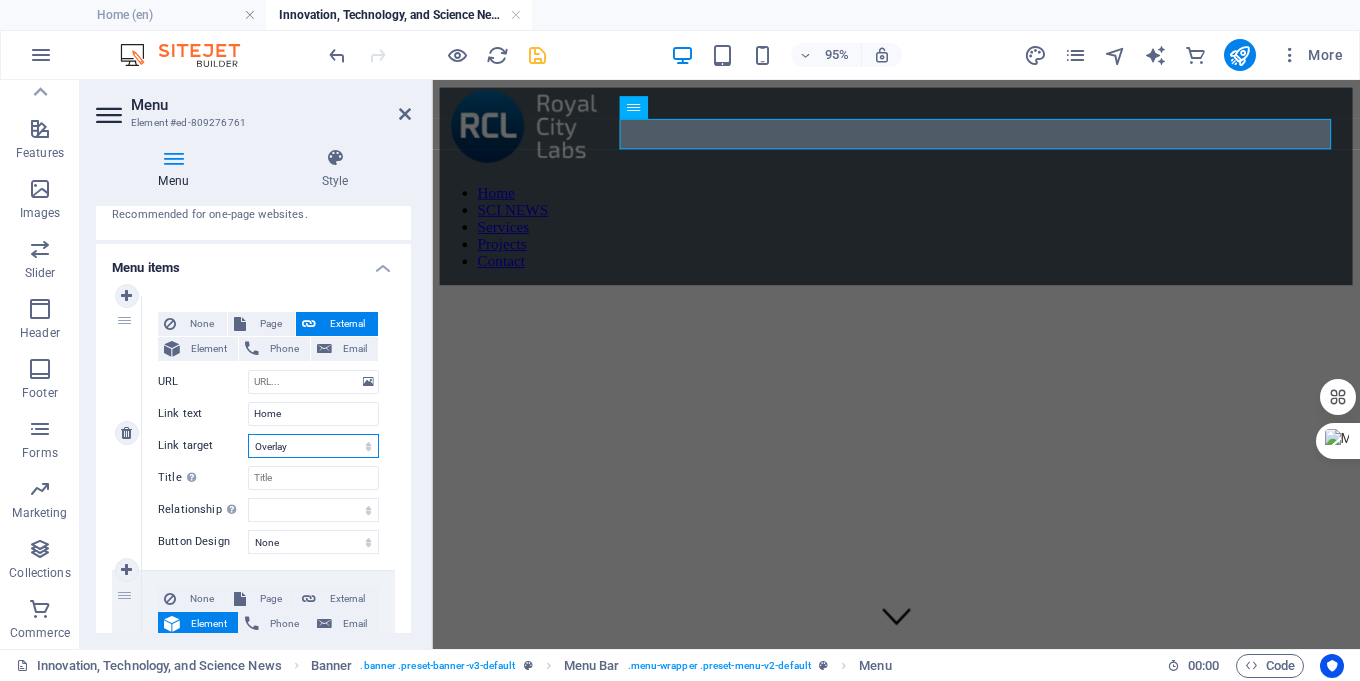 click on "New tab Same tab Overlay" at bounding box center (313, 446) 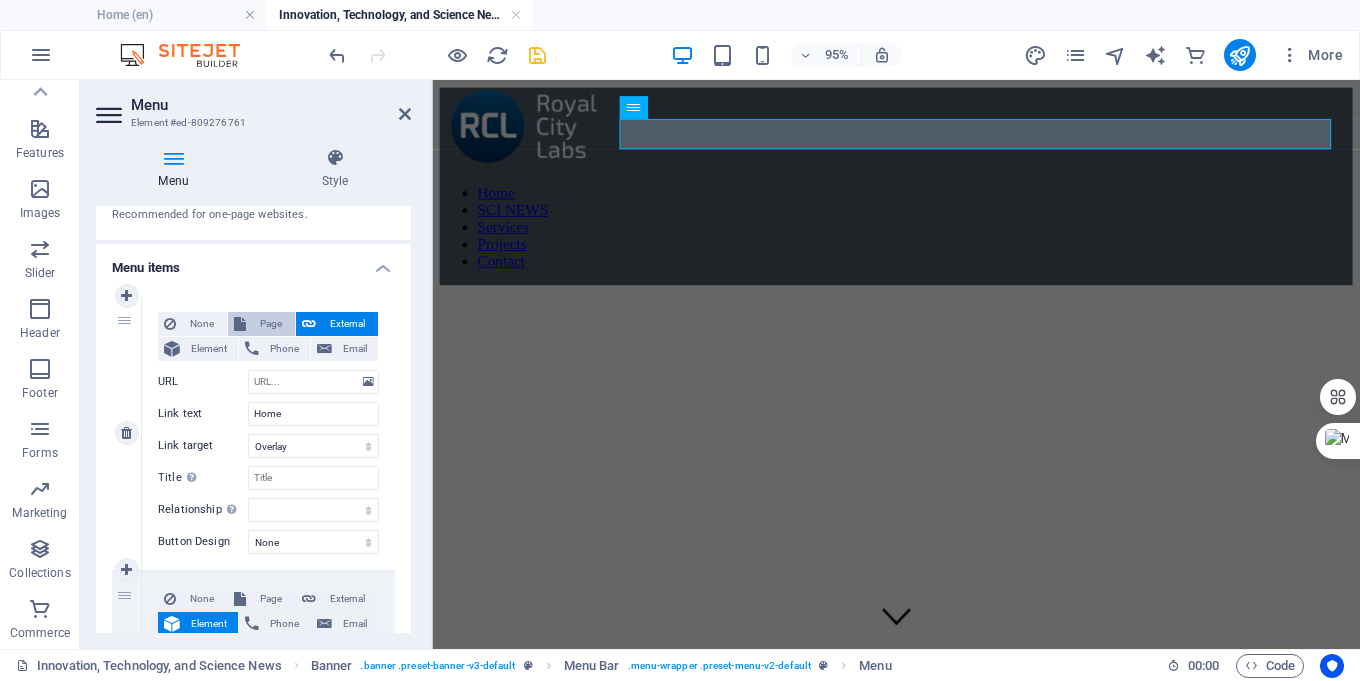 click on "Page" at bounding box center (270, 324) 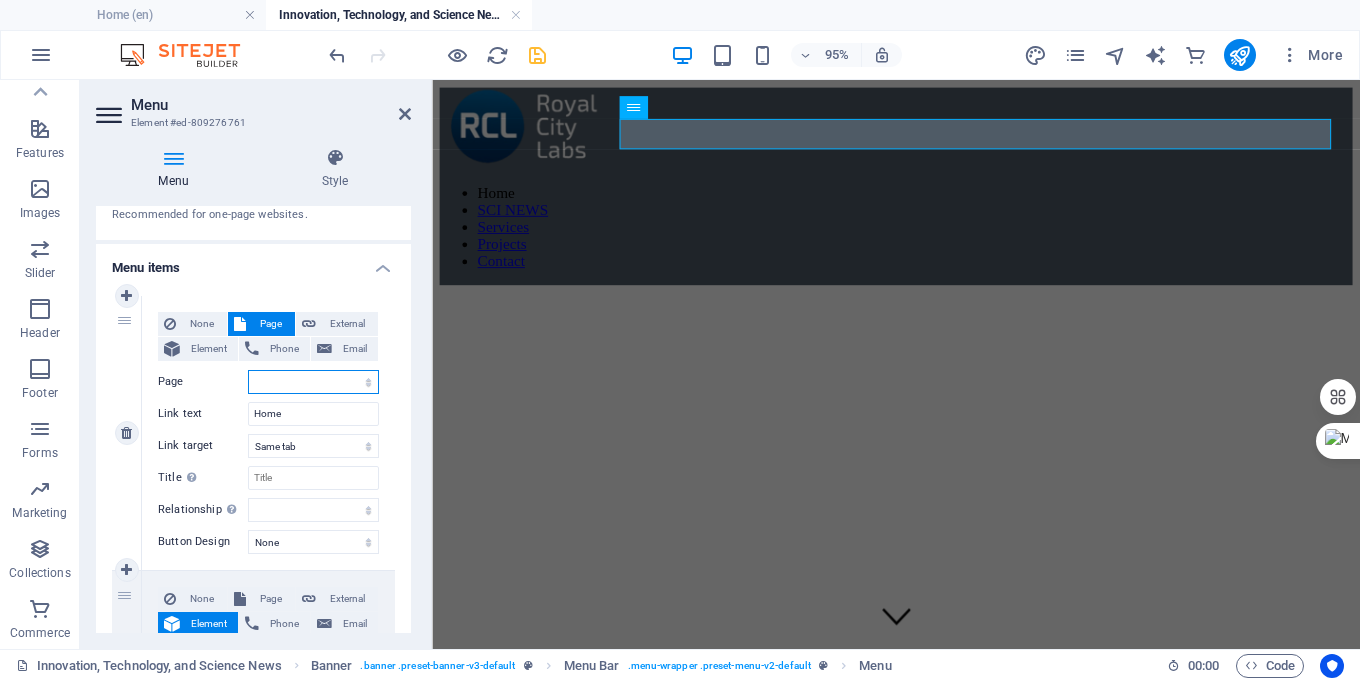 click on "Home Innovation, Technology, and Science News Subpage Mockup 1 Legal Notice Privacy Polic Home Home" at bounding box center [313, 382] 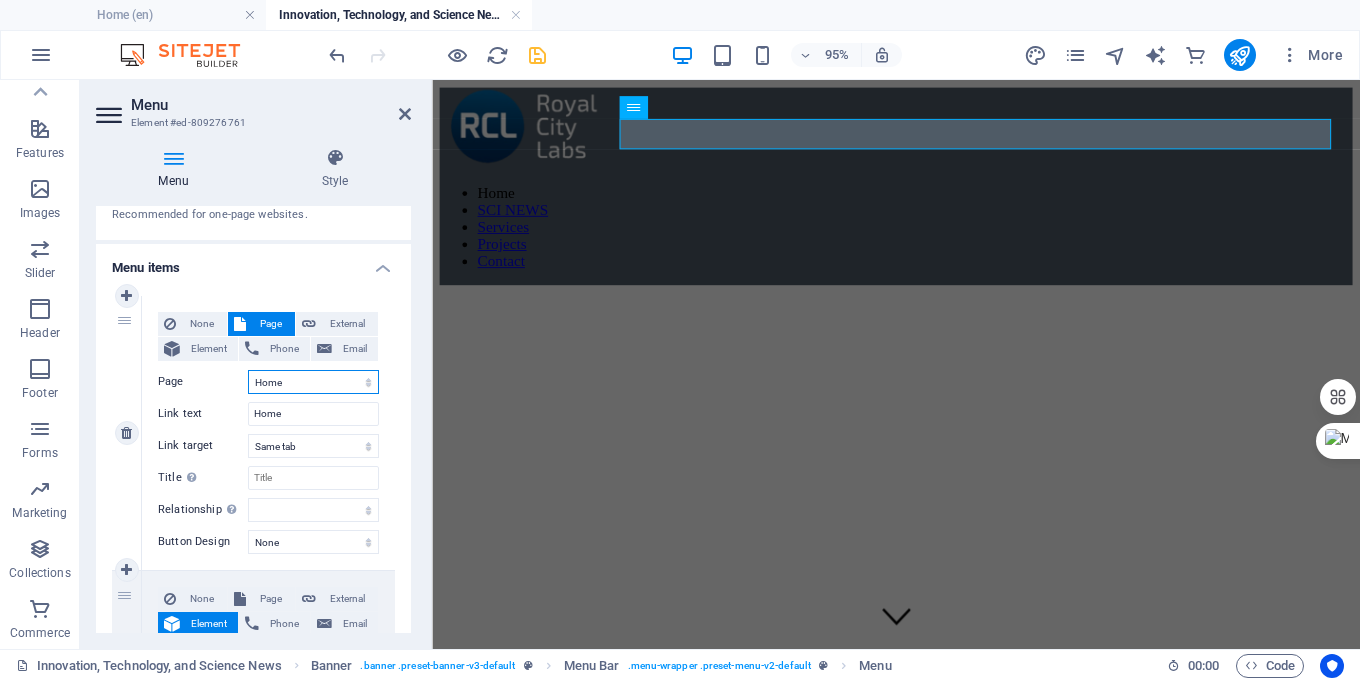 click on "Home Innovation, Technology, and Science News Subpage Mockup 1 Legal Notice Privacy Polic Home Home" at bounding box center [313, 382] 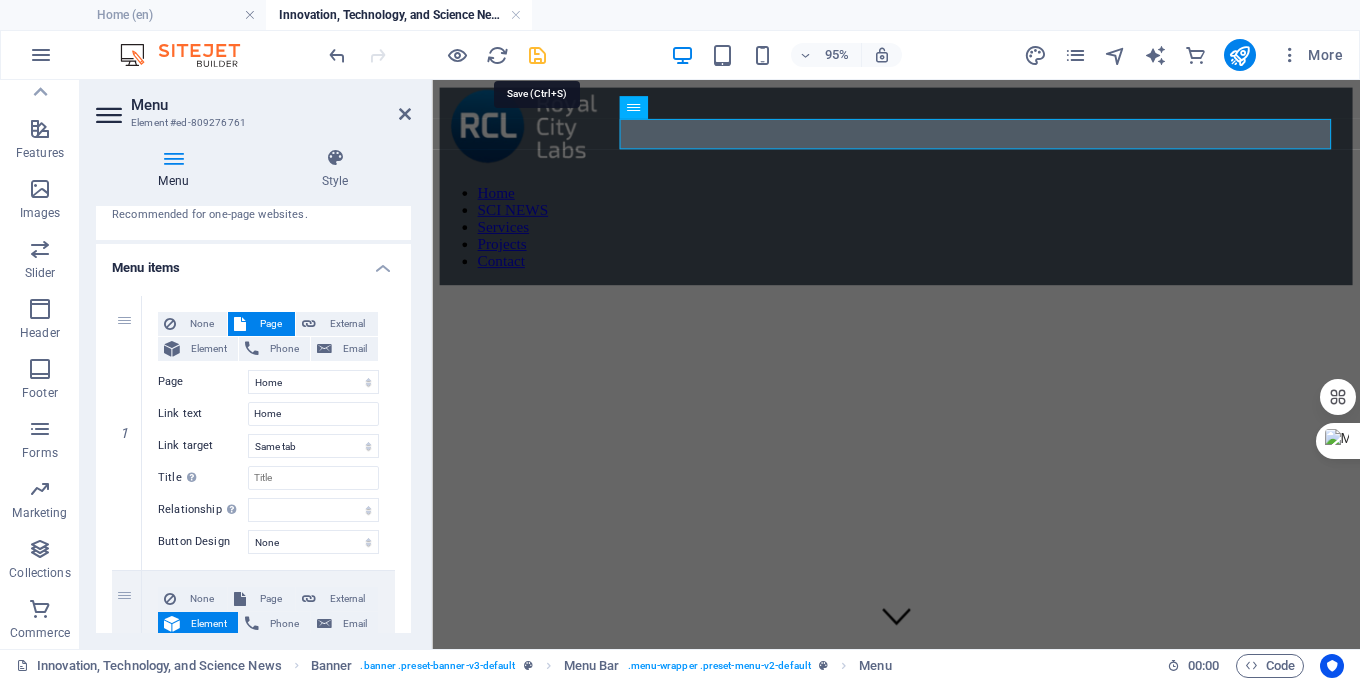 click at bounding box center [537, 55] 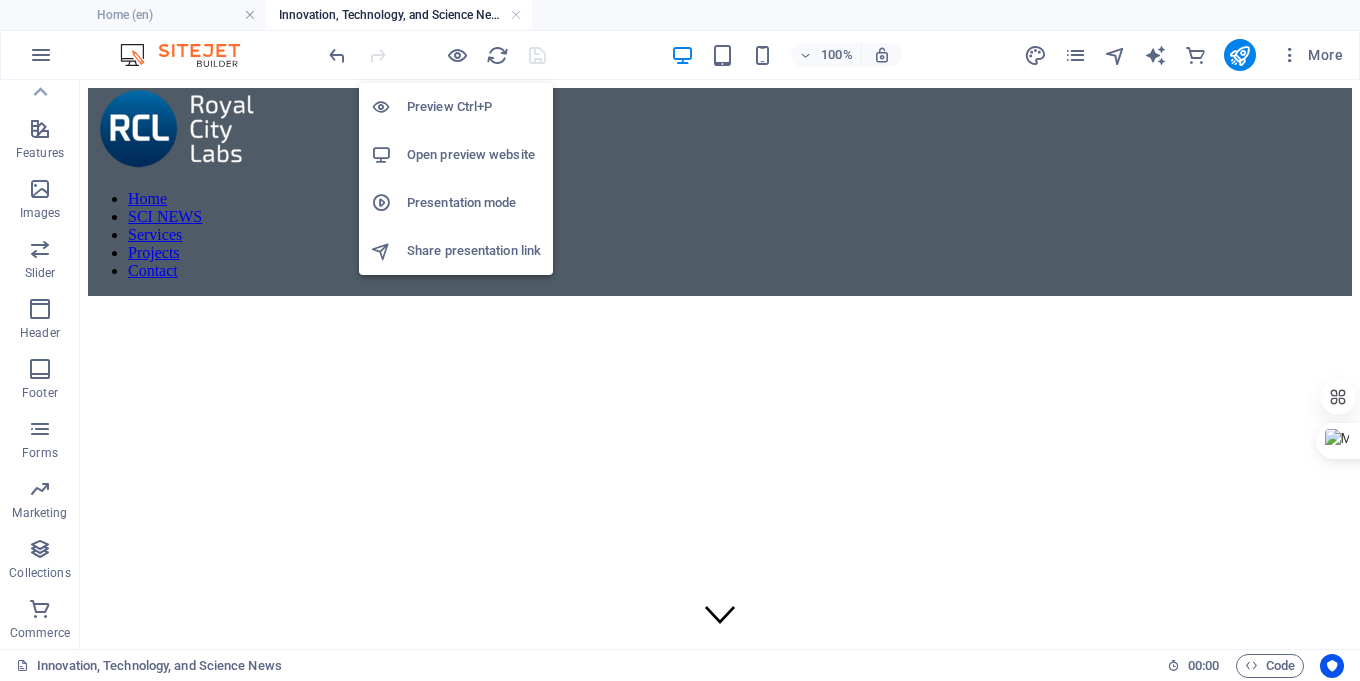 click on "Open preview website" at bounding box center [474, 155] 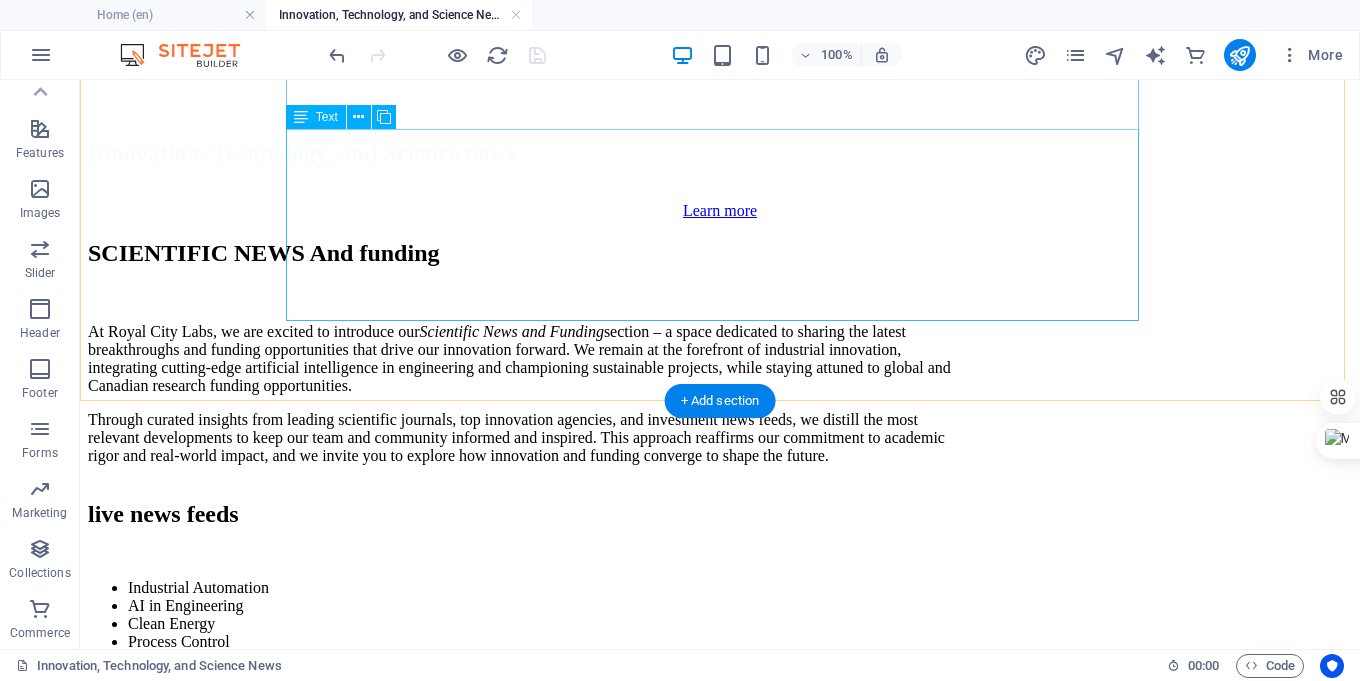 scroll, scrollTop: 700, scrollLeft: 0, axis: vertical 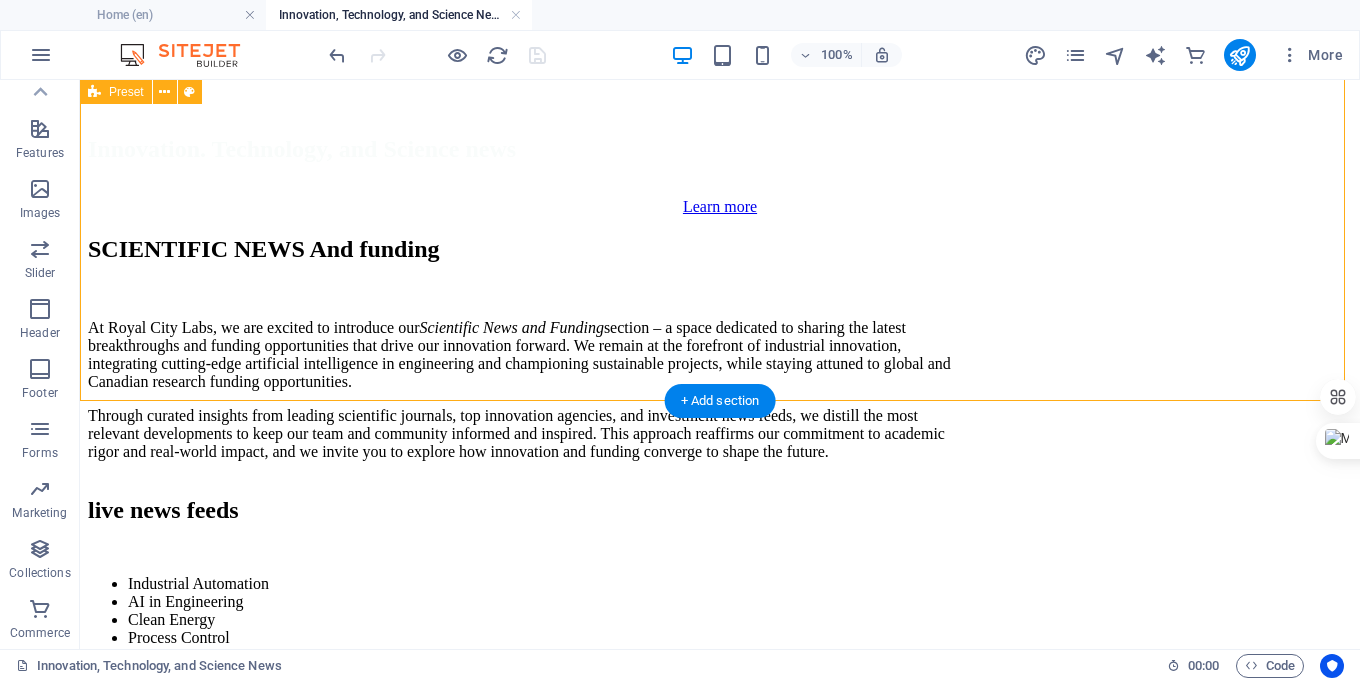 click on "SCIENTIFIC NEWS And funding At Royal City Labs, we are excited to introduce our  Scientific News and Funding  section – a space dedicated to sharing the latest breakthroughs and funding opportunities that drive our innovation forward. We remain at the forefront of industrial innovation, integrating cutting-edge artificial intelligence in engineering and championing sustainable projects, while staying attuned to global and Canadian research funding opportunities. Through curated insights from leading scientific journals, top innovation agencies, and investment news feeds, we distill the most relevant developments to keep our team and community informed and inspired. This approach reaffirms our commitment to academic rigor and real-world impact, and we invite you to explore how innovation and funding converge to shape the future." at bounding box center (720, 346) 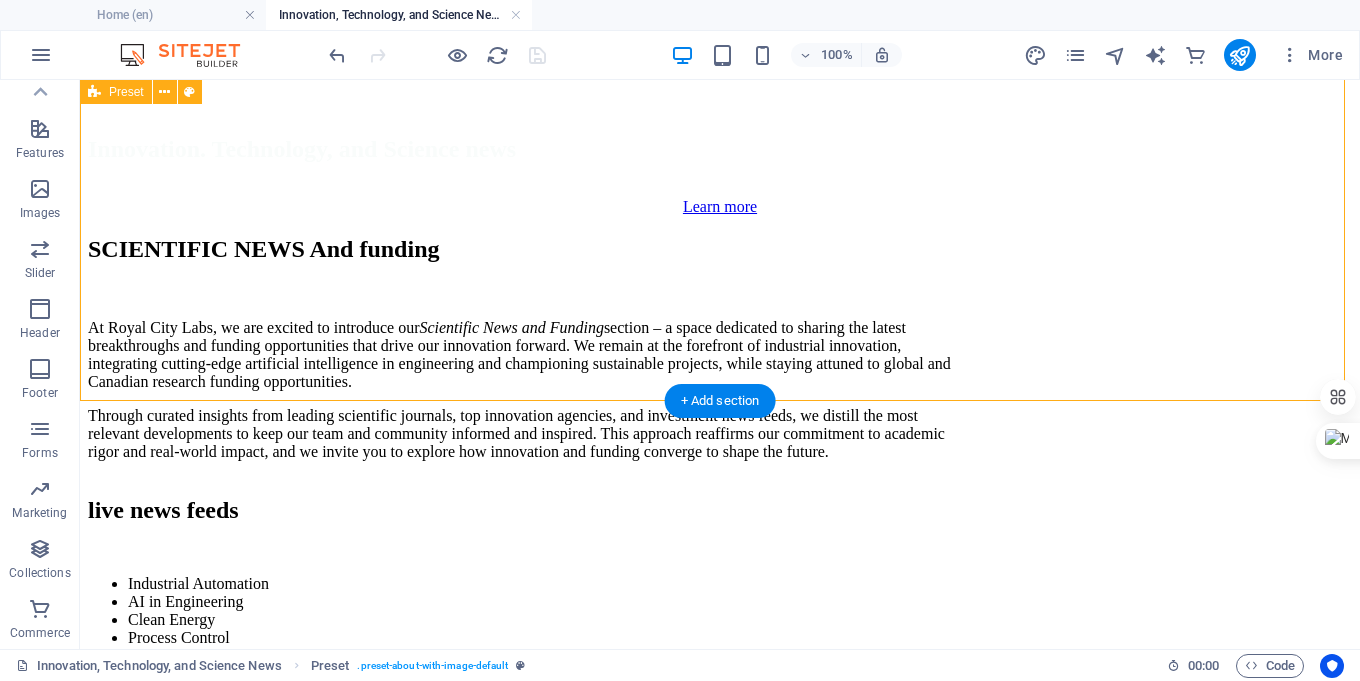 click on "SCIENTIFIC NEWS And funding At Royal City Labs, we are excited to introduce our  Scientific News and Funding  section – a space dedicated to sharing the latest breakthroughs and funding opportunities that drive our innovation forward. We remain at the forefront of industrial innovation, integrating cutting-edge artificial intelligence in engineering and championing sustainable projects, while staying attuned to global and Canadian research funding opportunities. Through curated insights from leading scientific journals, top innovation agencies, and investment news feeds, we distill the most relevant developments to keep our team and community informed and inspired. This approach reaffirms our commitment to academic rigor and real-world impact, and we invite you to explore how innovation and funding converge to shape the future." at bounding box center (720, 346) 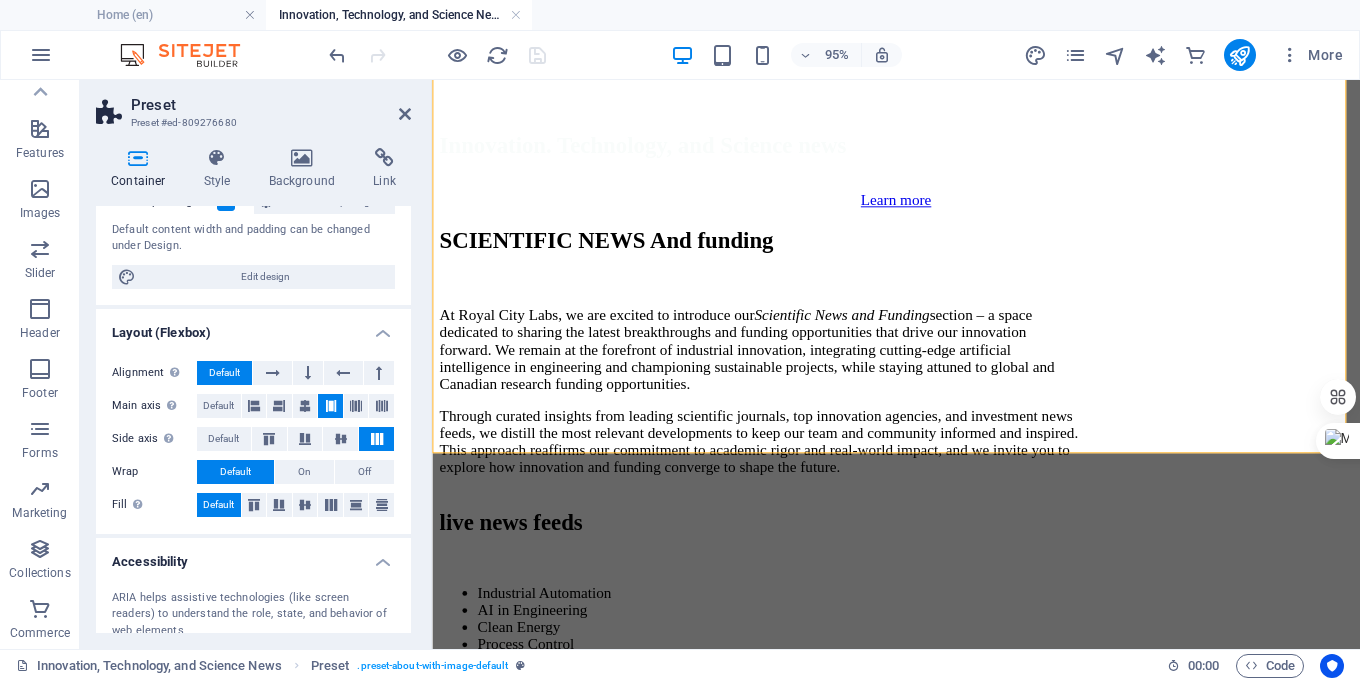 scroll, scrollTop: 0, scrollLeft: 0, axis: both 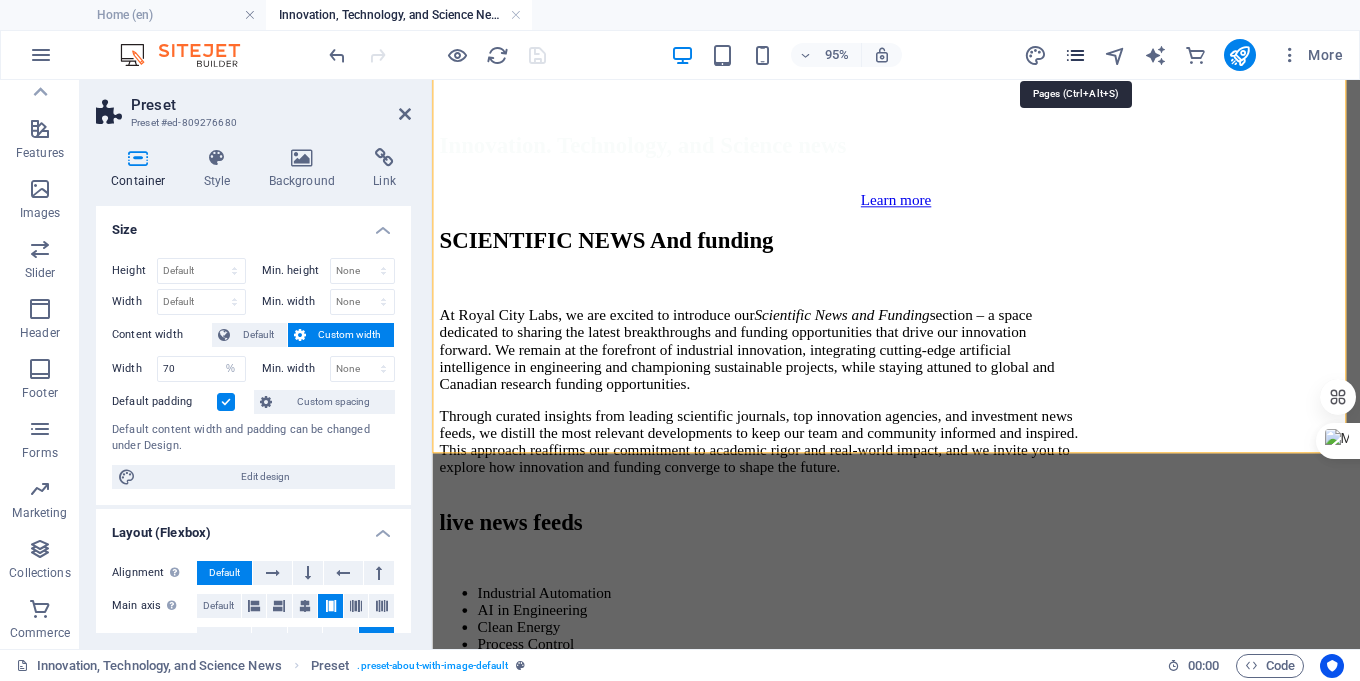 click at bounding box center (1075, 55) 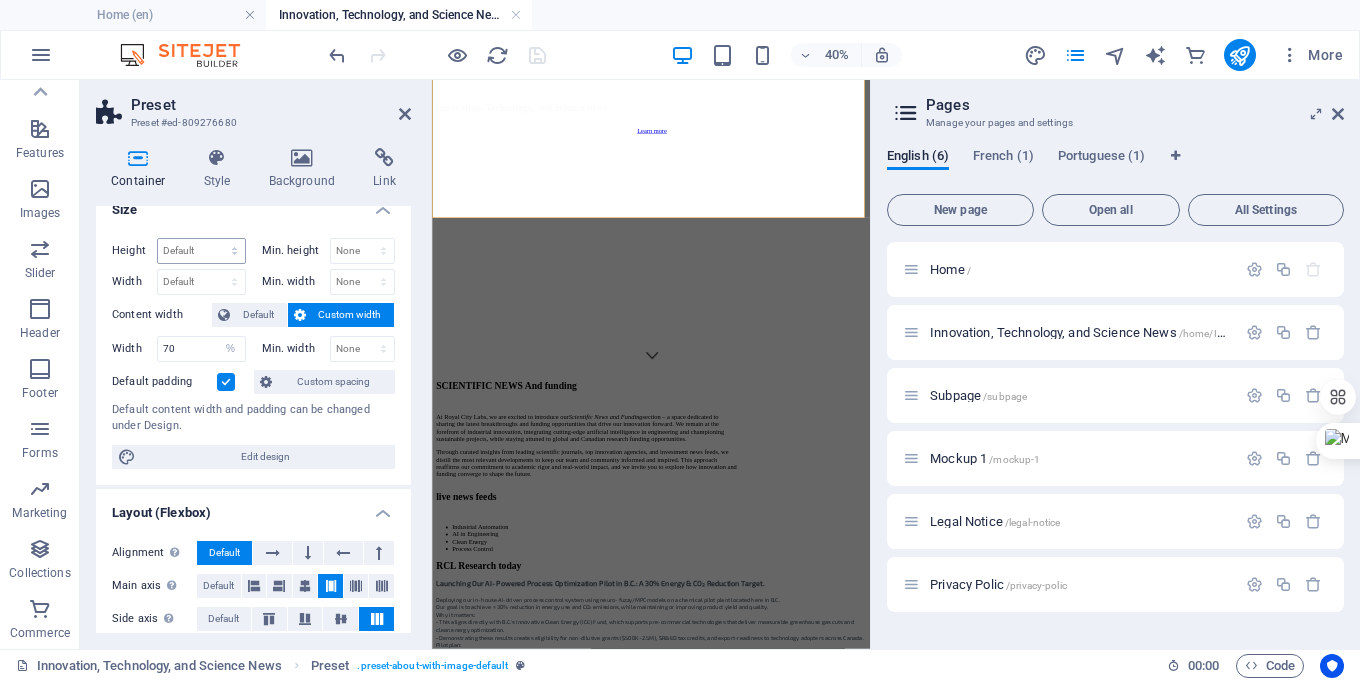 scroll, scrollTop: 0, scrollLeft: 0, axis: both 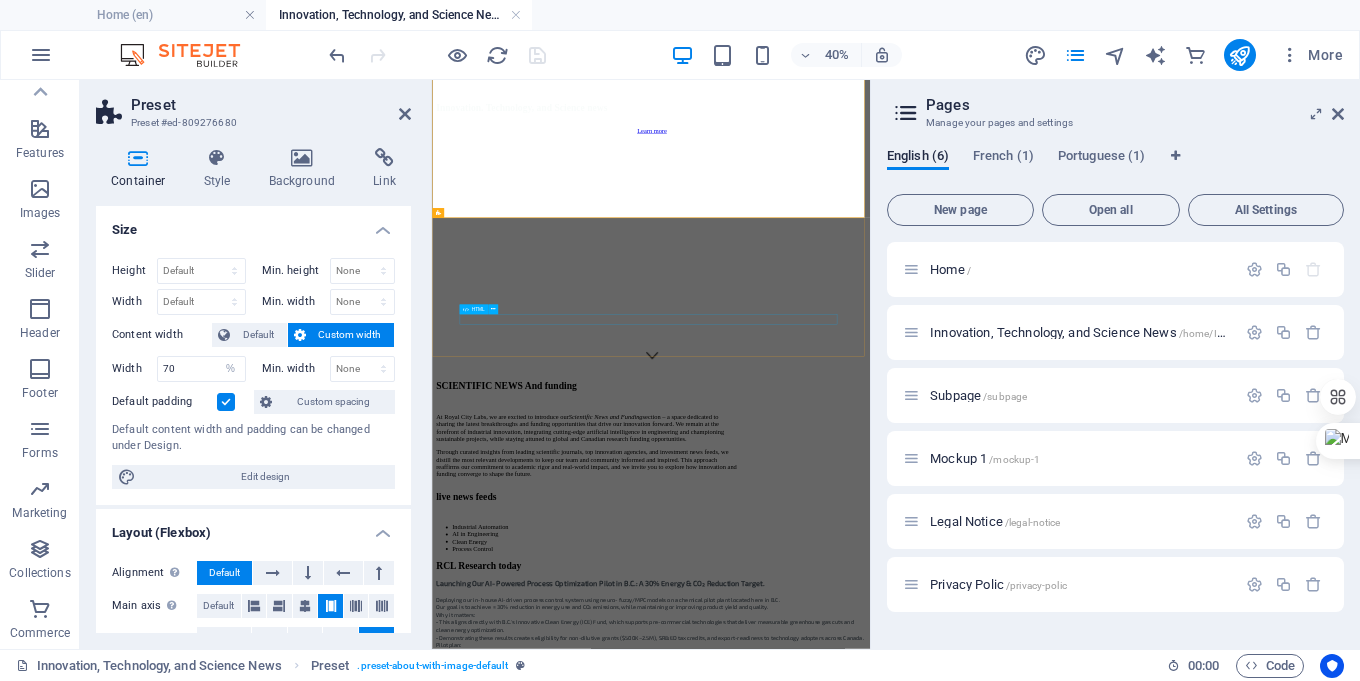 click at bounding box center [979, 1277] 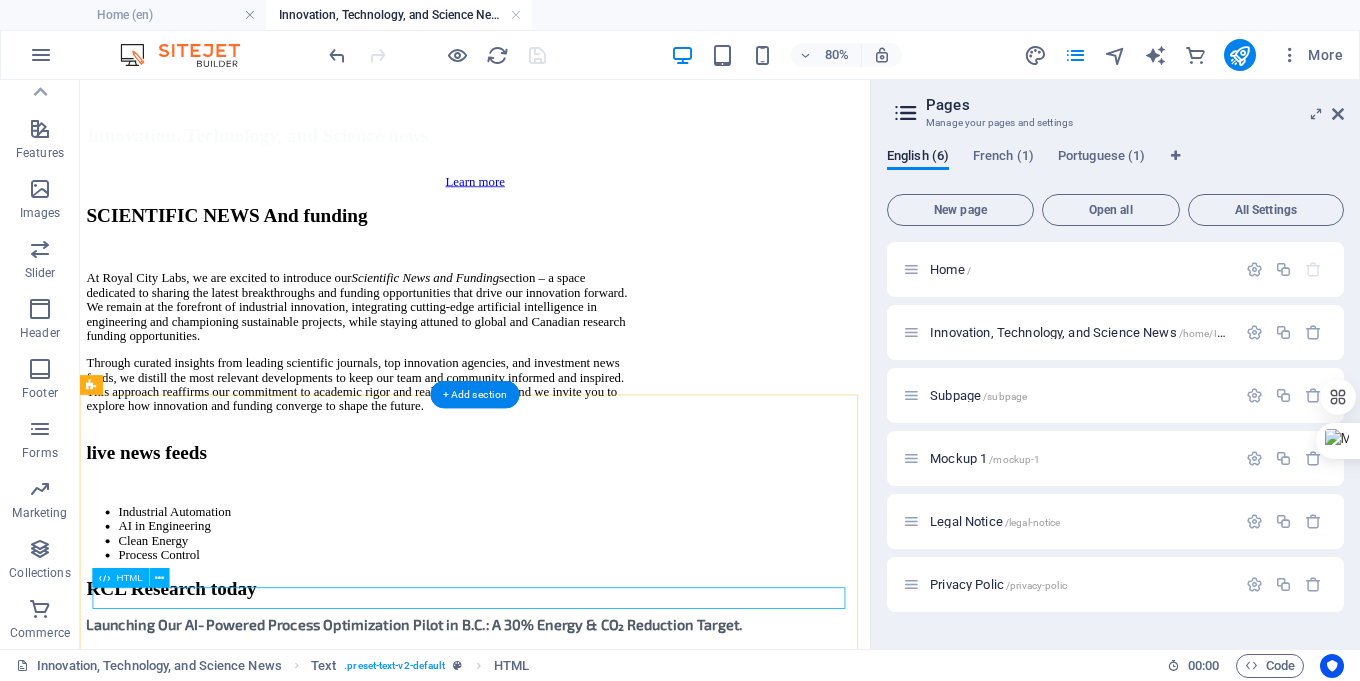 click at bounding box center [574, 699] 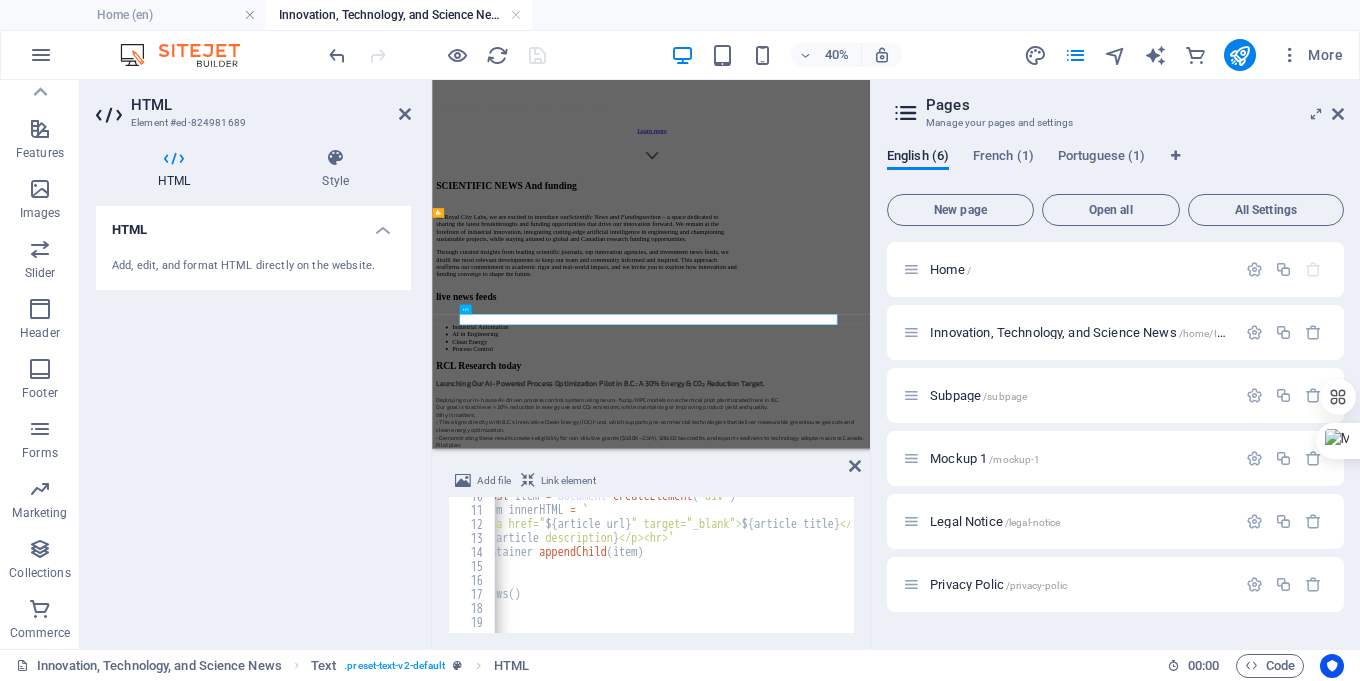 scroll, scrollTop: 134, scrollLeft: 0, axis: vertical 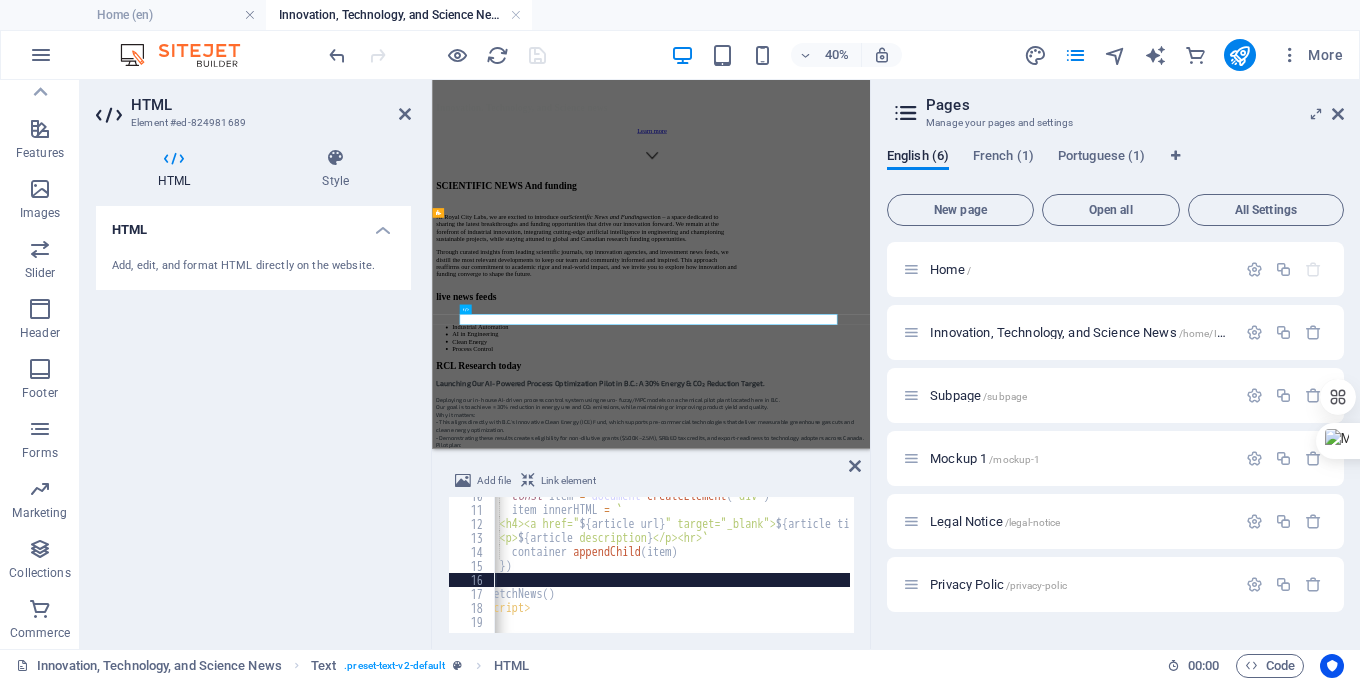 click on "const   item   =   document . createElement ( "div" ) ;         item . innerHTML   =   `          <h4><a href=" ${ article . url } " target="_blank"> ${ article . title } </a></h4>          <p> ${ article . description } </p><hr> ` ;         container . appendChild ( item ) ;      }) ;    }    fetchNews ( ) ; </ script >" at bounding box center [923, 569] 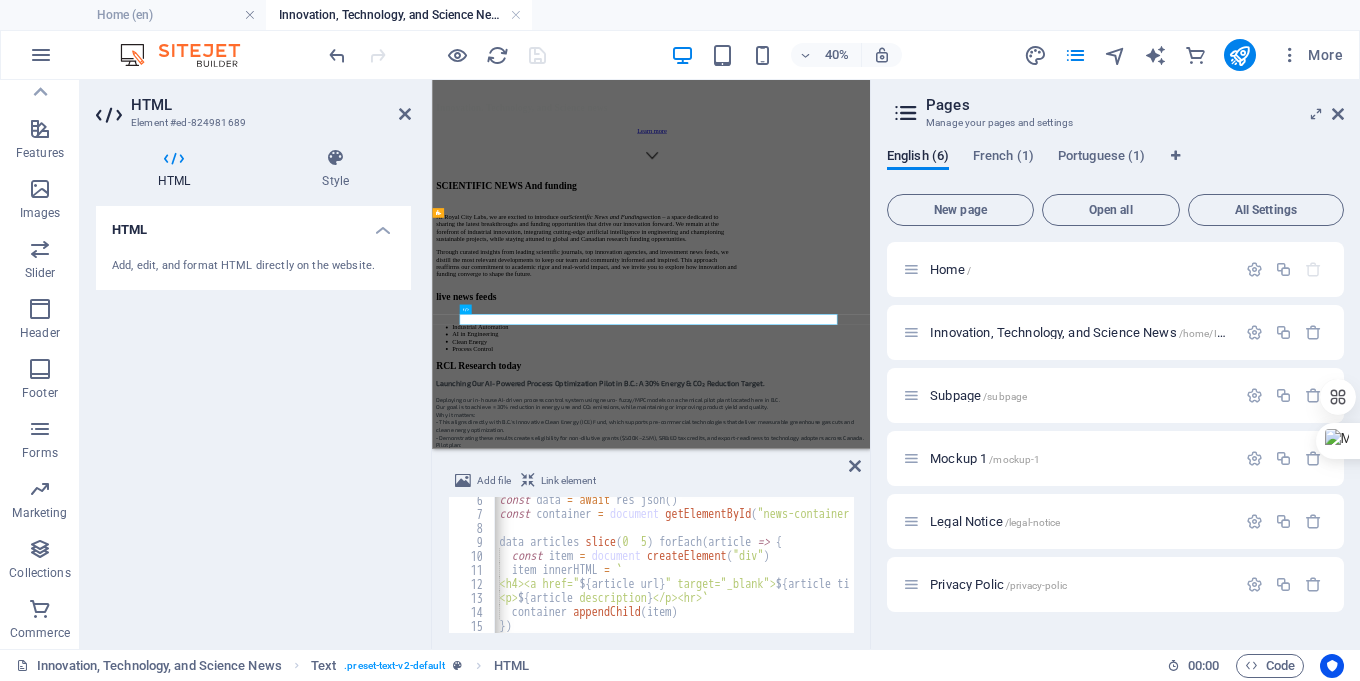 scroll, scrollTop: 0, scrollLeft: 0, axis: both 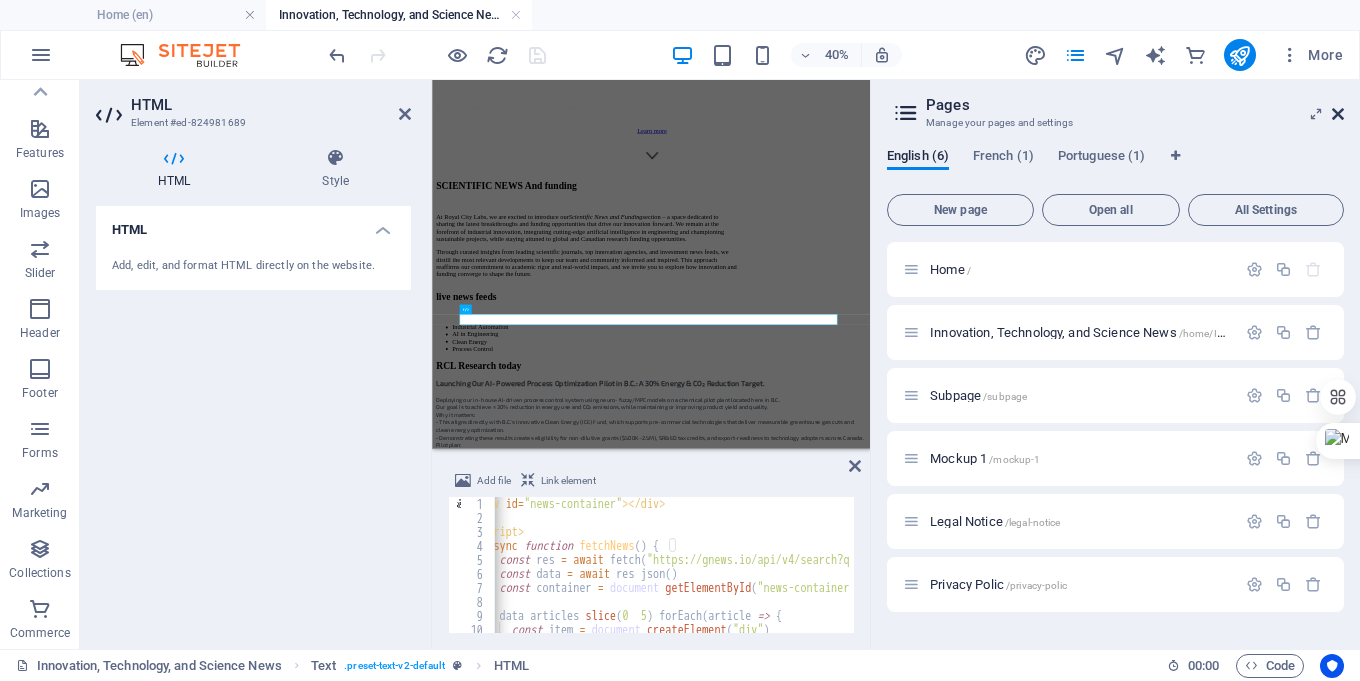 click at bounding box center (1338, 114) 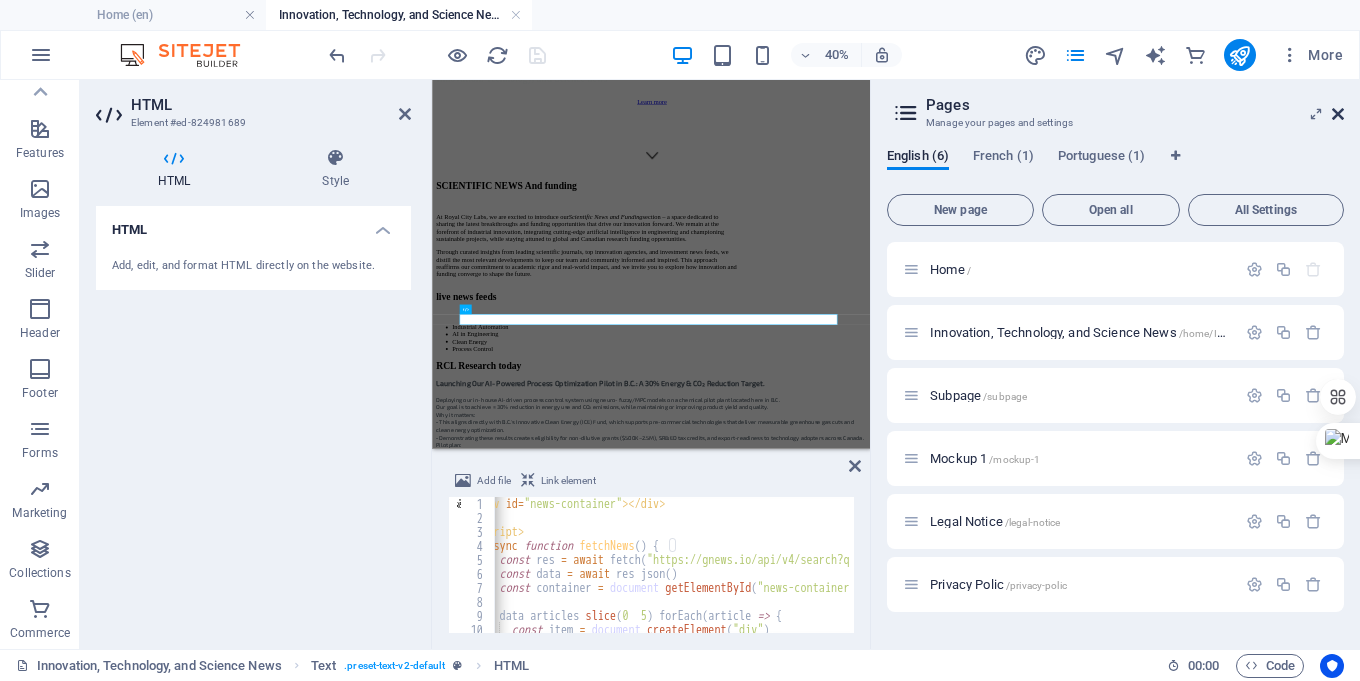 scroll, scrollTop: 1153, scrollLeft: 0, axis: vertical 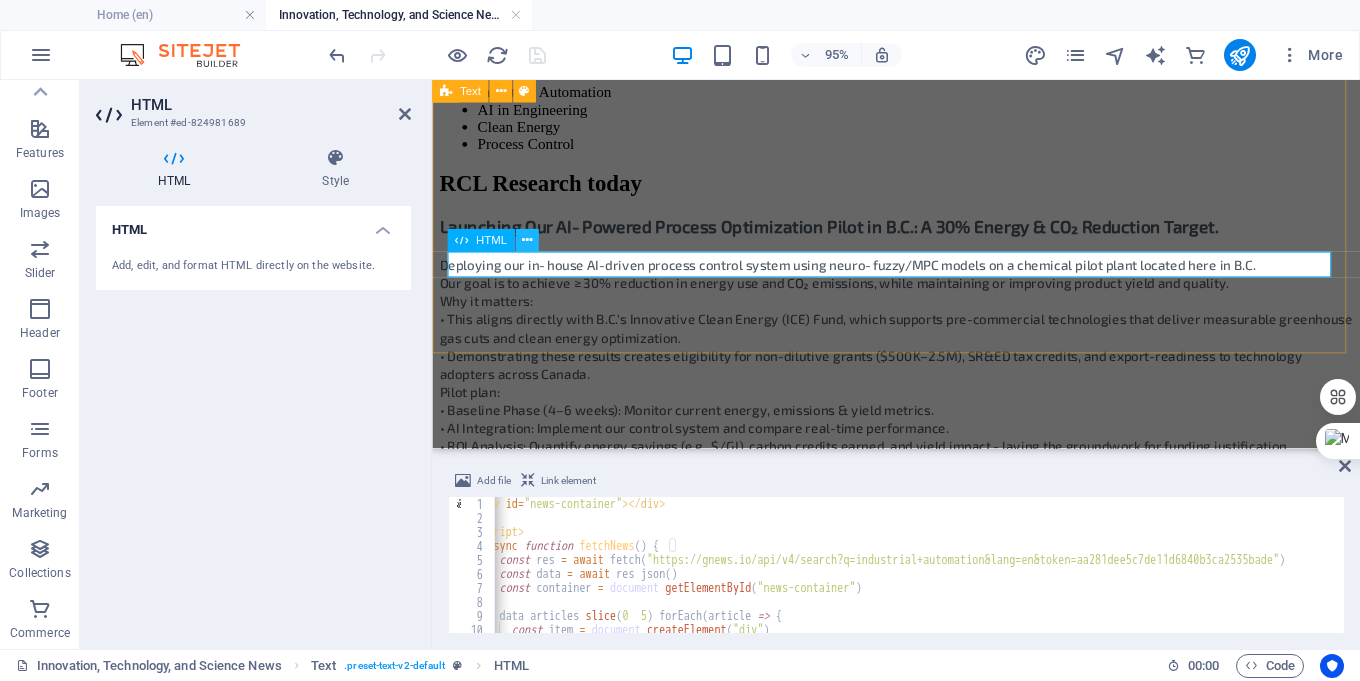 click at bounding box center (526, 241) 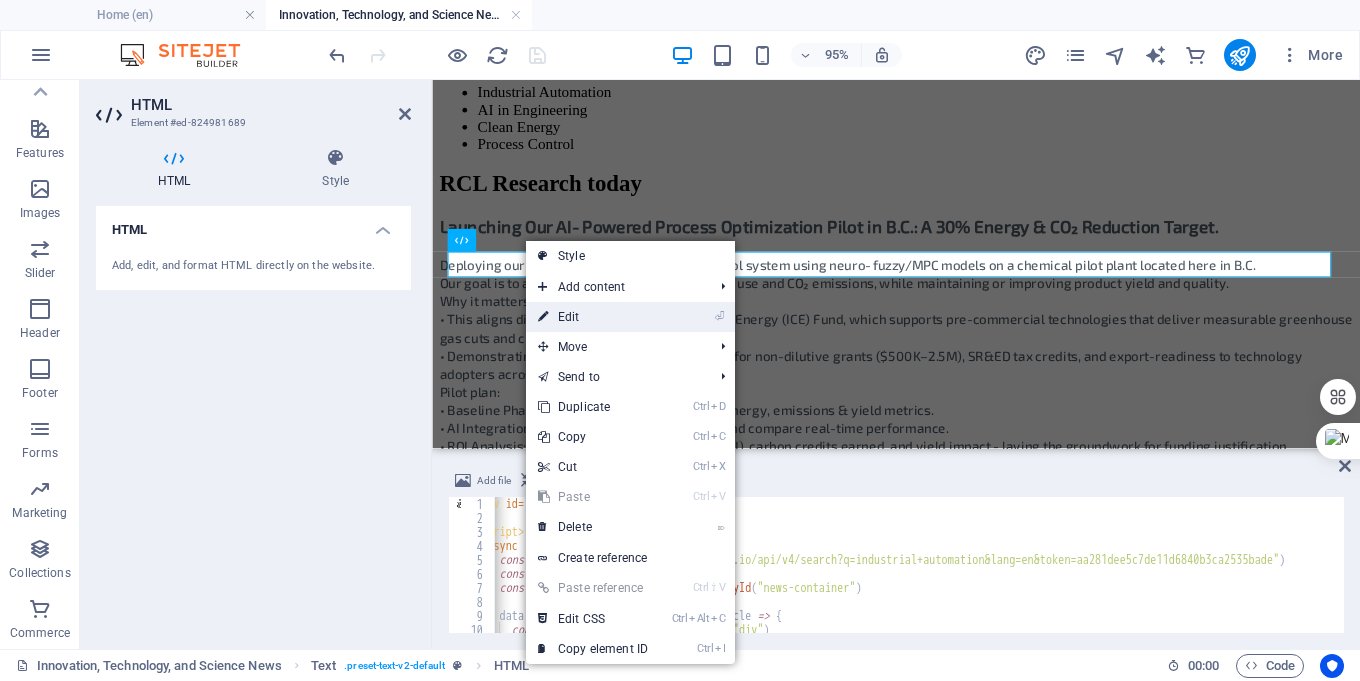 click on "⏎  Edit" at bounding box center (593, 317) 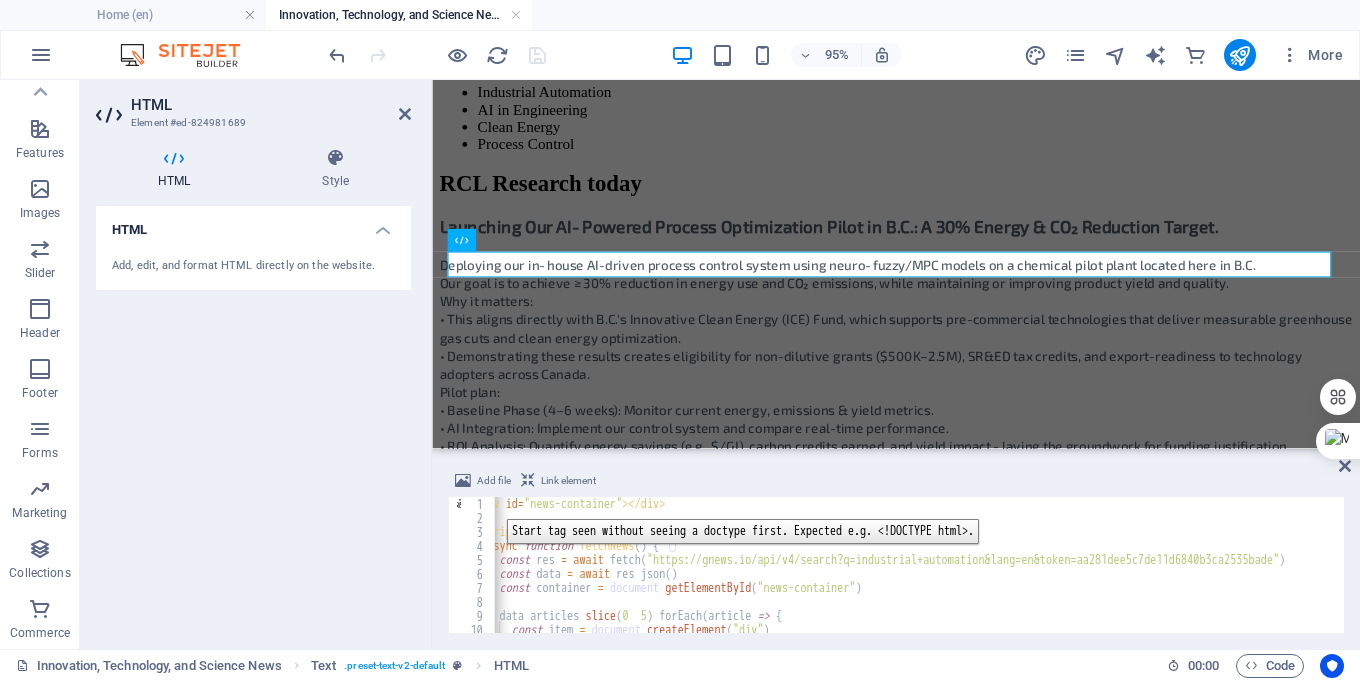 click on "1" at bounding box center (472, 504) 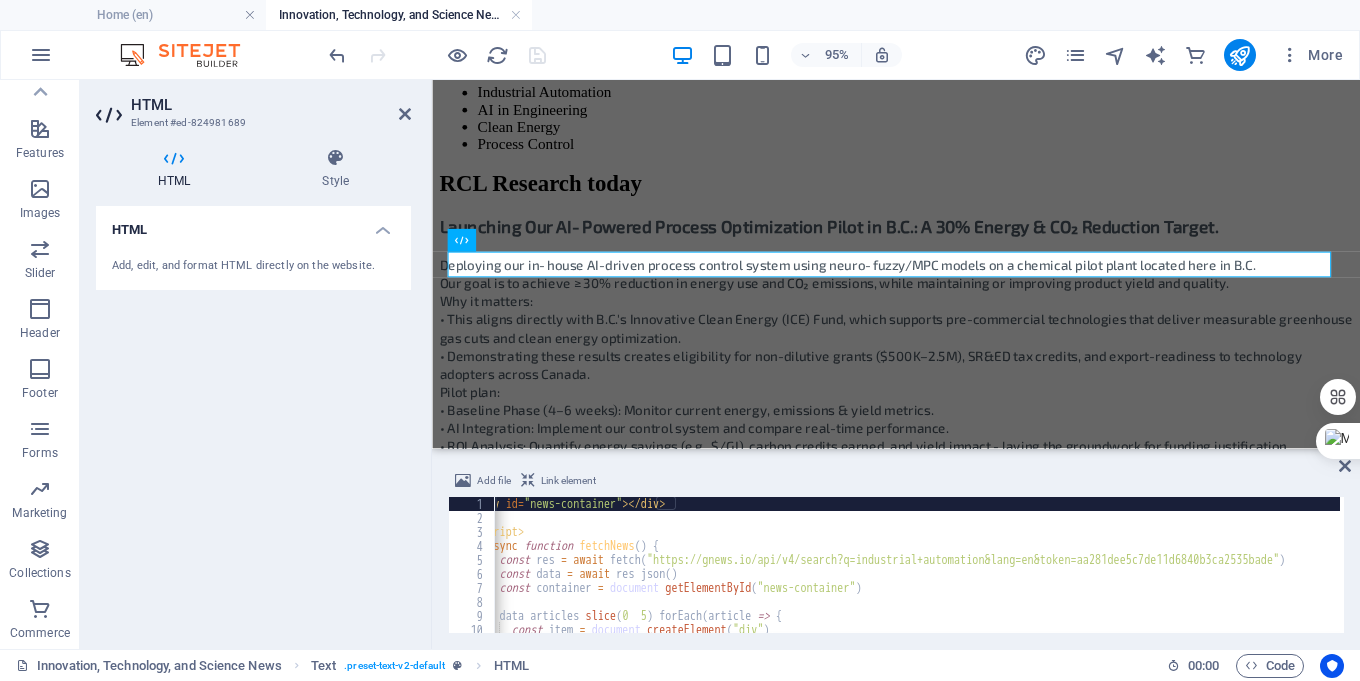 click on "< div   id = "news-container" > </ div > < script >    async   function   fetchNews ( )   {      const   res   =   await   fetch ( "https://gnews.io/api/v4/search?q=industrial+automation&lang=en&token=aa281dee5c7de11d6840b3ca2535bade" ) ;      const   data   =   await   res . json ( ) ;      const   container   =   document . getElementById ( "news-container" ) ;      data . articles . slice ( 0 ,   5 ) . forEach ( article   =>   {         const   item   =   document . createElement ( "div" ) ;         item . innerHTML   =   `" at bounding box center [923, 577] 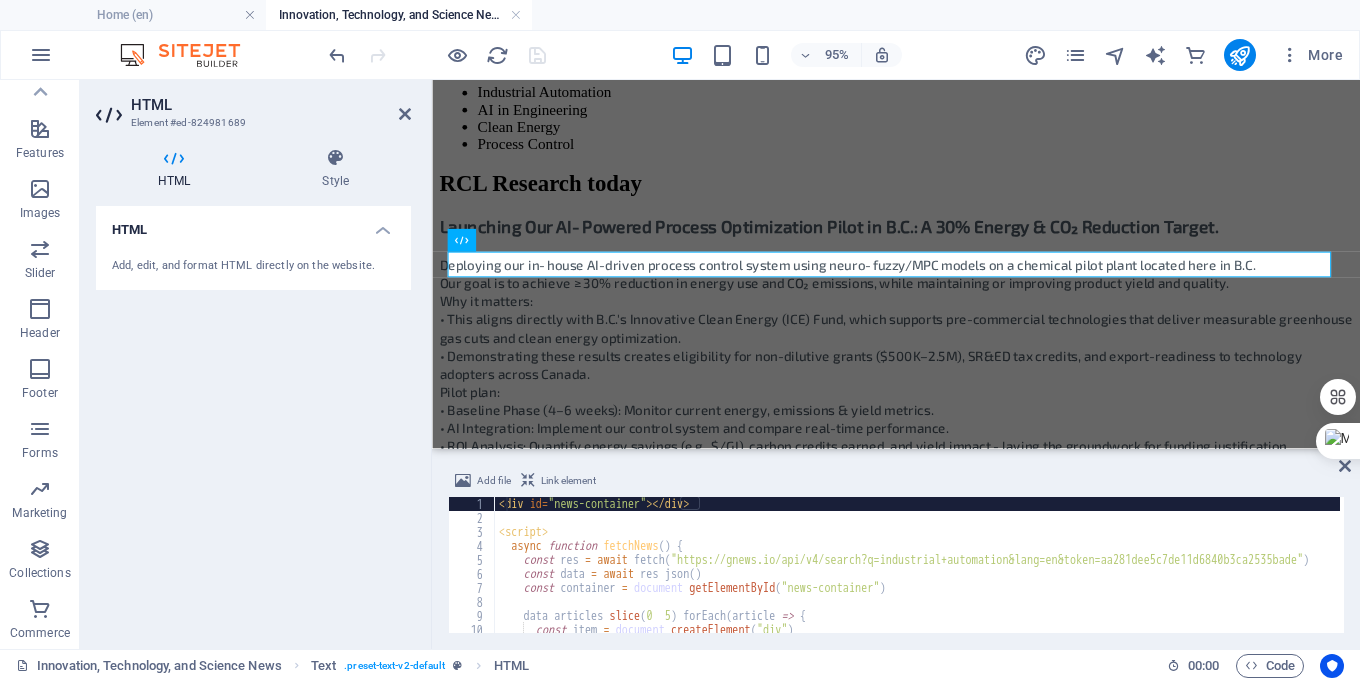 scroll, scrollTop: 0, scrollLeft: 0, axis: both 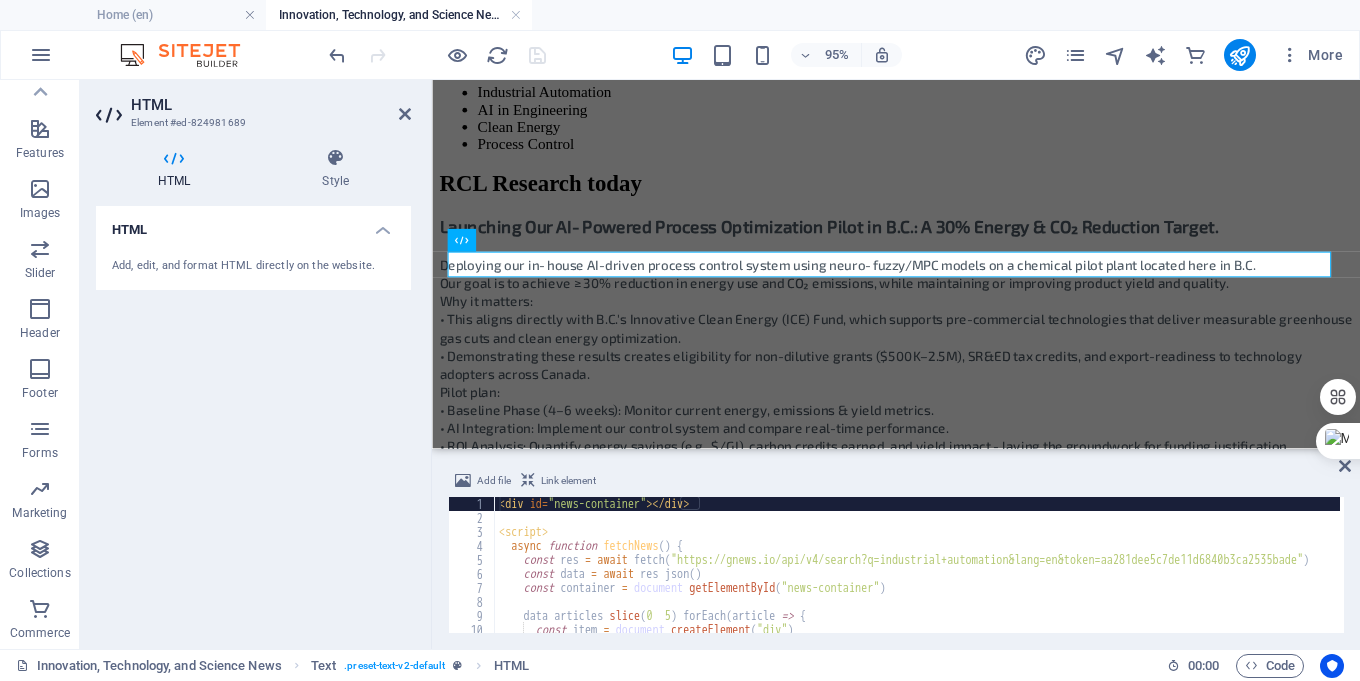 click on "< div   id = "news-container" > </ div > < script >    async   function   fetchNews ( )   {      const   res   =   await   fetch ( "https://gnews.io/api/v4/search?q=industrial+automation&lang=en&token=aa281dee5c7de11d6840b3ca2535bade" ) ;      const   data   =   await   res . json ( ) ;      const   container   =   document . getElementById ( "news-container" ) ;      data . articles . slice ( 0 ,   5 ) . forEach ( article   =>   {         const   item   =   document . createElement ( "div" ) ;         item . innerHTML   =   `" at bounding box center [947, 577] 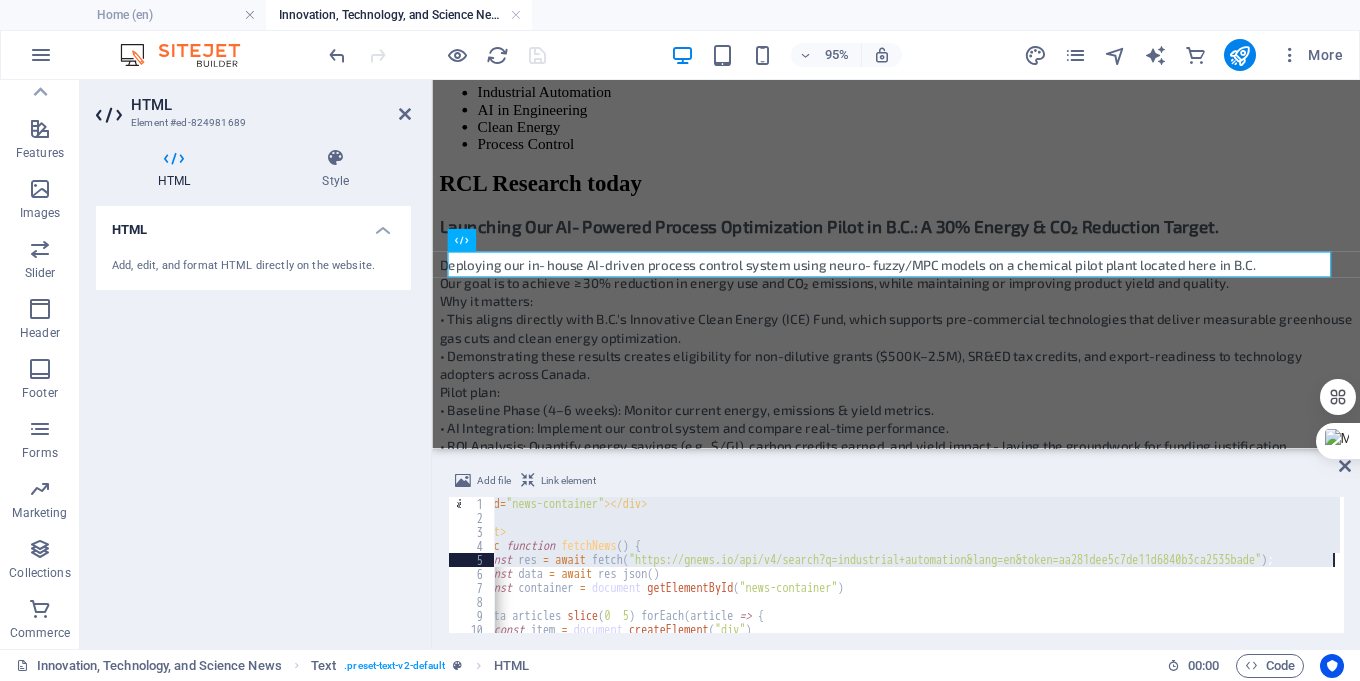 scroll, scrollTop: 0, scrollLeft: 0, axis: both 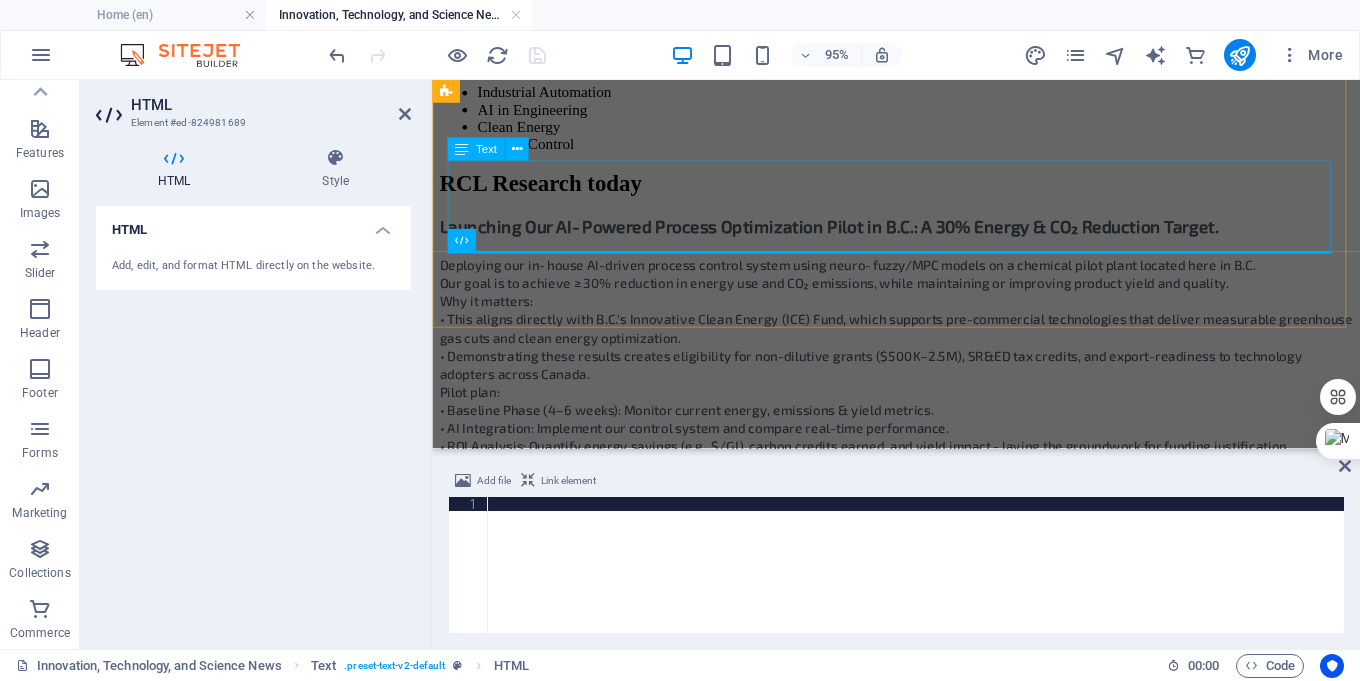 click on "Industrial Automation AI in Engineering Clean Energy Process Control" at bounding box center [920, 121] 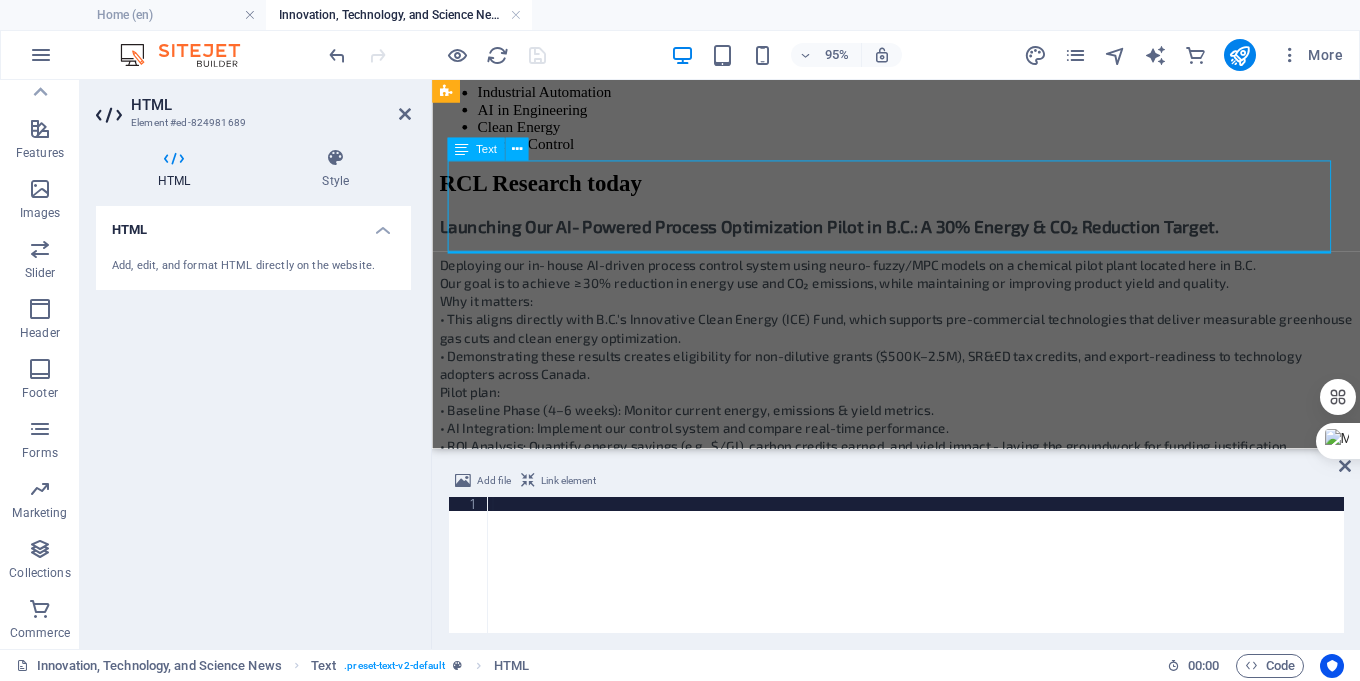 click on "Industrial Automation AI in Engineering Clean Energy Process Control" at bounding box center [920, 121] 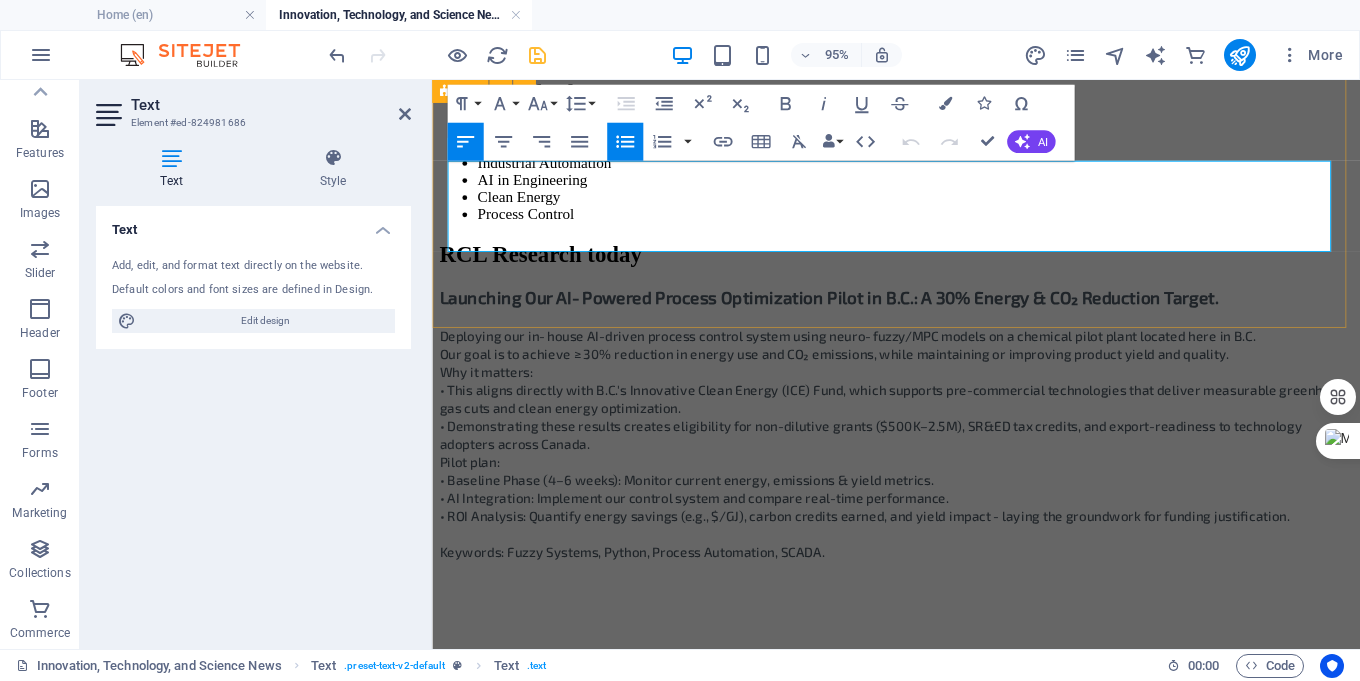 click on "Industrial Automation" at bounding box center (940, 167) 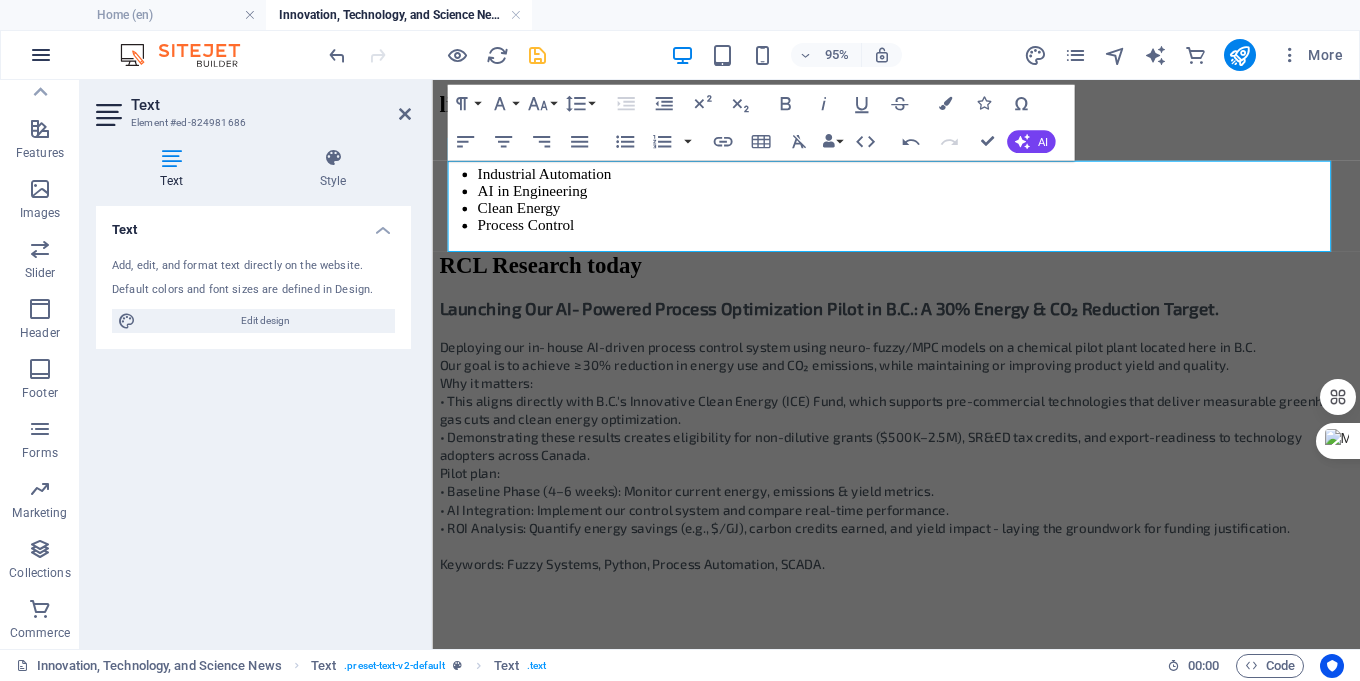 click at bounding box center (41, 55) 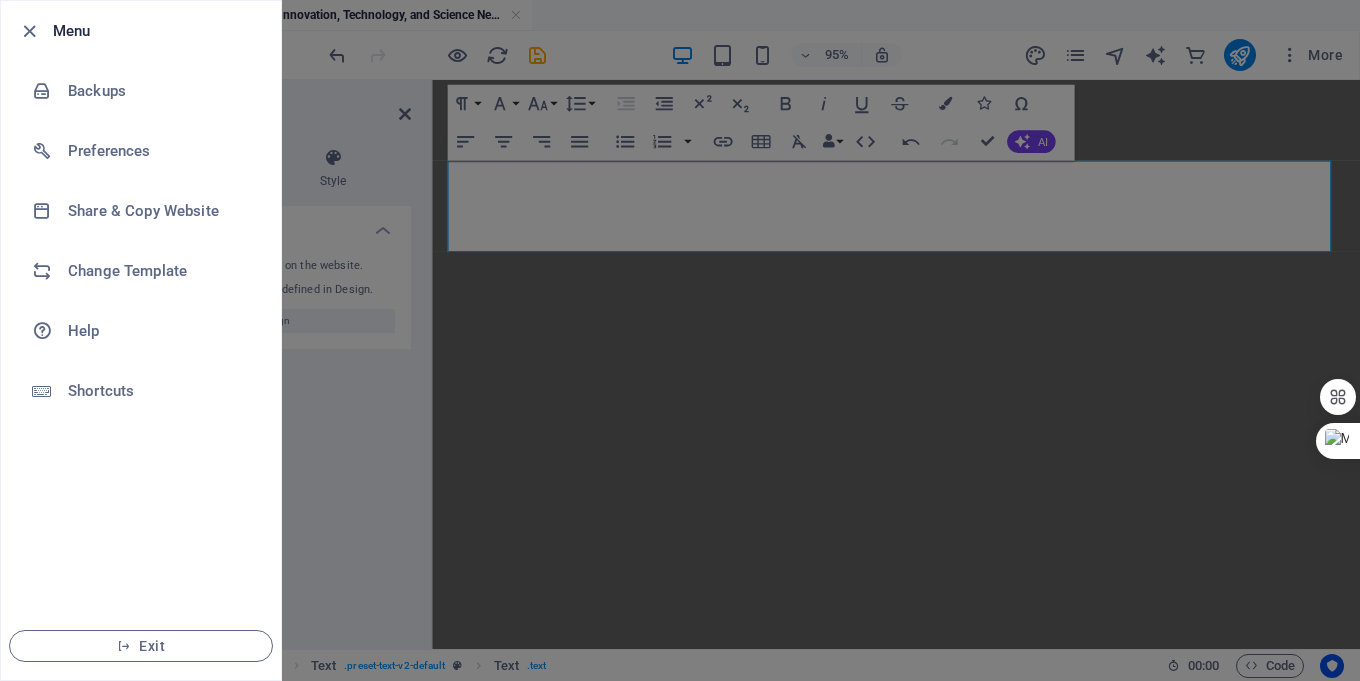 scroll, scrollTop: 0, scrollLeft: 0, axis: both 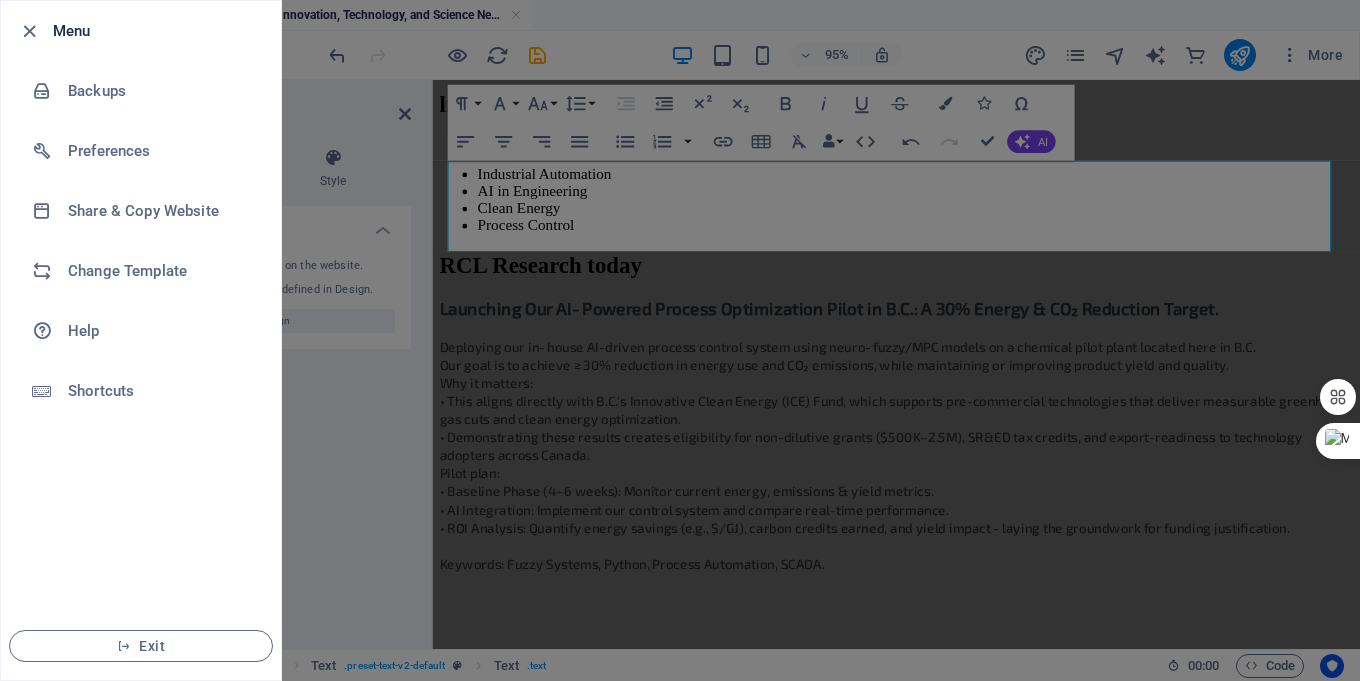 click at bounding box center (680, 340) 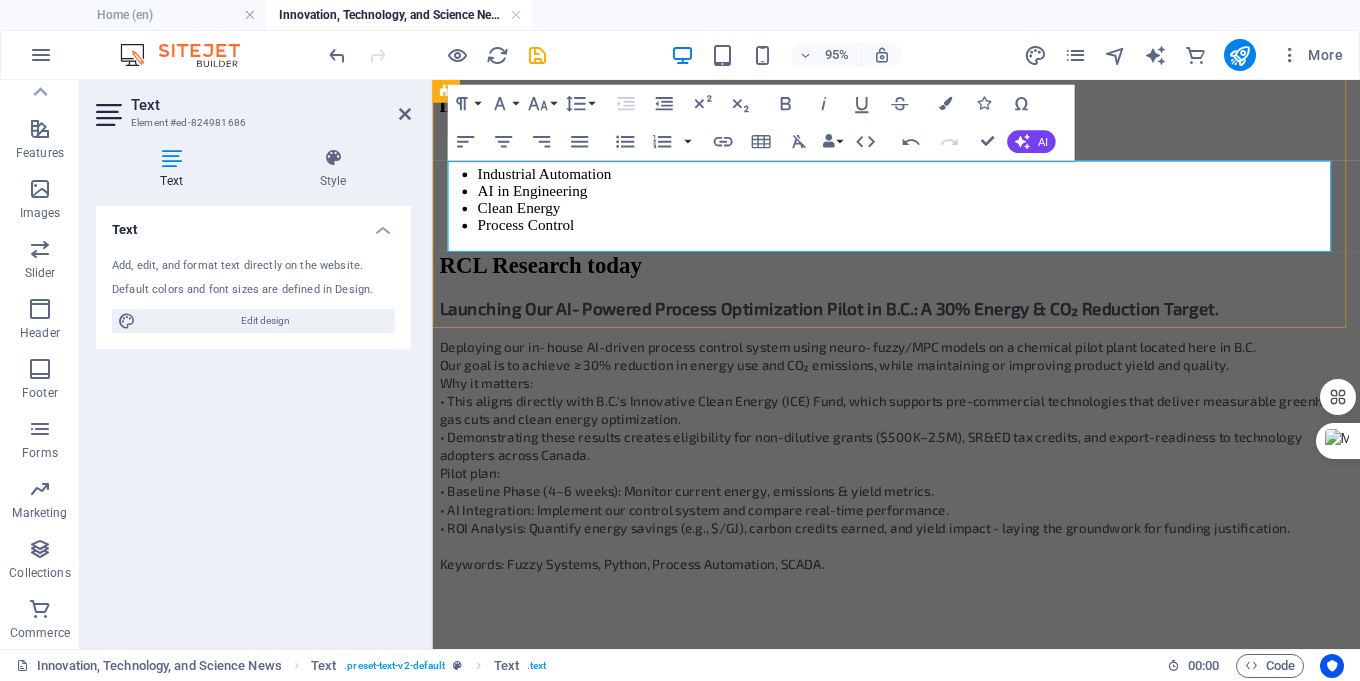 click on "Industrial Automation" at bounding box center (940, 179) 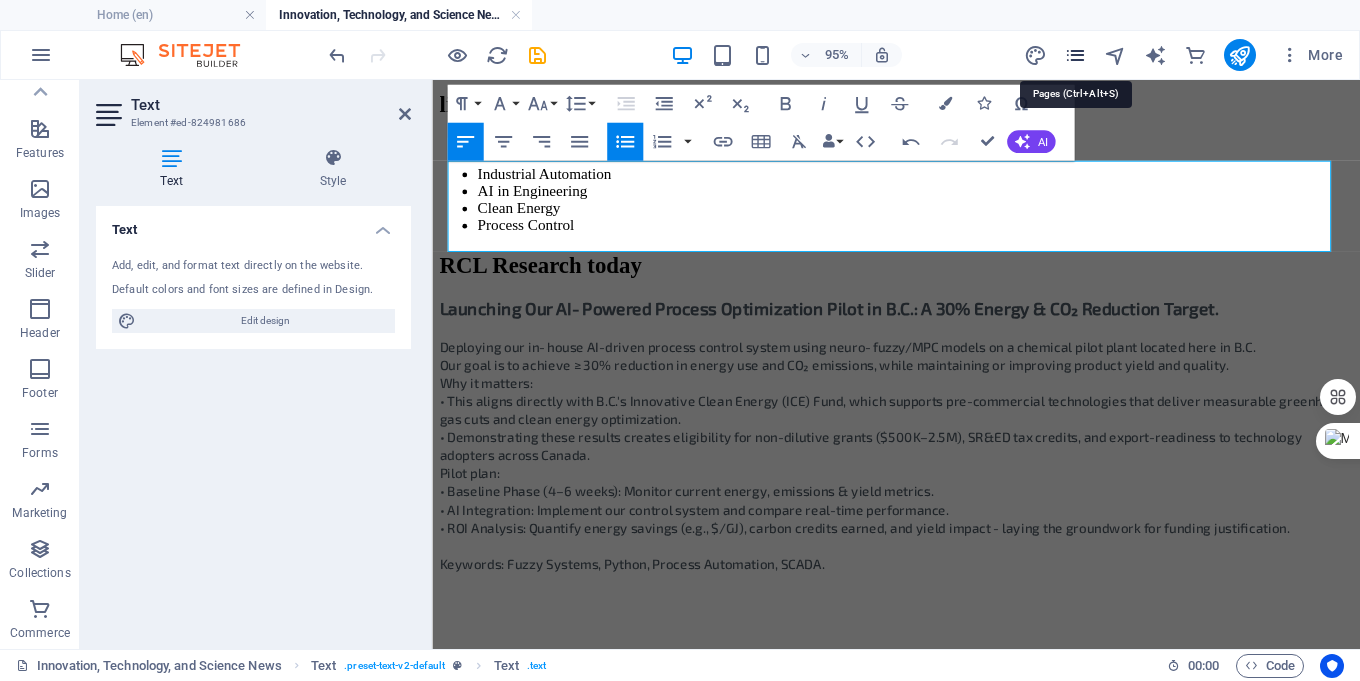 click at bounding box center [1075, 55] 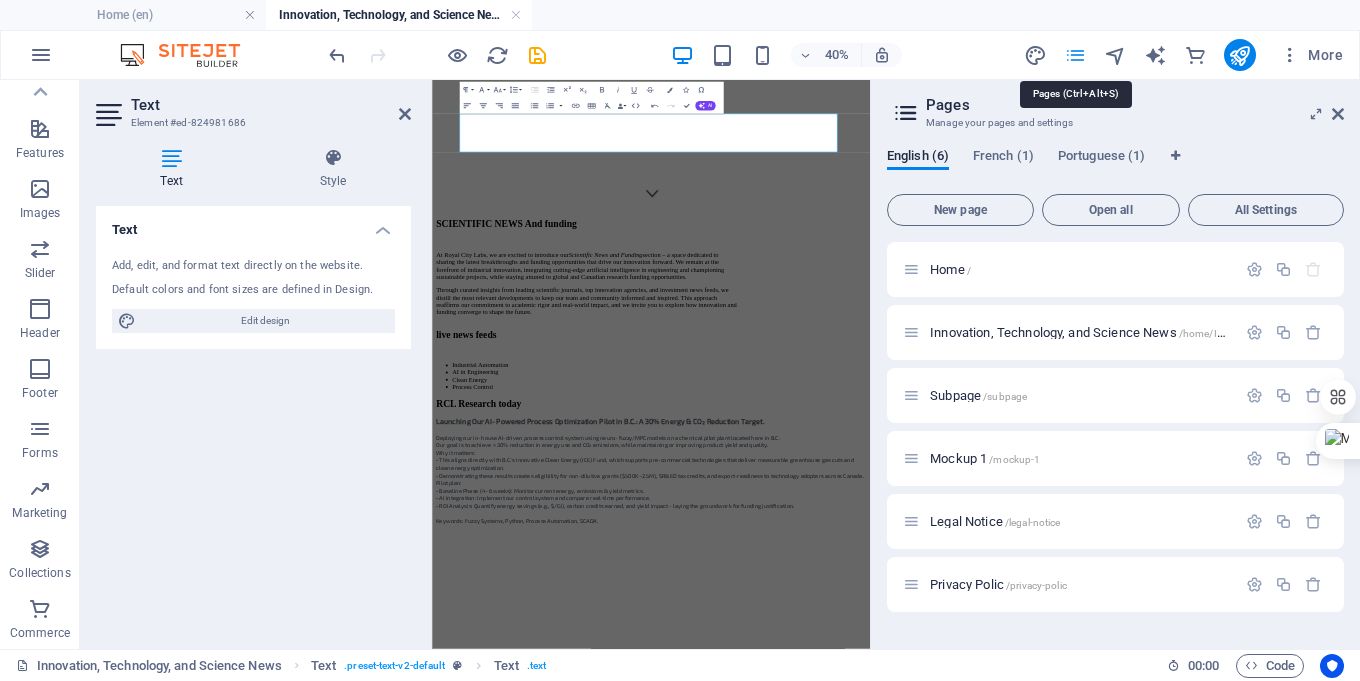 click at bounding box center [1075, 55] 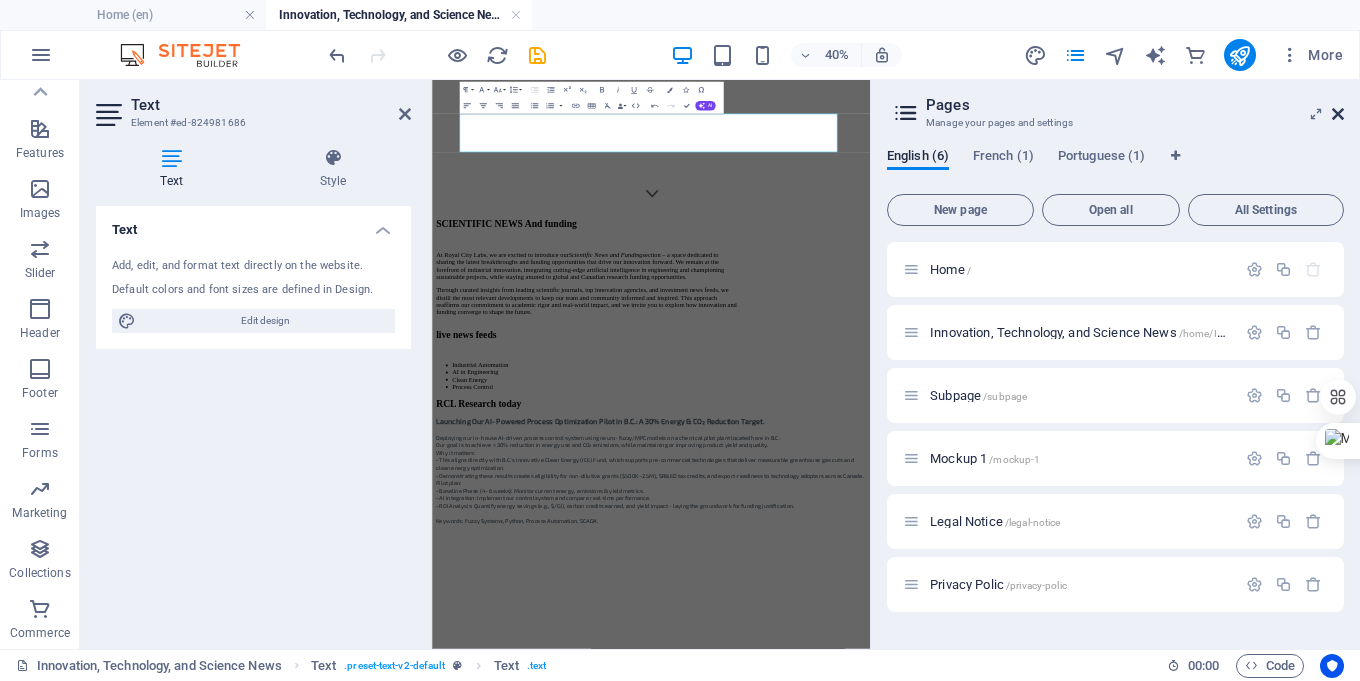 click at bounding box center (1338, 114) 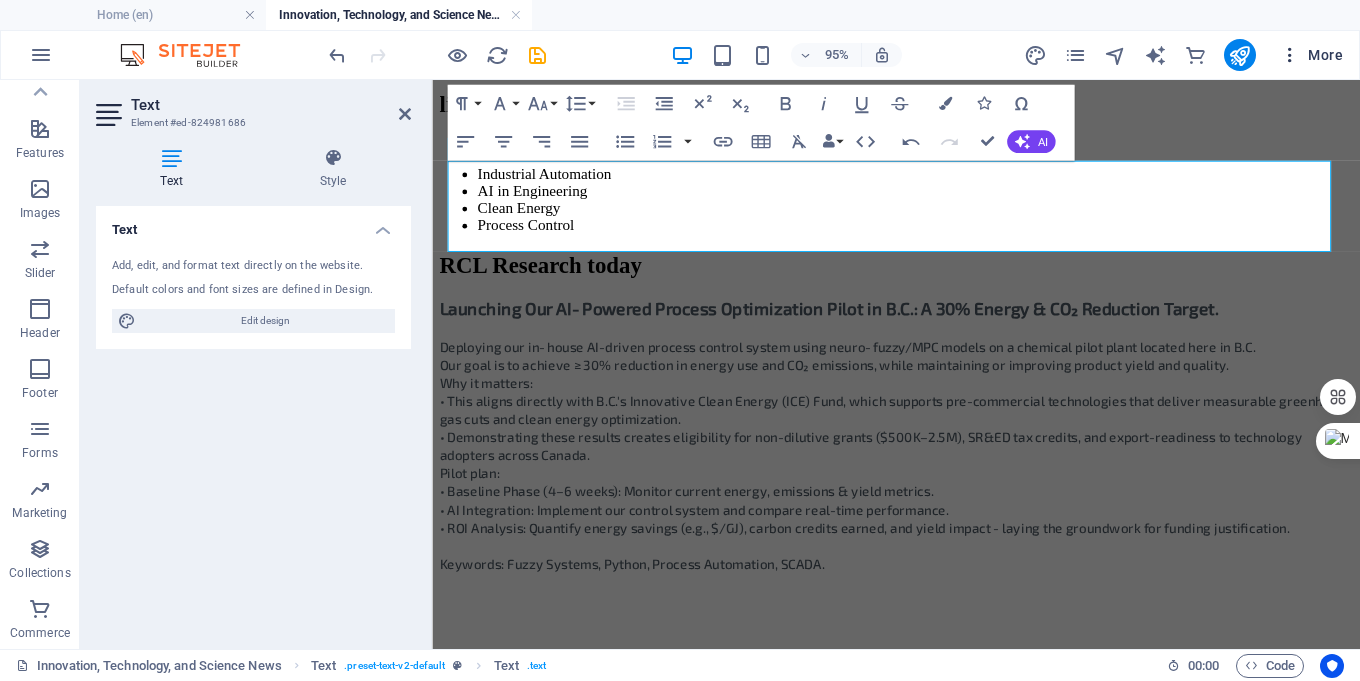 click at bounding box center (1290, 55) 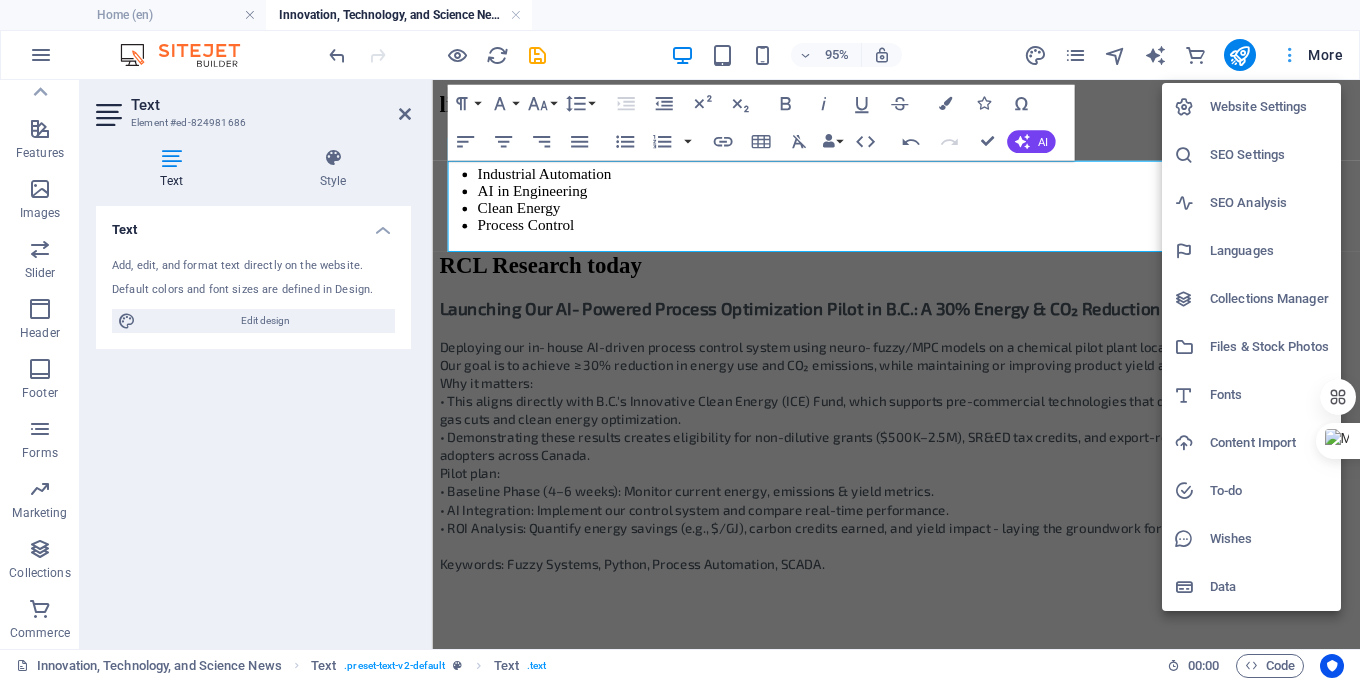 click at bounding box center [680, 340] 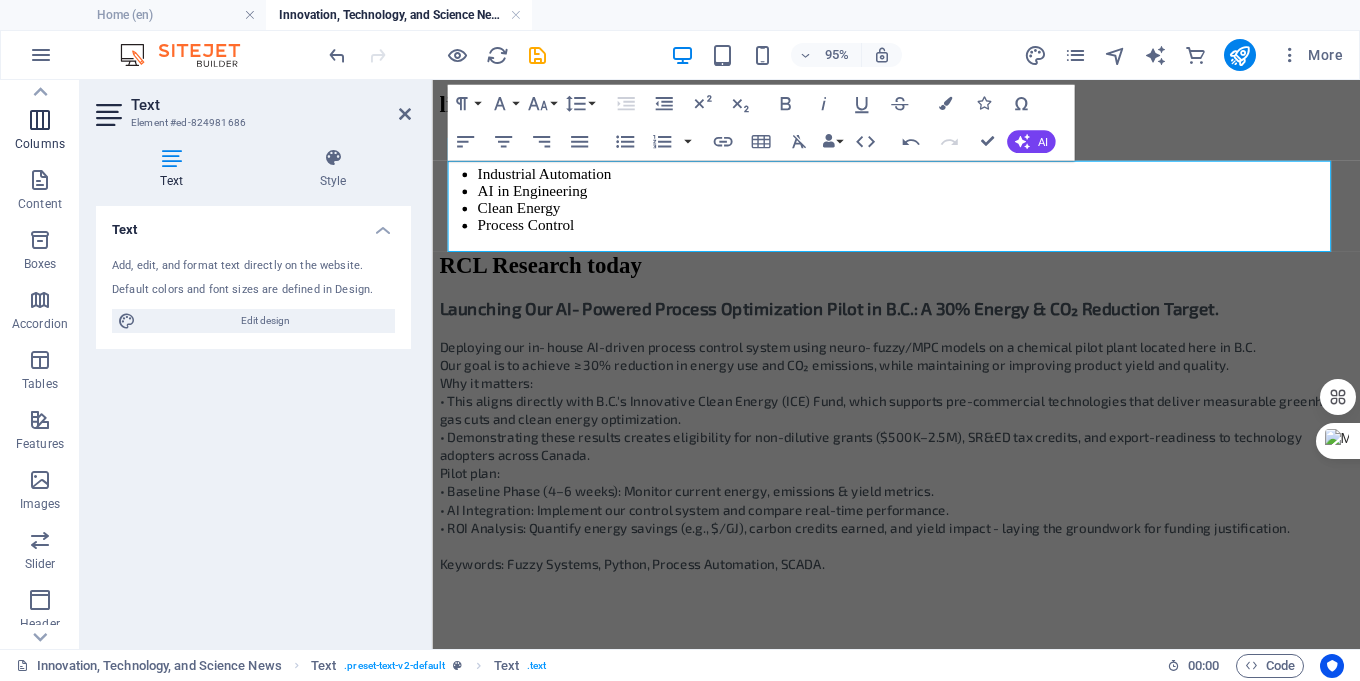 scroll, scrollTop: 0, scrollLeft: 0, axis: both 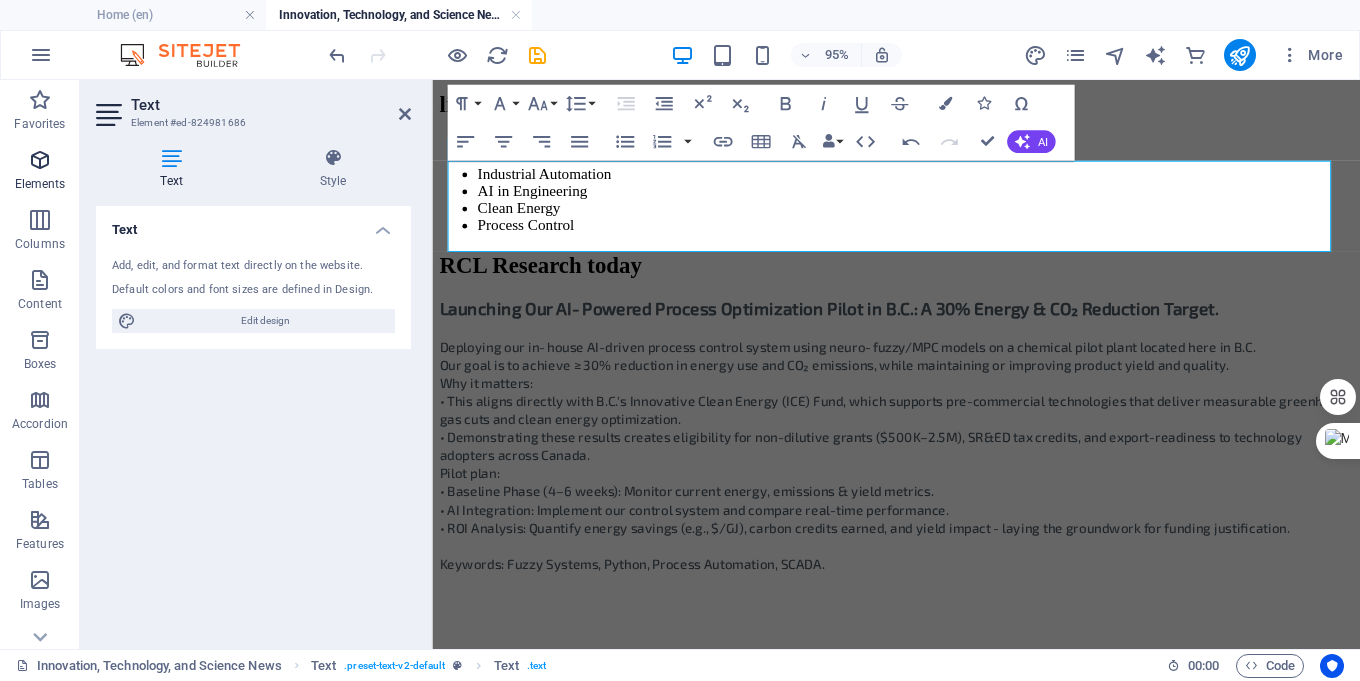 click at bounding box center (40, 160) 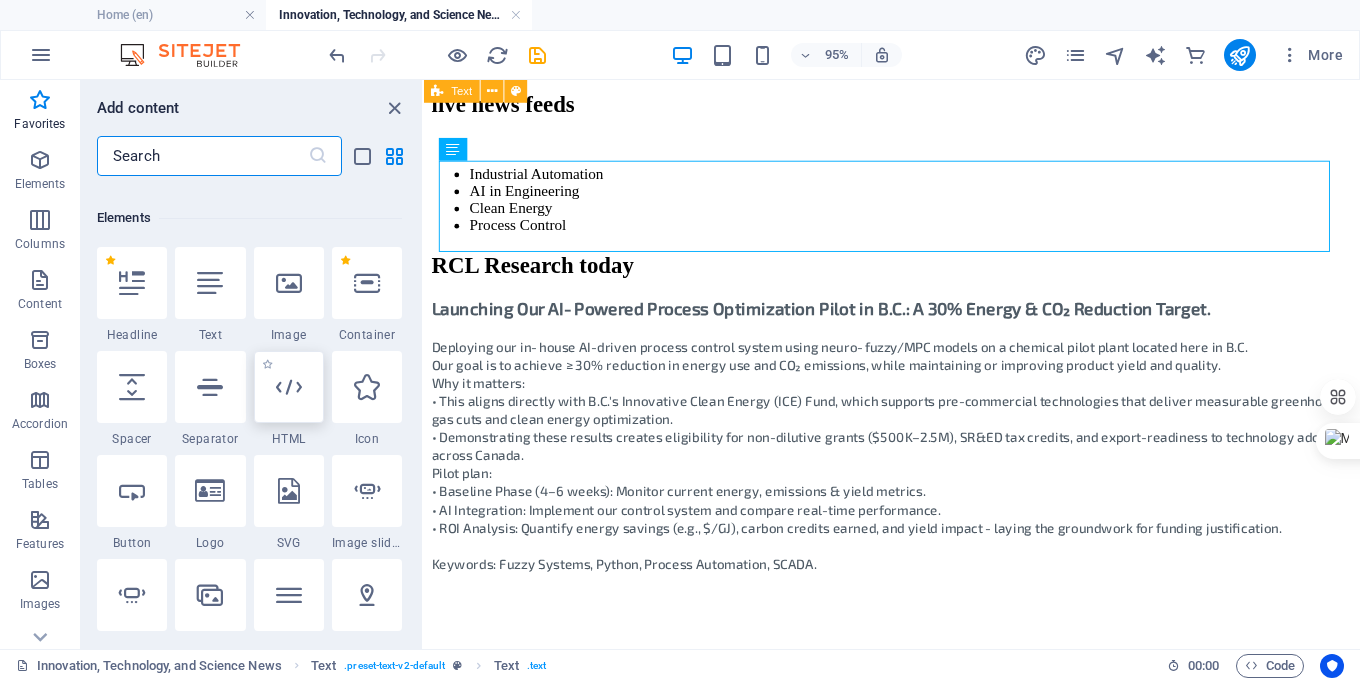 scroll, scrollTop: 200, scrollLeft: 0, axis: vertical 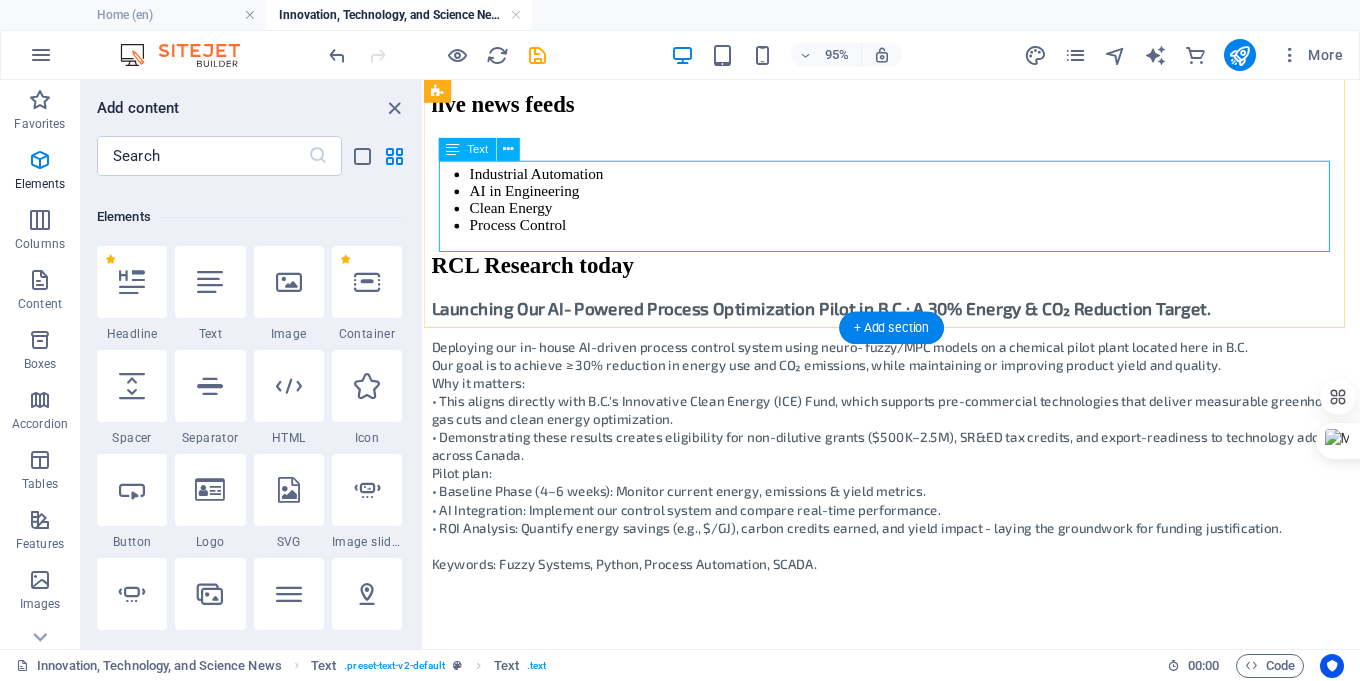 click on "Industrial Automation  AI in Engineering Clean Energy Process Control" at bounding box center [916, 206] 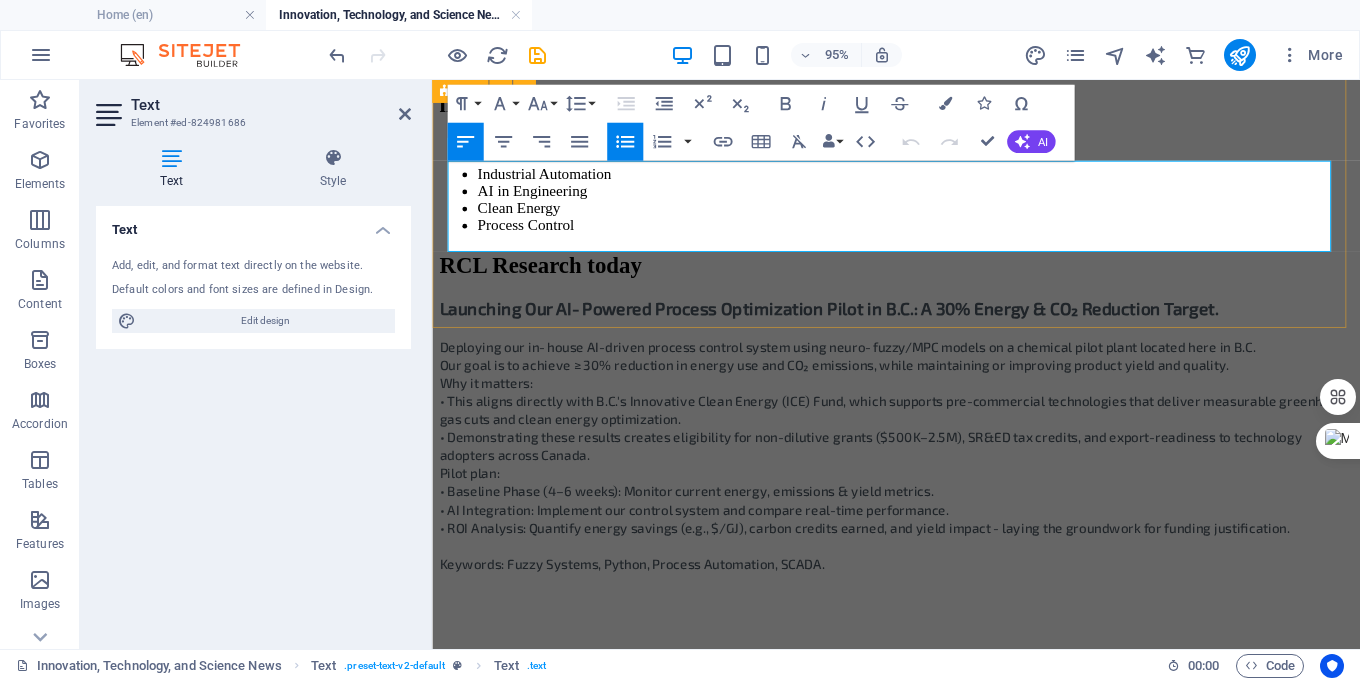 click on "Industrial Automation" at bounding box center [940, 179] 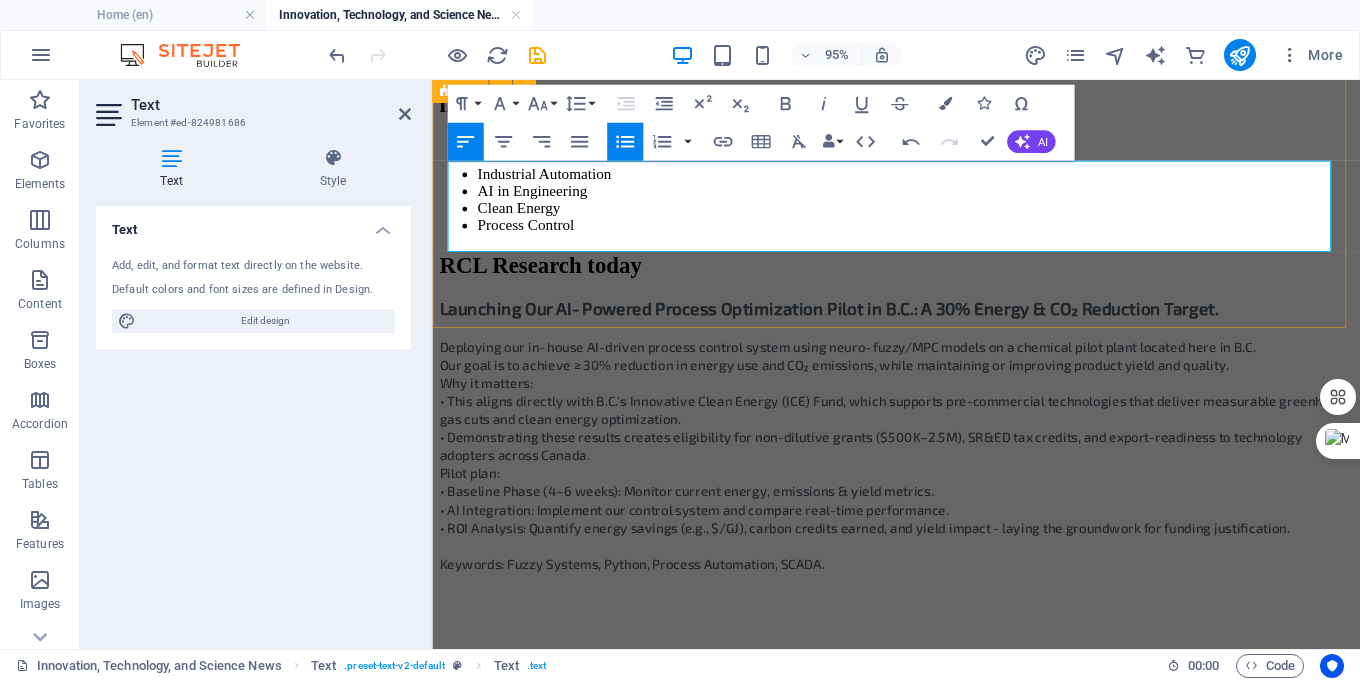 drag, startPoint x: 629, startPoint y: 175, endPoint x: 610, endPoint y: 175, distance: 19 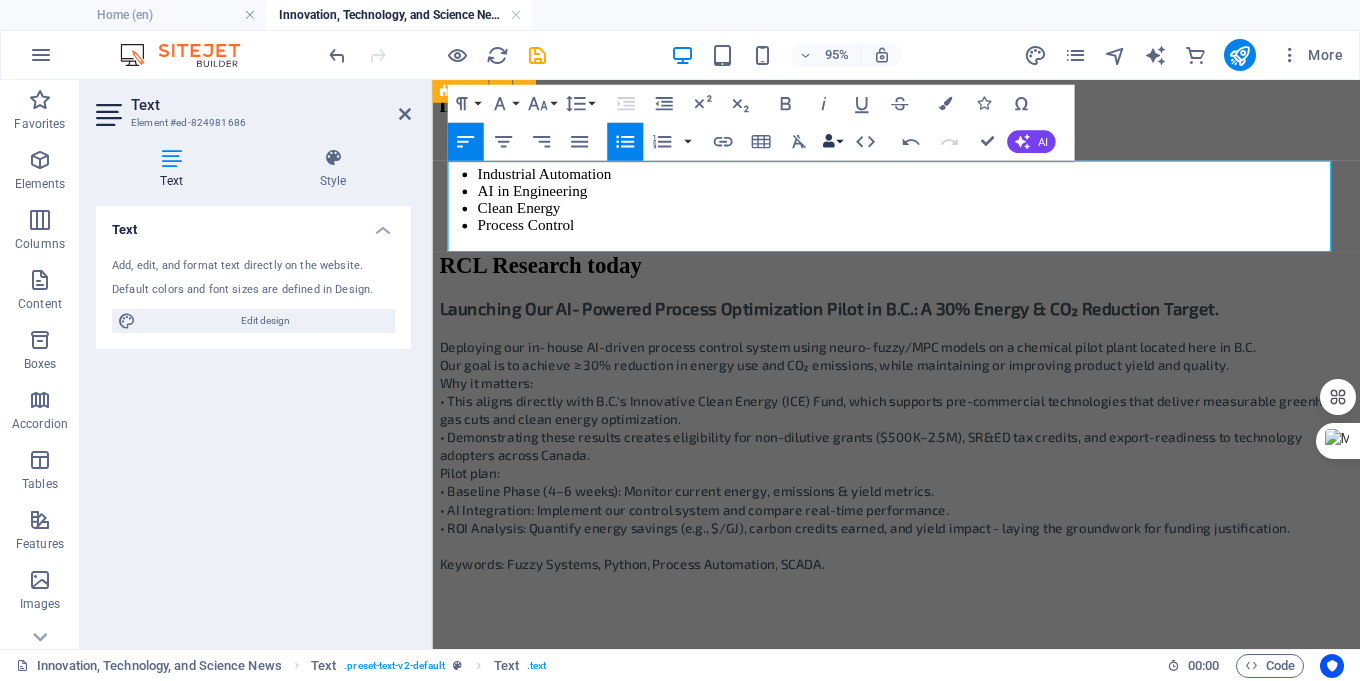 click on "Data Bindings" at bounding box center (832, 142) 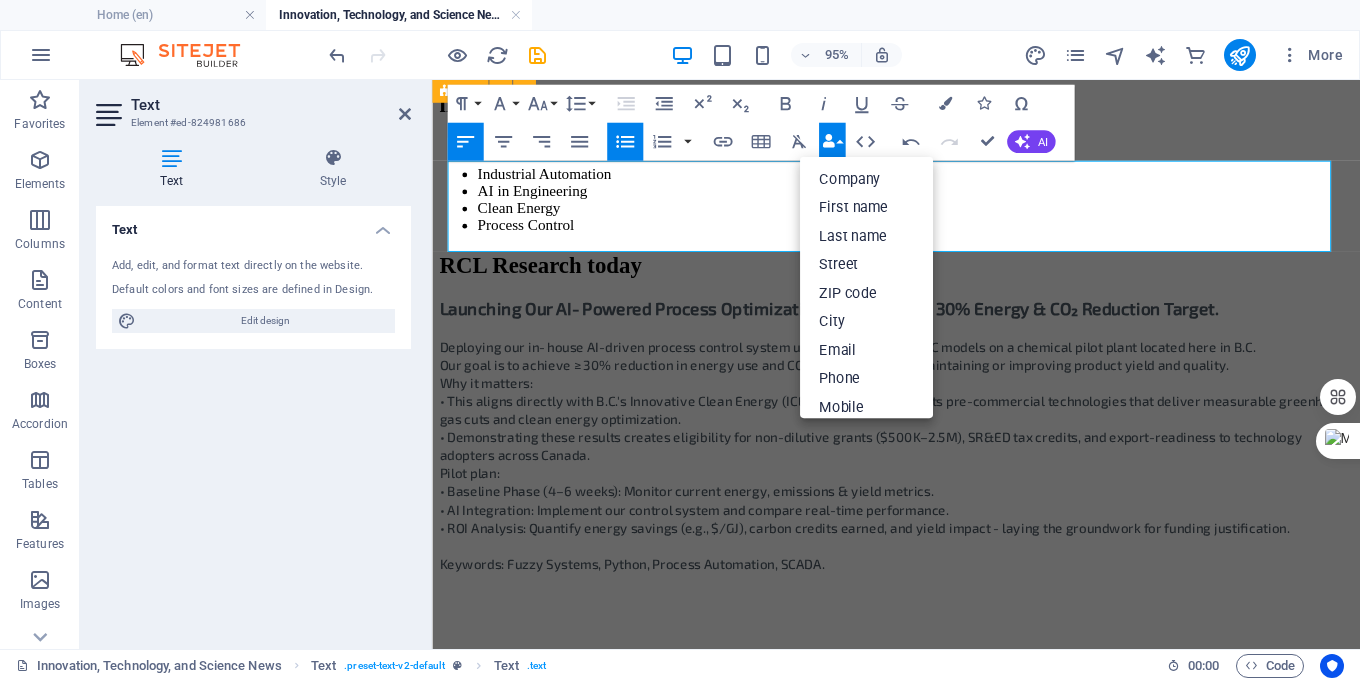 click on "Data Bindings" at bounding box center (832, 142) 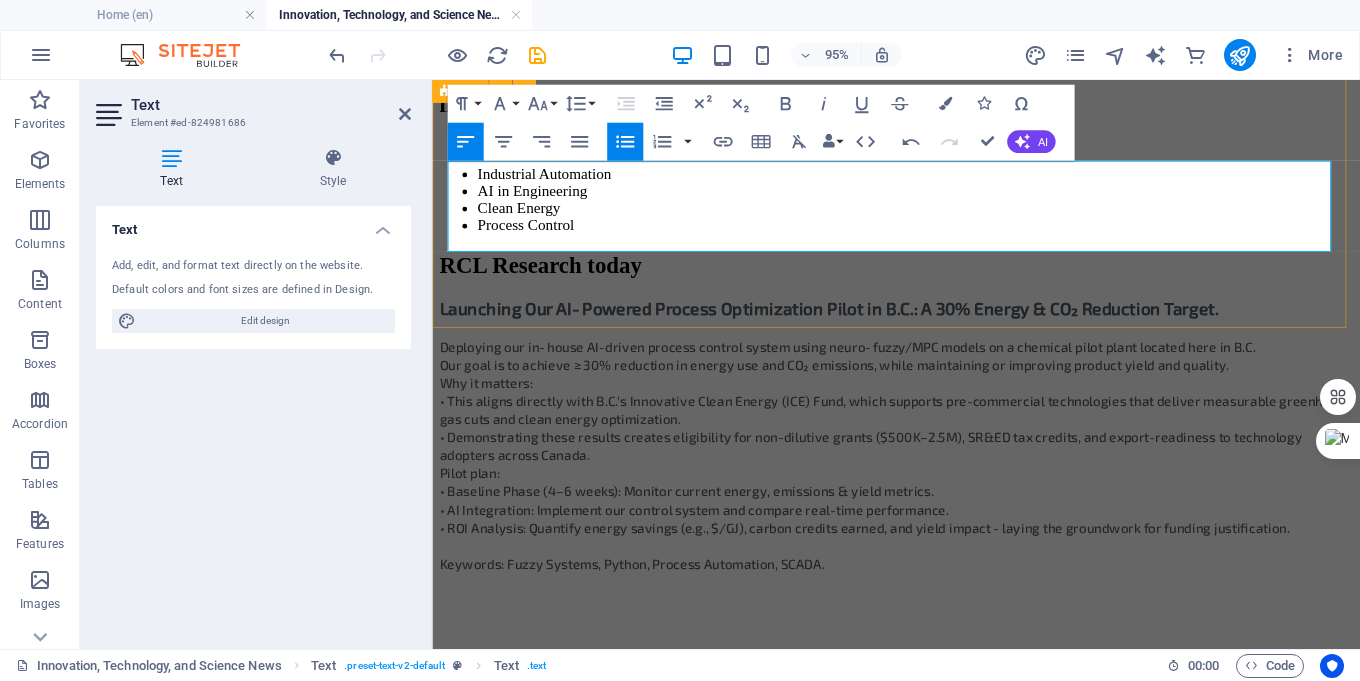click on "live news feeds Industrial Automation    AI in Engineering Clean Energy Process Control" at bounding box center (920, 167) 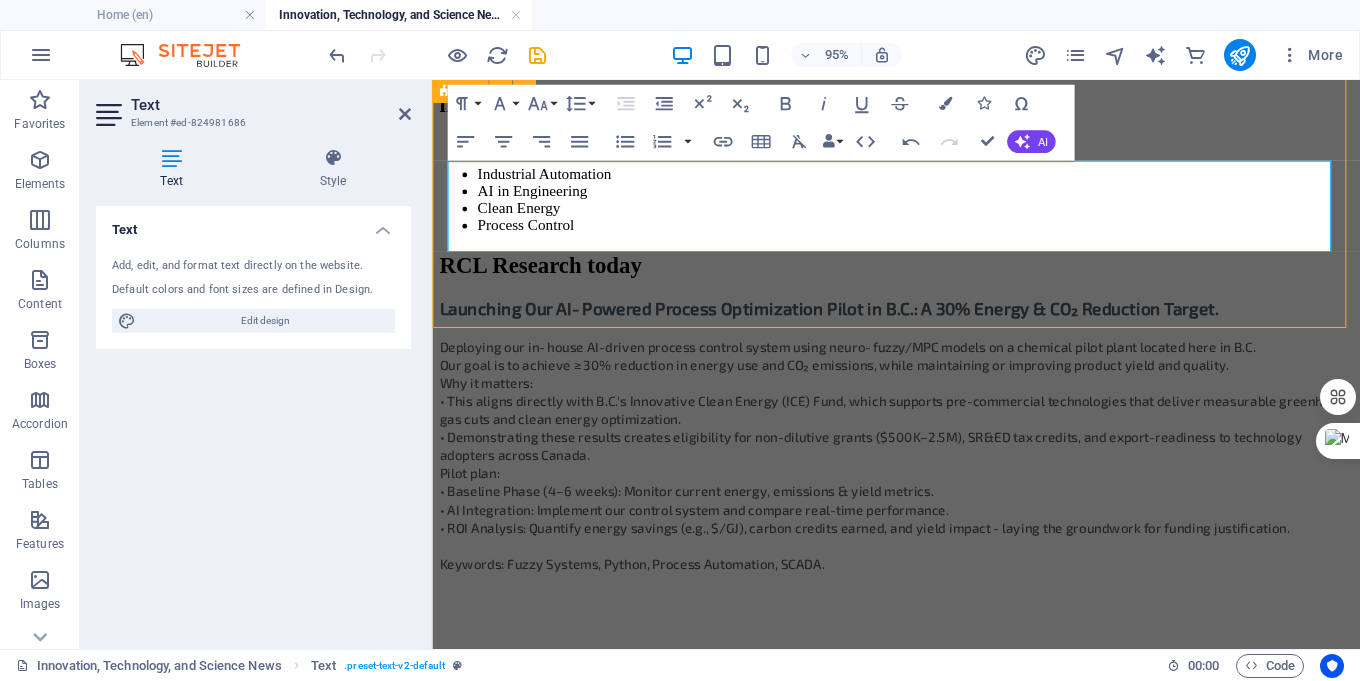 scroll, scrollTop: 1081, scrollLeft: 0, axis: vertical 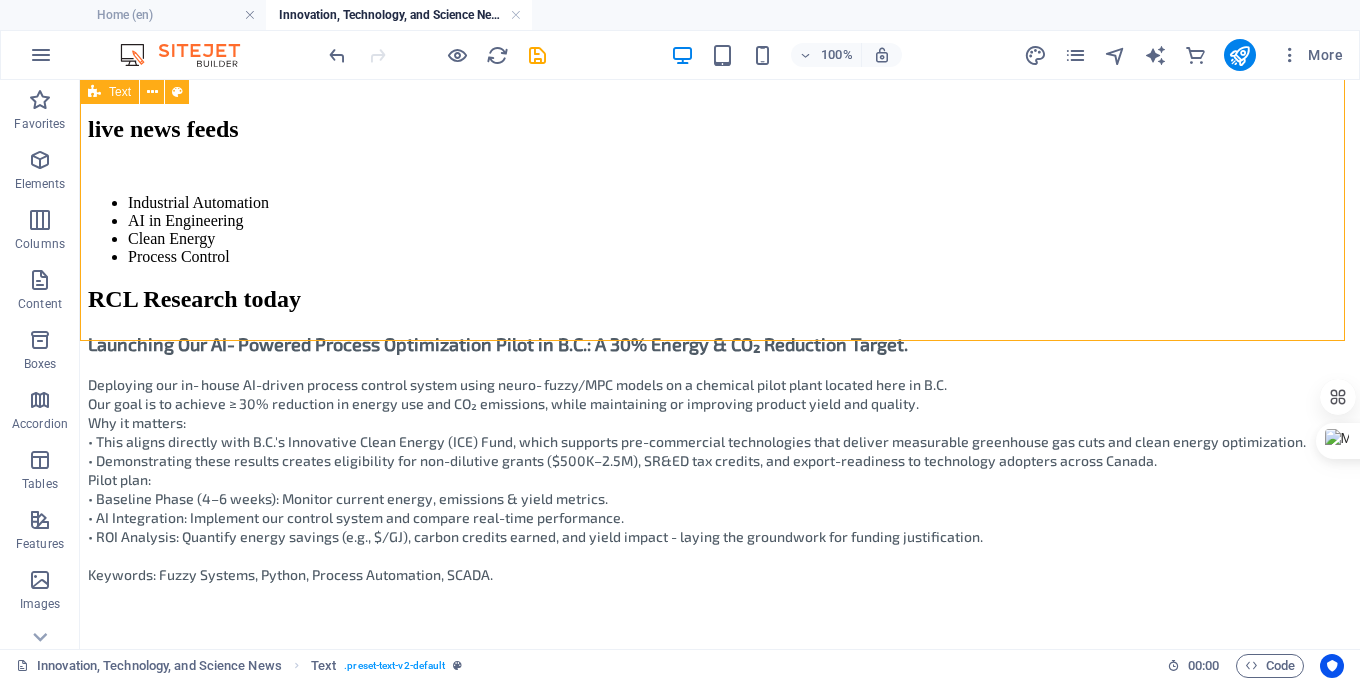click on "live news feeds Industrial Automation   AI in Engineering Clean Energy Process Control" at bounding box center (720, 191) 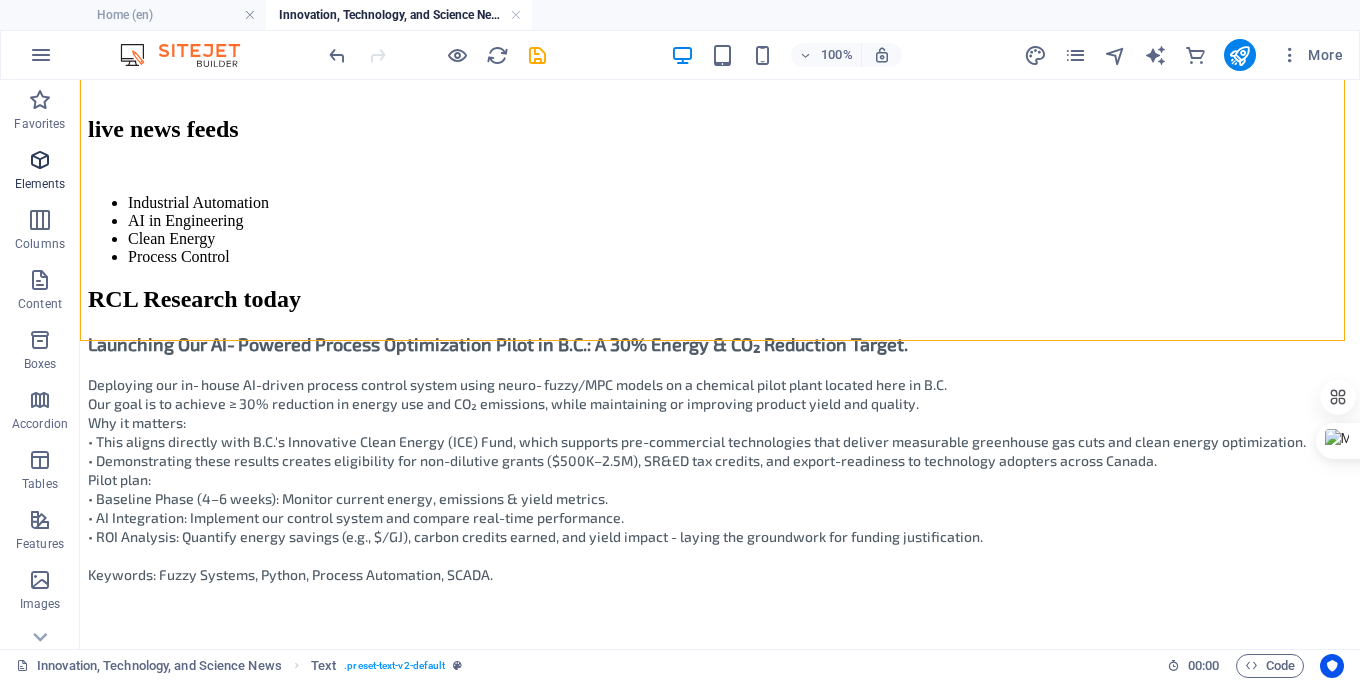 click at bounding box center [40, 160] 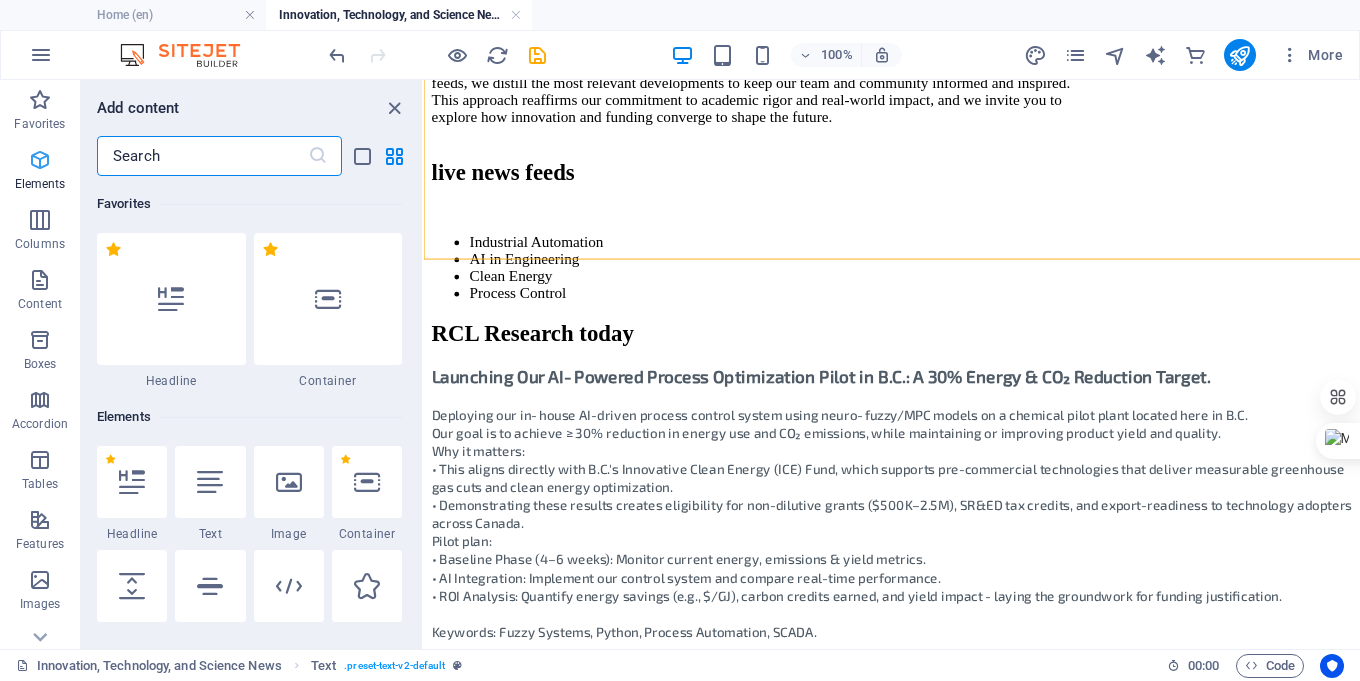 scroll, scrollTop: 1153, scrollLeft: 0, axis: vertical 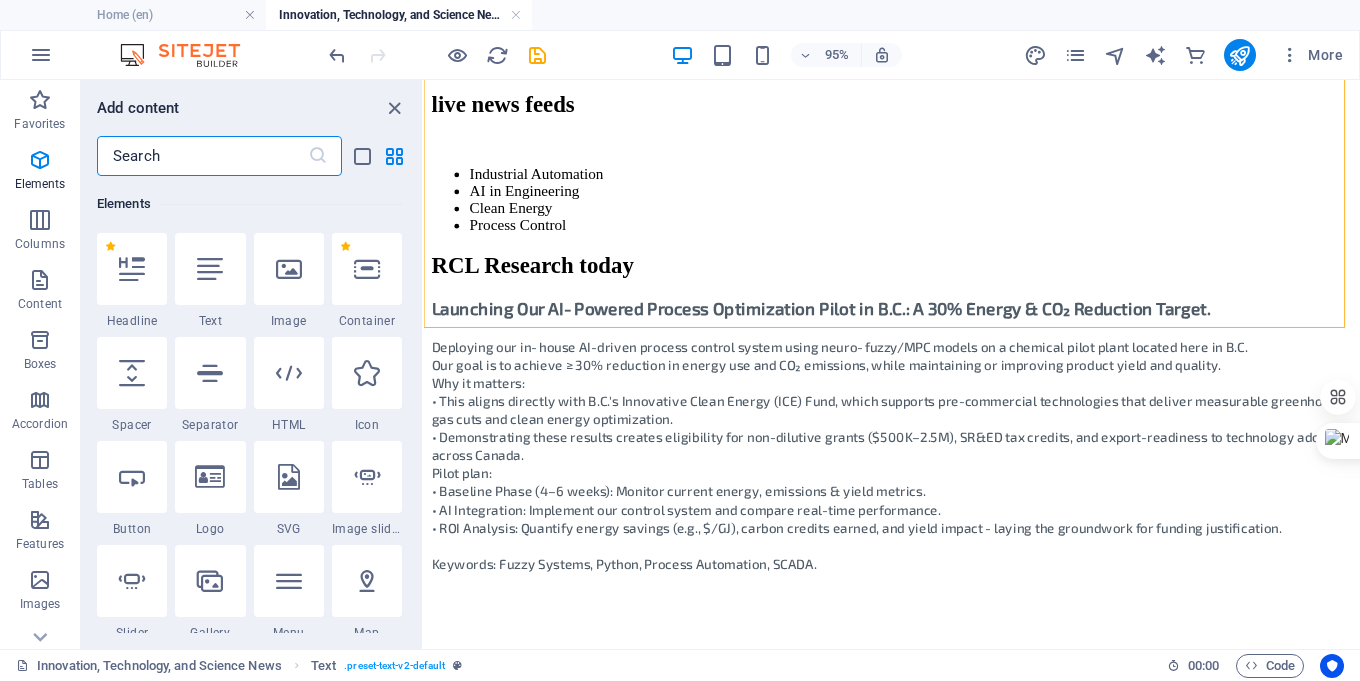 click at bounding box center [202, 156] 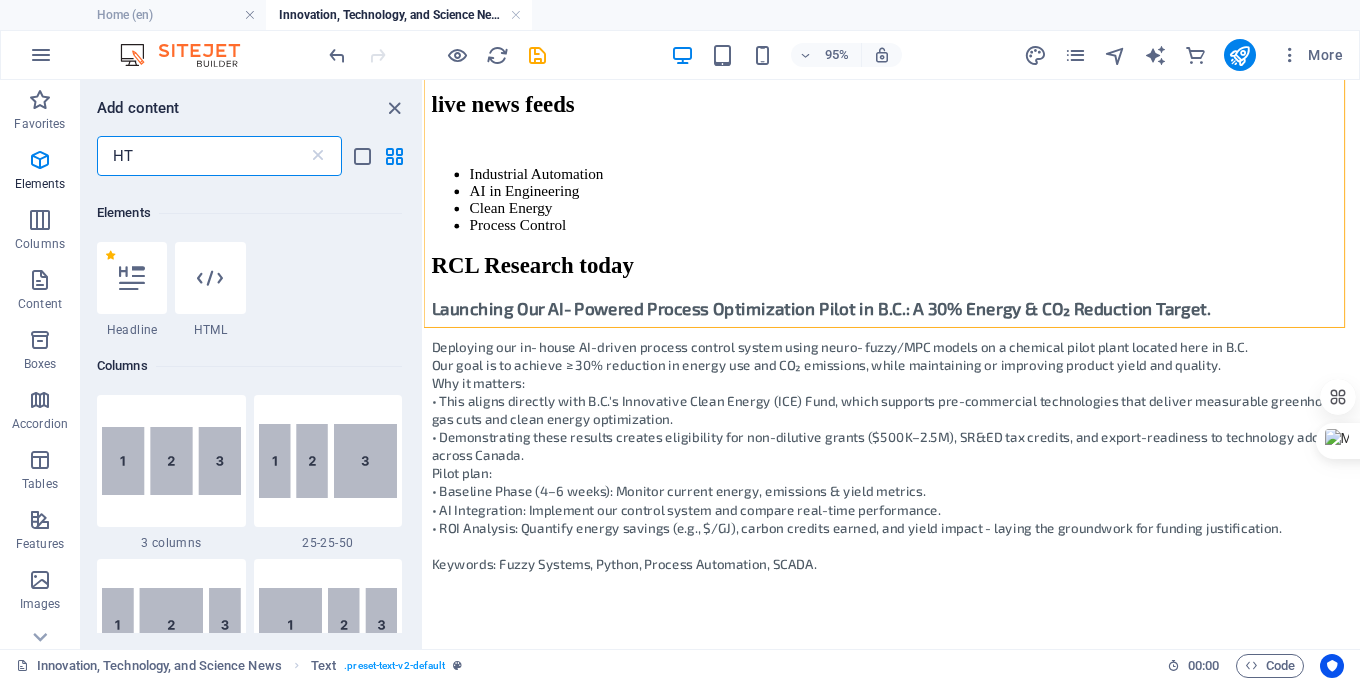 scroll, scrollTop: 0, scrollLeft: 0, axis: both 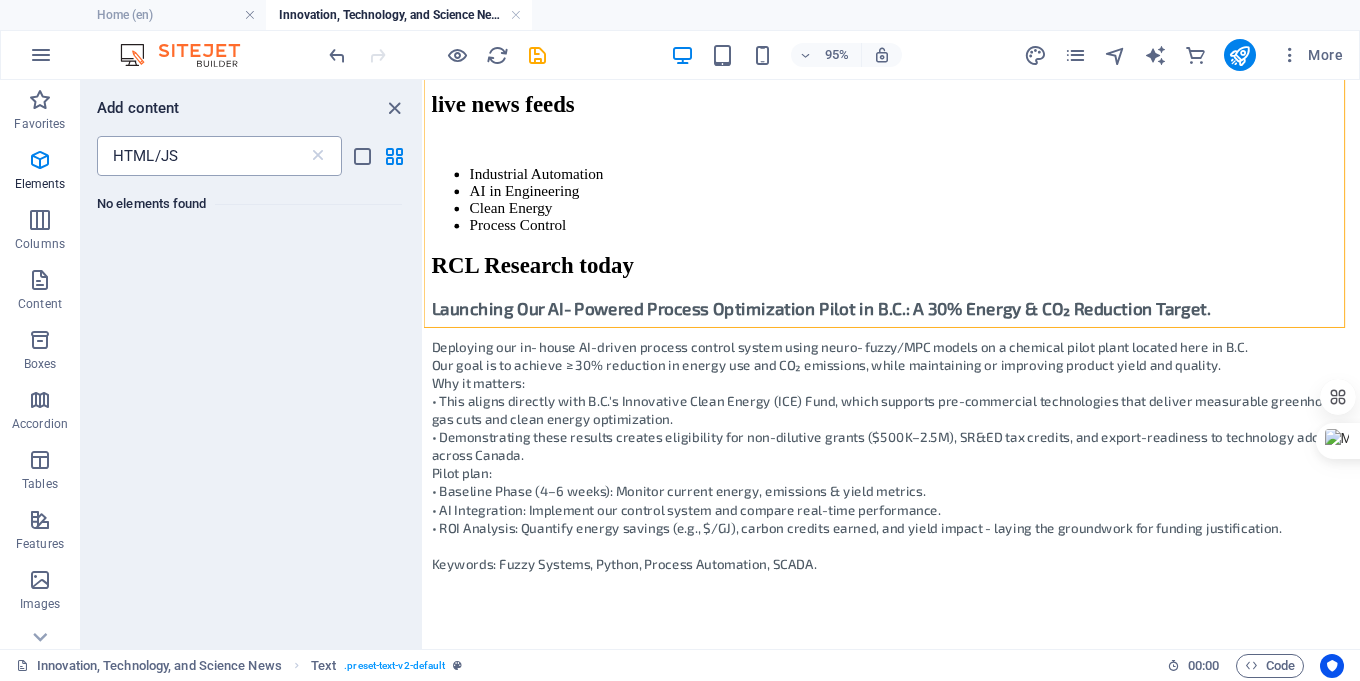 click on "HTML/JS" at bounding box center (202, 156) 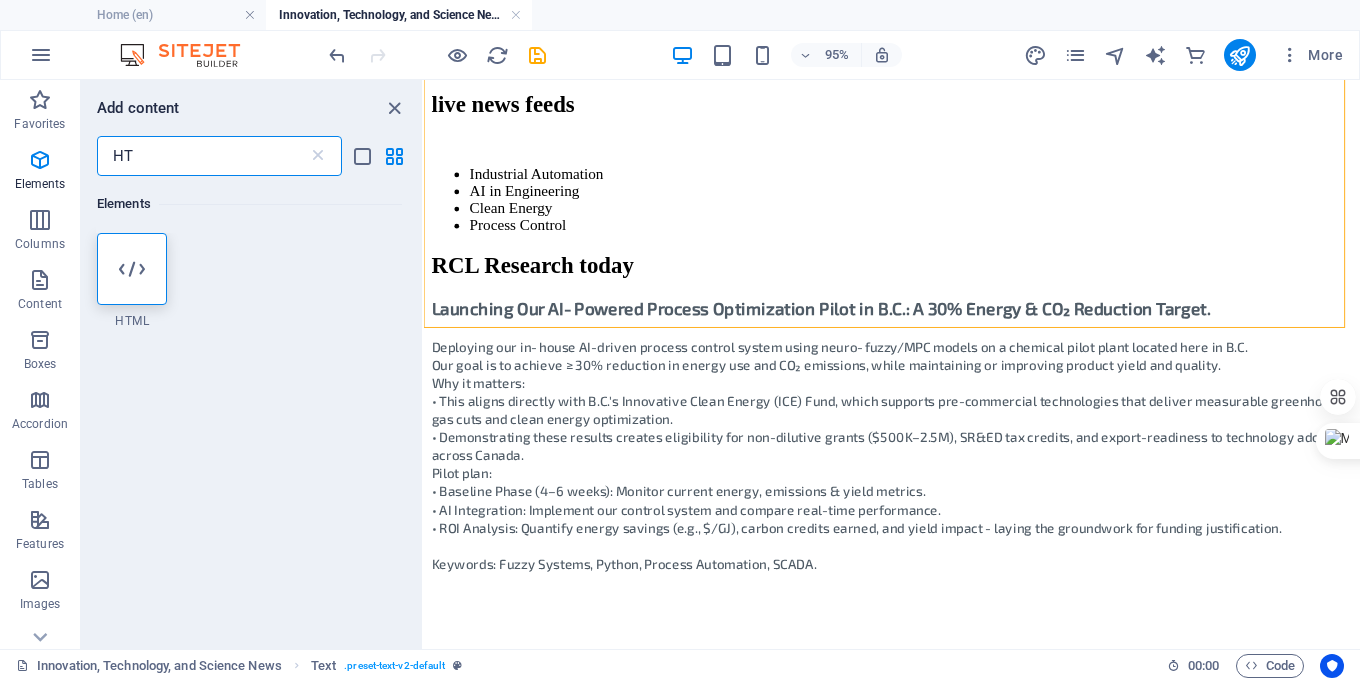 type on "H" 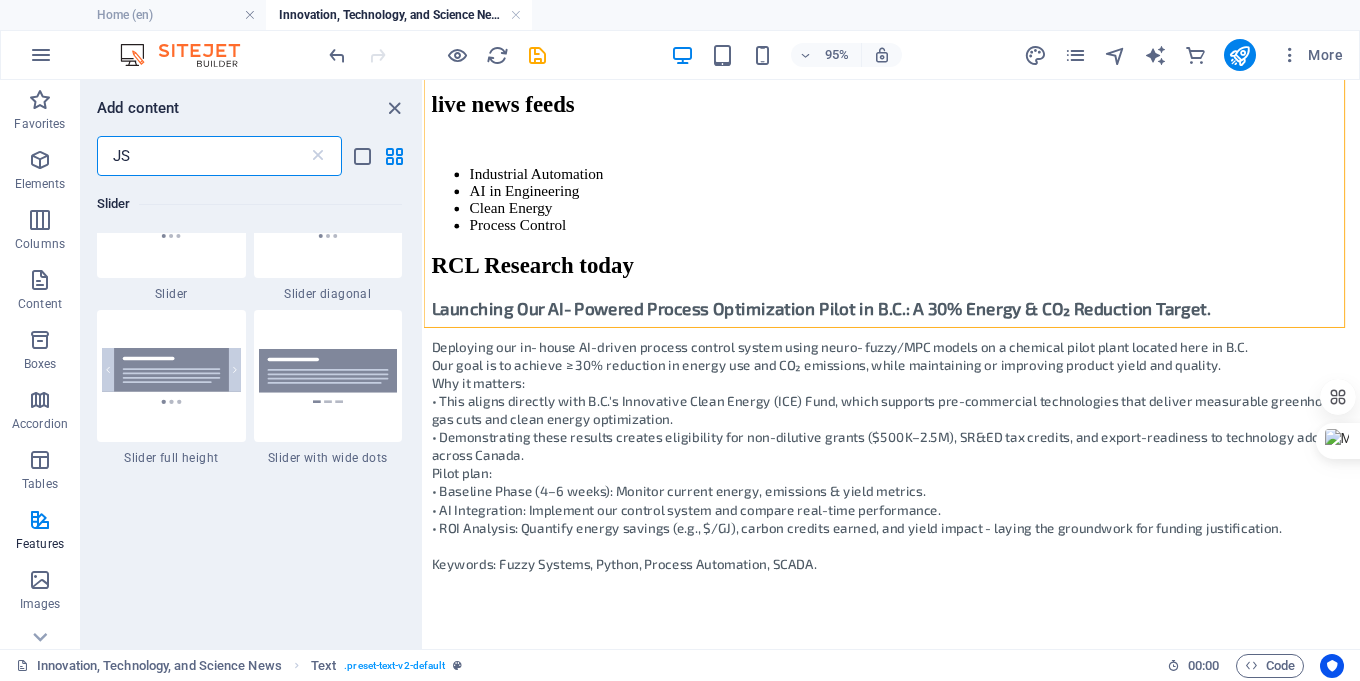 scroll, scrollTop: 200, scrollLeft: 0, axis: vertical 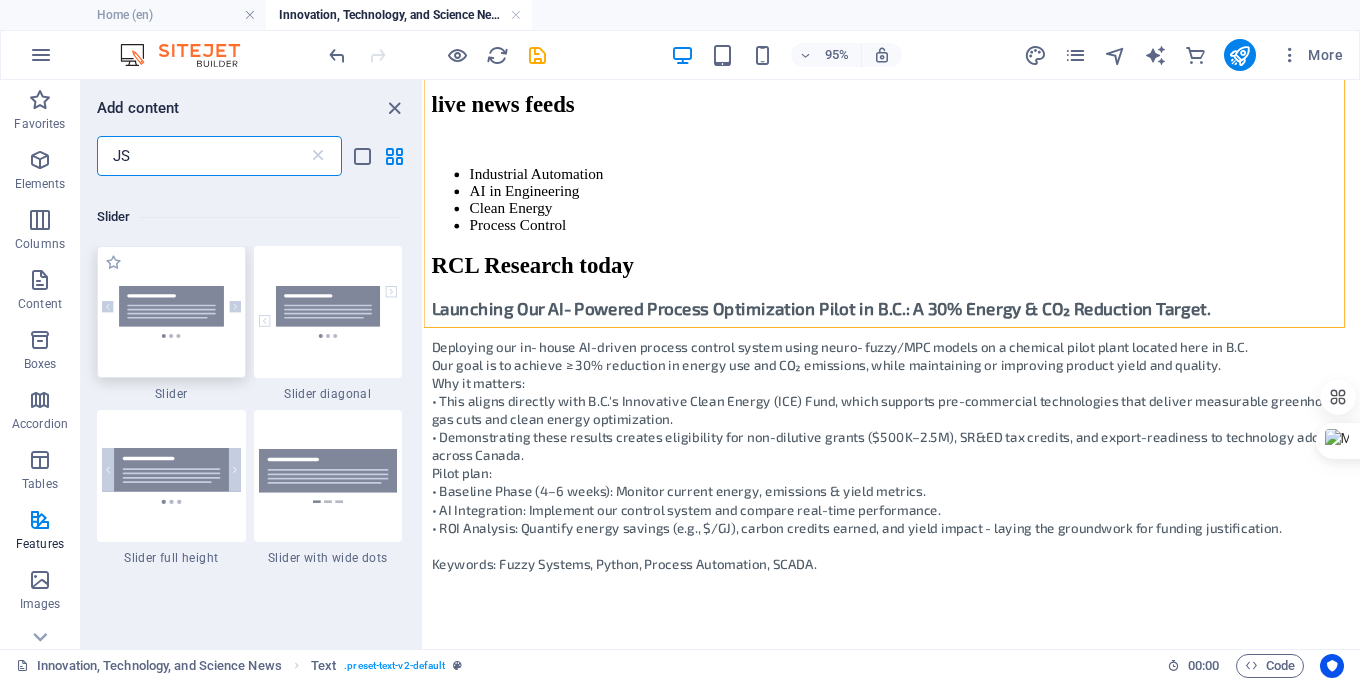 type on "JS" 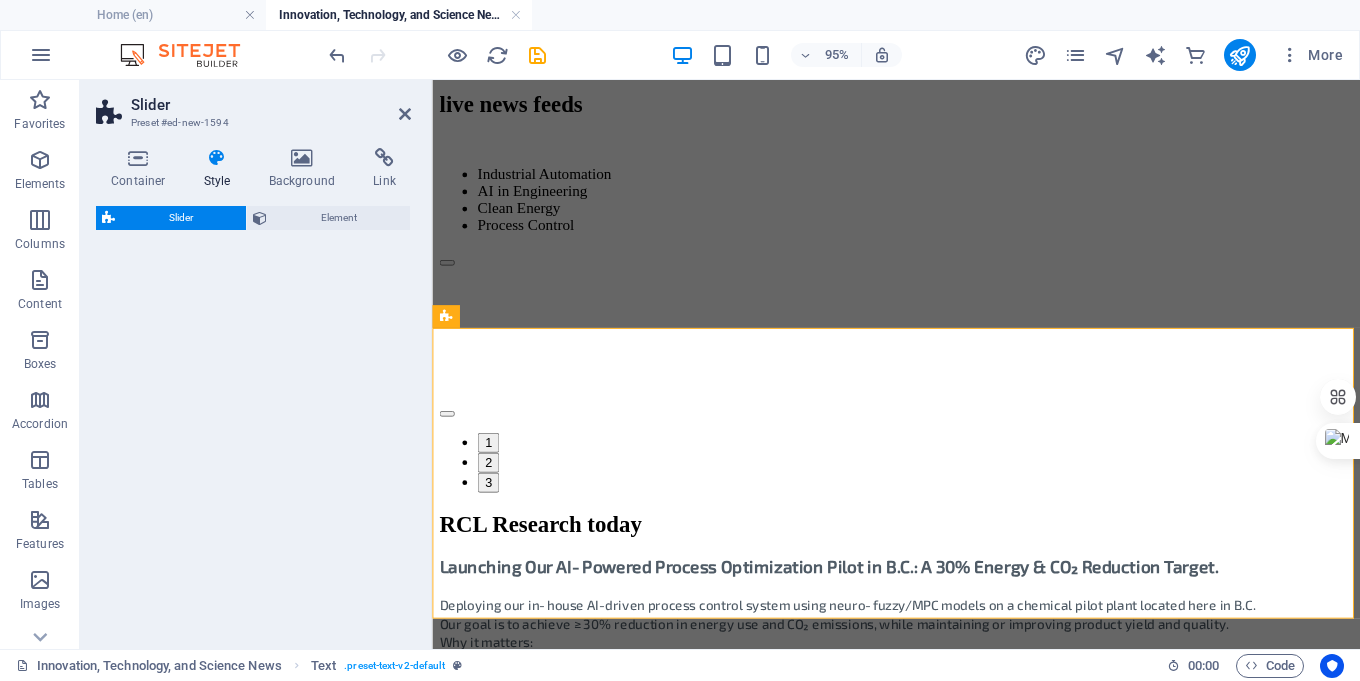 select on "rem" 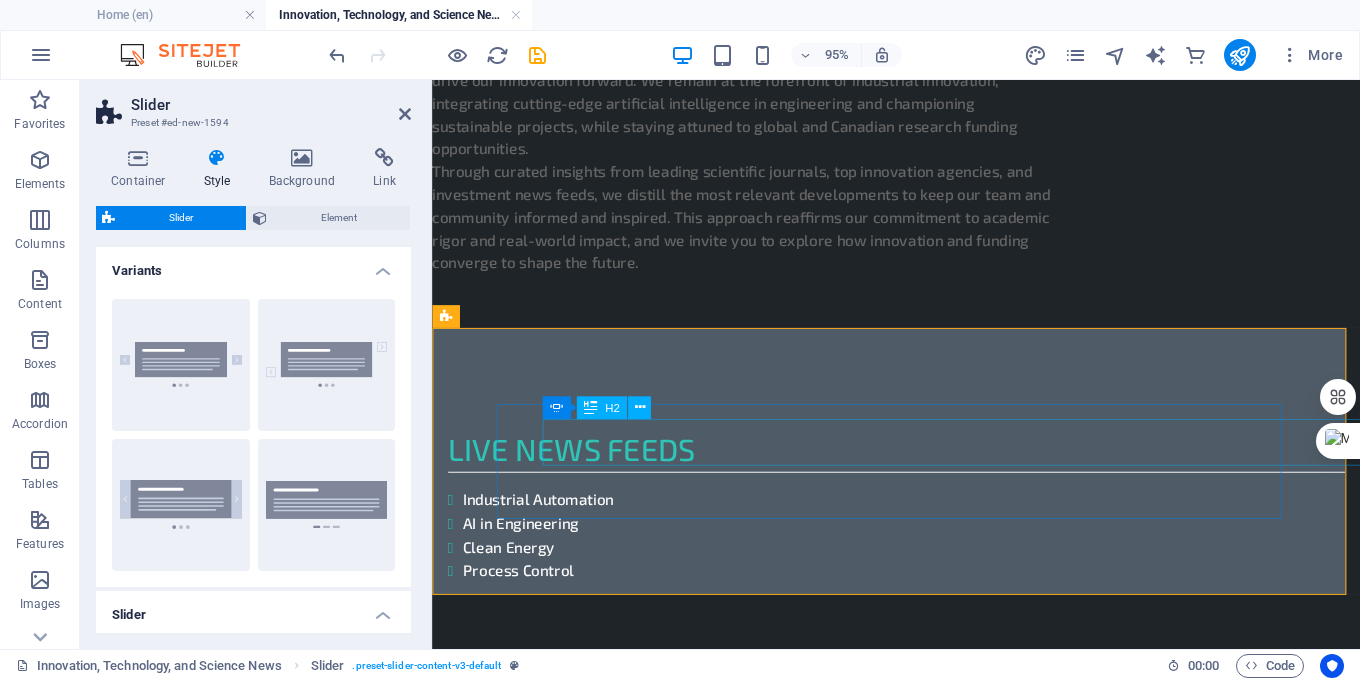 click on "Slide 1" at bounding box center (35, 1026) 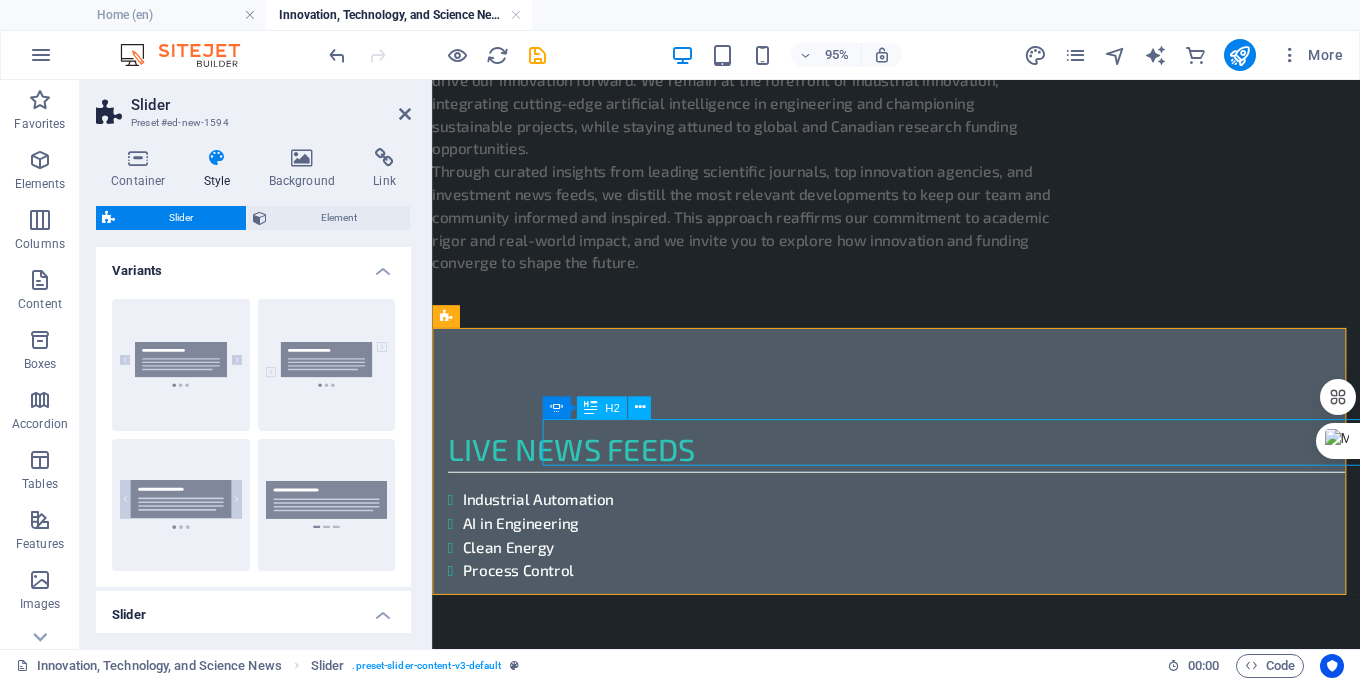 click on "Slide 1" at bounding box center [35, 1026] 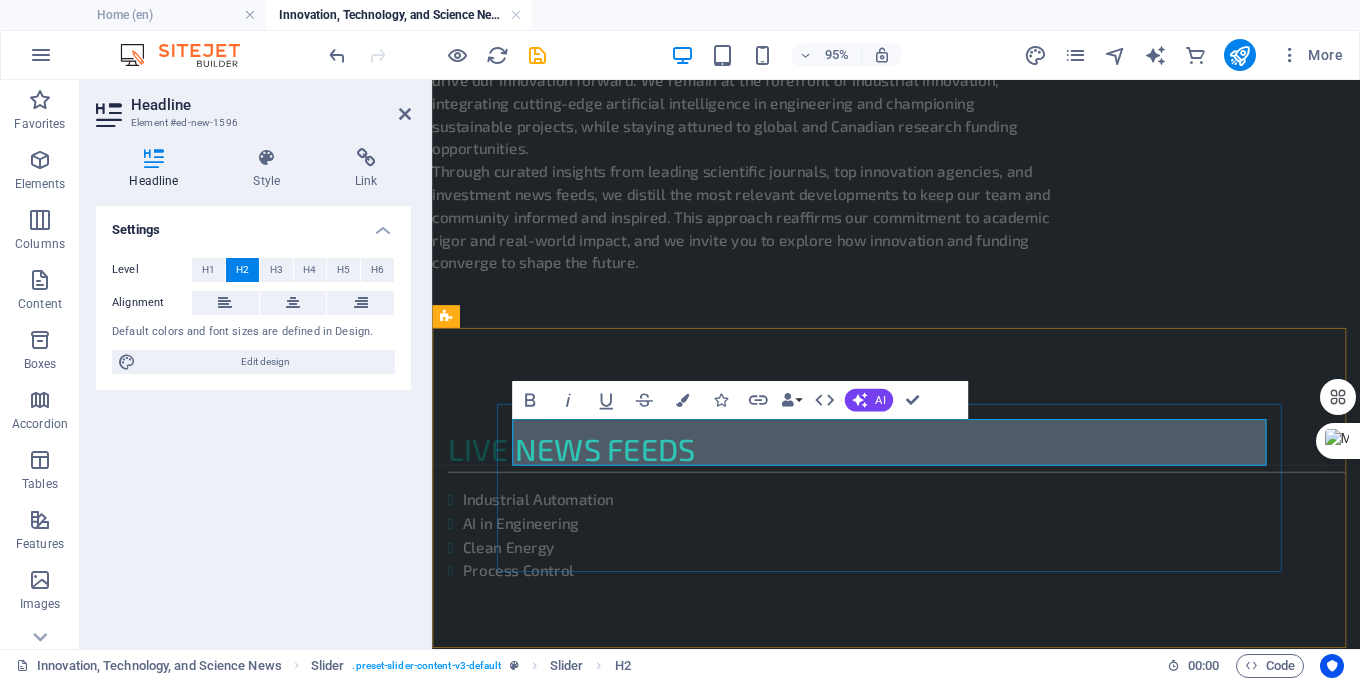 type 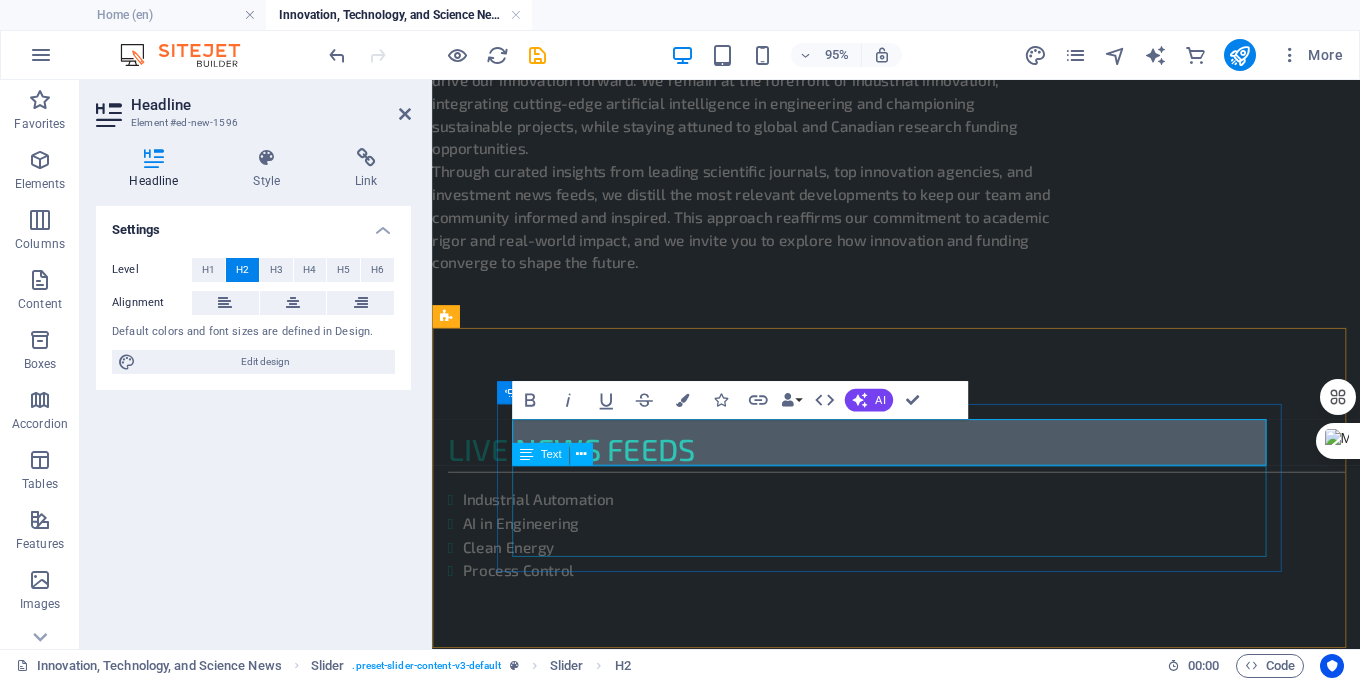 click on "Lorem ipsum dolor sit amet, consectetur adipisicing elit. Id, ipsum, quibusdam, temporibus harum culpa unde voluptatem possimus qui molestiae expedita ad aut necessitatibus vel incidunt placeat velit soluta a consectetur laborum illum nobis distinctio nisi facilis! Officiis, illum, aut, quasi dolorem laudantium fuga porro amet provident voluptatibus dicta mollitia neque!" at bounding box center (71, 1099) 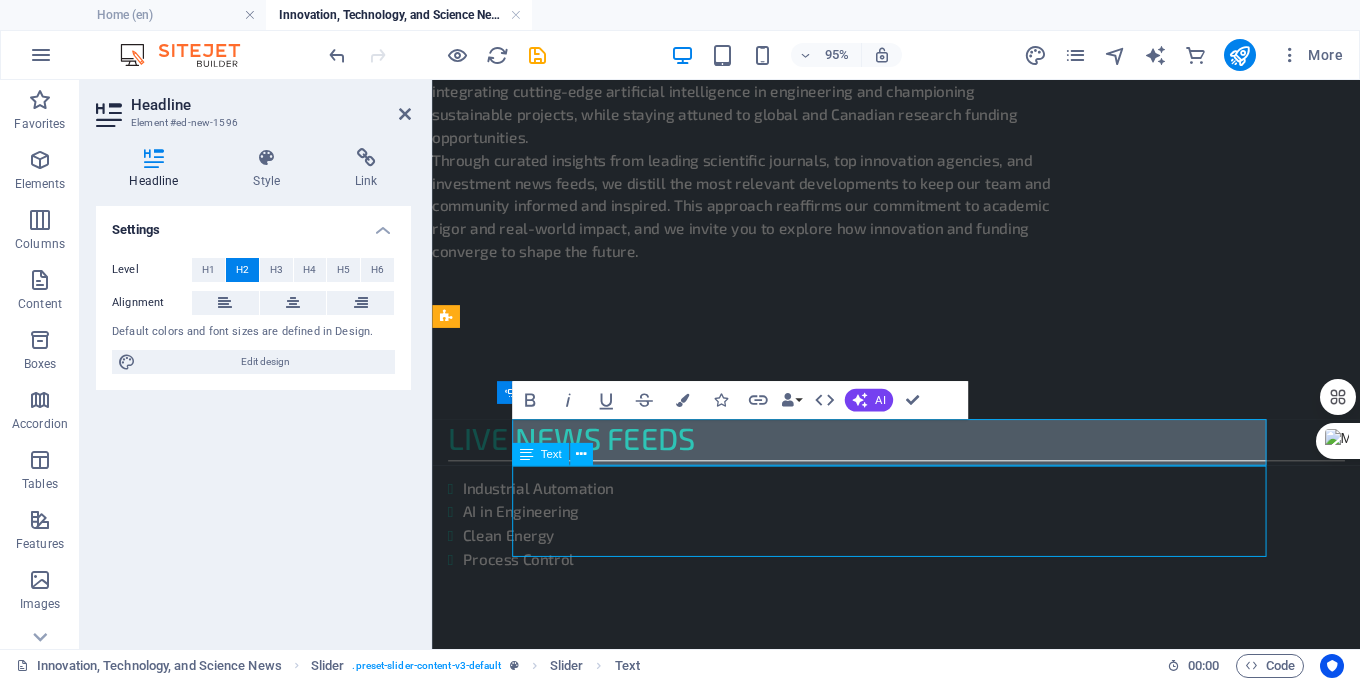 scroll, scrollTop: 1081, scrollLeft: 0, axis: vertical 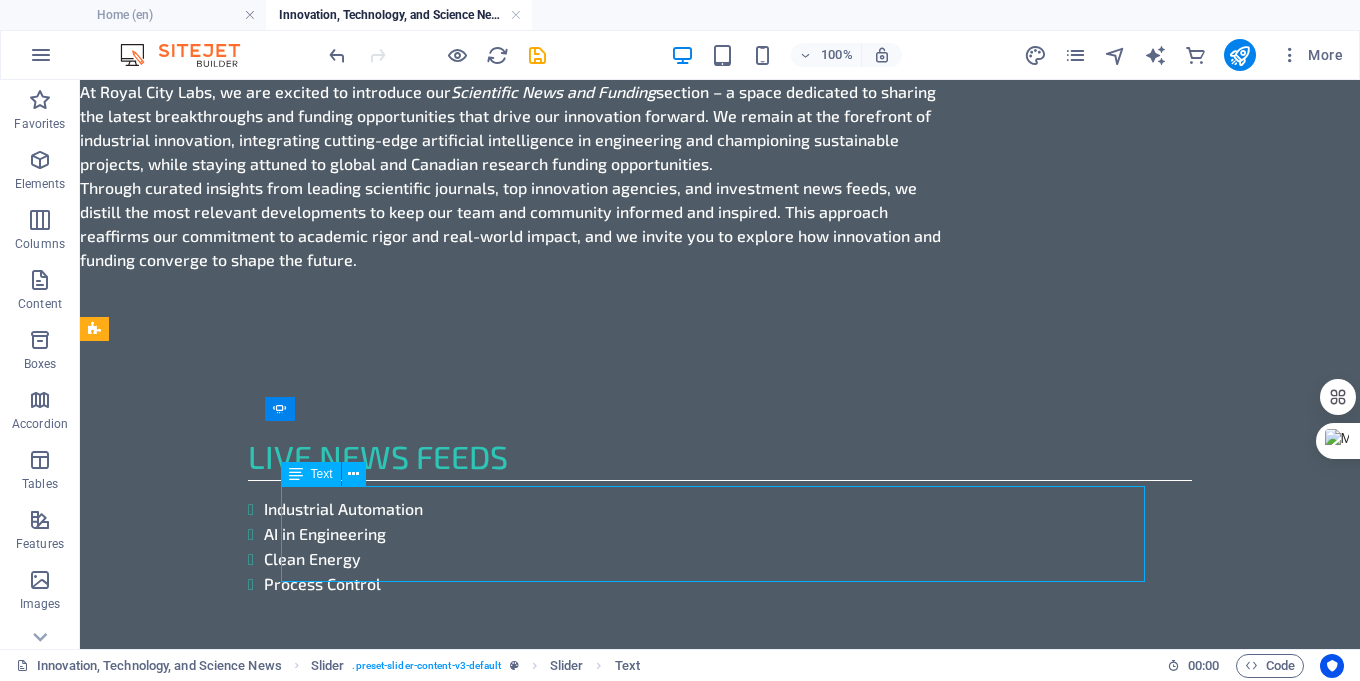 click on "Lorem ipsum dolor sit amet, consectetur adipisicing elit. Id, ipsum, quibusdam, temporibus harum culpa unde voluptatem possimus qui molestiae expedita ad aut necessitatibus vel incidunt placeat velit soluta a consectetur laborum illum nobis distinctio nisi facilis! Officiis, illum, aut, quasi dolorem laudantium fuga porro amet provident voluptatibus dicta mollitia neque!" at bounding box center [-192, 1087] 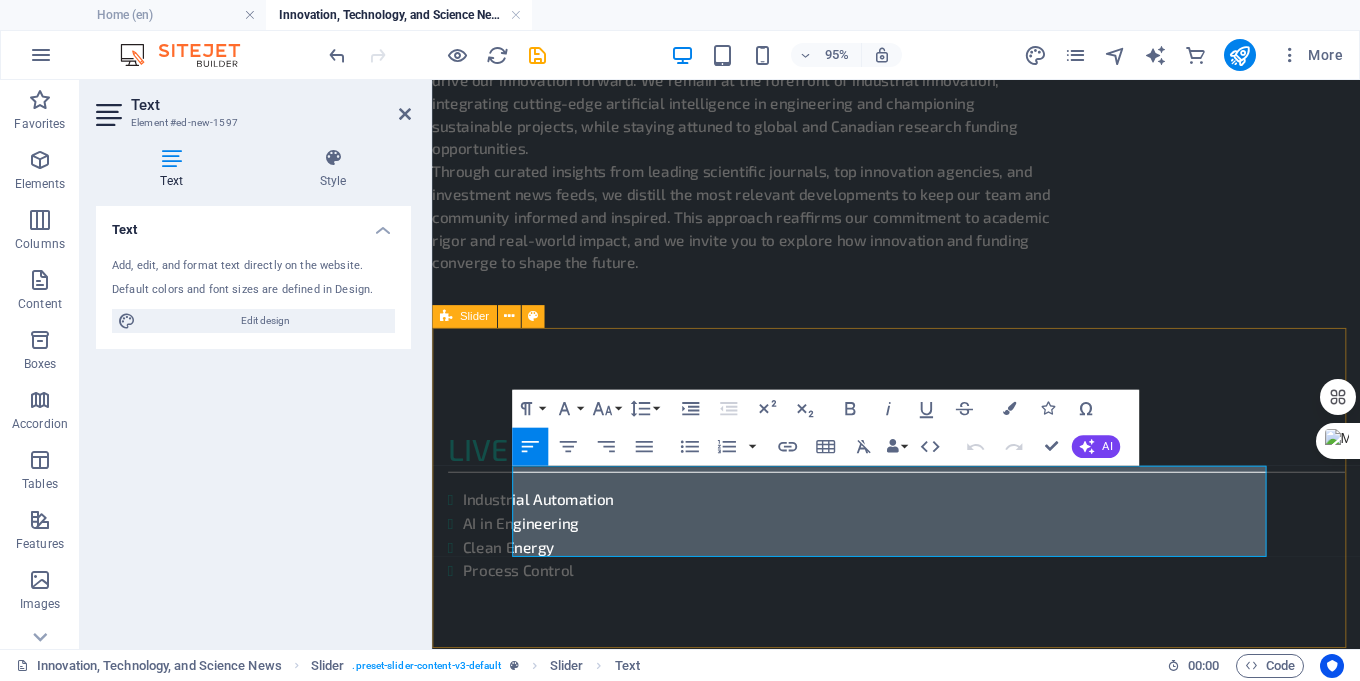click on "Slide 3 Lorem ipsum dolor sit amet, consectetur adipisicing elit. Id, ipsum, quibusdam, temporibus harum culpa unde voluptatem possimus qui molestiae expedita ad aut necessitatibus vel incidunt placeat velit soluta a consectetur laborum illum nobis distinctio nisi facilis! Officiis, illum, aut, quasi dolorem laudantium fuga porro amet provident voluptatibus dicta mollitia neque! Industrial automation Lorem ipsum dolor sit amet, consectetur adipisicing elit. Id, ipsum, quibusdam, temporibus harum culpa unde voluptatem possimus qui molestiae expedita ad aut necessitatibus vel incidunt placeat velit soluta a consectetur laborum illum nobis distinctio nisi facilis! Officiis, illum, aut, quasi dolorem laudantium fuga porro amet provident voluptatibus dicta mollitia neque! Slide 2 Slide 3 Industrial automation 1 2 3" at bounding box center (920, 897) 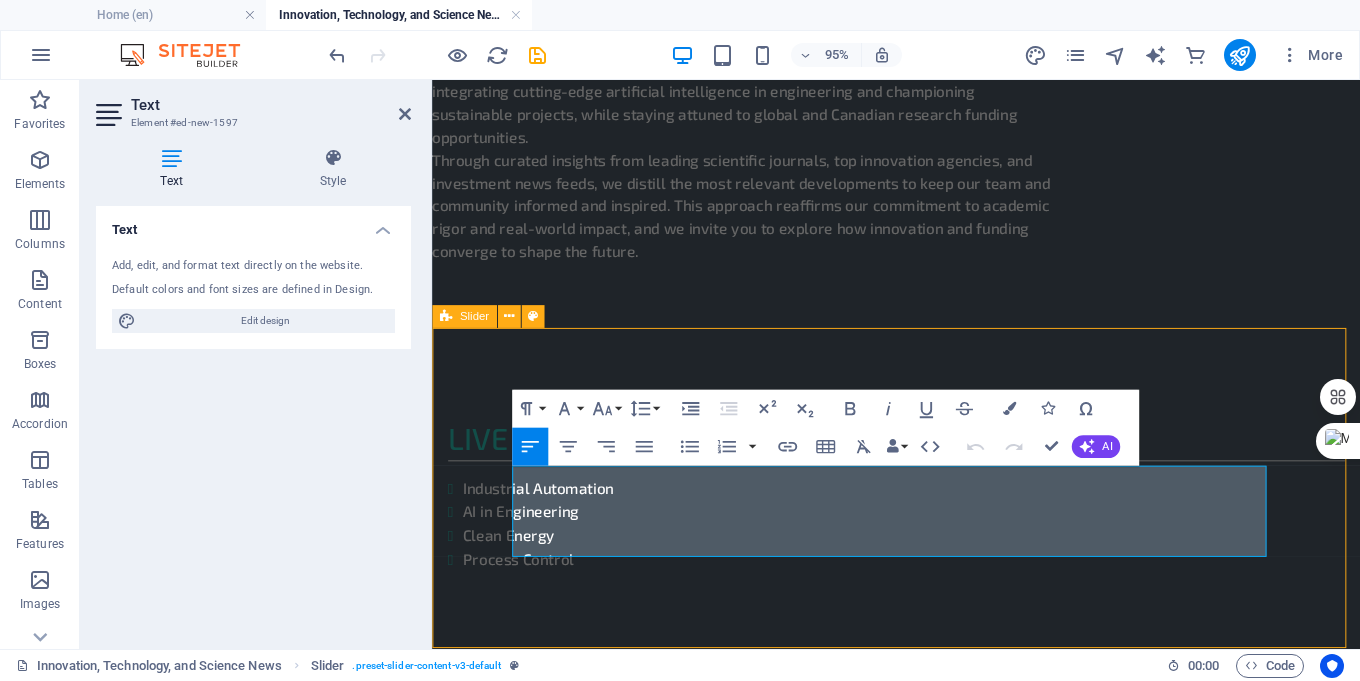 scroll, scrollTop: 1081, scrollLeft: 0, axis: vertical 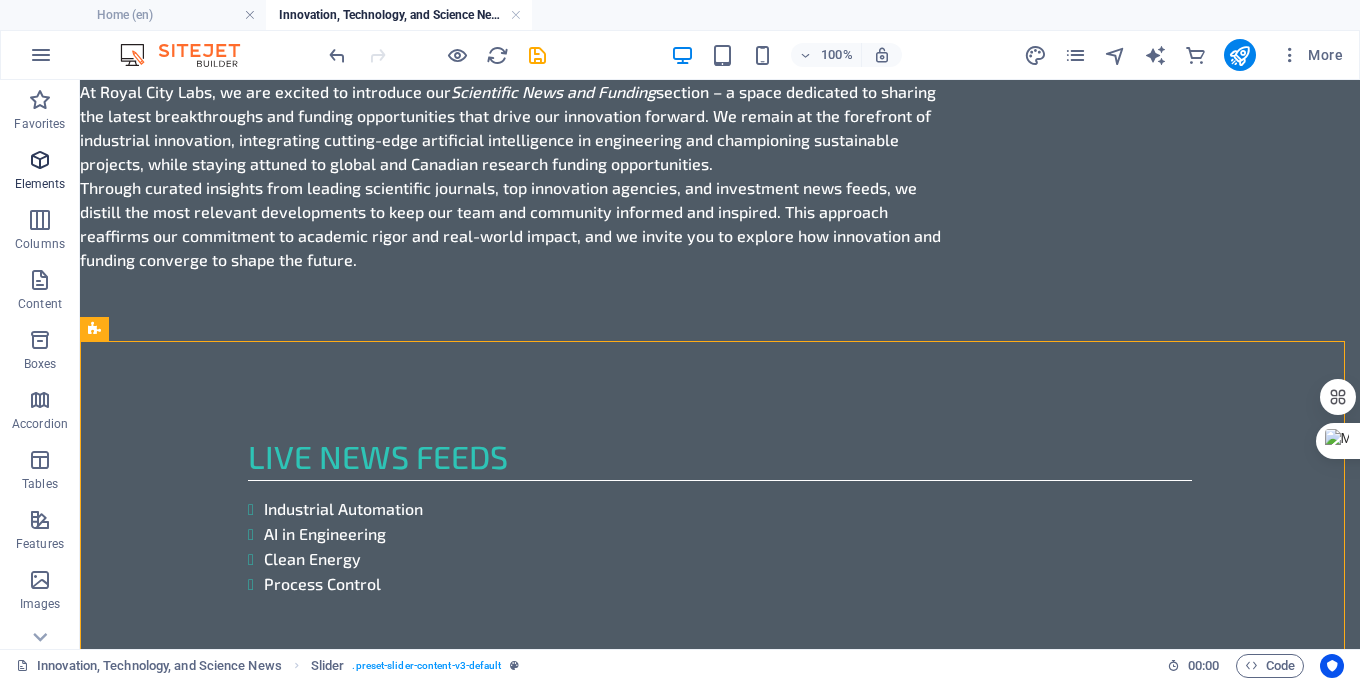 click at bounding box center [40, 160] 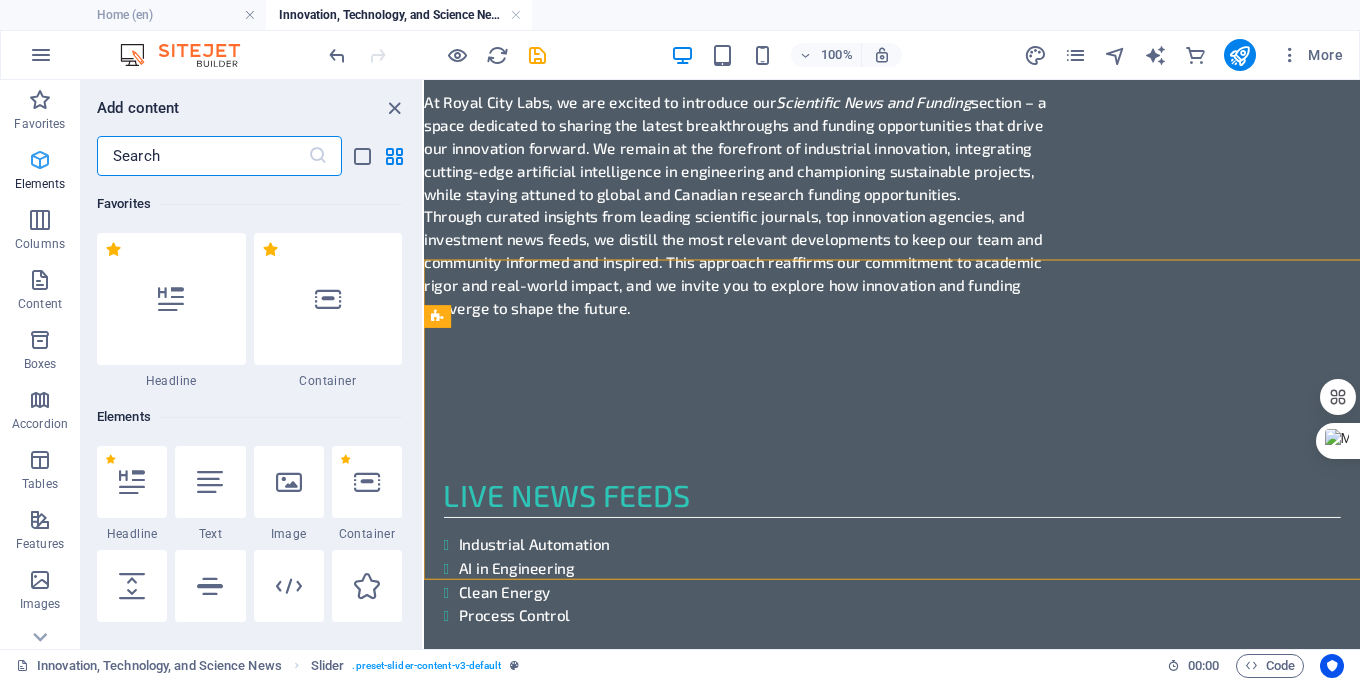 scroll, scrollTop: 1153, scrollLeft: 0, axis: vertical 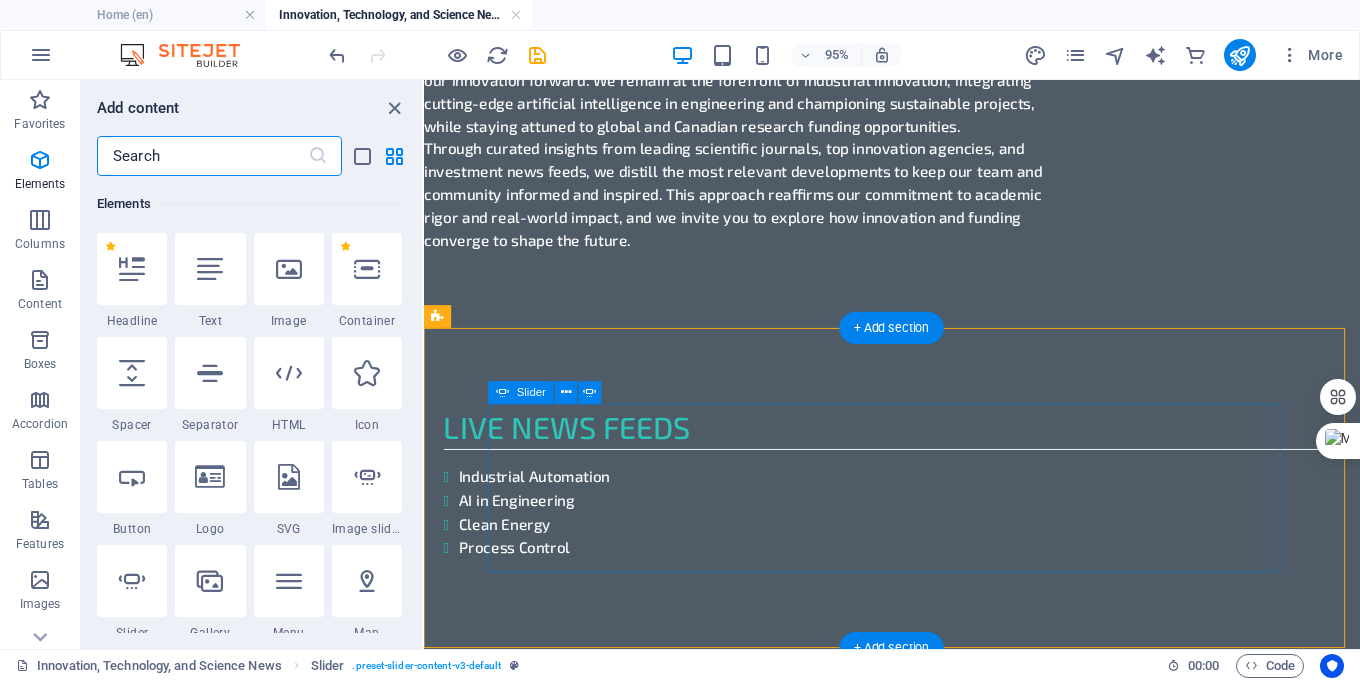 click at bounding box center [917, 765] 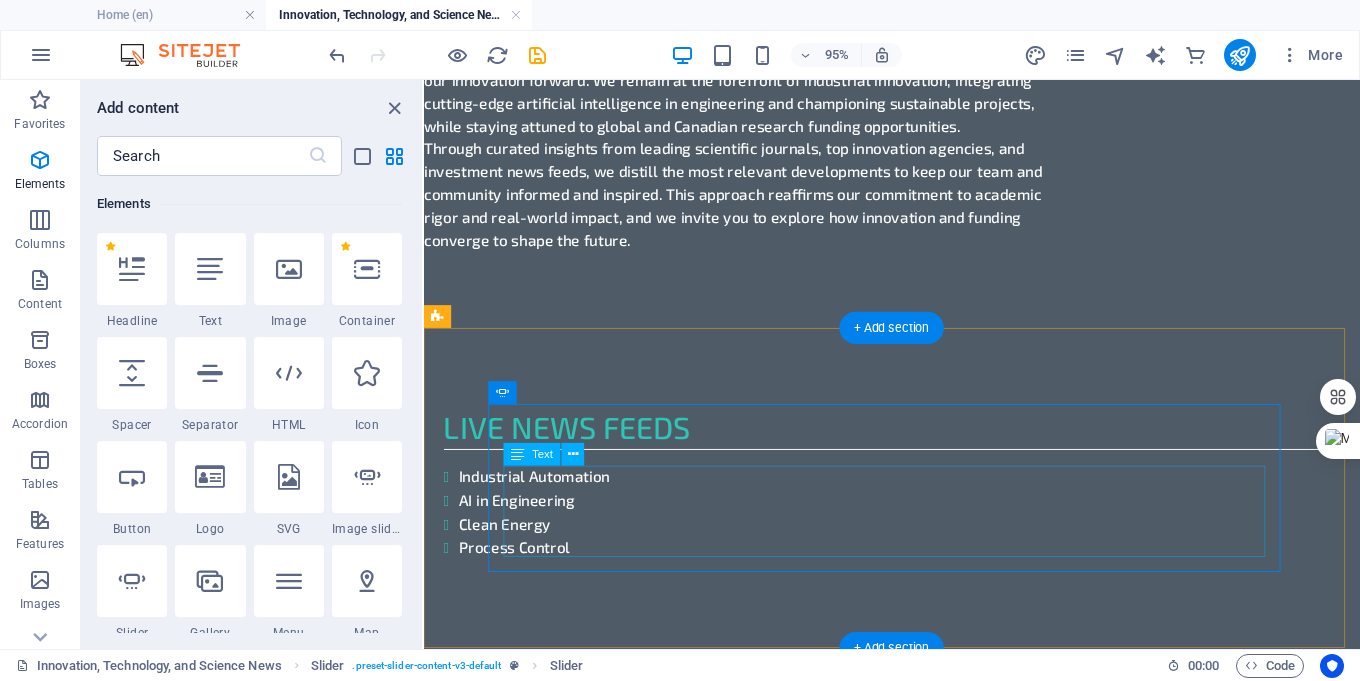 click on "Lorem ipsum dolor sit amet, consectetur adipisicing elit. Id, ipsum, quibusdam, temporibus harum culpa unde voluptatem possimus qui molestiae expedita ad aut necessitatibus vel incidunt placeat velit soluta a consectetur laborum illum nobis distinctio nisi facilis! Officiis, illum, aut, quasi dolorem laudantium fuga porro amet provident voluptatibus dicta mollitia neque!" at bounding box center (59, 1075) 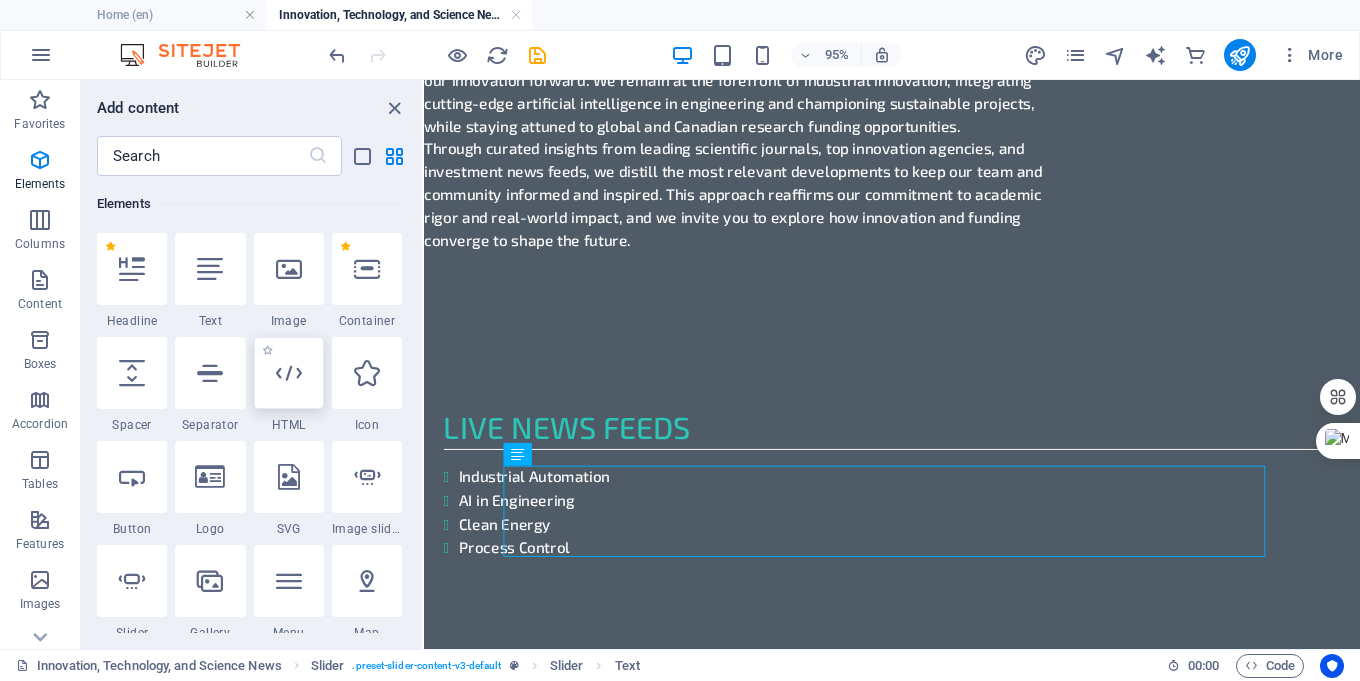 click at bounding box center (289, 373) 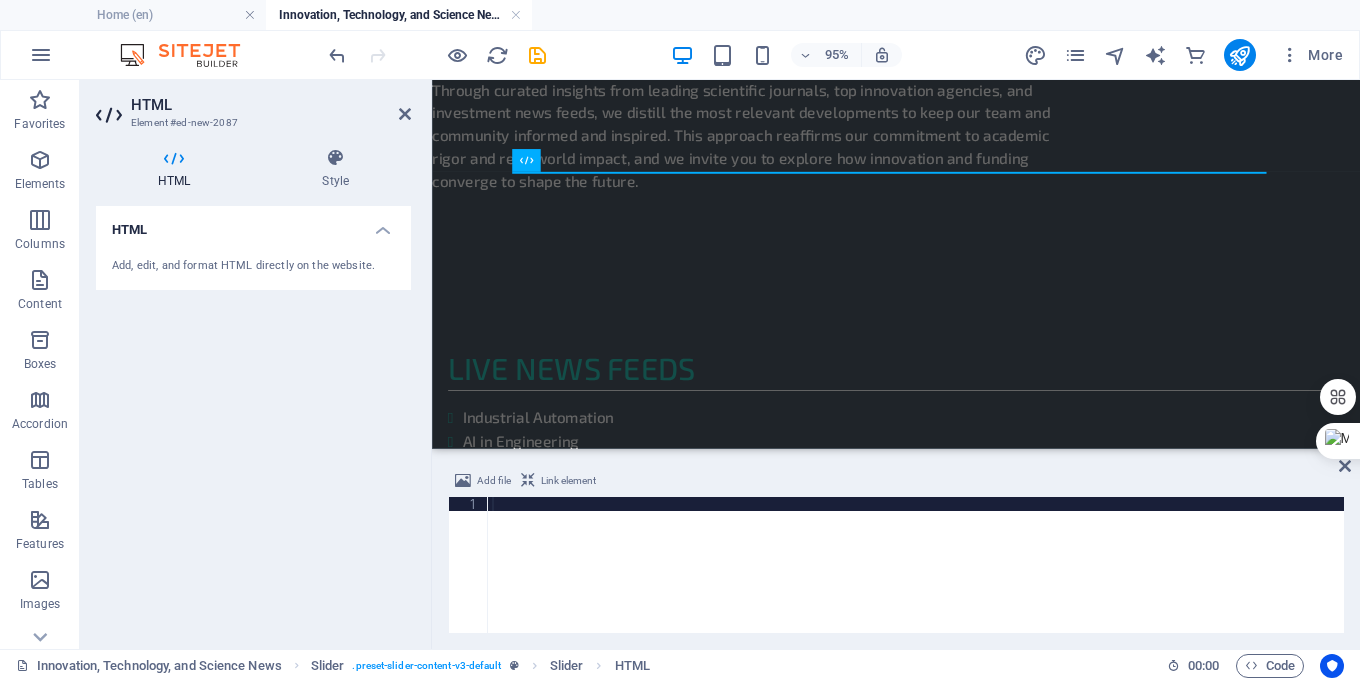 scroll, scrollTop: 1413, scrollLeft: 0, axis: vertical 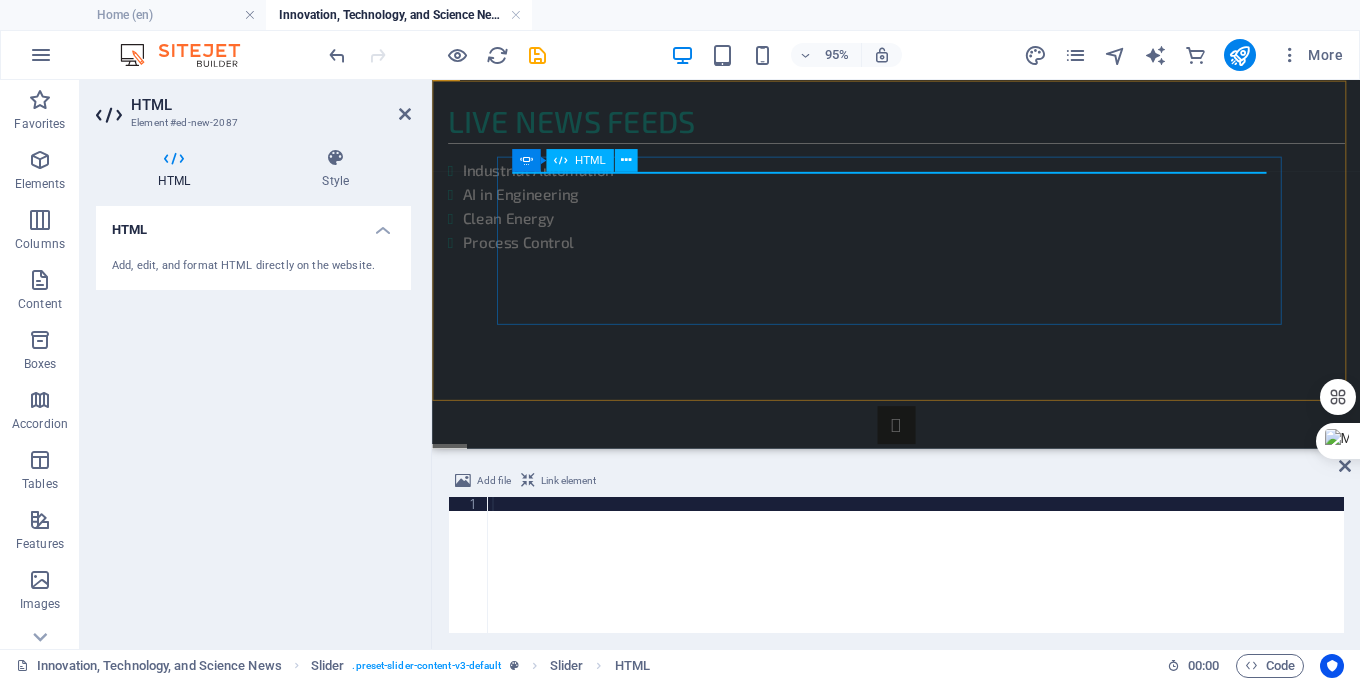 click on "HTML" at bounding box center [590, 160] 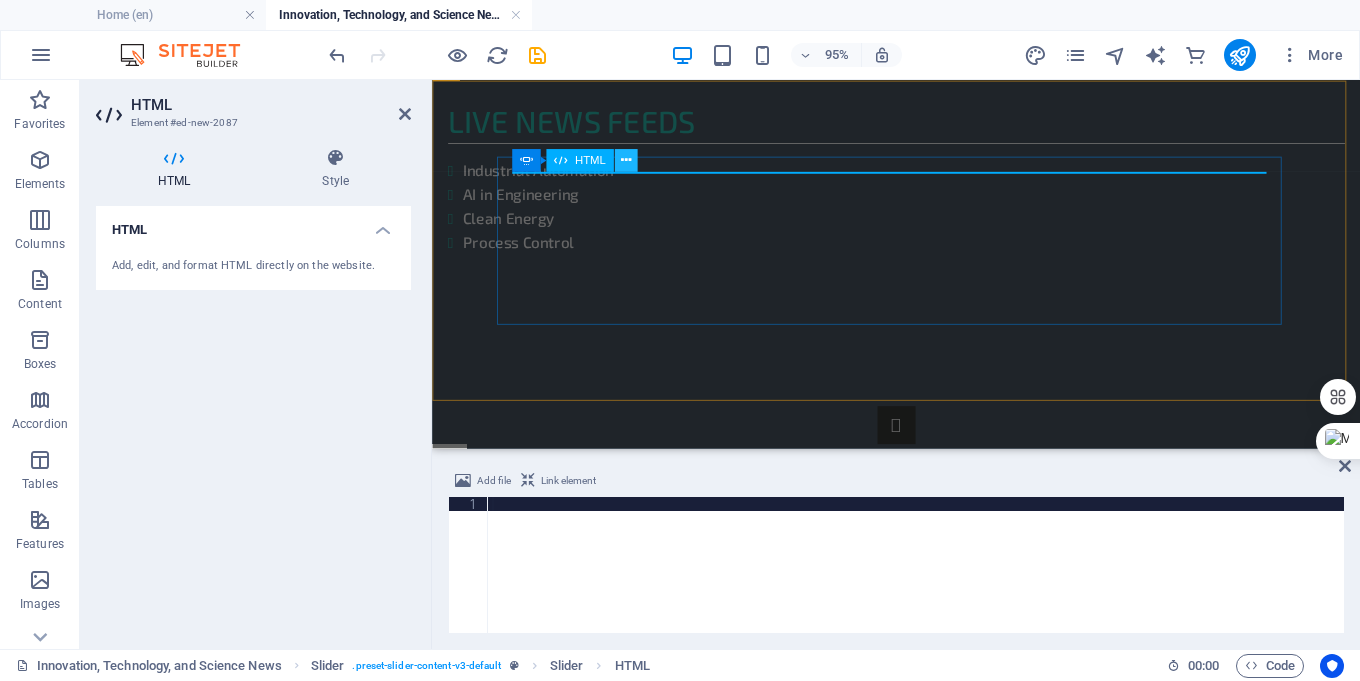 click at bounding box center (625, 161) 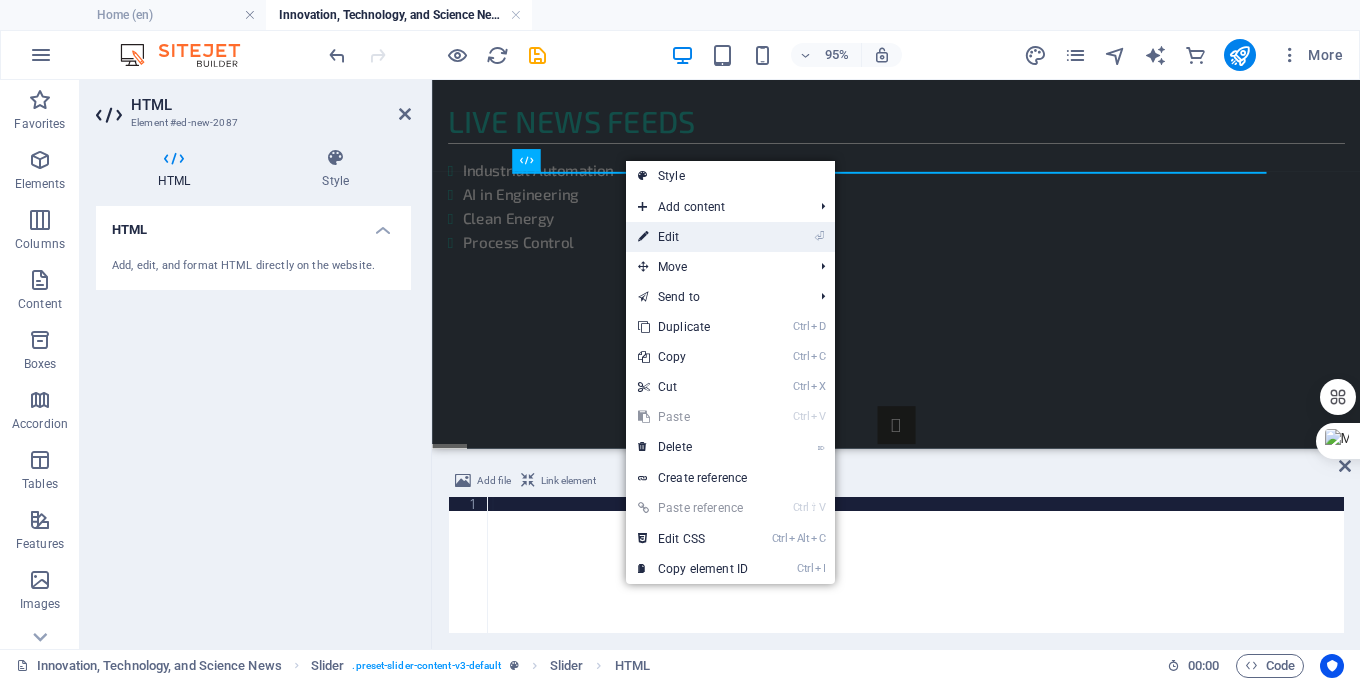 click on "⏎  Edit" at bounding box center [693, 237] 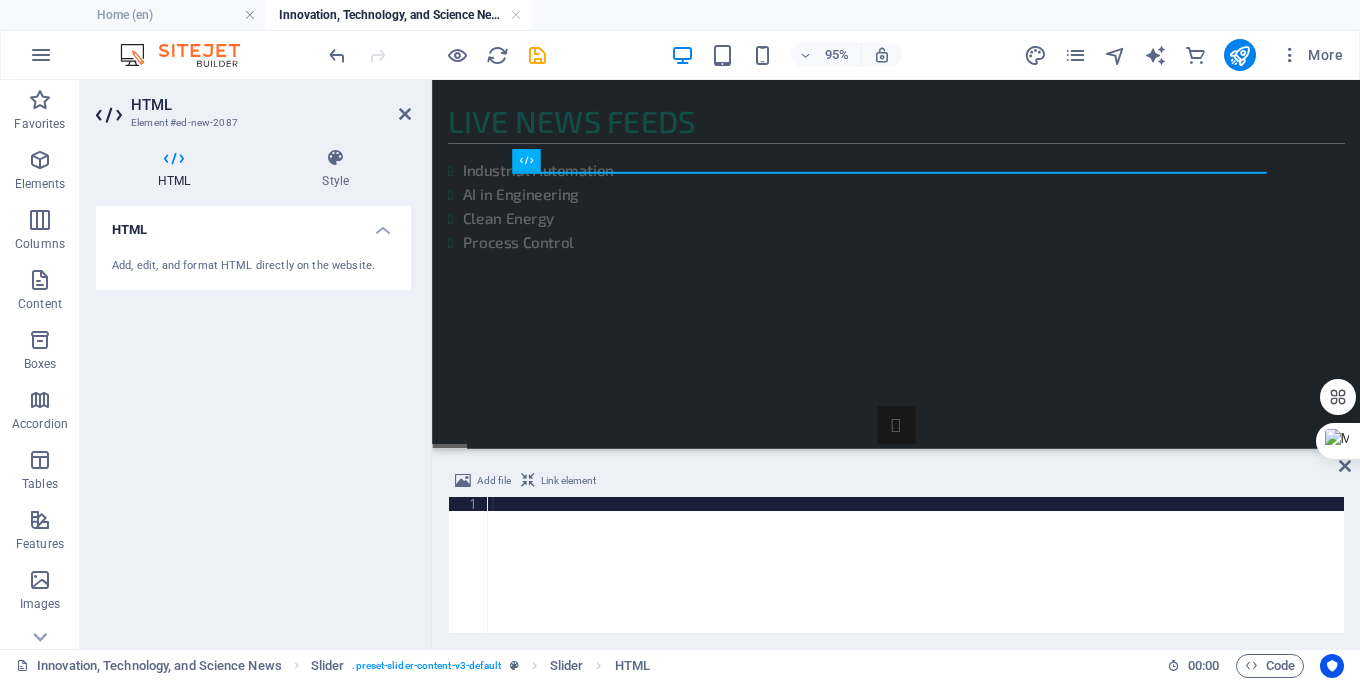 click on "Add, edit, and format HTML directly on the website." at bounding box center [253, 266] 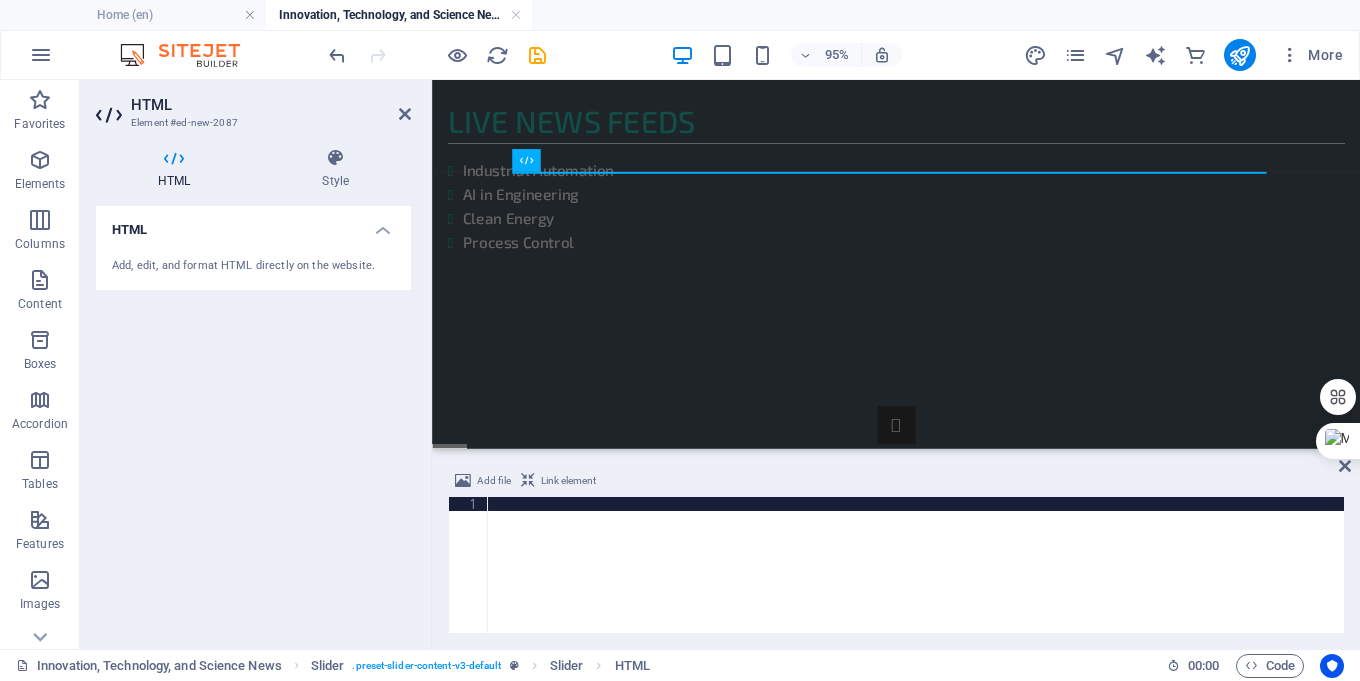 click on "HTML" at bounding box center [178, 169] 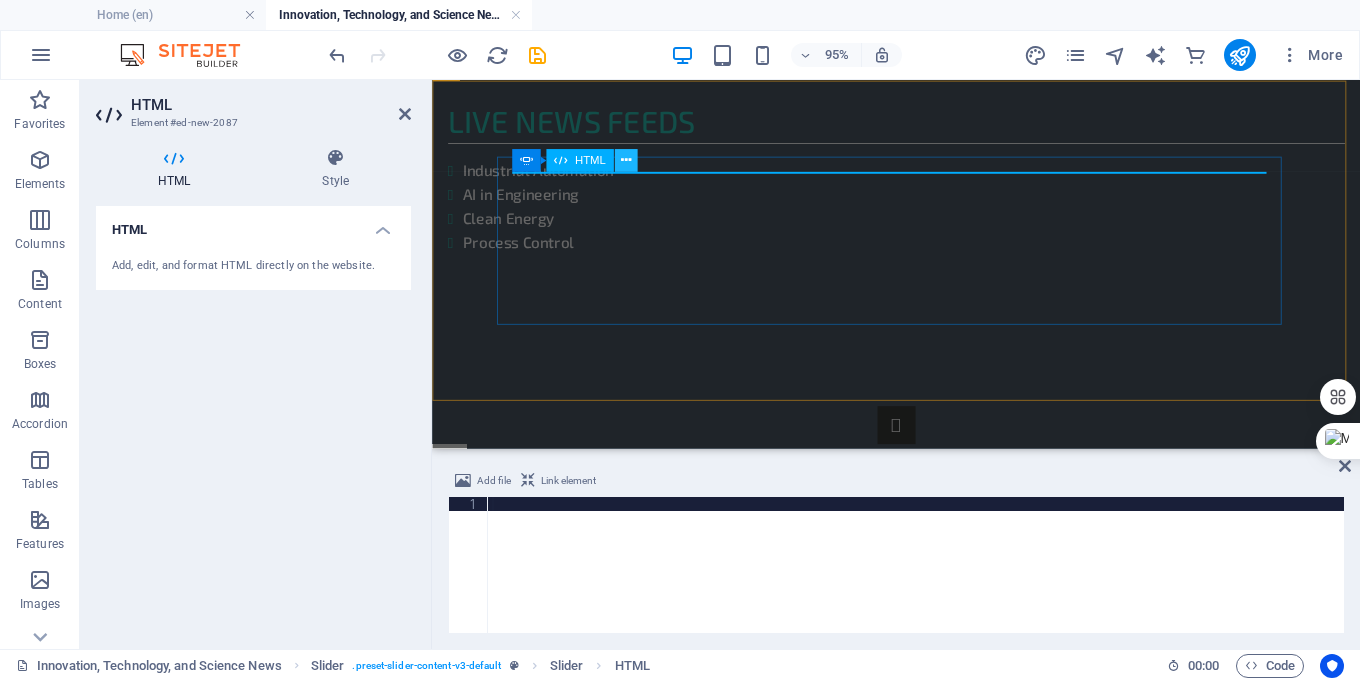 click at bounding box center [625, 161] 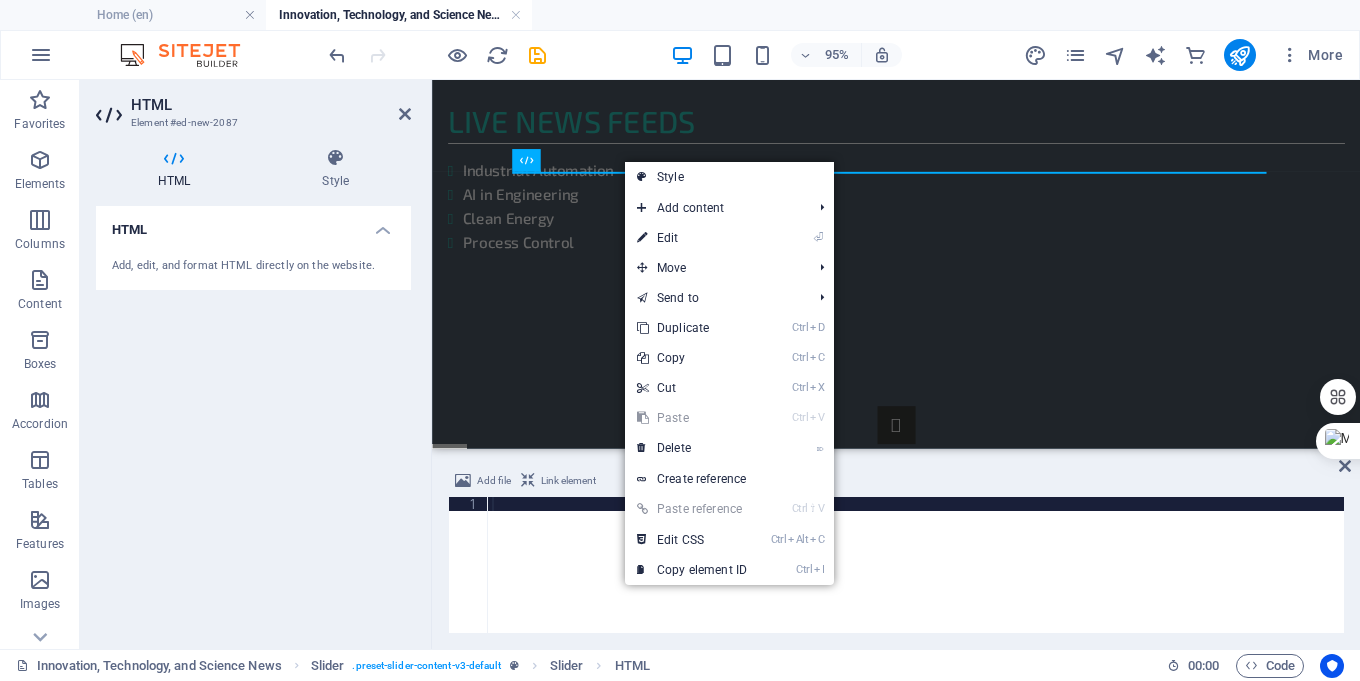 click at bounding box center (916, 579) 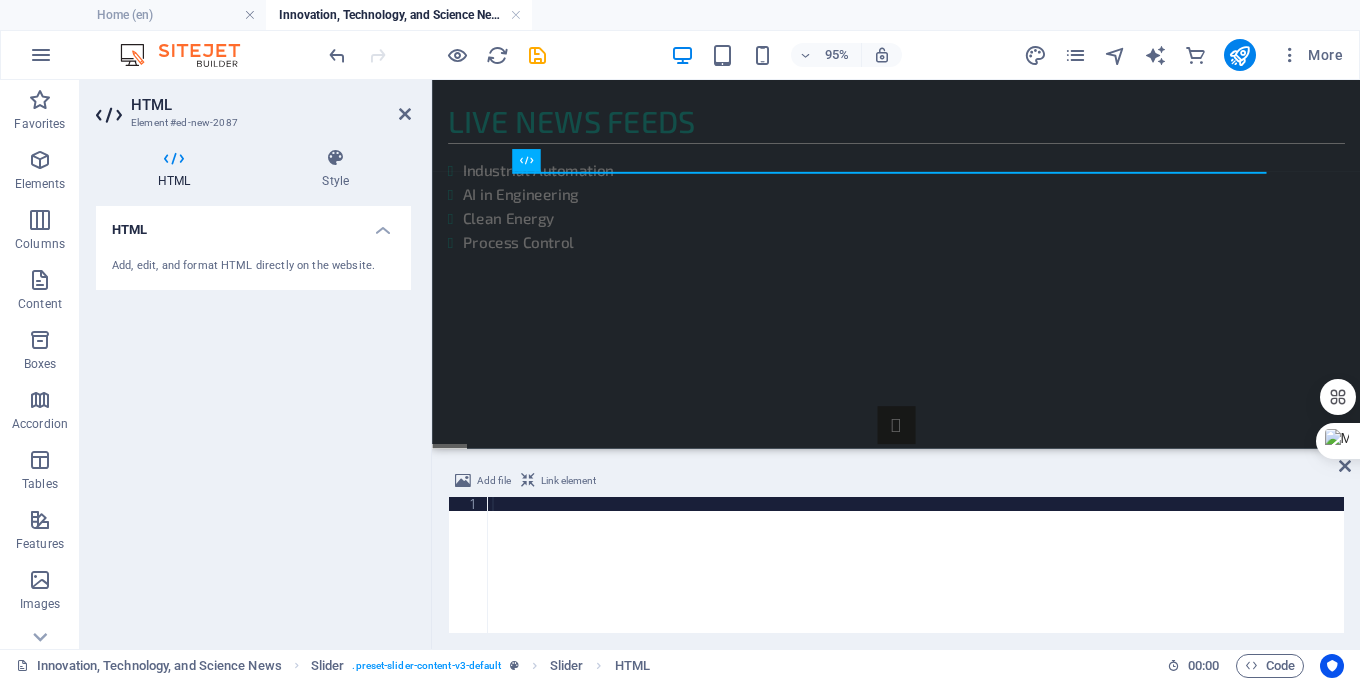 click at bounding box center (916, 579) 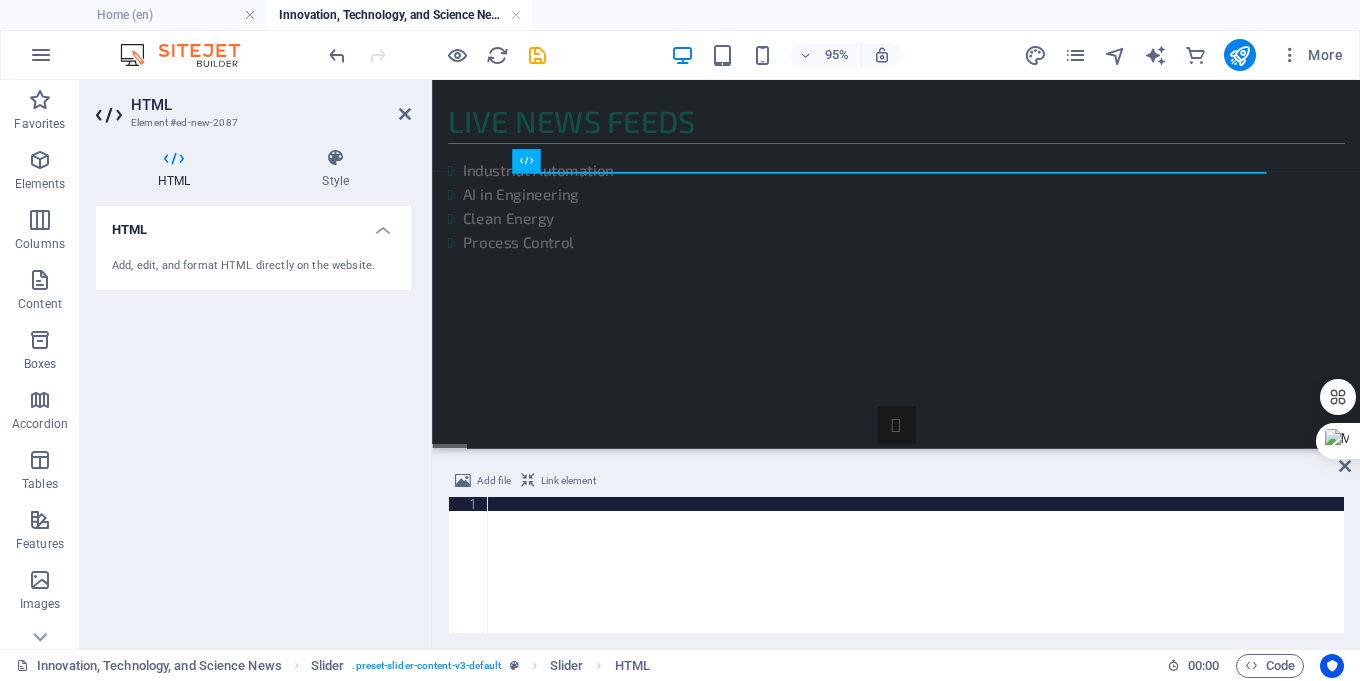 click at bounding box center (916, 579) 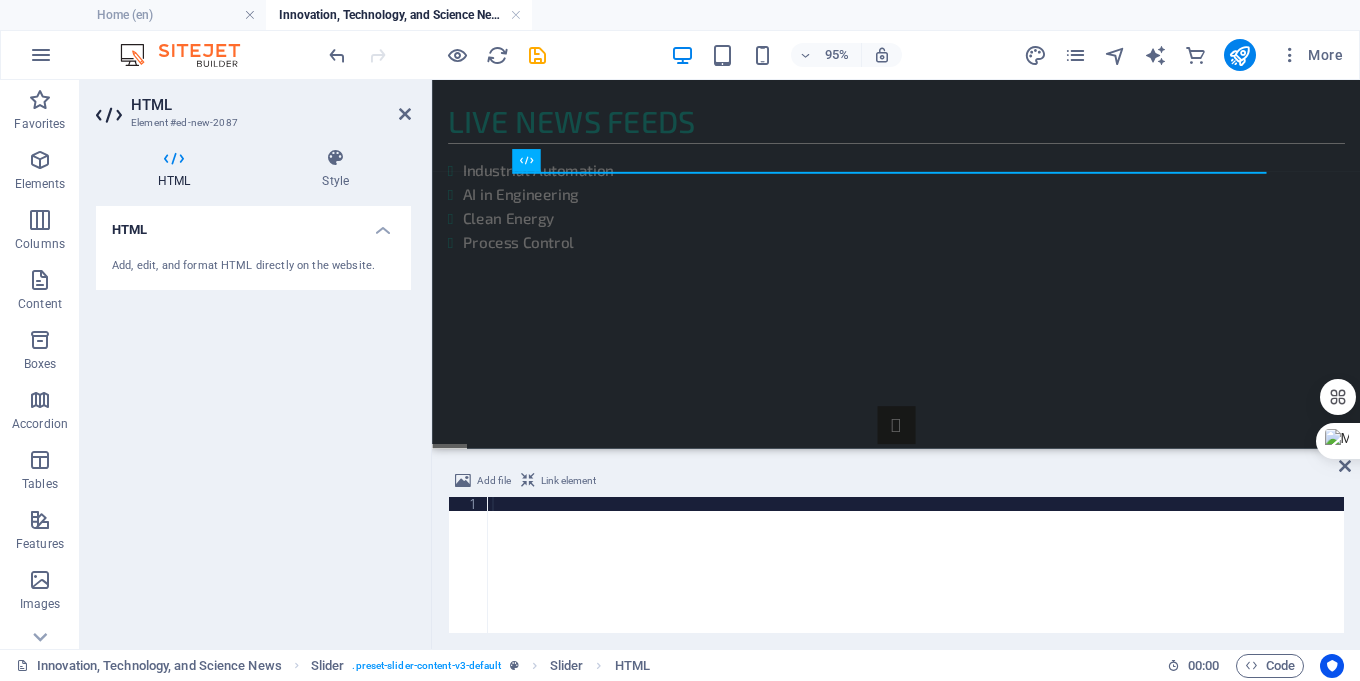 click at bounding box center [916, 579] 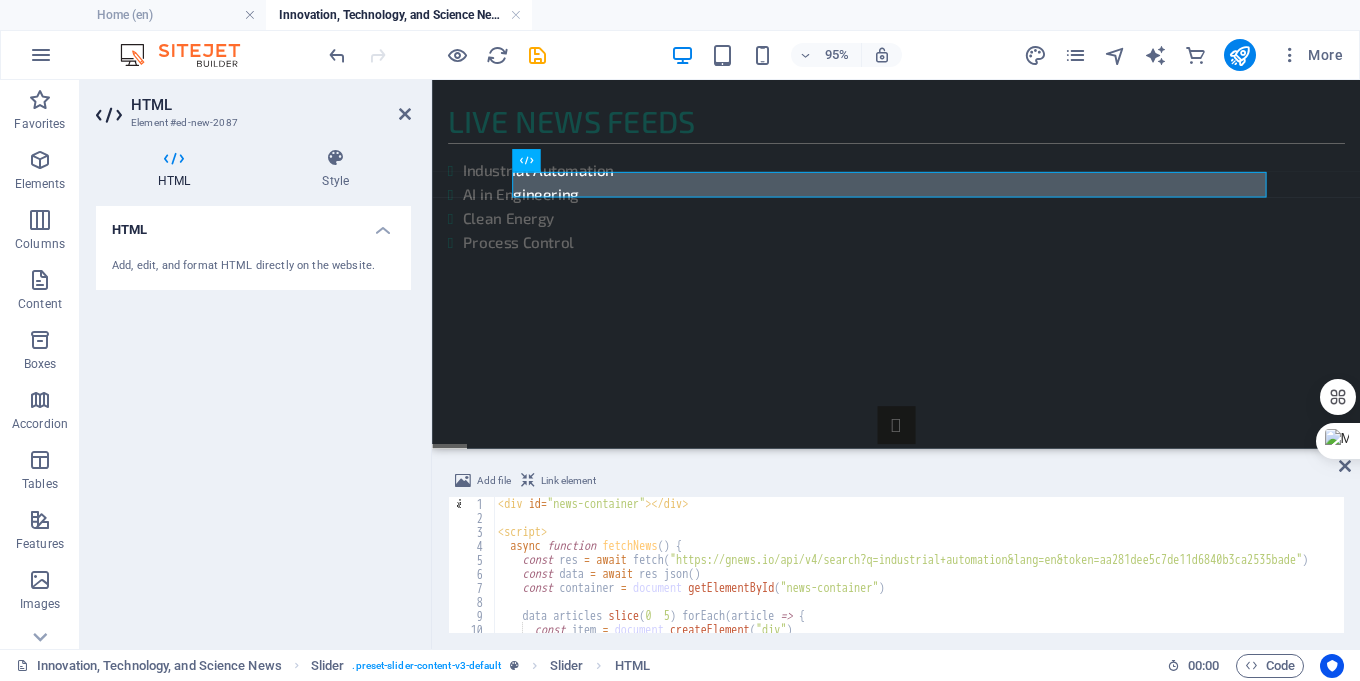 scroll, scrollTop: 120, scrollLeft: 0, axis: vertical 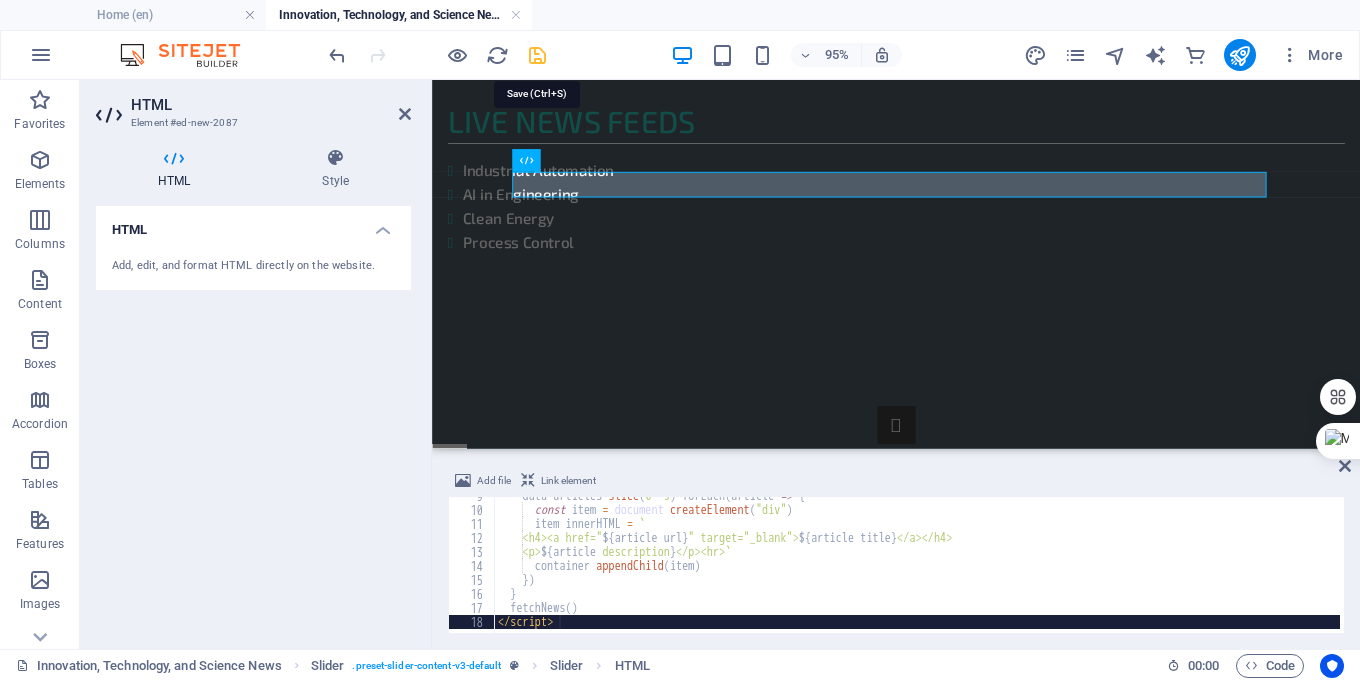 click at bounding box center (537, 55) 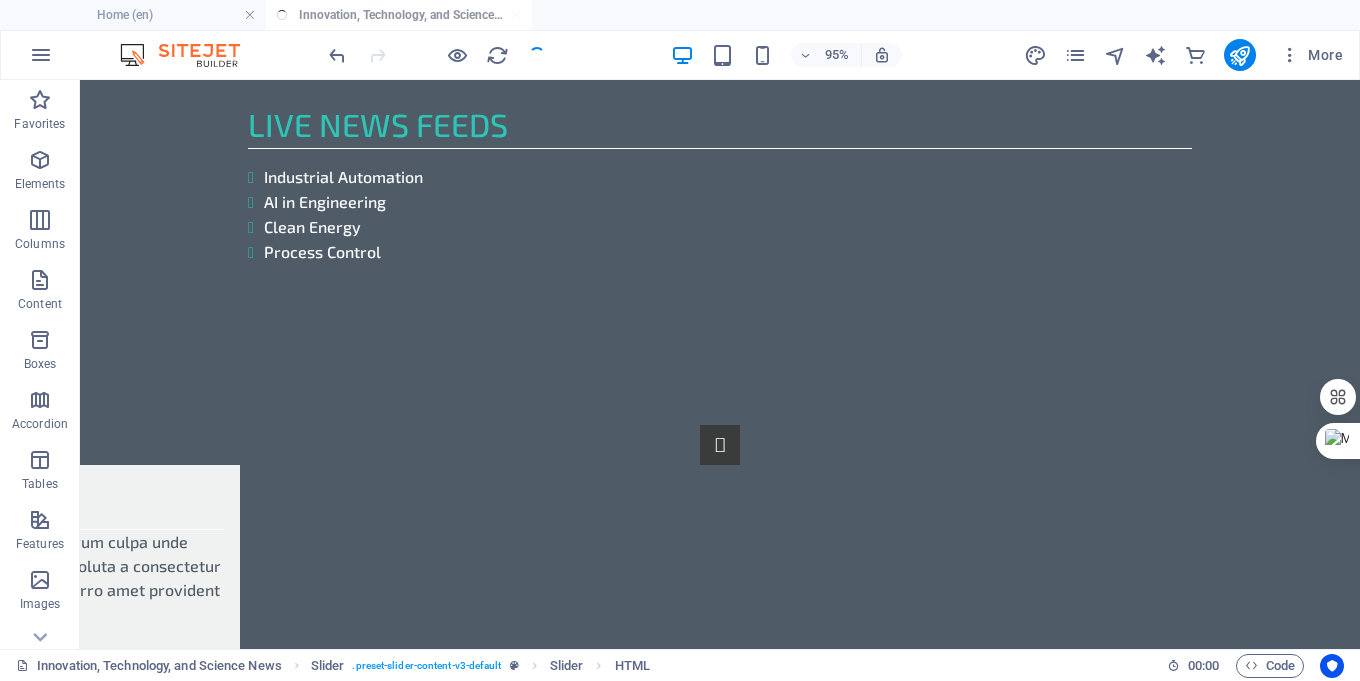 scroll, scrollTop: 1341, scrollLeft: 0, axis: vertical 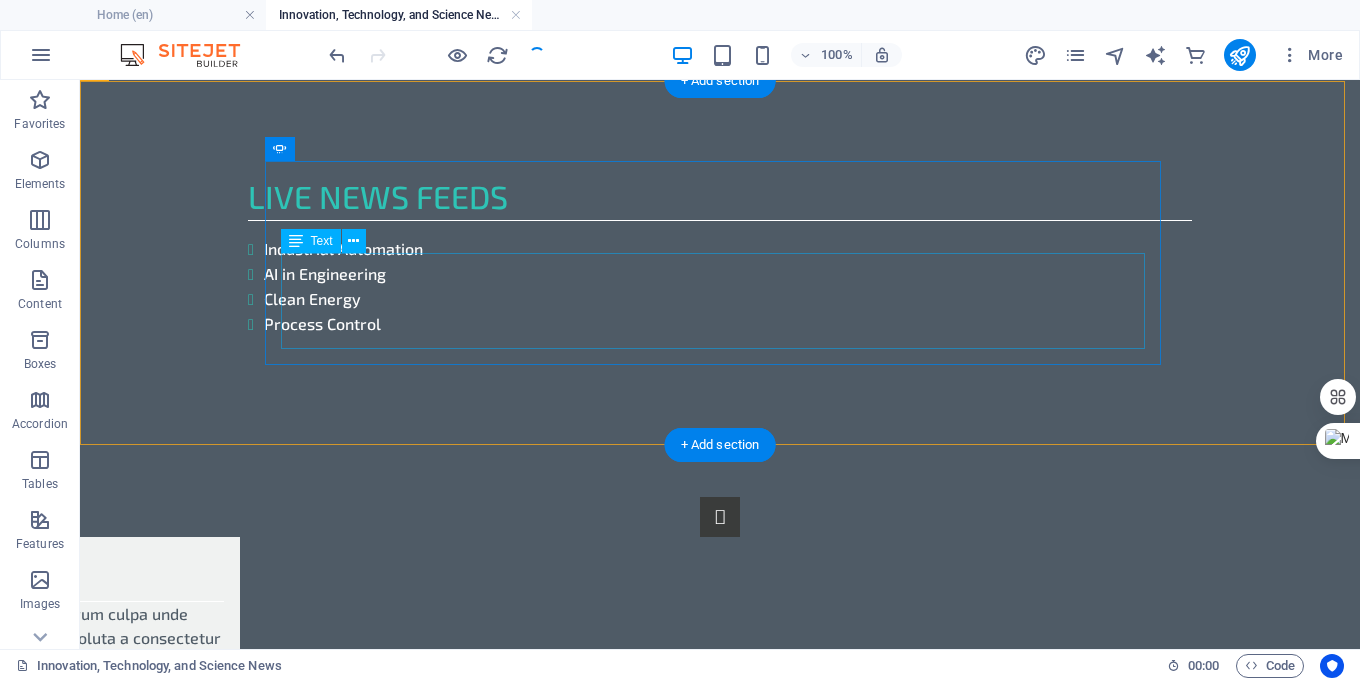 click on "Lorem ipsum dolor sit amet, consectetur adipisicing elit. Id, ipsum, quibusdam, temporibus harum culpa unde voluptatem possimus qui molestiae expedita ad aut necessitatibus vel incidunt placeat velit soluta a consectetur laborum illum nobis distinctio nisi facilis! Officiis, illum, aut, quasi dolorem laudantium fuga porro amet provident voluptatibus dicta mollitia neque!" at bounding box center [-192, 854] 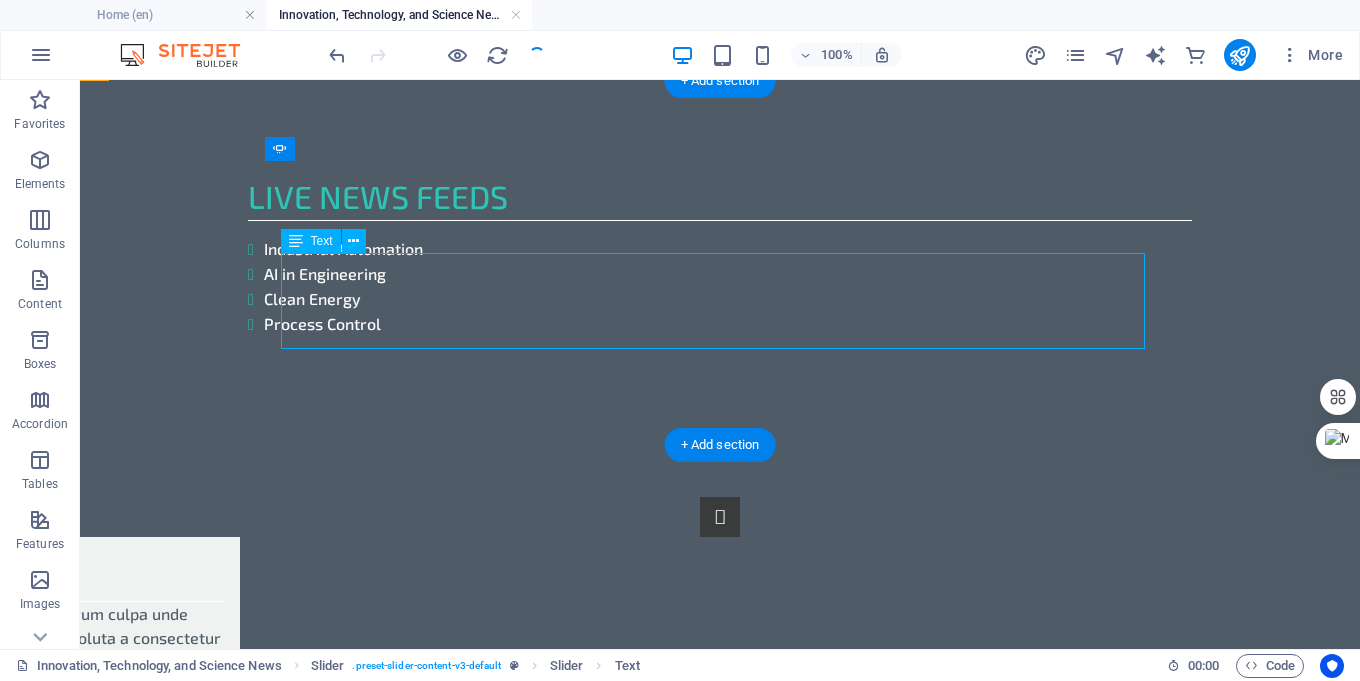 click on "Lorem ipsum dolor sit amet, consectetur adipisicing elit. Id, ipsum, quibusdam, temporibus harum culpa unde voluptatem possimus qui molestiae expedita ad aut necessitatibus vel incidunt placeat velit soluta a consectetur laborum illum nobis distinctio nisi facilis! Officiis, illum, aut, quasi dolorem laudantium fuga porro amet provident voluptatibus dicta mollitia neque!" at bounding box center (-192, 854) 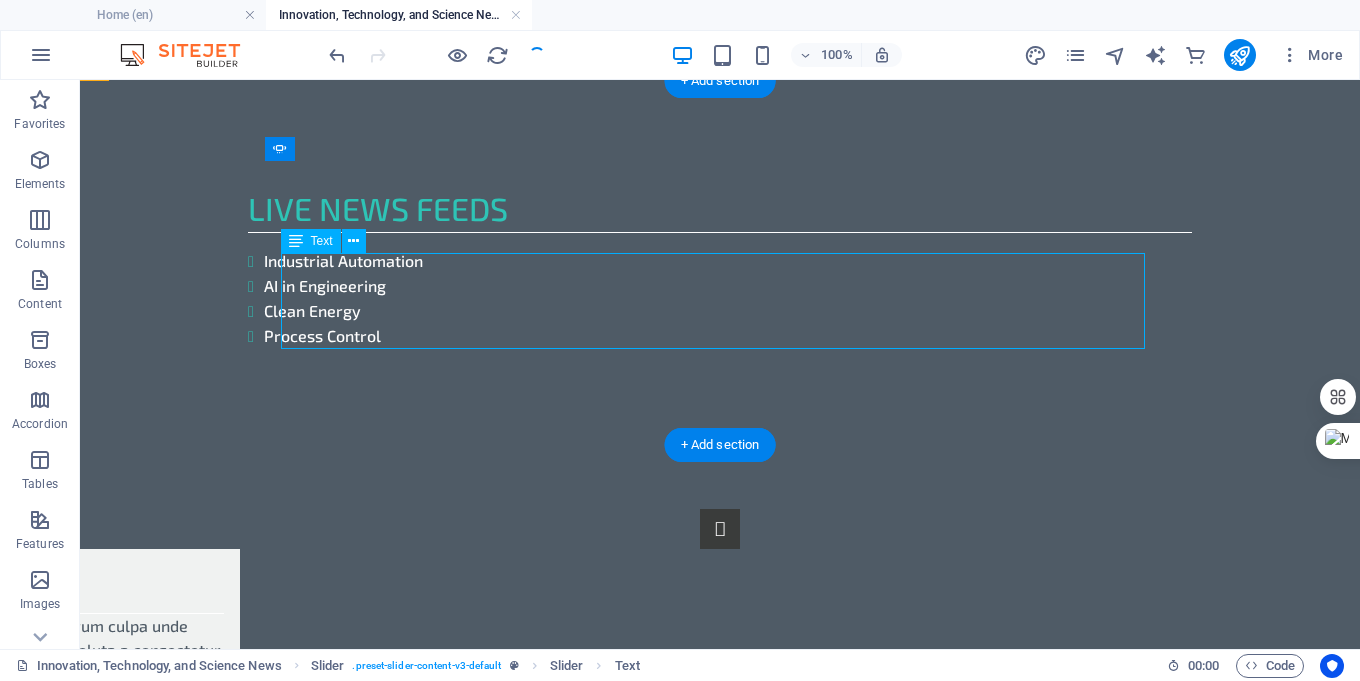 scroll, scrollTop: 1413, scrollLeft: 0, axis: vertical 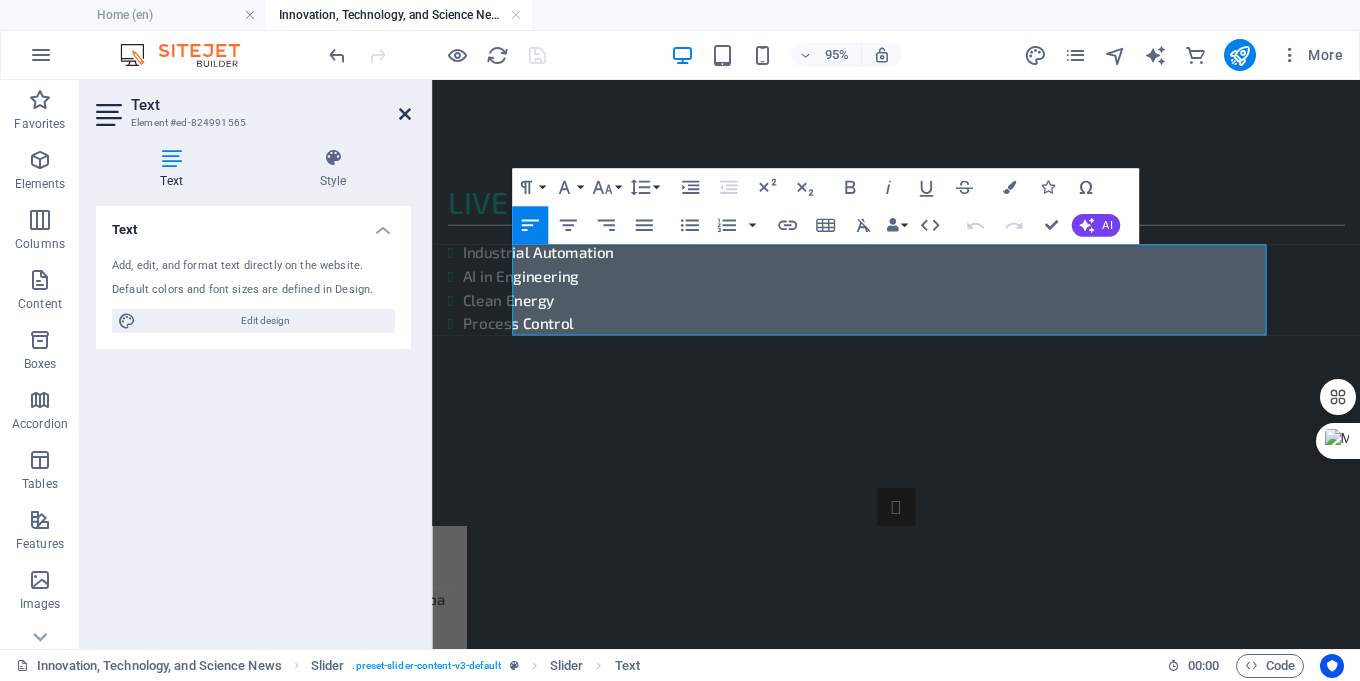 click at bounding box center (405, 114) 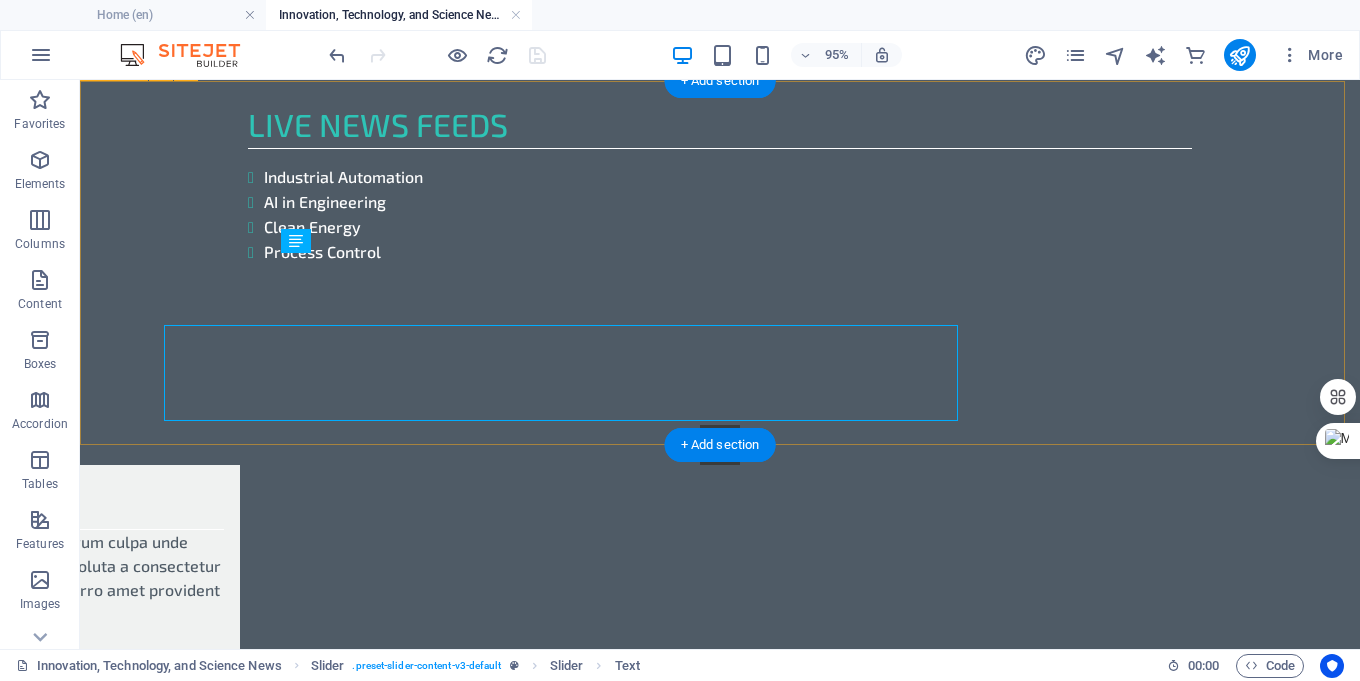 scroll, scrollTop: 1341, scrollLeft: 0, axis: vertical 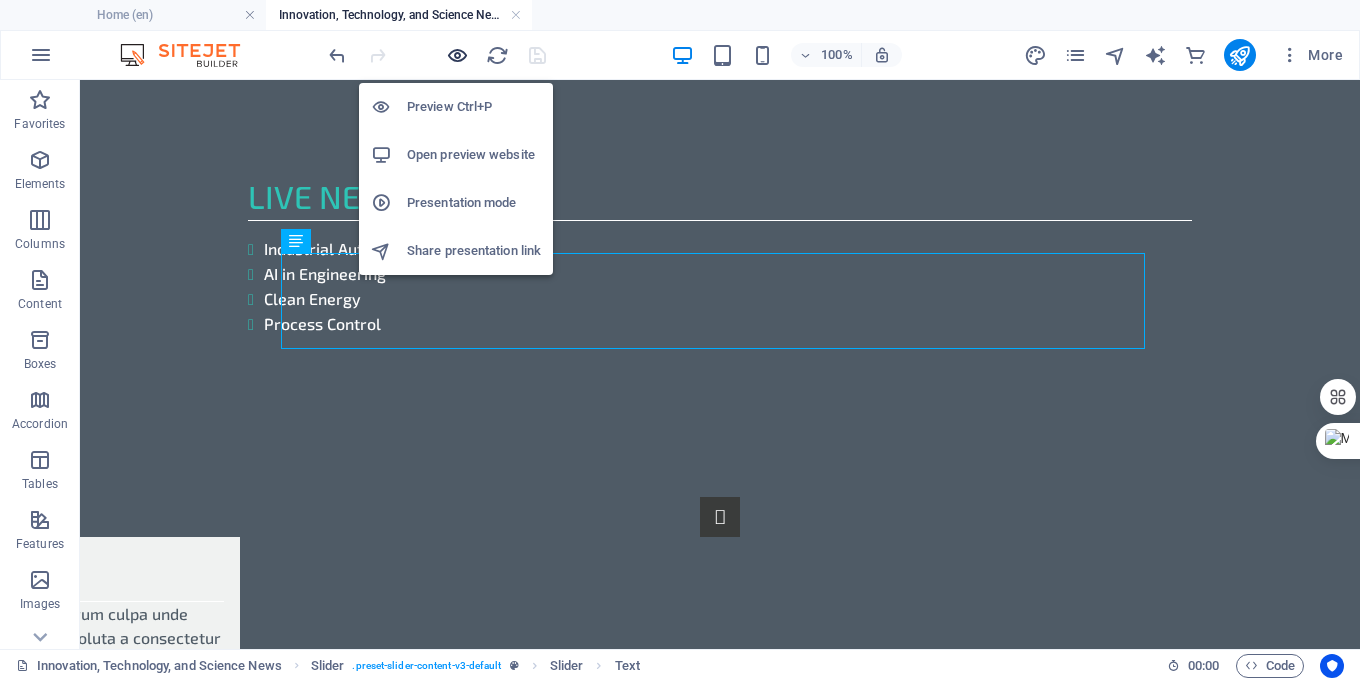 click at bounding box center (457, 55) 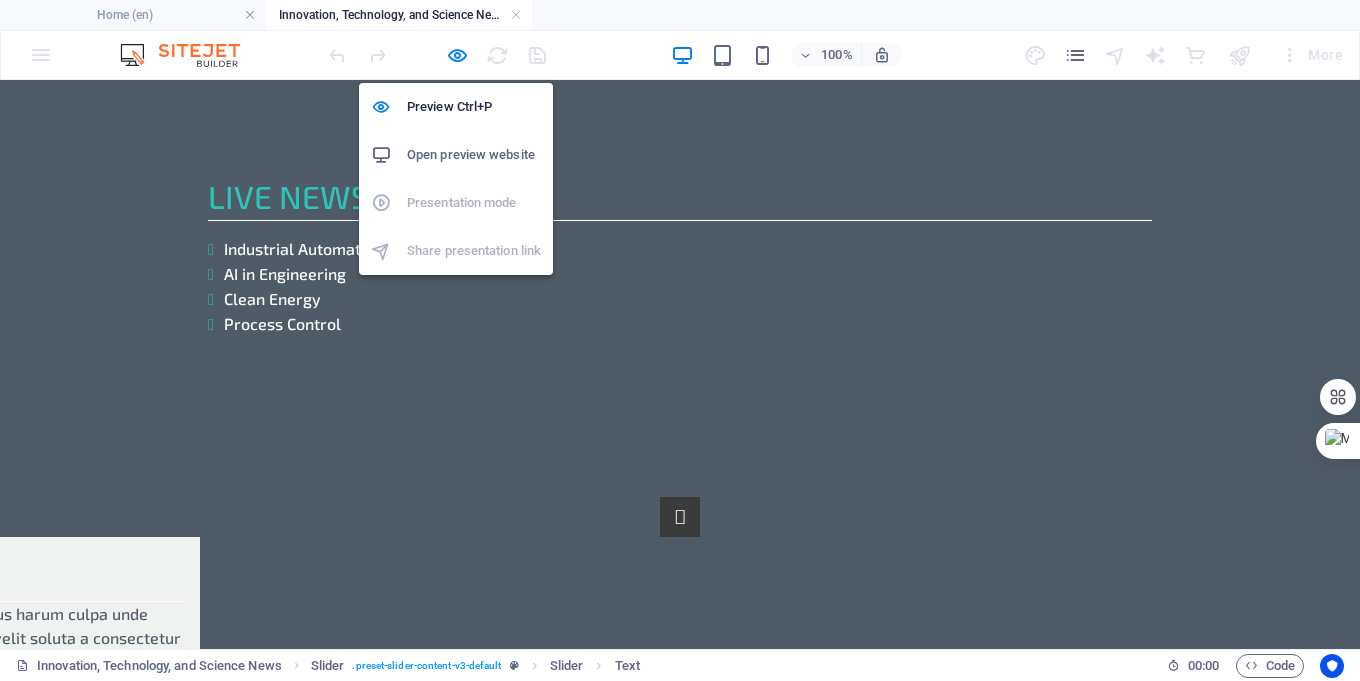 click on "Open preview website" at bounding box center [474, 155] 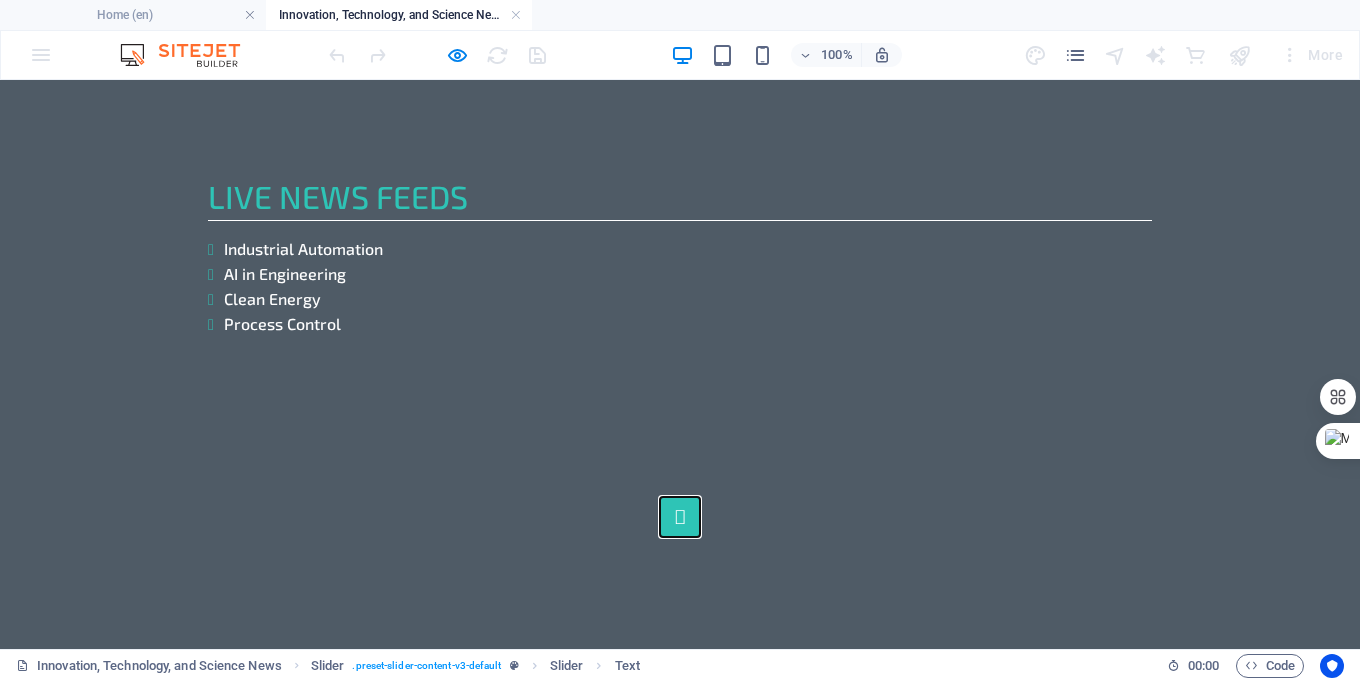 click at bounding box center [680, 517] 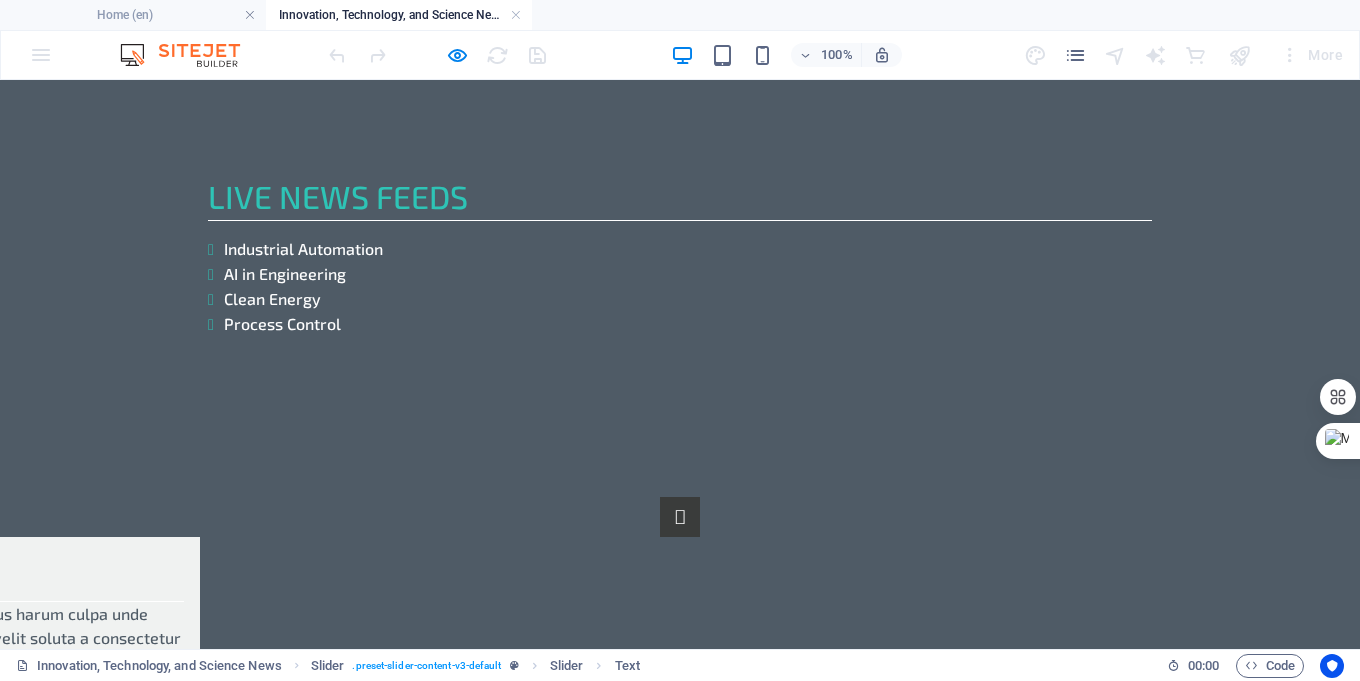 click on "Lorem ipsum dolor sit amet, consectetur adipisicing elit. Id, ipsum, quibusdam, temporibus harum culpa unde voluptatem possimus qui molestiae expedita ad aut necessitatibus vel incidunt placeat velit soluta a consectetur laborum illum nobis distinctio nisi facilis! Officiis, illum, aut, quasi dolorem laudantium fuga porro amet provident voluptatibus dicta mollitia neque!" at bounding box center [-232, 827] 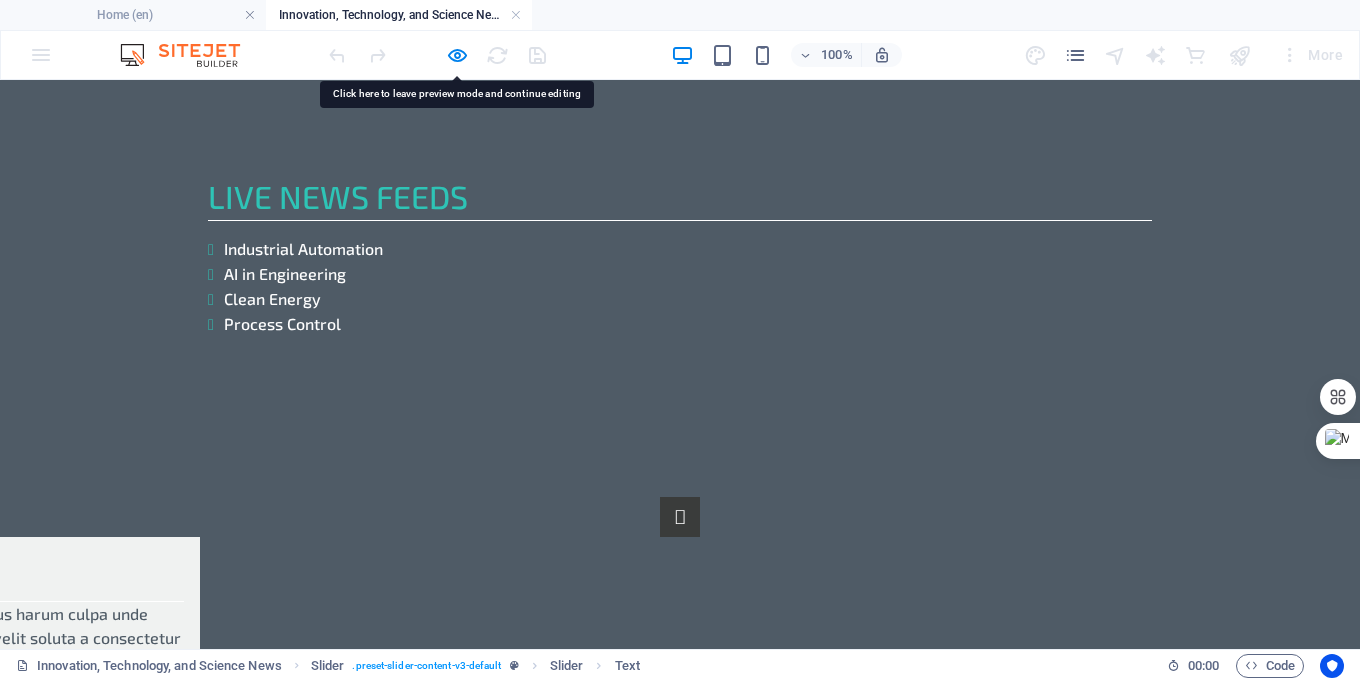 click on "Lorem ipsum dolor sit amet, consectetur adipisicing elit. Id, ipsum, quibusdam, temporibus harum culpa unde voluptatem possimus qui molestiae expedita ad aut necessitatibus vel incidunt placeat velit soluta a consectetur laborum illum nobis distinctio nisi facilis! Officiis, illum, aut, quasi dolorem laudantium fuga porro amet provident voluptatibus dicta mollitia neque!" at bounding box center [-232, 827] 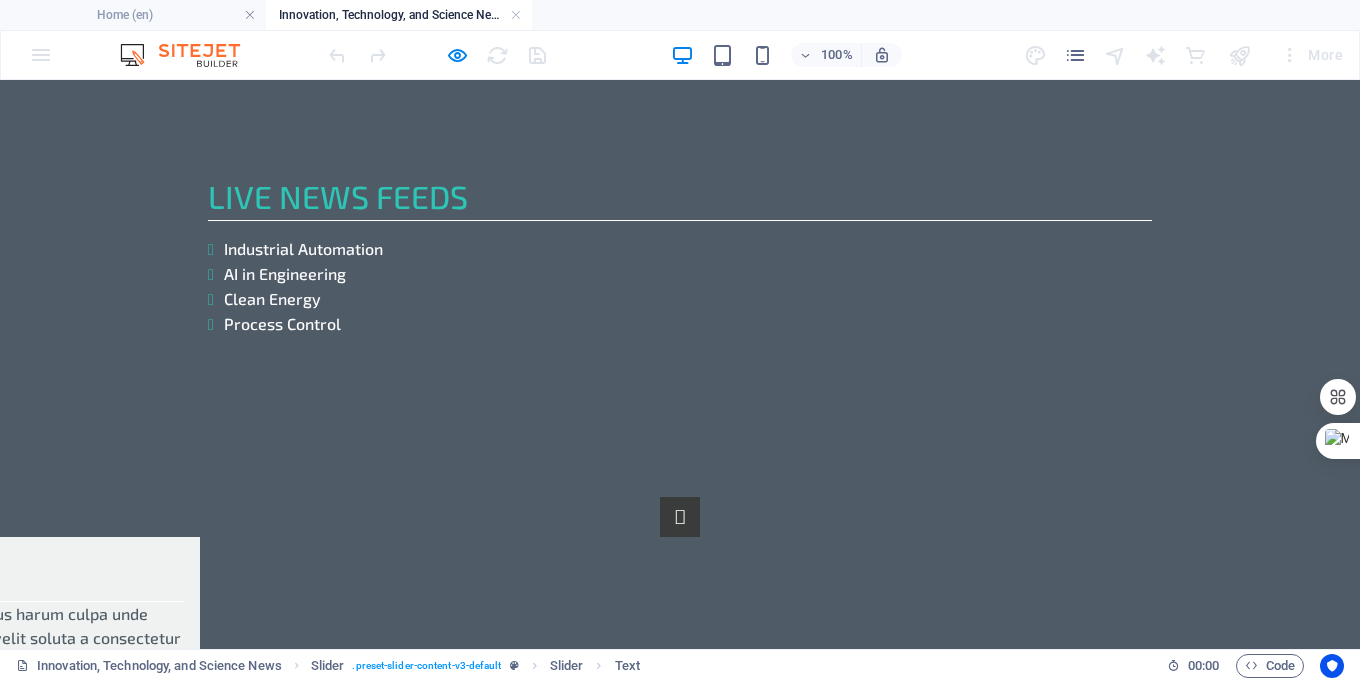 click on "Industrial automation" at bounding box center [-232, 754] 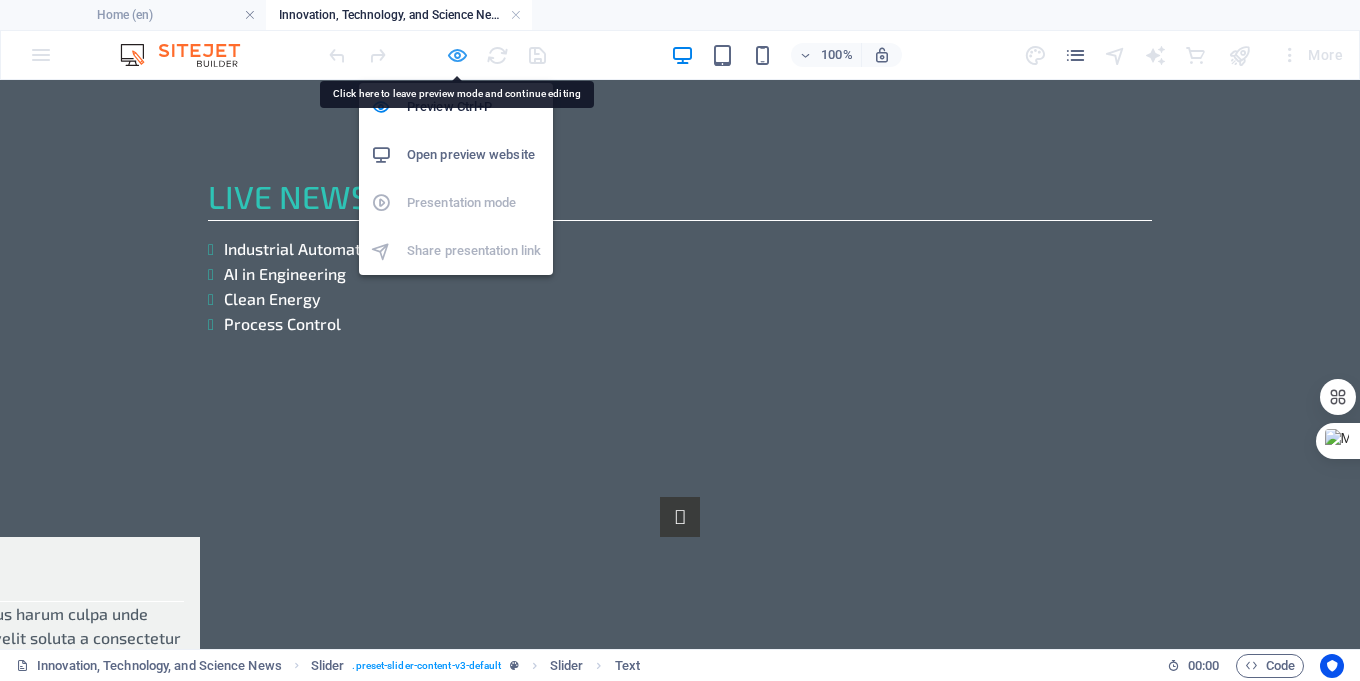 click at bounding box center [457, 55] 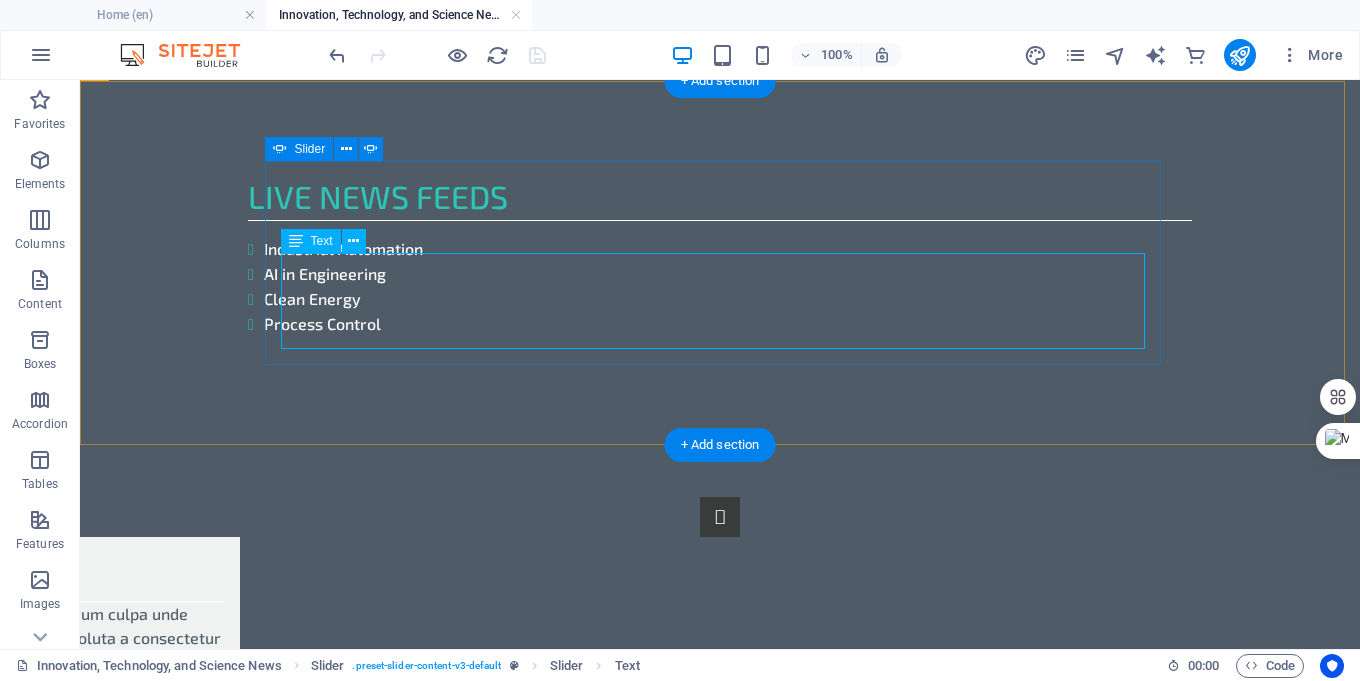 click on "Lorem ipsum dolor sit amet, consectetur adipisicing elit. Id, ipsum, quibusdam, temporibus harum culpa unde voluptatem possimus qui molestiae expedita ad aut necessitatibus vel incidunt placeat velit soluta a consectetur laborum illum nobis distinctio nisi facilis! Officiis, illum, aut, quasi dolorem laudantium fuga porro amet provident voluptatibus dicta mollitia neque!" at bounding box center (-192, 854) 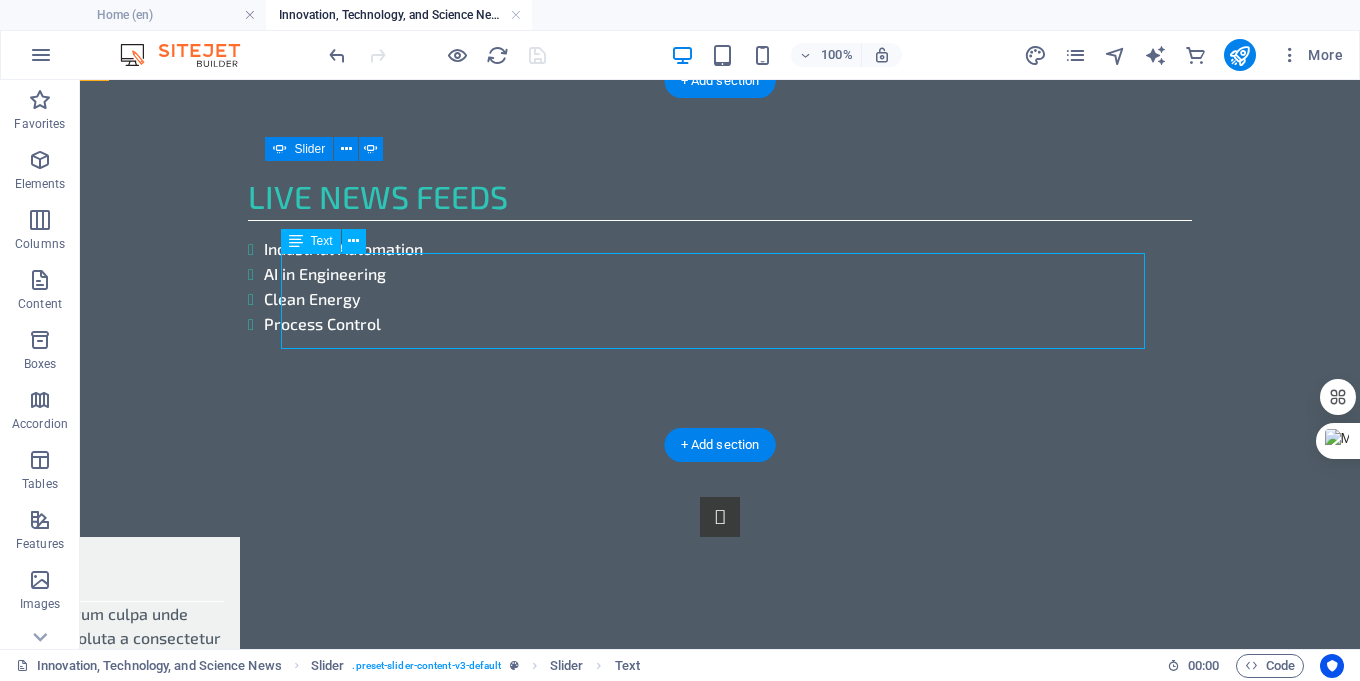 click on "Lorem ipsum dolor sit amet, consectetur adipisicing elit. Id, ipsum, quibusdam, temporibus harum culpa unde voluptatem possimus qui molestiae expedita ad aut necessitatibus vel incidunt placeat velit soluta a consectetur laborum illum nobis distinctio nisi facilis! Officiis, illum, aut, quasi dolorem laudantium fuga porro amet provident voluptatibus dicta mollitia neque!" at bounding box center (-192, 854) 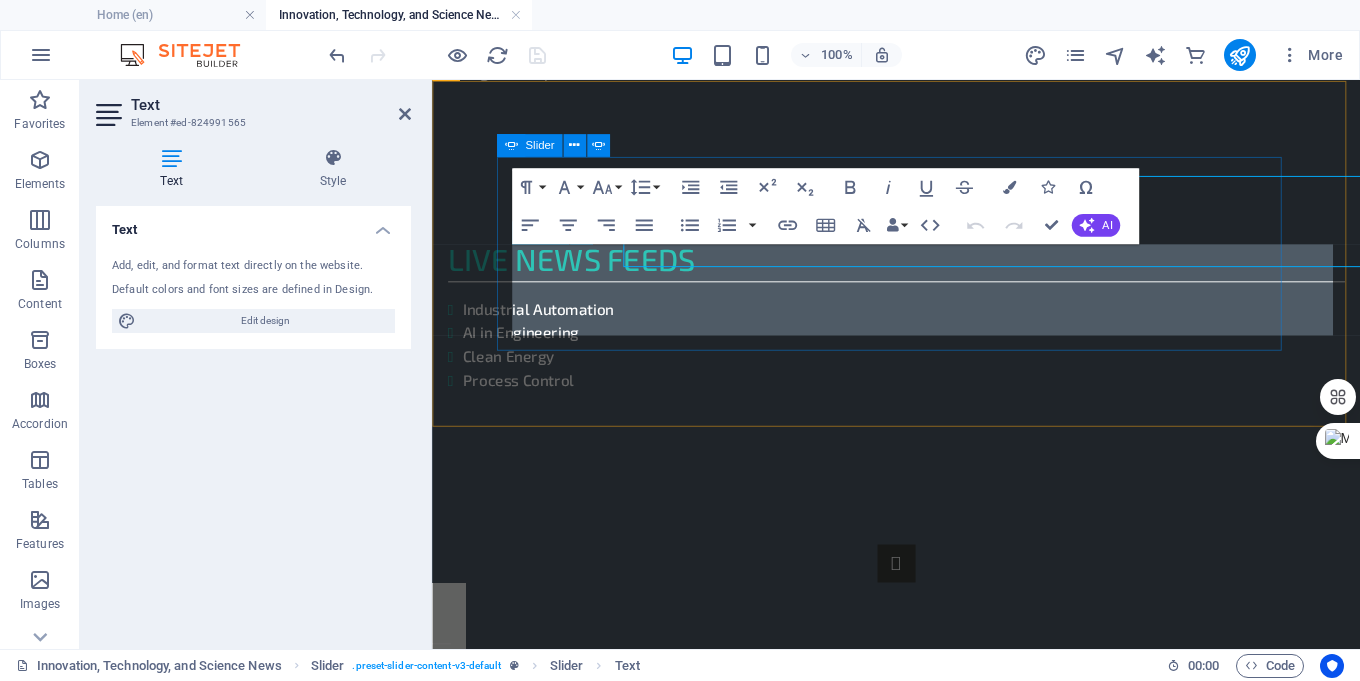 scroll, scrollTop: 1413, scrollLeft: 0, axis: vertical 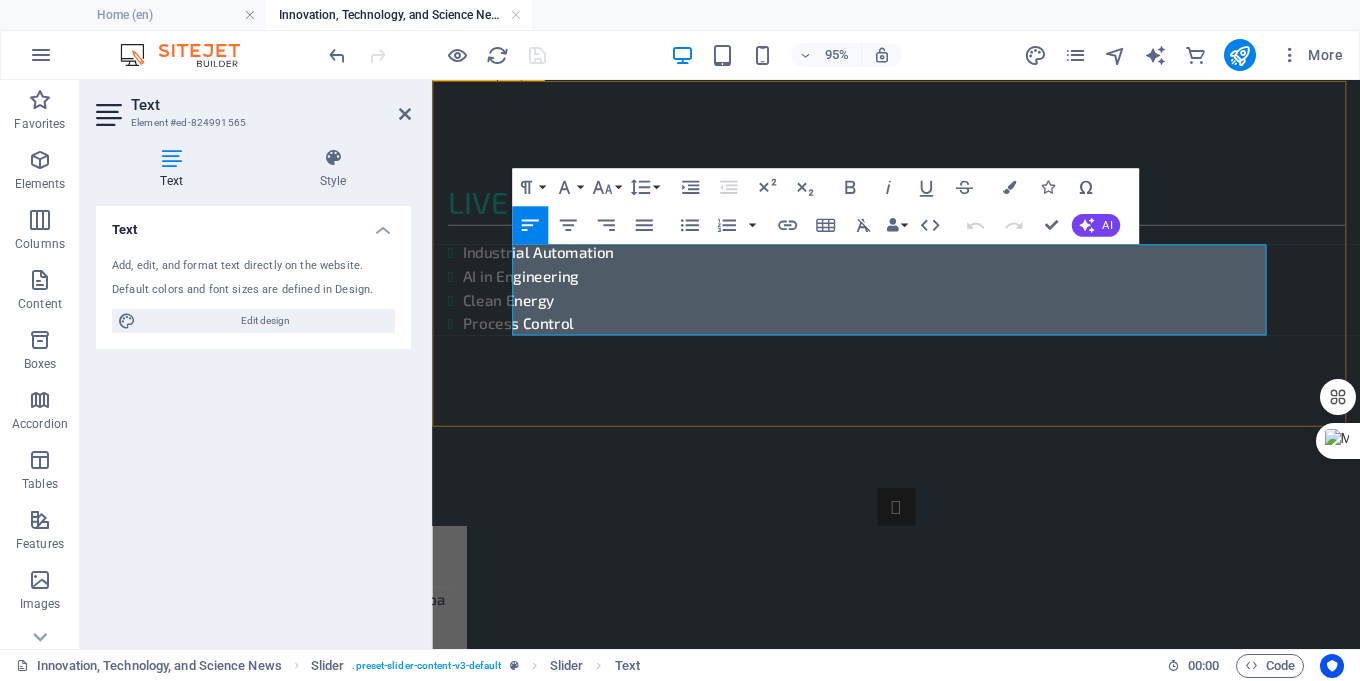 drag, startPoint x: 939, startPoint y: 342, endPoint x: 498, endPoint y: 251, distance: 450.29102 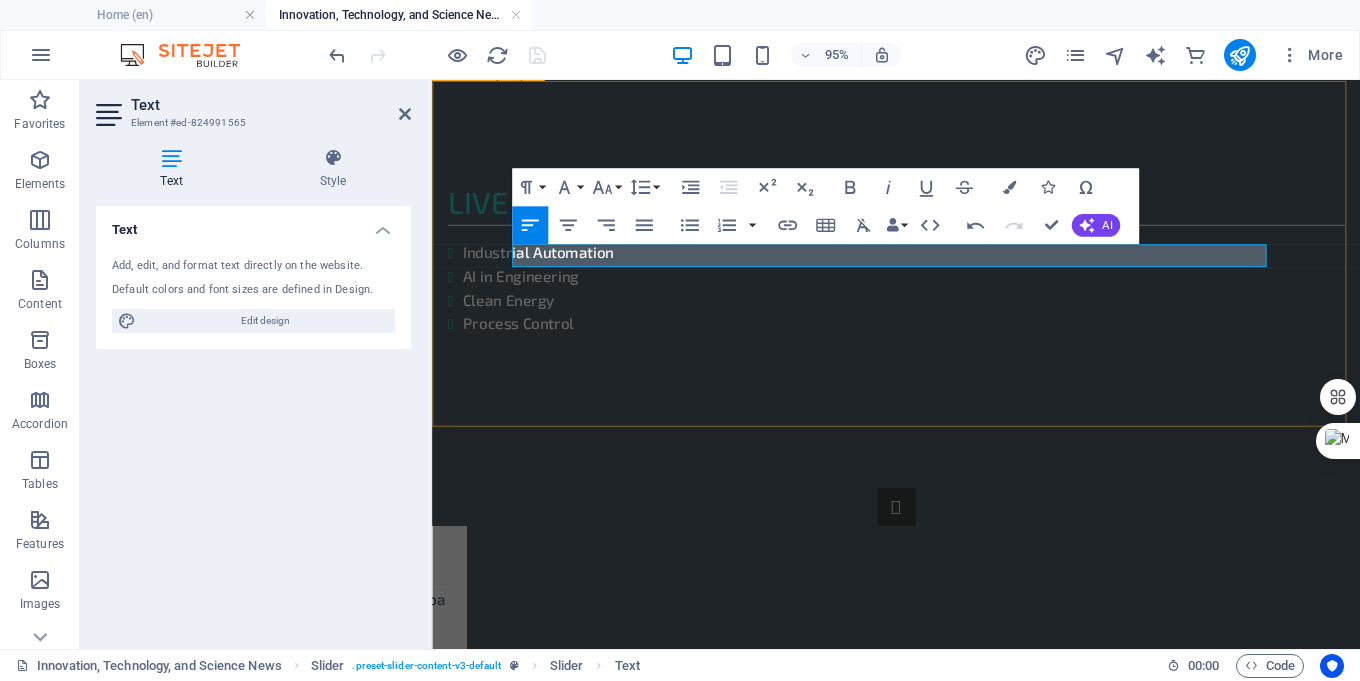 click on "Slide 3 Lorem ipsum dolor sit amet, consectetur adipisicing elit. Id, ipsum, quibusdam, temporibus harum culpa unde voluptatem possimus qui molestiae expedita ad aut necessitatibus vel incidunt placeat velit soluta a consectetur laborum illum nobis distinctio nisi facilis! Officiis, illum, aut, quasi dolorem laudantium fuga porro amet provident voluptatibus dicta mollitia neque!
Industrial automation Slide 2 Lorem ipsum dolor sit amet, consectetur adipisicing elit. Id, ipsum, quibusdam, temporibus harum culpa unde voluptatem possimus qui molestiae expedita ad aut necessitatibus vel incidunt placeat velit soluta a consectetur laborum illum nobis distinctio nisi facilis! Officiis, illum, aut, quasi dolorem laudantium fuga porro amet provident voluptatibus dicta mollitia neque! Slide 3
Industrial automation 1 2 3" at bounding box center [920, 651] 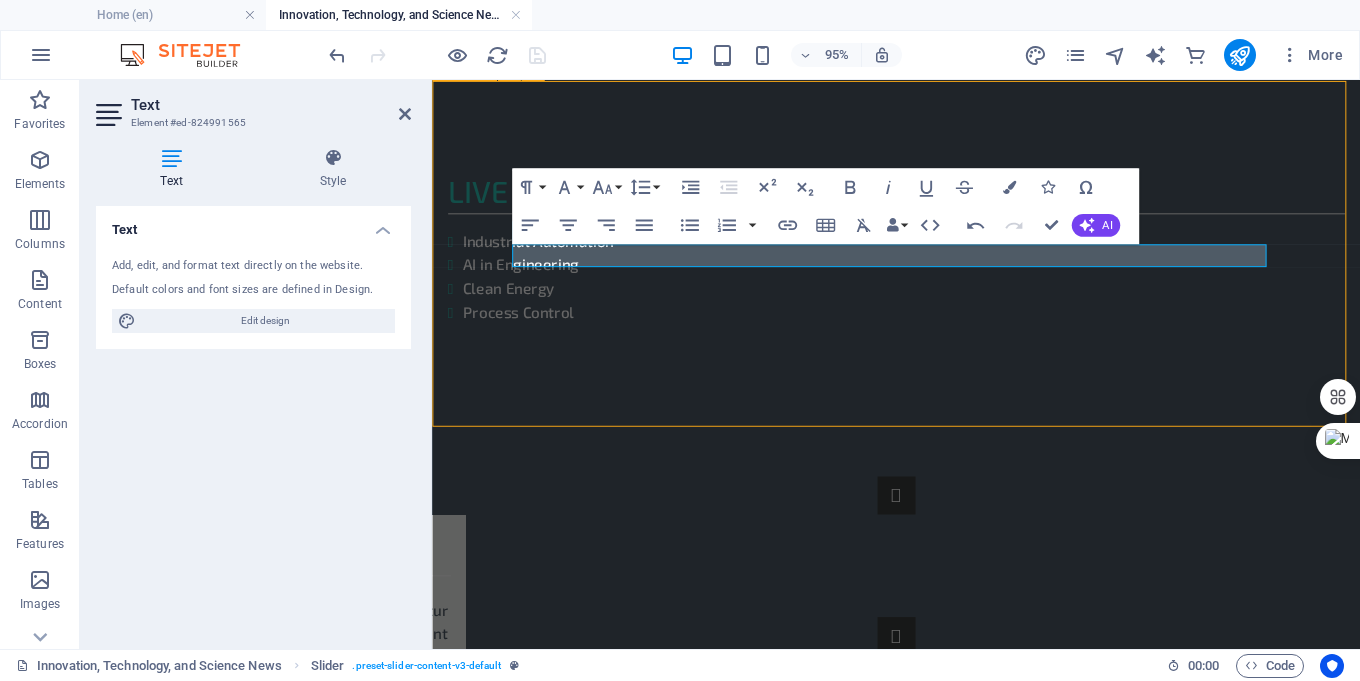 scroll, scrollTop: 1341, scrollLeft: 0, axis: vertical 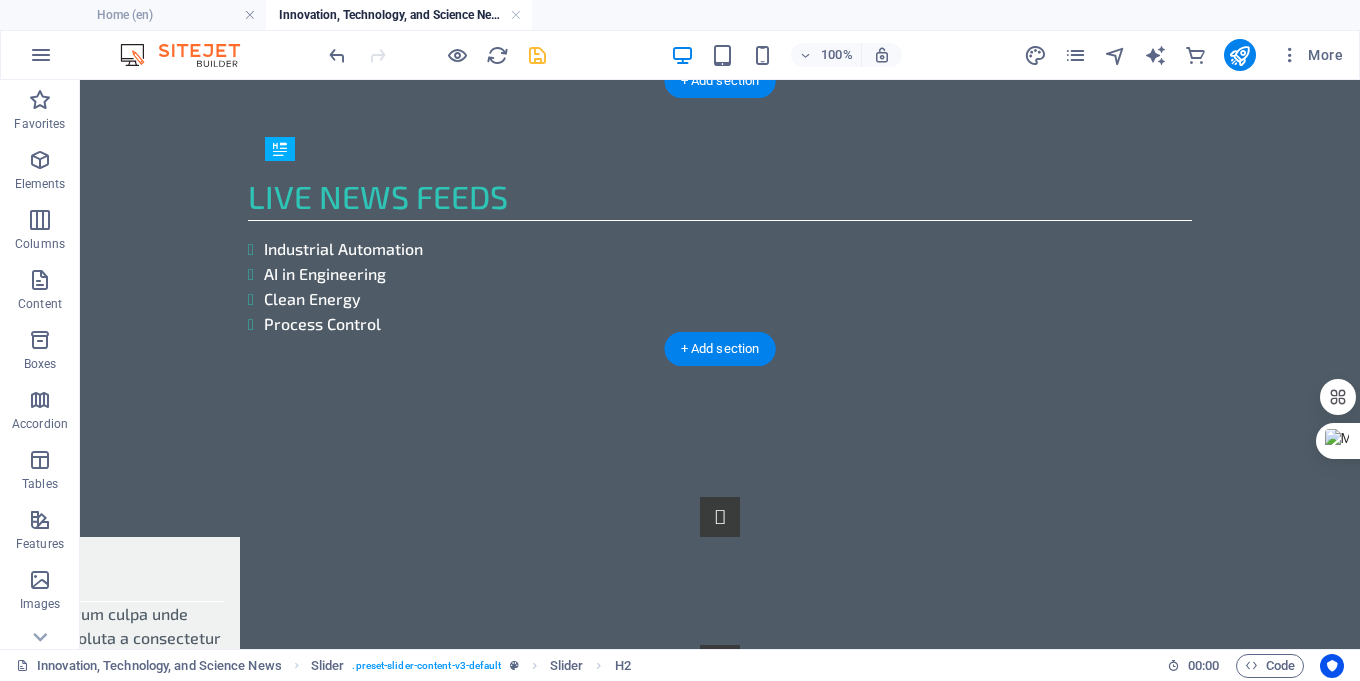 drag, startPoint x: 453, startPoint y: 232, endPoint x: 294, endPoint y: 191, distance: 164.2011 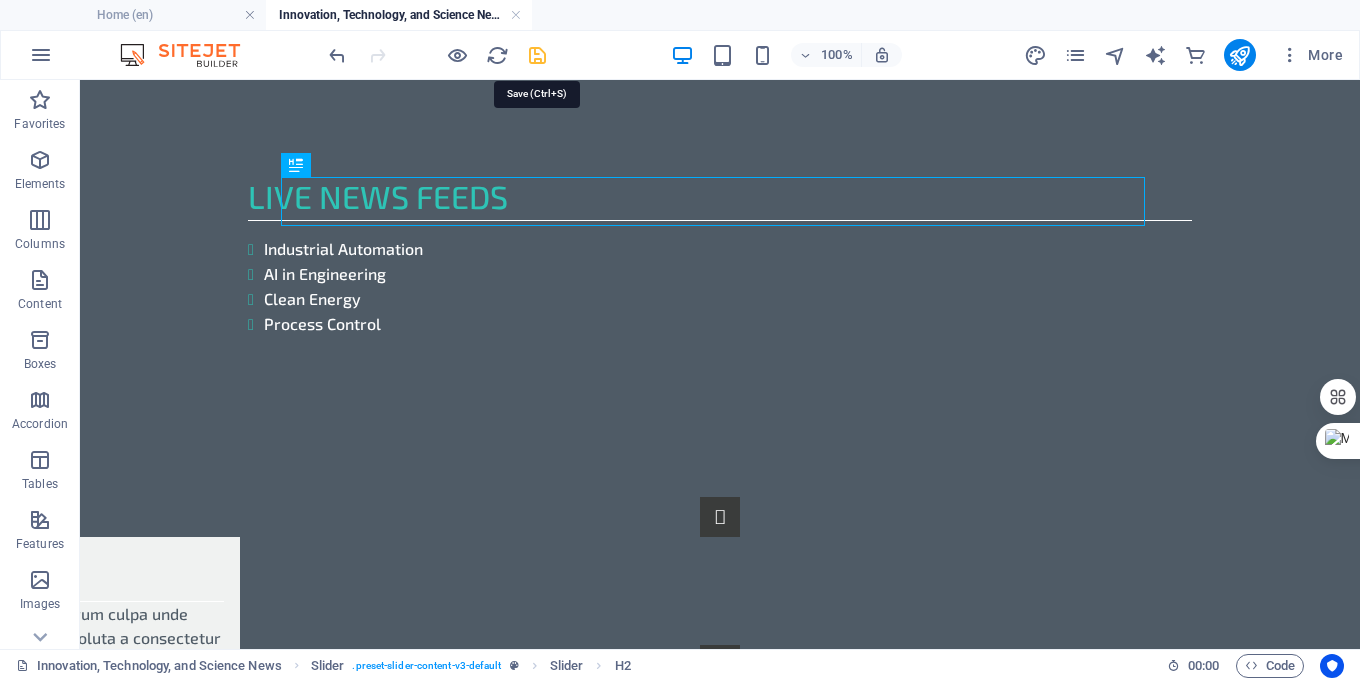 click at bounding box center [537, 55] 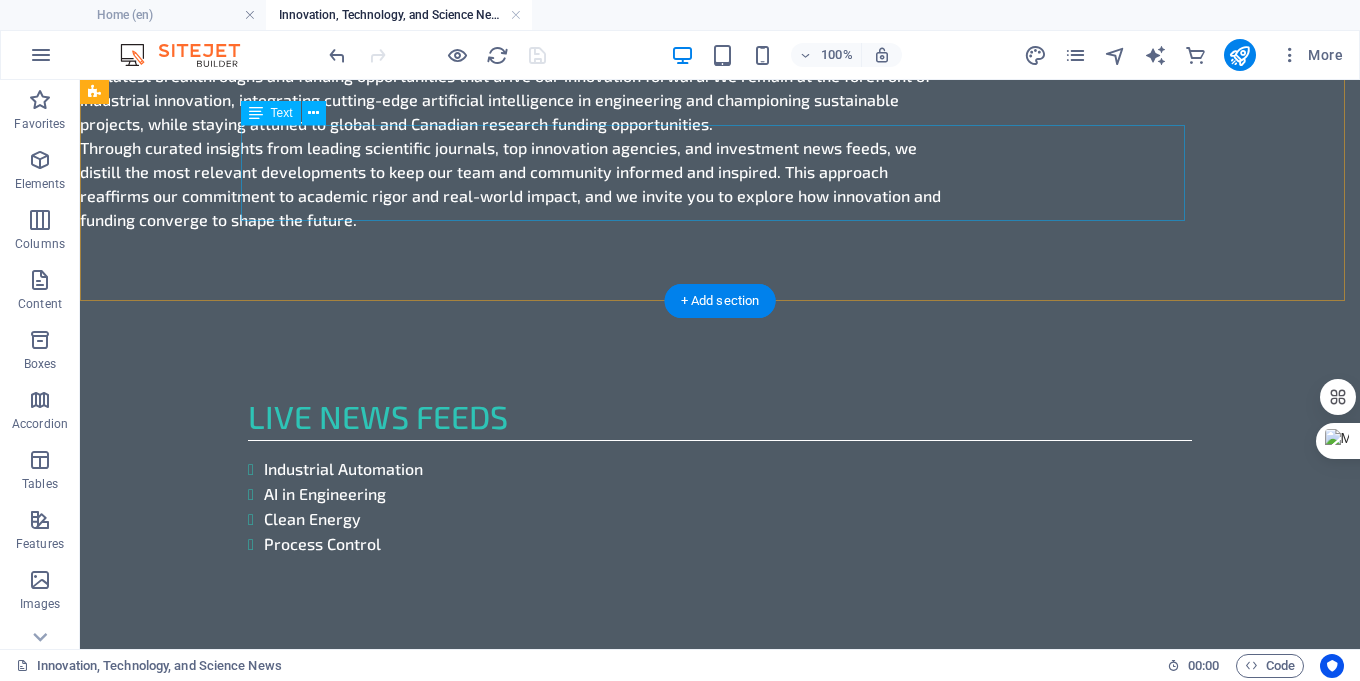 scroll, scrollTop: 1141, scrollLeft: 0, axis: vertical 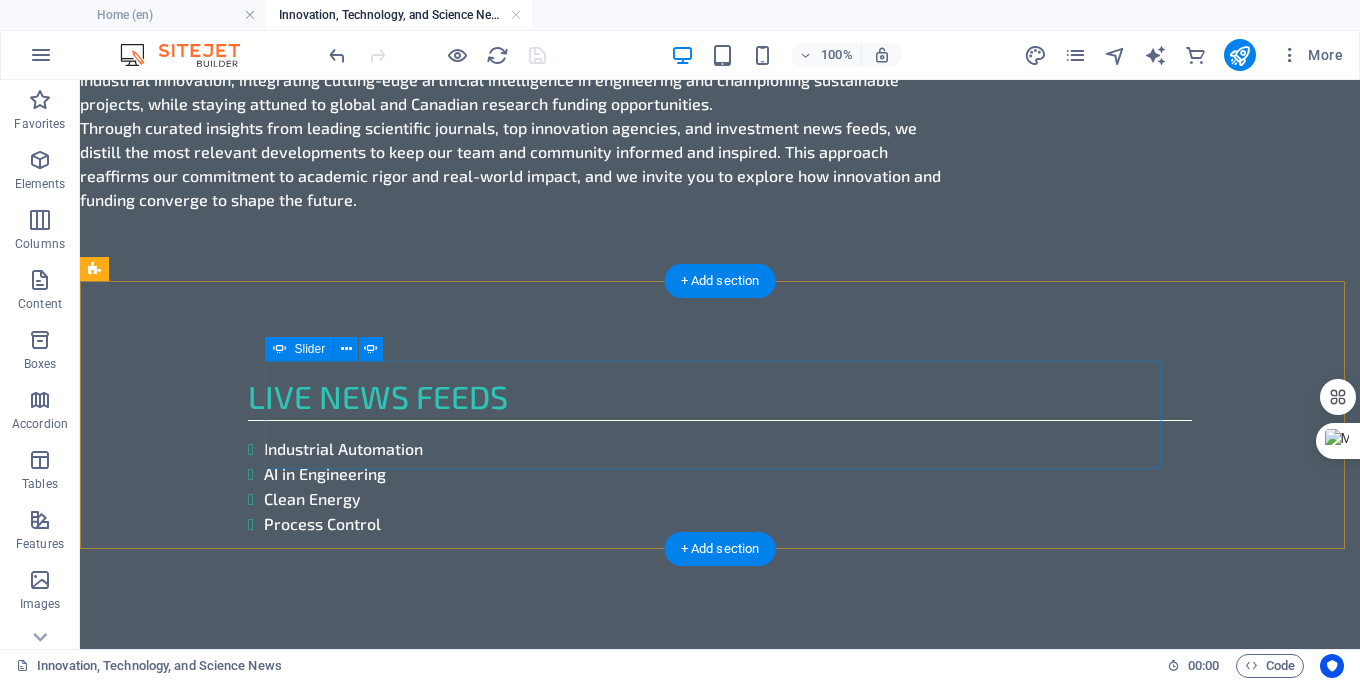click on "Slide 3 Lorem ipsum dolor sit amet, consectetur adipisicing elit. Id, ipsum, quibusdam, temporibus harum culpa unde voluptatem possimus qui molestiae expedita ad aut necessitatibus vel incidunt placeat velit soluta a consectetur laborum illum nobis distinctio nisi facilis! Officiis, illum, aut, quasi dolorem laudantium fuga porro amet provident voluptatibus dicta mollitia neque! Industrial automation
Slide 2 Lorem ipsum dolor sit amet, consectetur adipisicing elit. Id, ipsum, quibusdam, temporibus harum culpa unde voluptatem possimus qui molestiae expedita ad aut necessitatibus vel incidunt placeat velit soluta a consectetur laborum illum nobis distinctio nisi facilis! Officiis, illum, aut, quasi dolorem laudantium fuga porro amet provident voluptatibus dicta mollitia neque! Slide 3 Industrial automation Industrial automation
1 2 3" at bounding box center (720, 791) 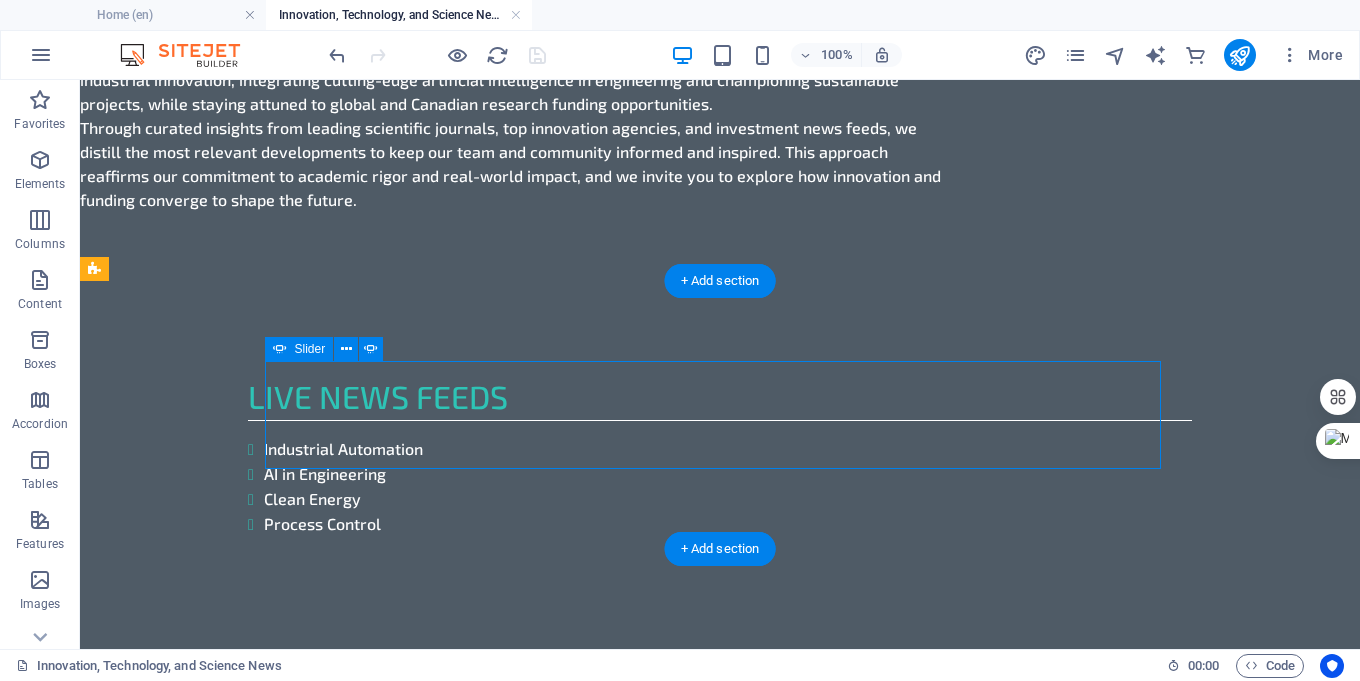 click on "Slide 3 Lorem ipsum dolor sit amet, consectetur adipisicing elit. Id, ipsum, quibusdam, temporibus harum culpa unde voluptatem possimus qui molestiae expedita ad aut necessitatibus vel incidunt placeat velit soluta a consectetur laborum illum nobis distinctio nisi facilis! Officiis, illum, aut, quasi dolorem laudantium fuga porro amet provident voluptatibus dicta mollitia neque! Industrial automation
Slide 2 Lorem ipsum dolor sit amet, consectetur adipisicing elit. Id, ipsum, quibusdam, temporibus harum culpa unde voluptatem possimus qui molestiae expedita ad aut necessitatibus vel incidunt placeat velit soluta a consectetur laborum illum nobis distinctio nisi facilis! Officiis, illum, aut, quasi dolorem laudantium fuga porro amet provident voluptatibus dicta mollitia neque! Slide 3 Industrial automation Industrial automation
1 2 3" at bounding box center [720, 791] 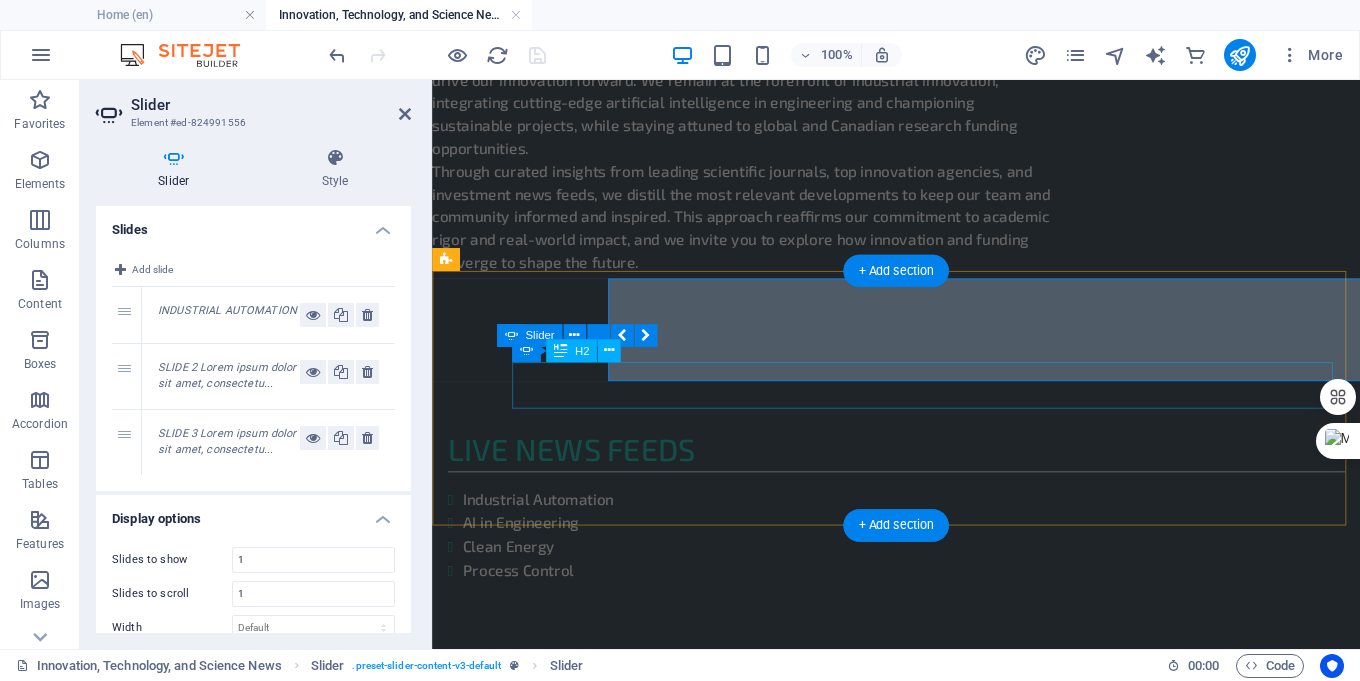 scroll, scrollTop: 1213, scrollLeft: 0, axis: vertical 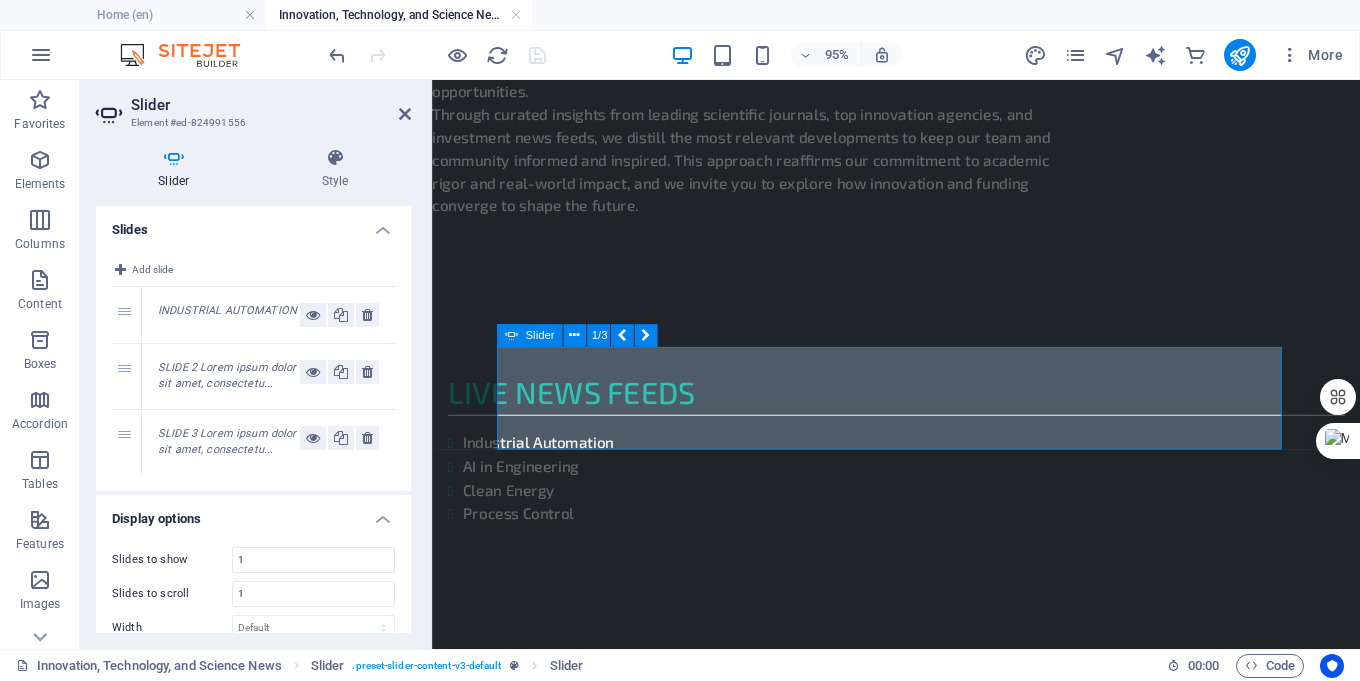 click on "SLIDE 2
Lorem ipsum dolor sit amet, consectetu..." at bounding box center (227, 376) 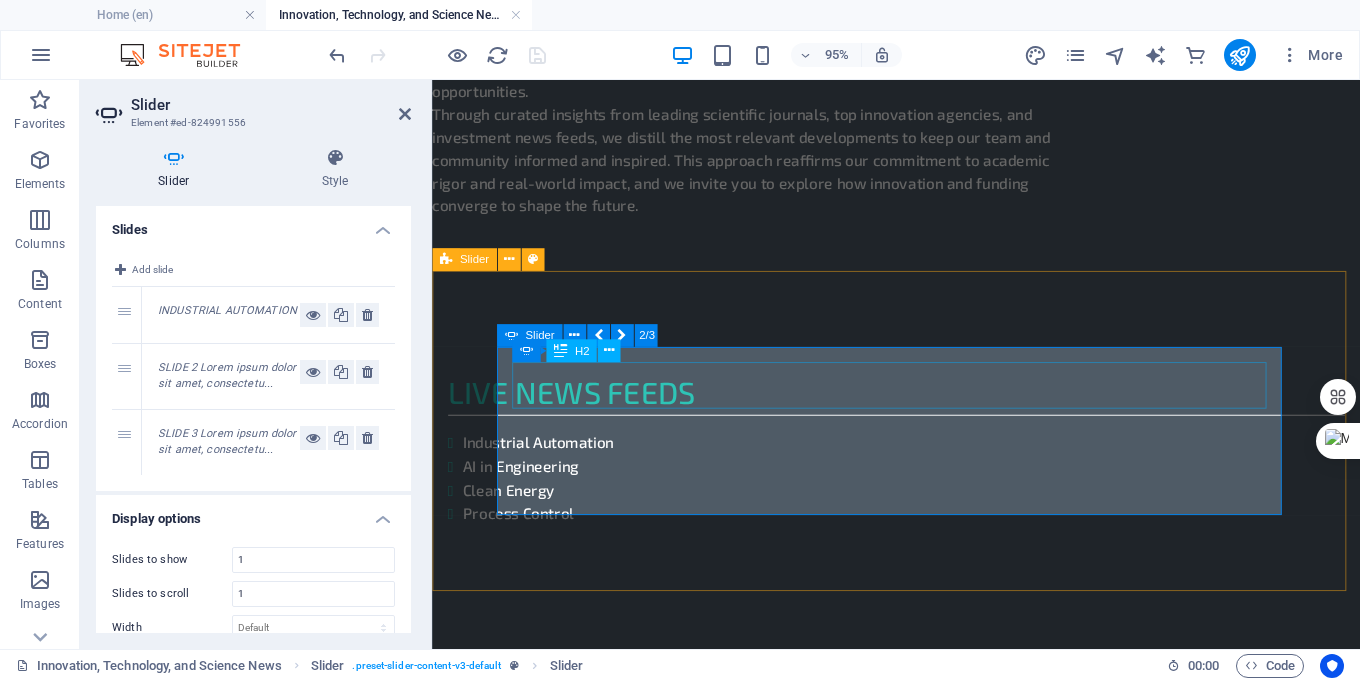 click on "Slide 2" at bounding box center [-755, 1074] 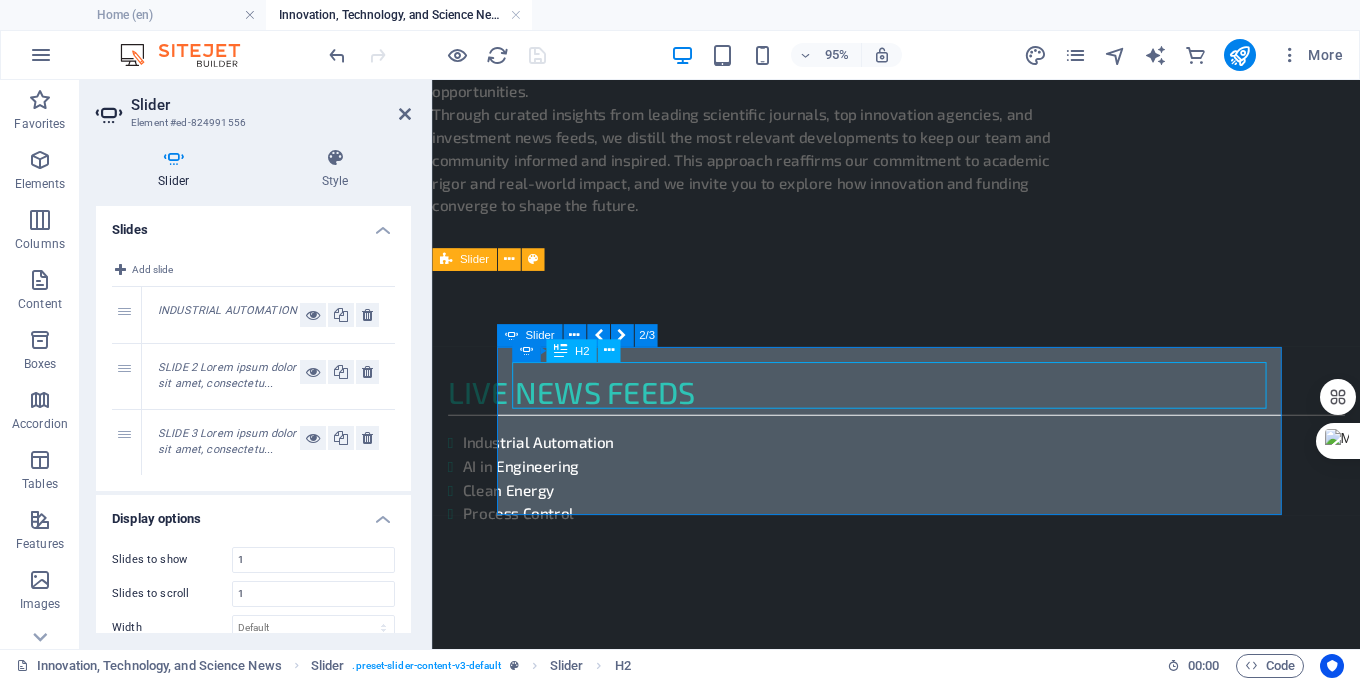 click on "Slide 2" at bounding box center (-755, 1074) 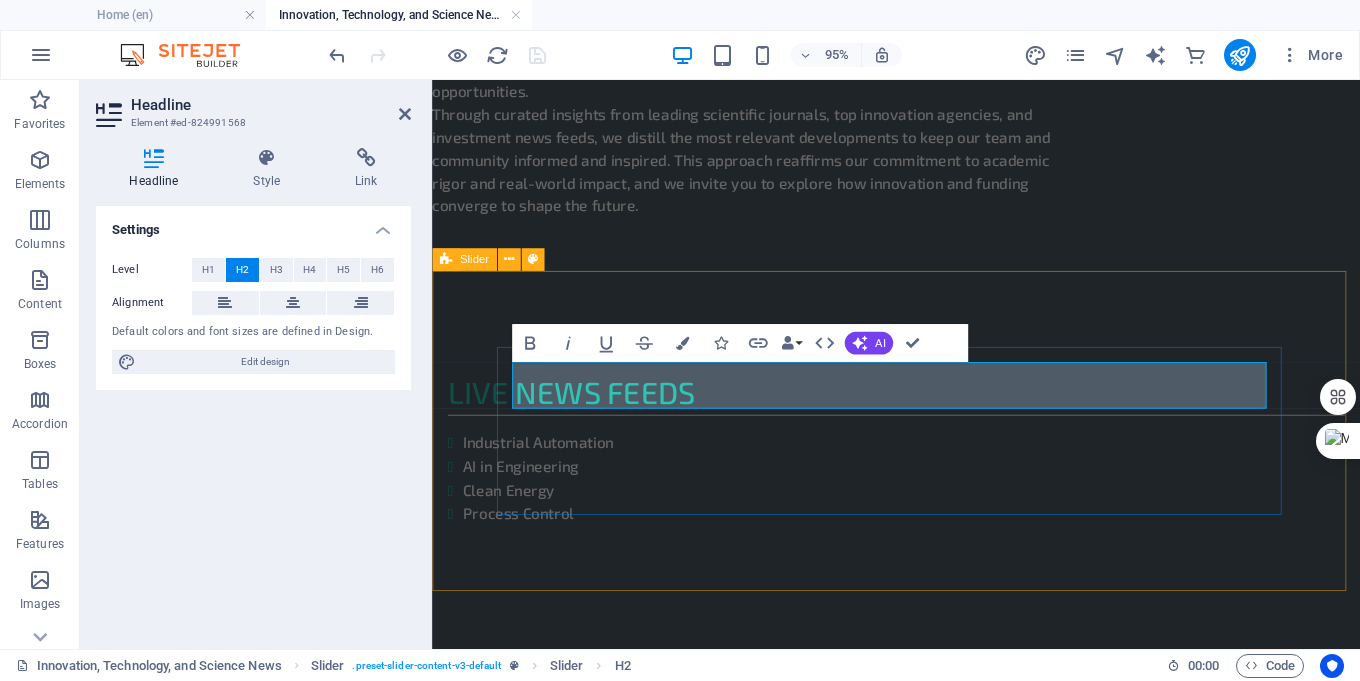 type 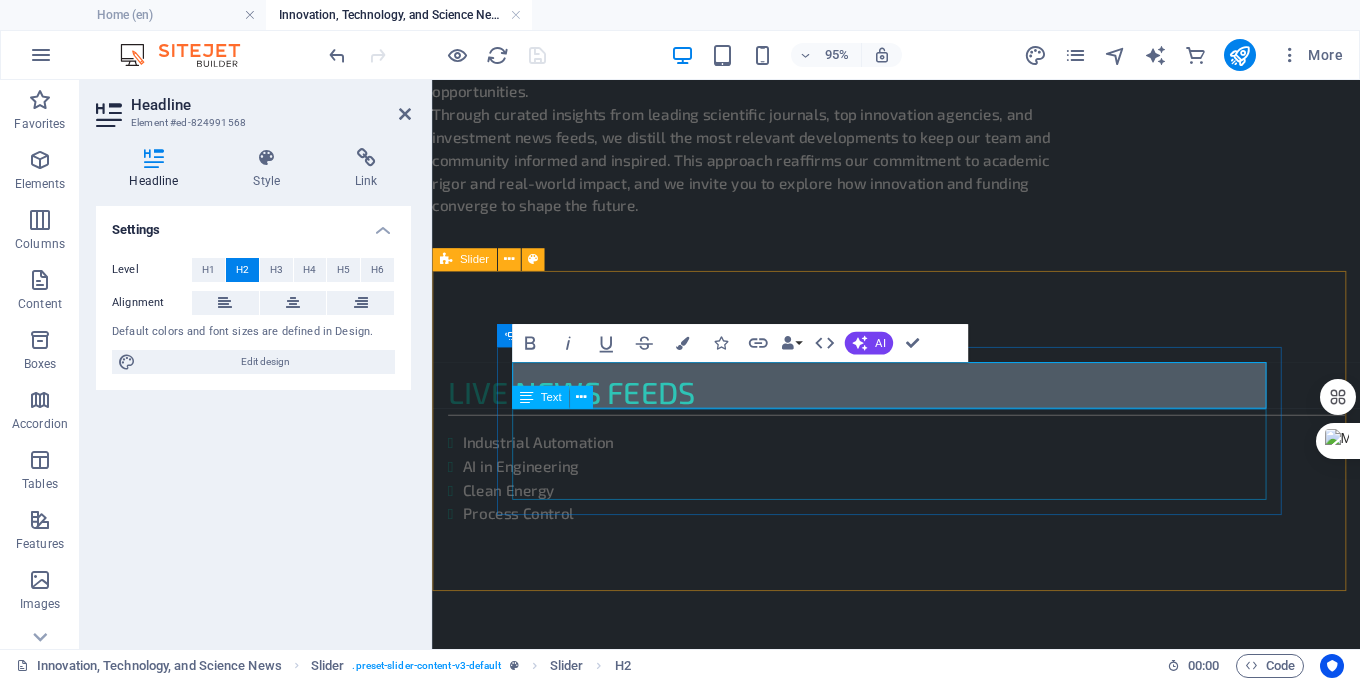 click on "Lorem ipsum dolor sit amet, consectetur adipisicing elit. Id, ipsum, quibusdam, temporibus harum culpa unde voluptatem possimus qui molestiae expedita ad aut necessitatibus vel incidunt placeat velit soluta a consectetur laborum illum nobis distinctio nisi facilis! Officiis, illum, aut, quasi dolorem laudantium fuga porro amet provident voluptatibus dicta mollitia neque!" at bounding box center (-755, 1147) 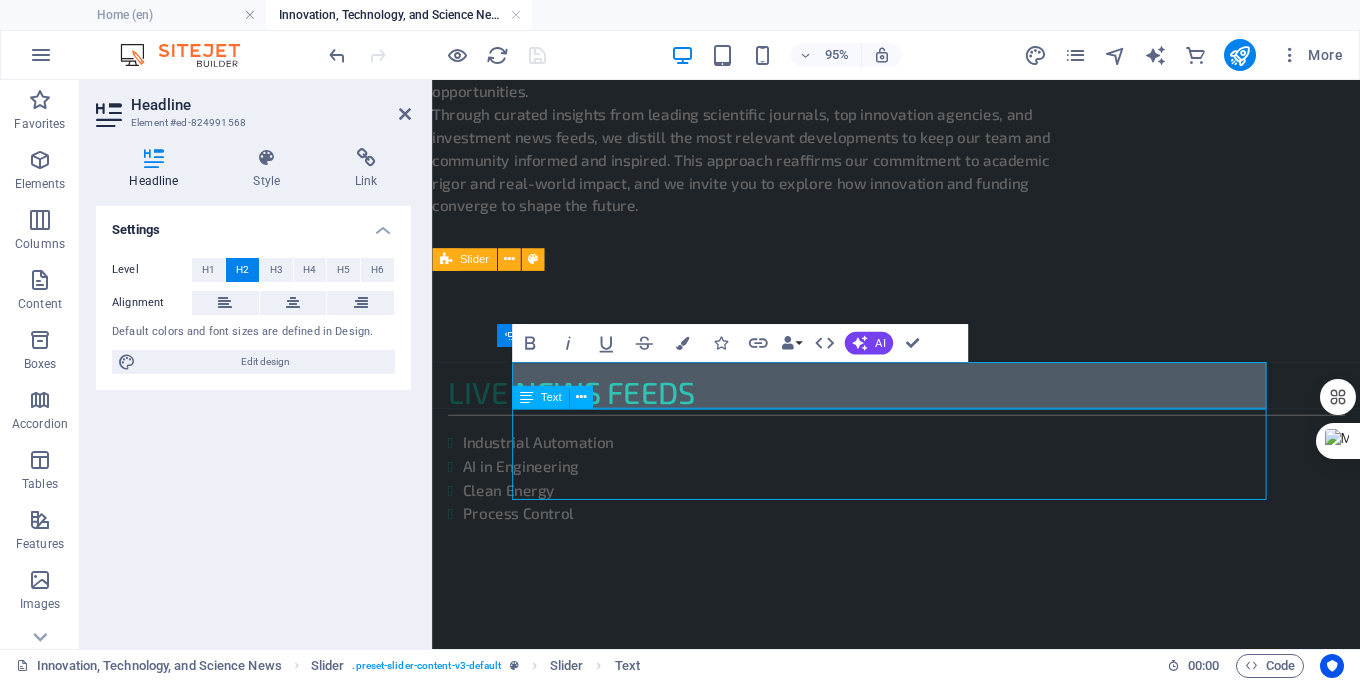 click on "Lorem ipsum dolor sit amet, consectetur adipisicing elit. Id, ipsum, quibusdam, temporibus harum culpa unde voluptatem possimus qui molestiae expedita ad aut necessitatibus vel incidunt placeat velit soluta a consectetur laborum illum nobis distinctio nisi facilis! Officiis, illum, aut, quasi dolorem laudantium fuga porro amet provident voluptatibus dicta mollitia neque!" at bounding box center [-755, 1147] 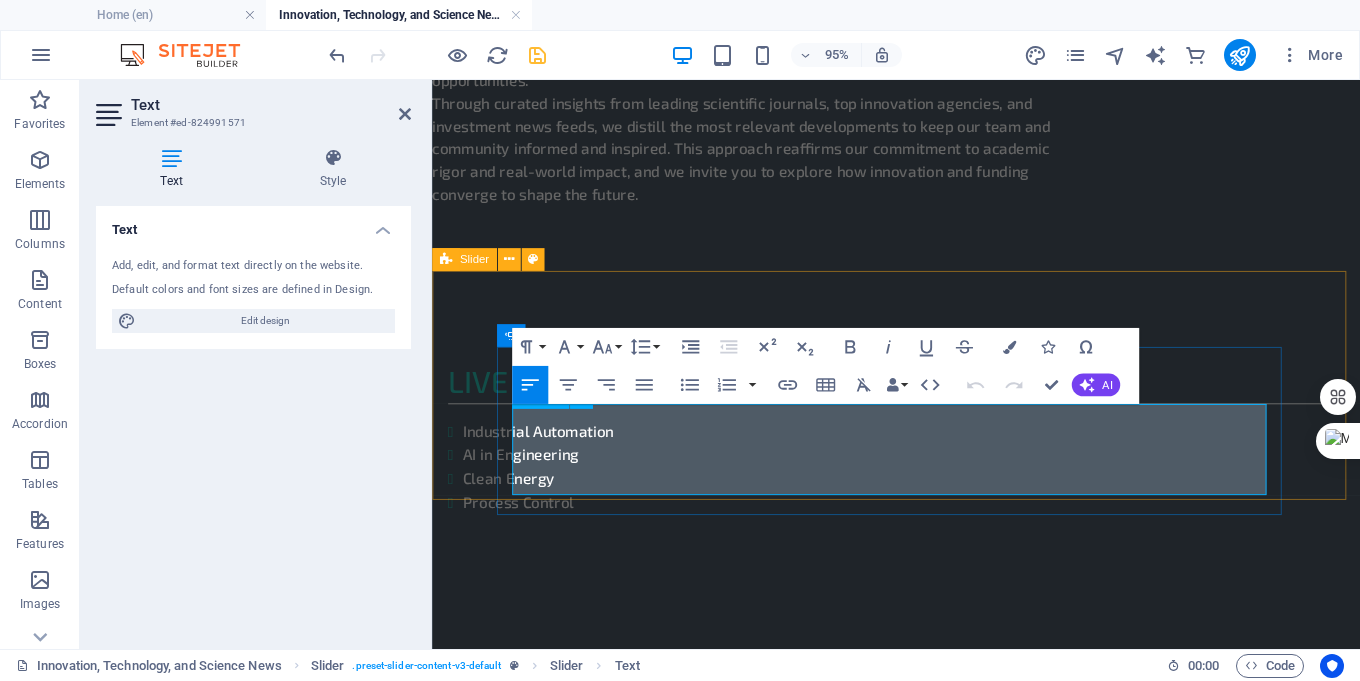 scroll, scrollTop: 0, scrollLeft: 0, axis: both 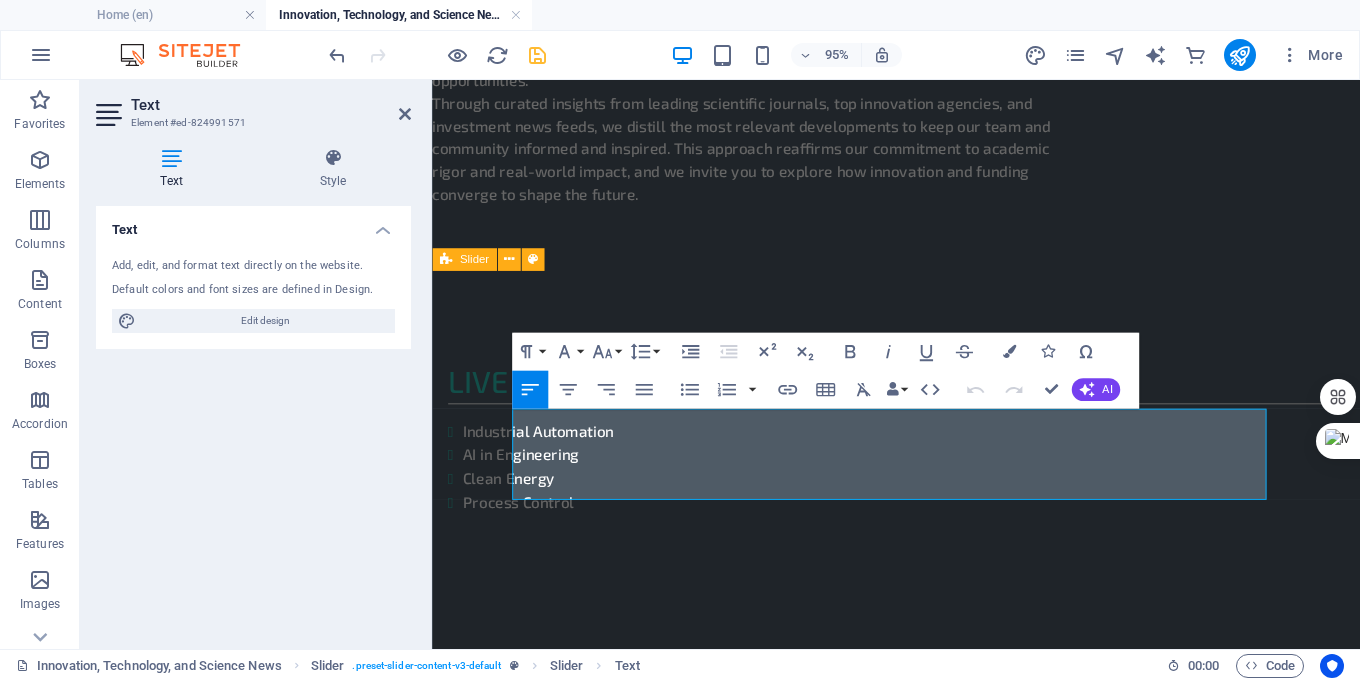 click on "Text Add, edit, and format text directly on the website. Default colors and font sizes are defined in Design. Edit design Alignment Left aligned Centered Right aligned" at bounding box center [253, 419] 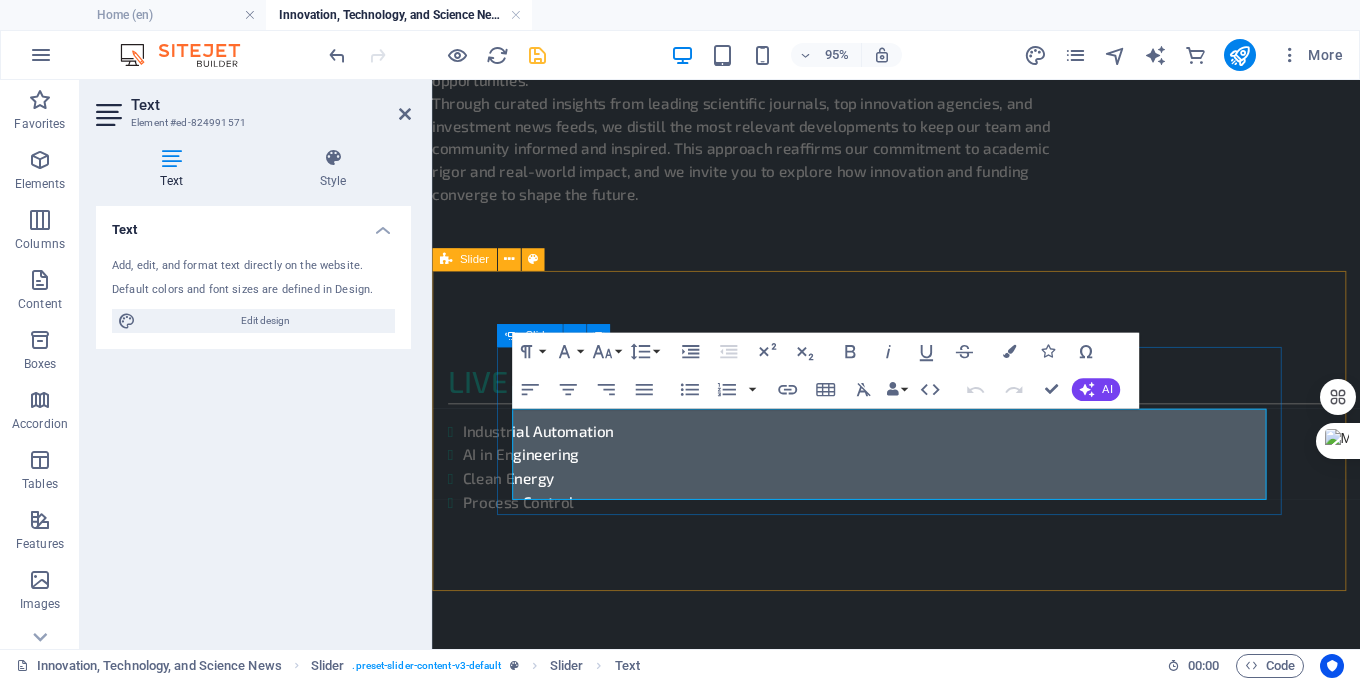 click on "Slide 3 Lorem ipsum dolor sit amet, consectetur adipisicing elit. Id, ipsum, quibusdam, temporibus harum culpa unde voluptatem possimus qui molestiae expedita ad aut necessitatibus vel incidunt placeat velit soluta a consectetur laborum illum nobis distinctio nisi facilis! Officiis, illum, aut, quasi dolorem laudantium fuga porro amet provident voluptatibus dicta mollitia neque! Industrial automation
AI in Engineering Lorem ipsum dolor sit amet, consectetur adipisicing elit. Id, ipsum, quibusdam, temporibus harum culpa unde voluptatem possimus qui molestiae expedita ad aut necessitatibus vel incidunt placeat velit soluta a consectetur laborum illum nobis distinctio nisi facilis! Officiis, illum, aut, quasi dolorem laudantium fuga porro amet provident voluptatibus dicta mollitia neque! Slide 3 Industrial automation
1 2 3" at bounding box center [920, 825] 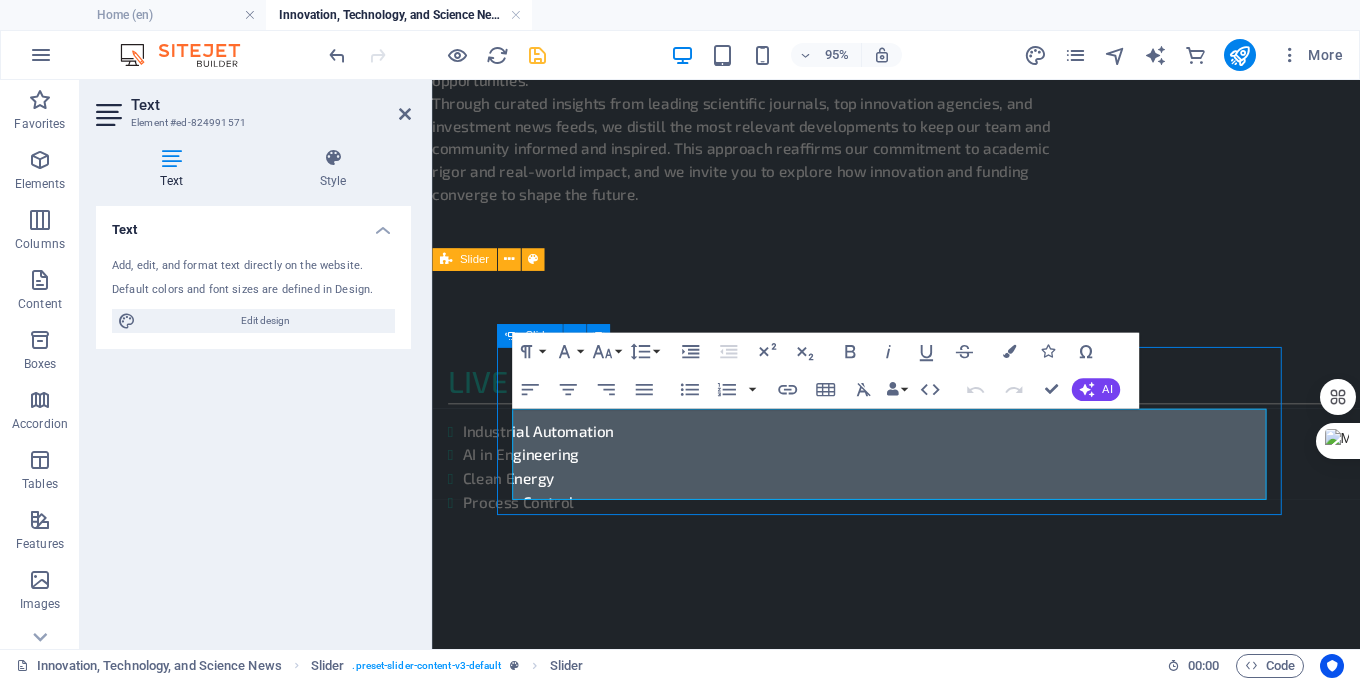 scroll, scrollTop: 1141, scrollLeft: 0, axis: vertical 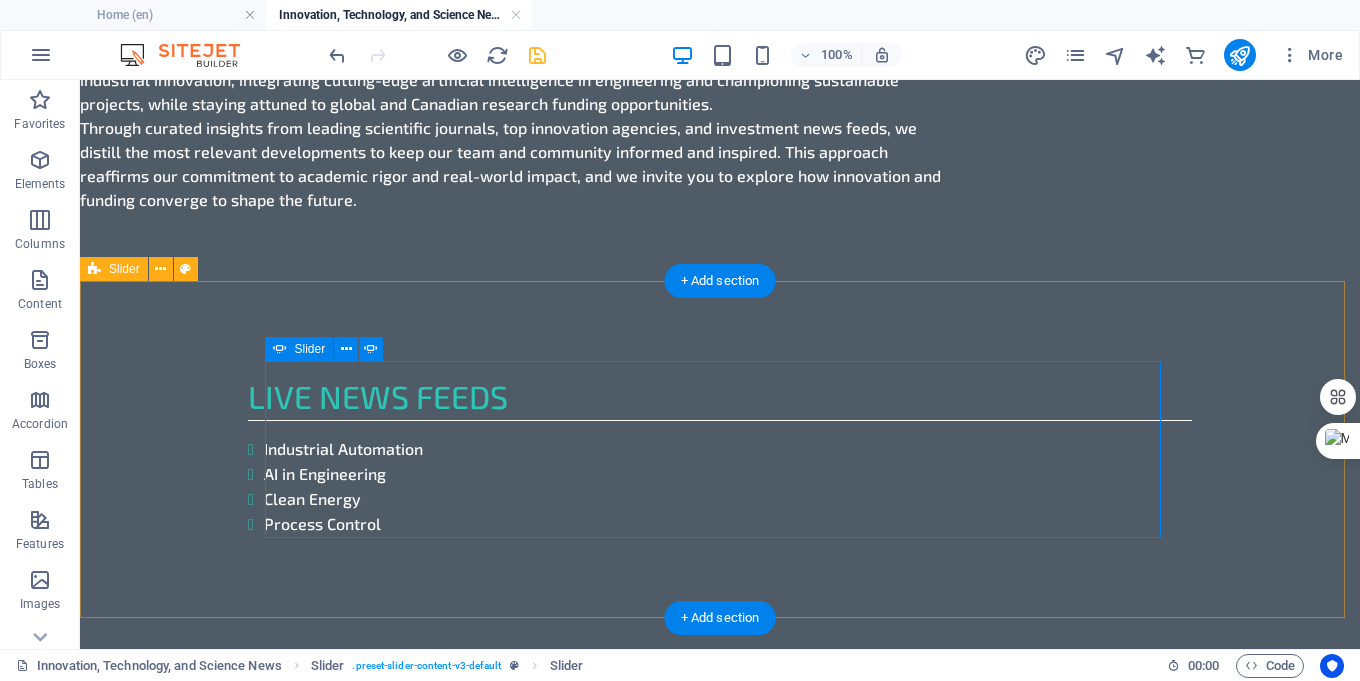 click on "3" at bounding box center [132, -482] 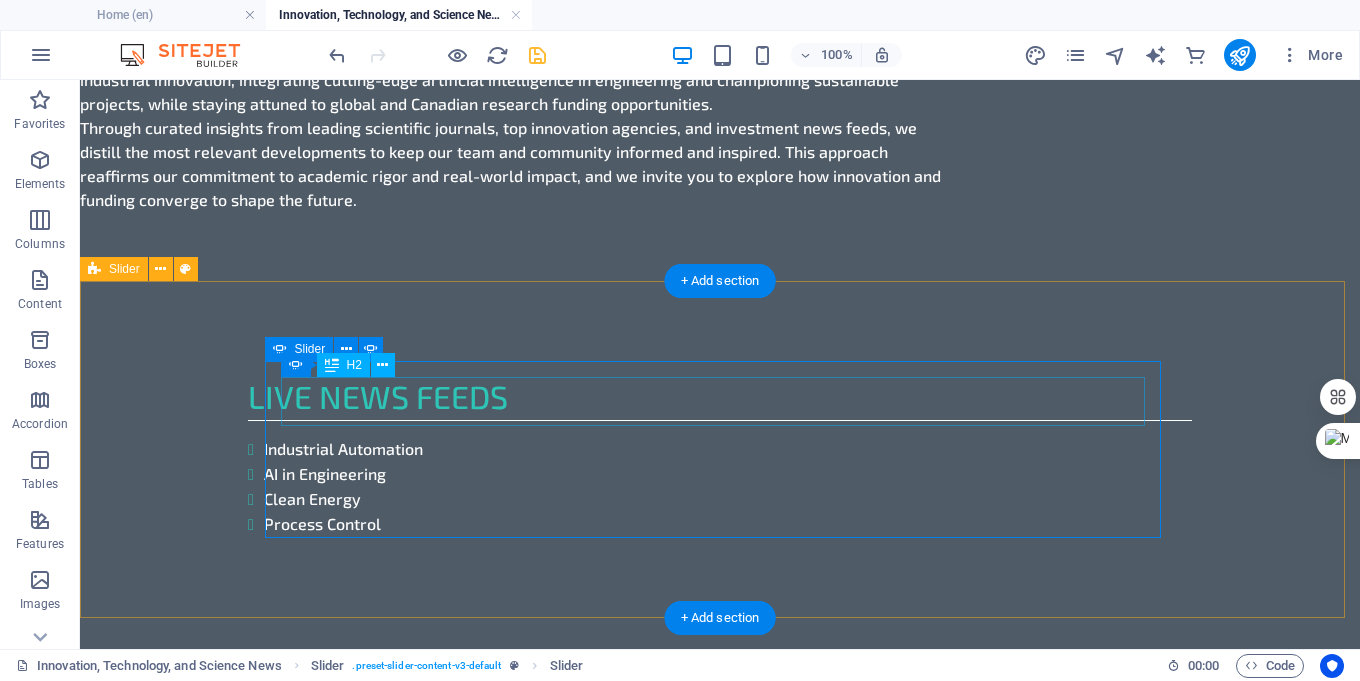 click on "Slide 3" at bounding box center [-1984, 1239] 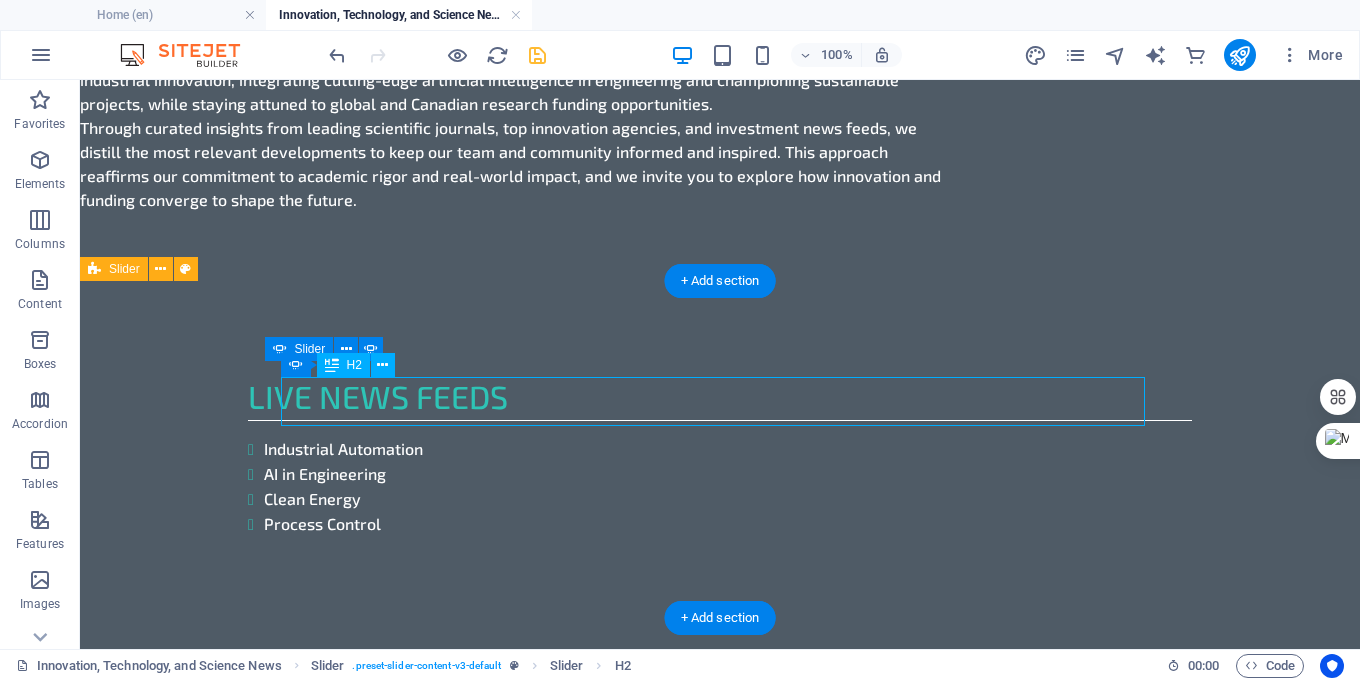 click on "Slide 3" at bounding box center [-1984, 1239] 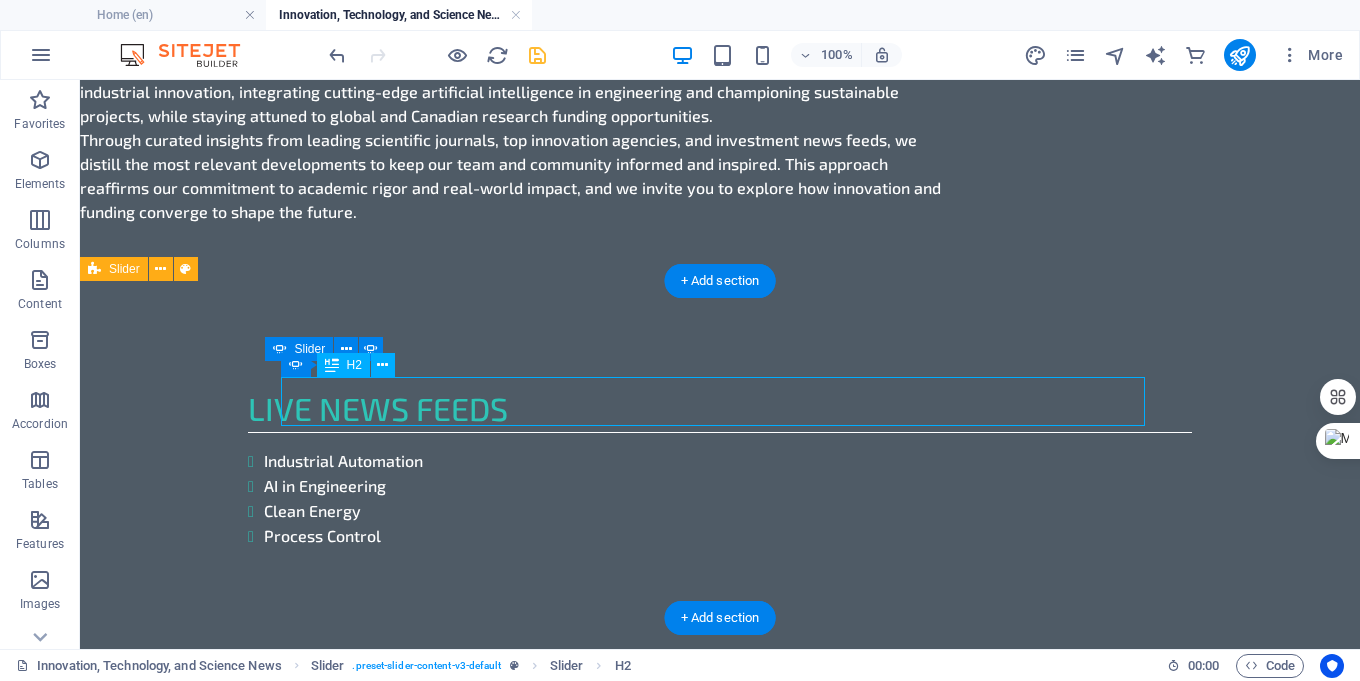 scroll, scrollTop: 1213, scrollLeft: 0, axis: vertical 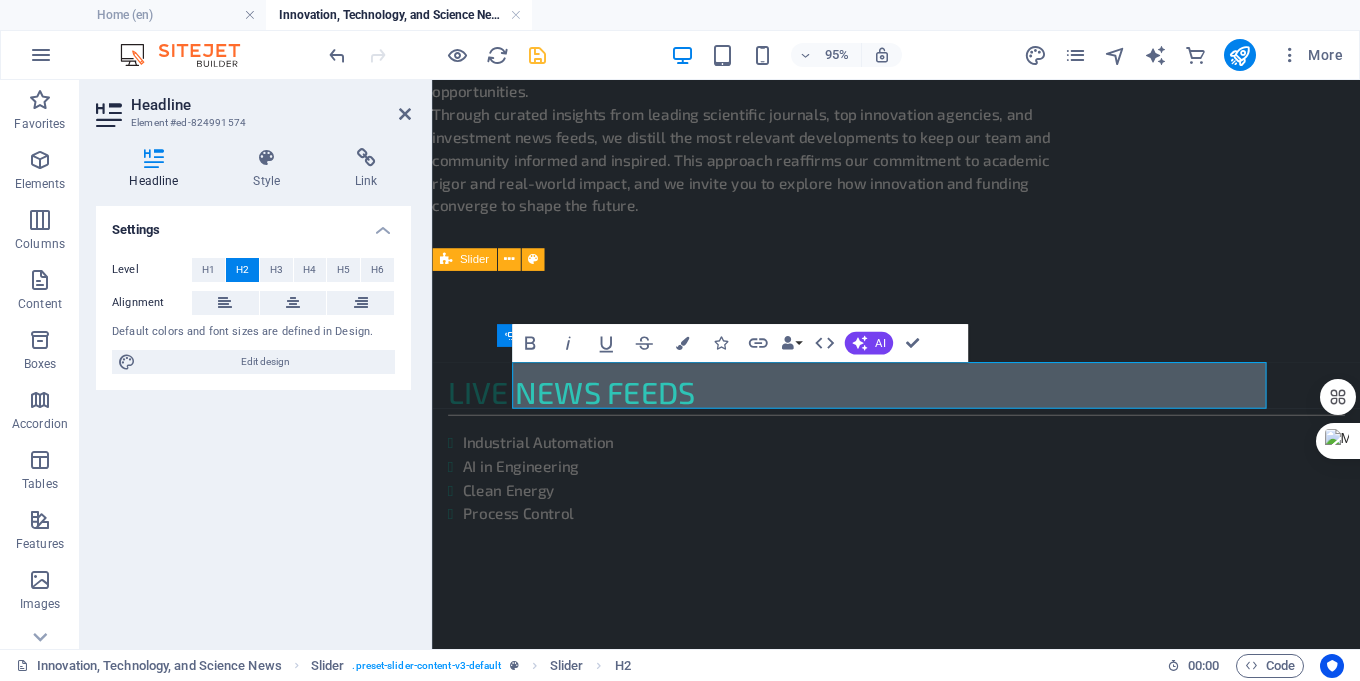 type 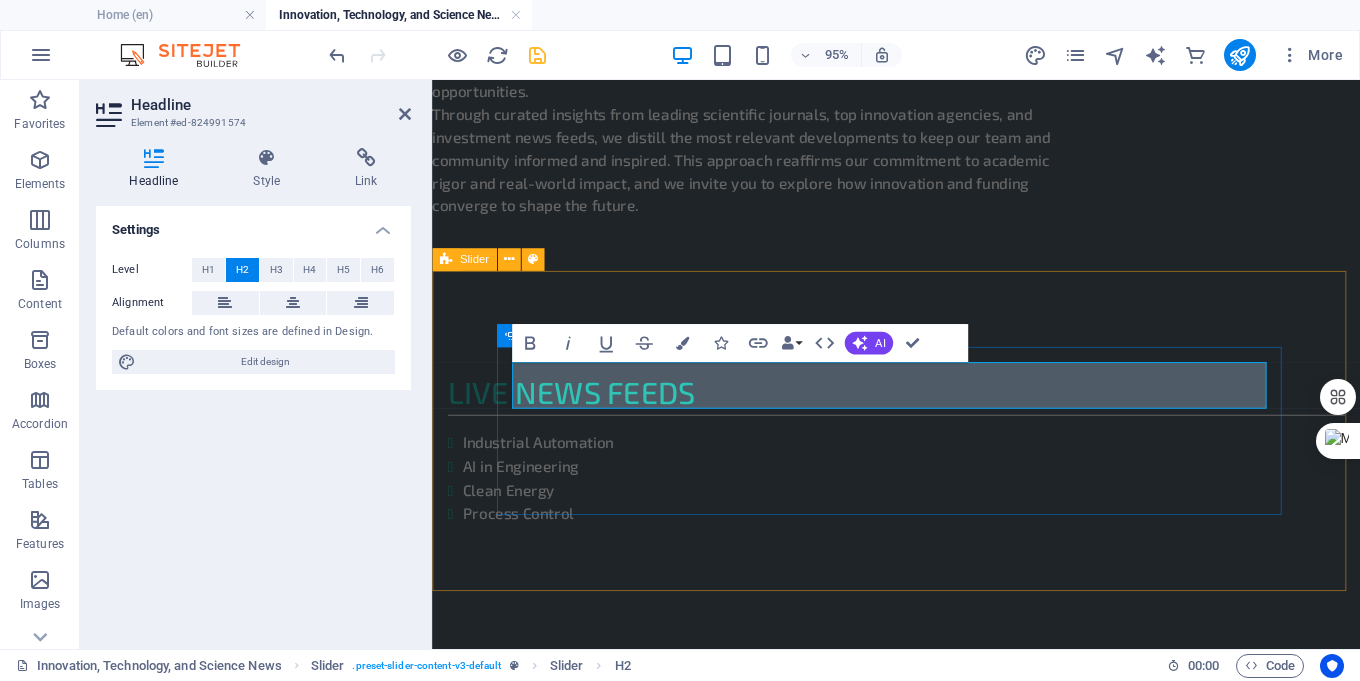 click on "Slide 3 Lorem ipsum dolor sit amet, consectetur adipisicing elit. Id, ipsum, quibusdam, temporibus harum culpa unde voluptatem possimus qui molestiae expedita ad aut necessitatibus vel incidunt placeat velit soluta a consectetur laborum illum nobis distinctio nisi facilis! Officiis, illum, aut, quasi dolorem laudantium fuga porro amet provident voluptatibus dicta mollitia neque! Industrial automation
AI in Engineering Lorem ipsum dolor sit amet, consectetur adipisicing elit. Id, ipsum, quibusdam, temporibus harum culpa unde voluptatem possimus qui molestiae expedita ad aut necessitatibus vel incidunt placeat velit soluta a consectetur laborum illum nobis distinctio nisi facilis! Officiis, illum, aut, quasi dolorem laudantium fuga porro amet provident voluptatibus dicta mollitia neque! Clean energy Industrial automation
1 2 3" at bounding box center (920, 837) 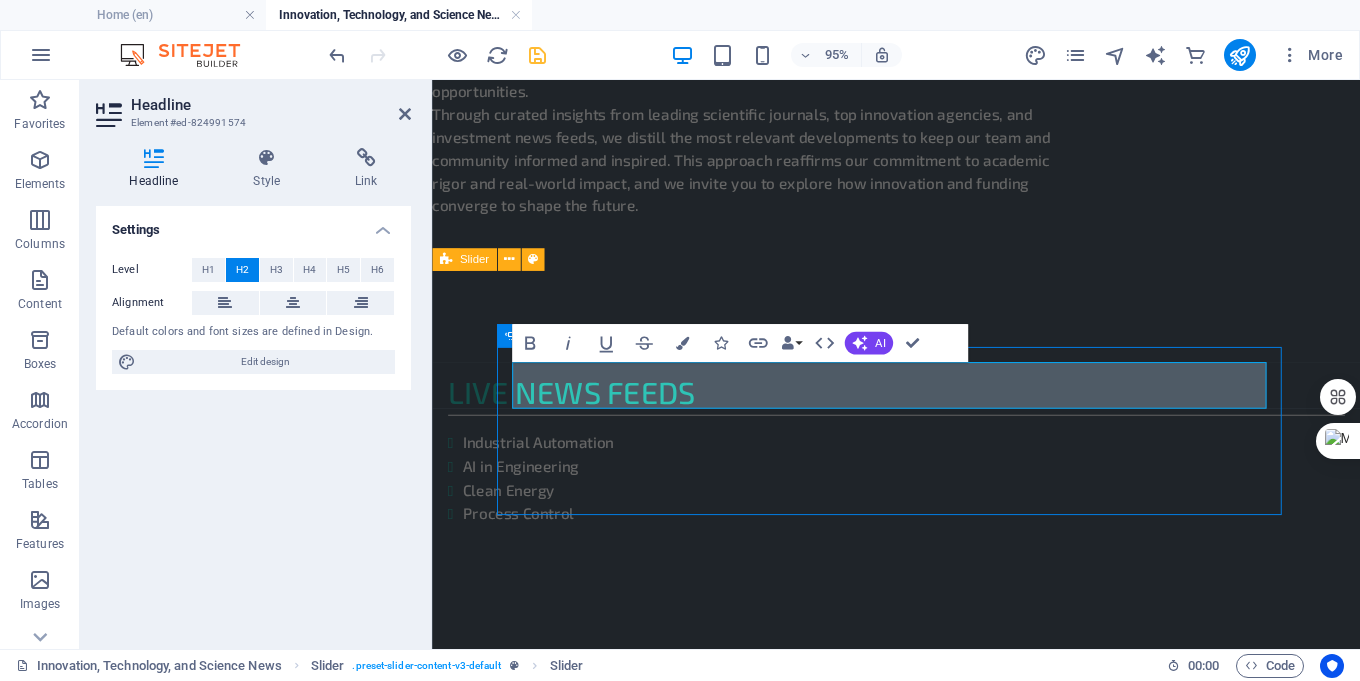 click on "Slide 3 Lorem ipsum dolor sit amet, consectetur adipisicing elit. Id, ipsum, quibusdam, temporibus harum culpa unde voluptatem possimus qui molestiae expedita ad aut necessitatibus vel incidunt placeat velit soluta a consectetur laborum illum nobis distinctio nisi facilis! Officiis, illum, aut, quasi dolorem laudantium fuga porro amet provident voluptatibus dicta mollitia neque! Industrial automation
AI in Engineering Lorem ipsum dolor sit amet, consectetur adipisicing elit. Id, ipsum, quibusdam, temporibus harum culpa unde voluptatem possimus qui molestiae expedita ad aut necessitatibus vel incidunt placeat velit soluta a consectetur laborum illum nobis distinctio nisi facilis! Officiis, illum, aut, quasi dolorem laudantium fuga porro amet provident voluptatibus dicta mollitia neque! Clean energy Industrial automation
1 2 3" at bounding box center (920, 837) 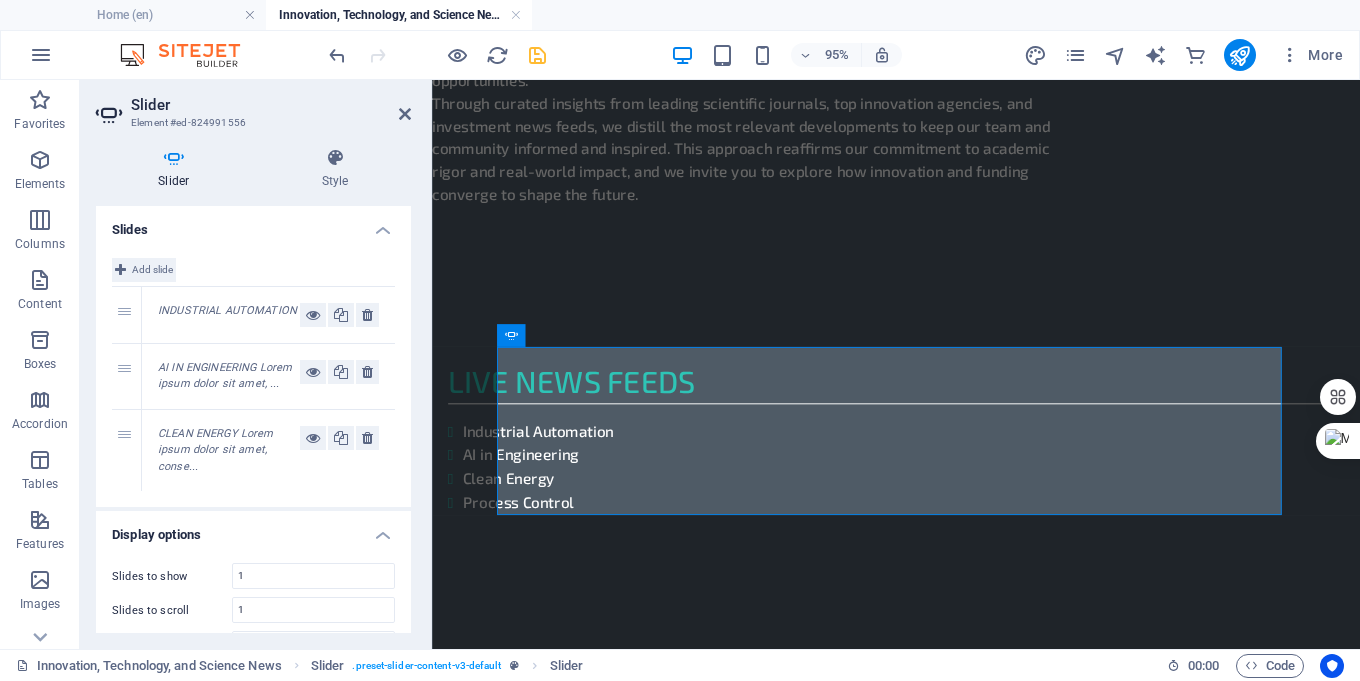 click at bounding box center (120, 270) 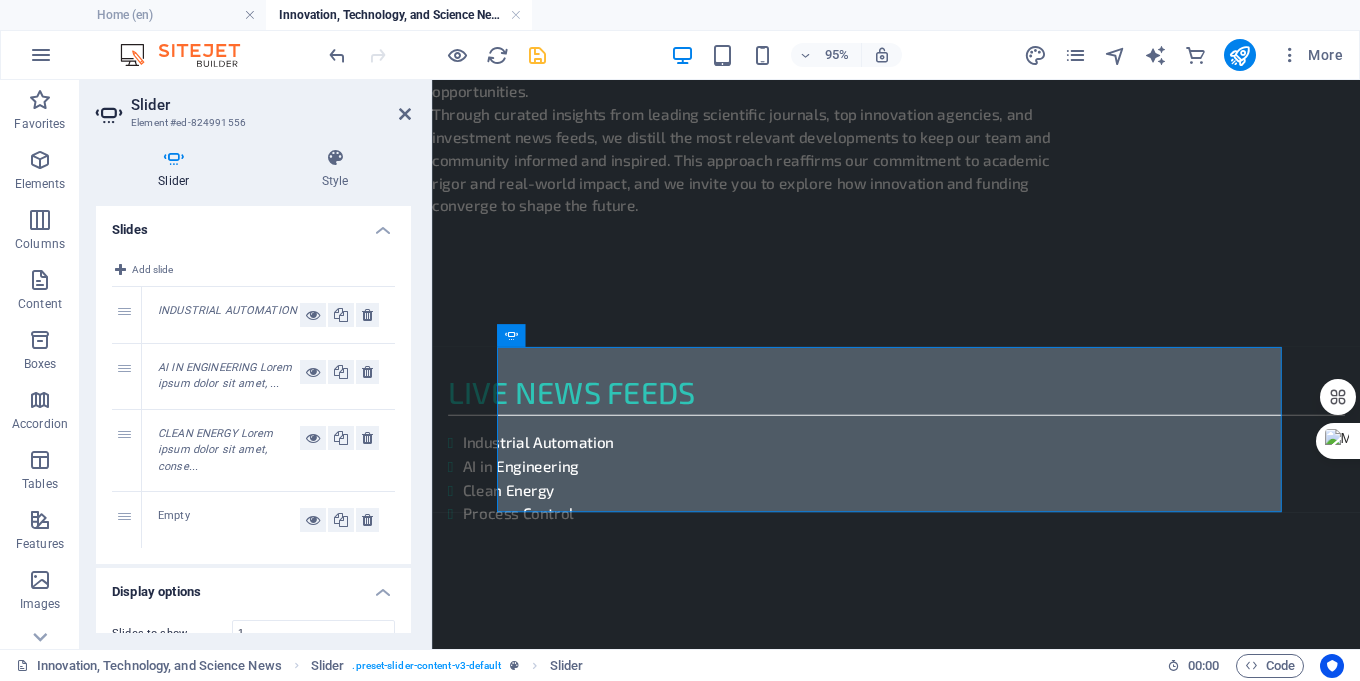 click on "Empty" at bounding box center [229, 520] 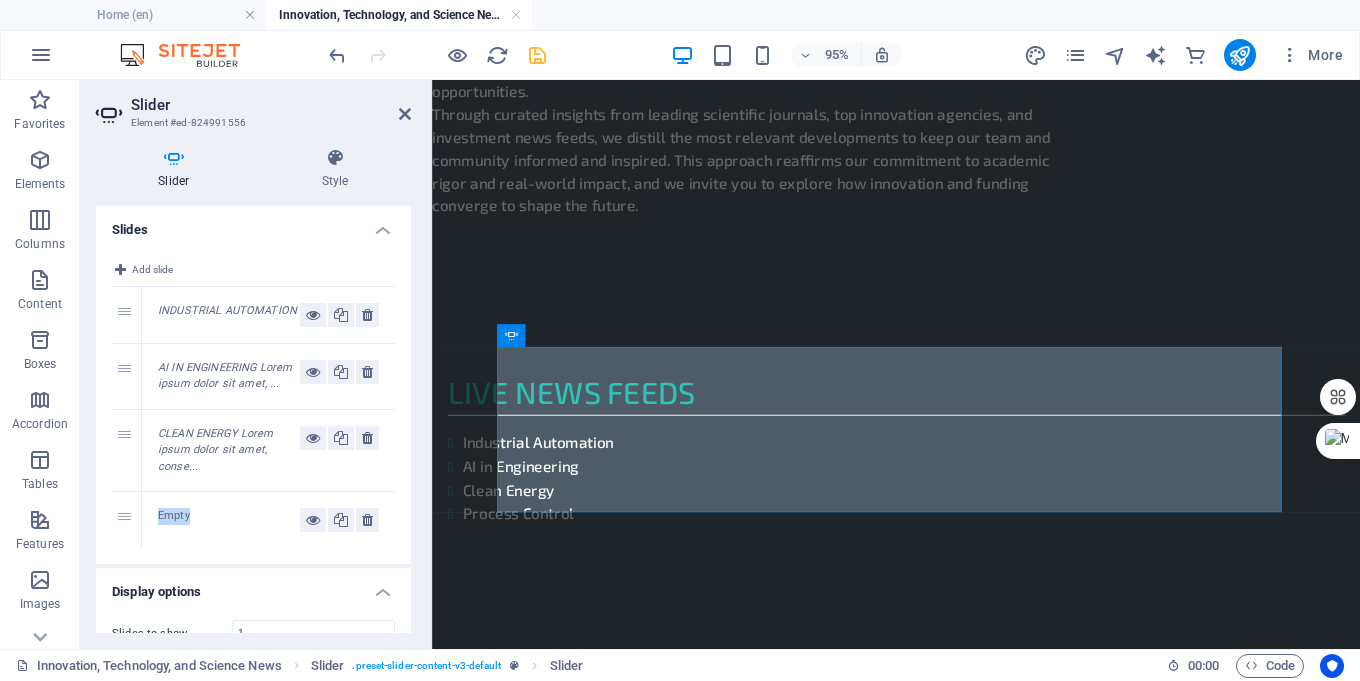 click on "Empty" at bounding box center [229, 520] 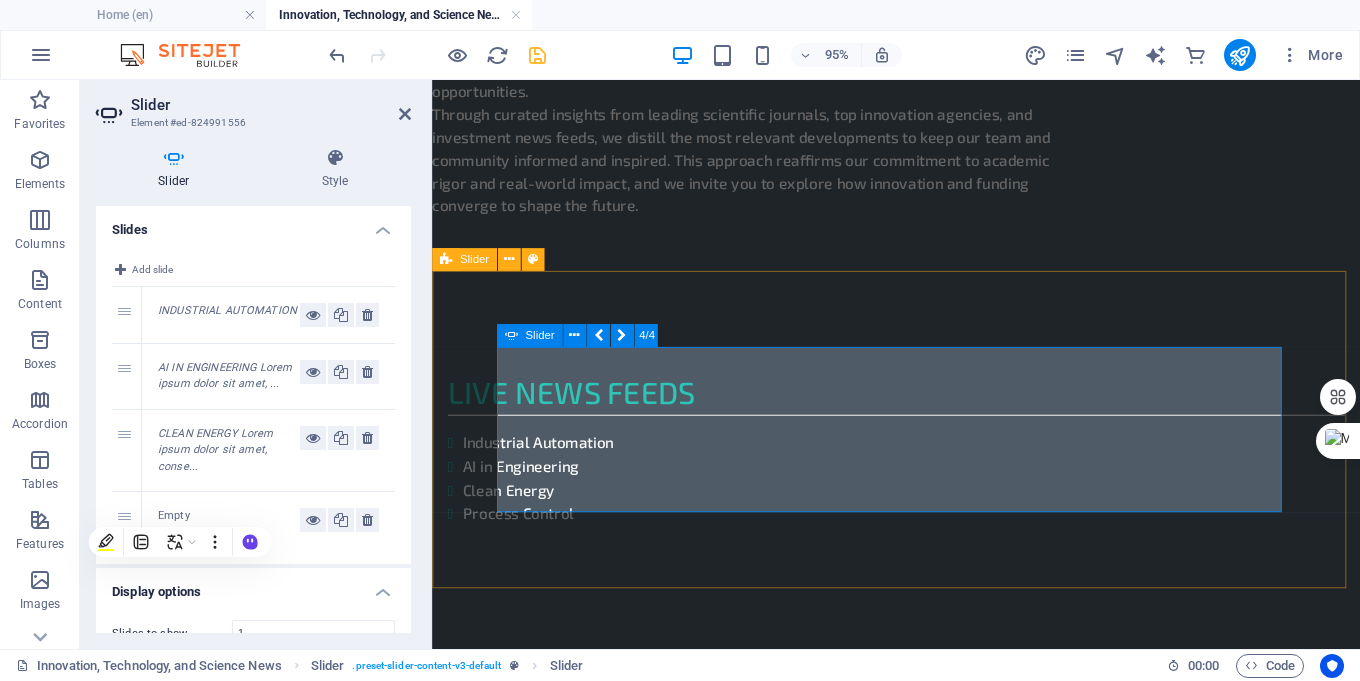 click on "3" at bounding box center (484, -548) 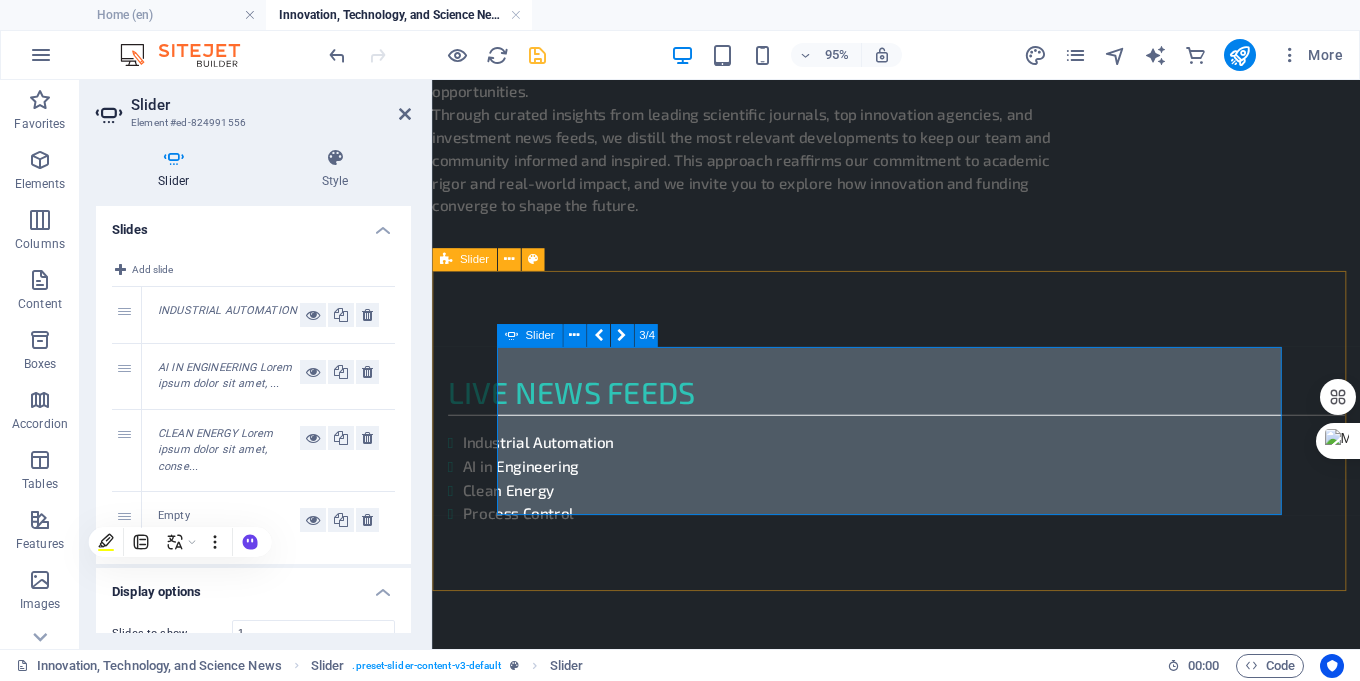 click on "4" at bounding box center [484, -524] 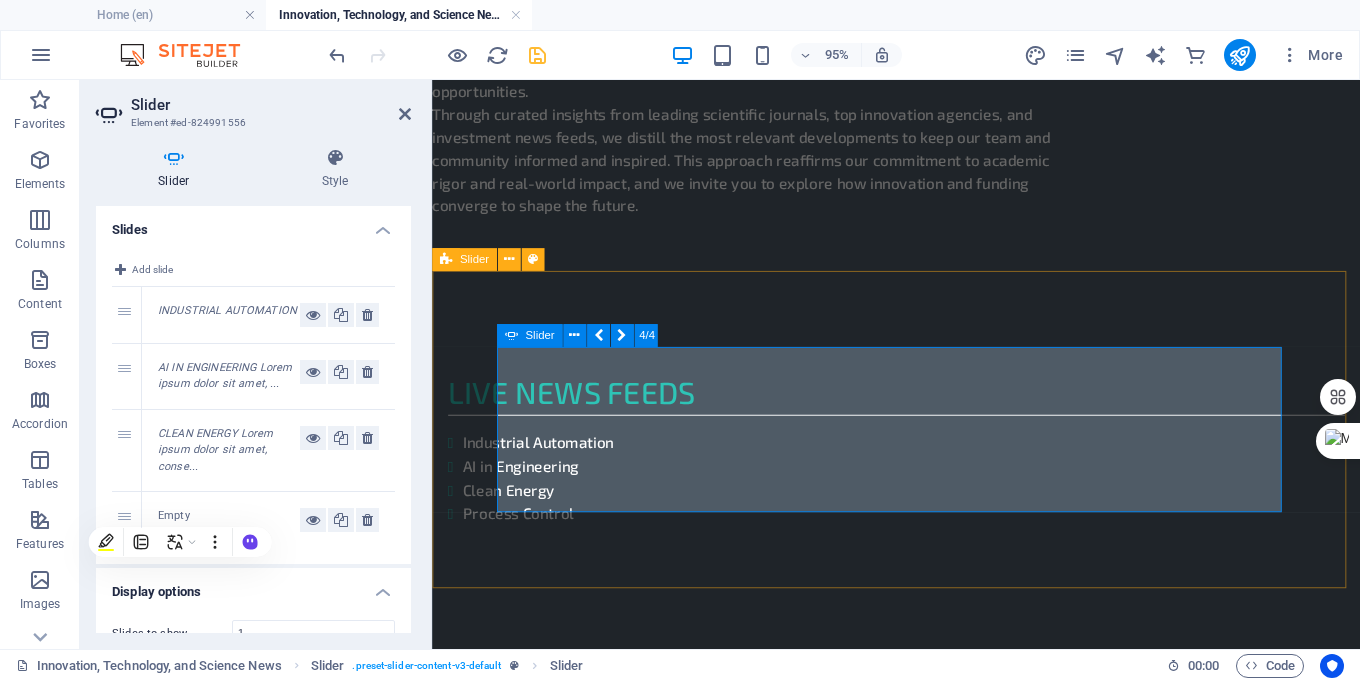 click on "Add elements" at bounding box center (-2466, 1502) 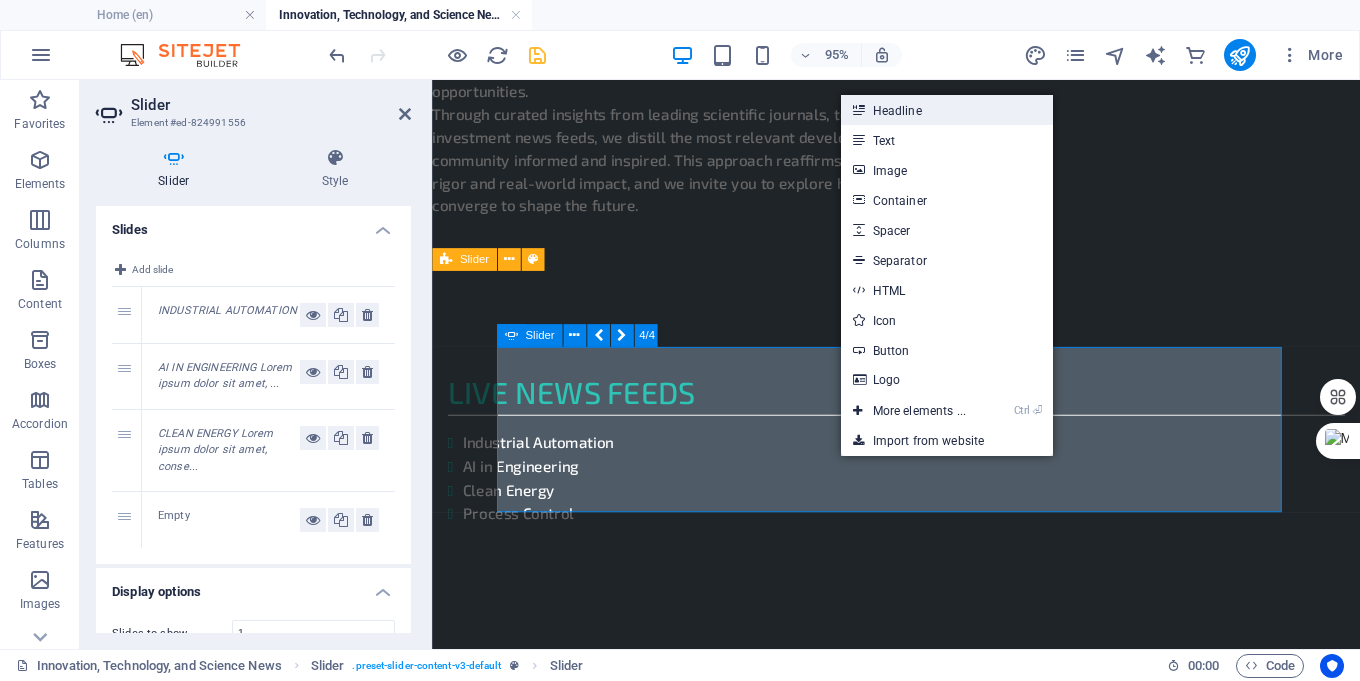 drag, startPoint x: 897, startPoint y: 108, endPoint x: 489, endPoint y: 29, distance: 415.5779 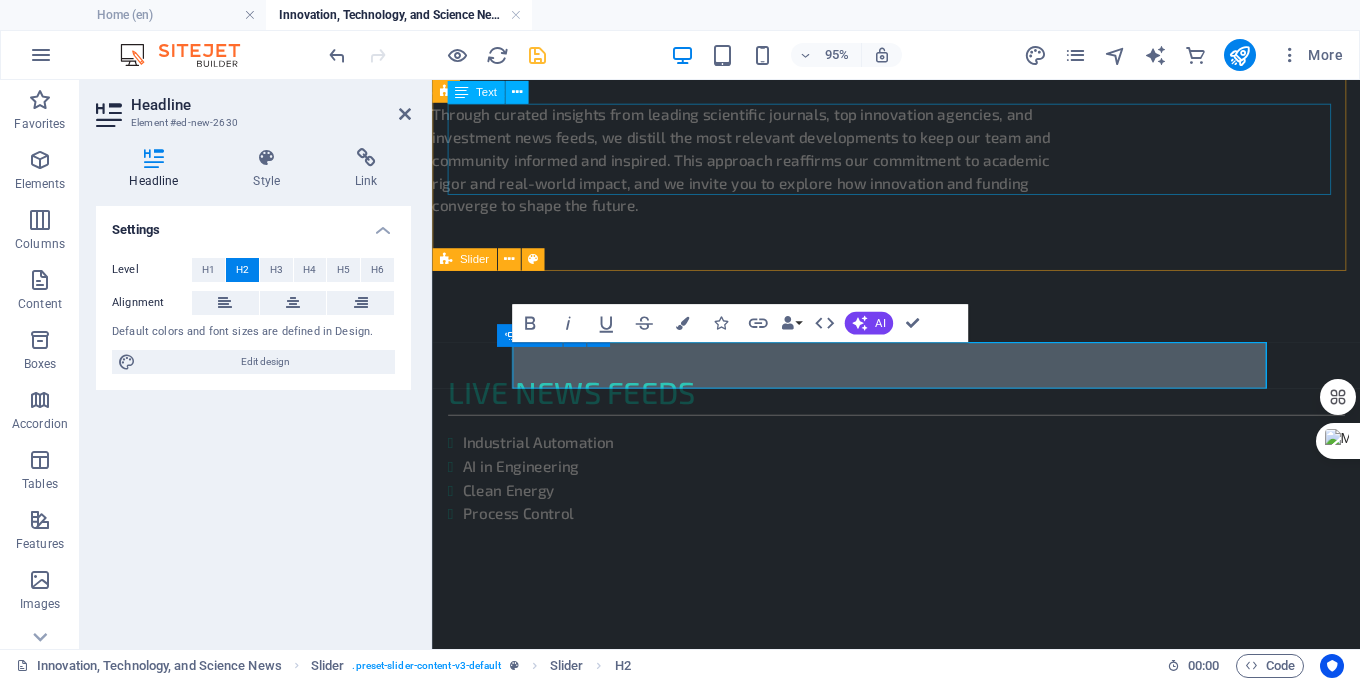scroll, scrollTop: 21, scrollLeft: 0, axis: vertical 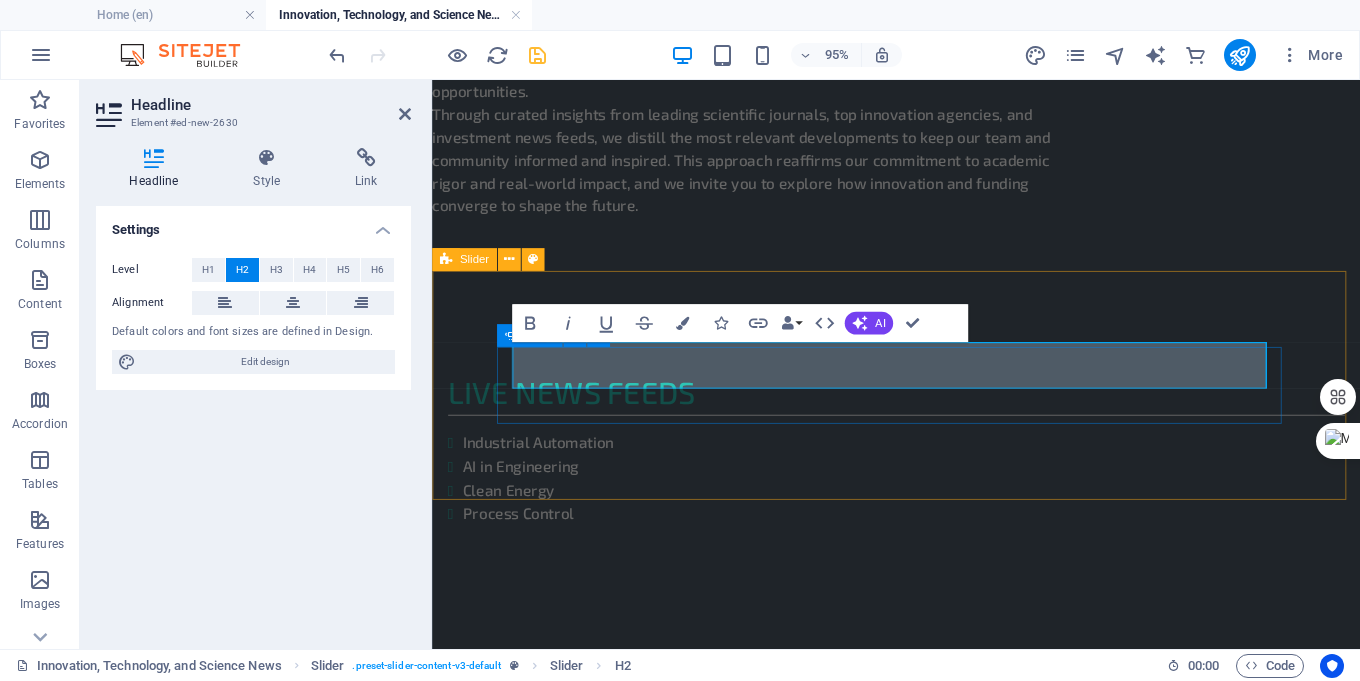 type 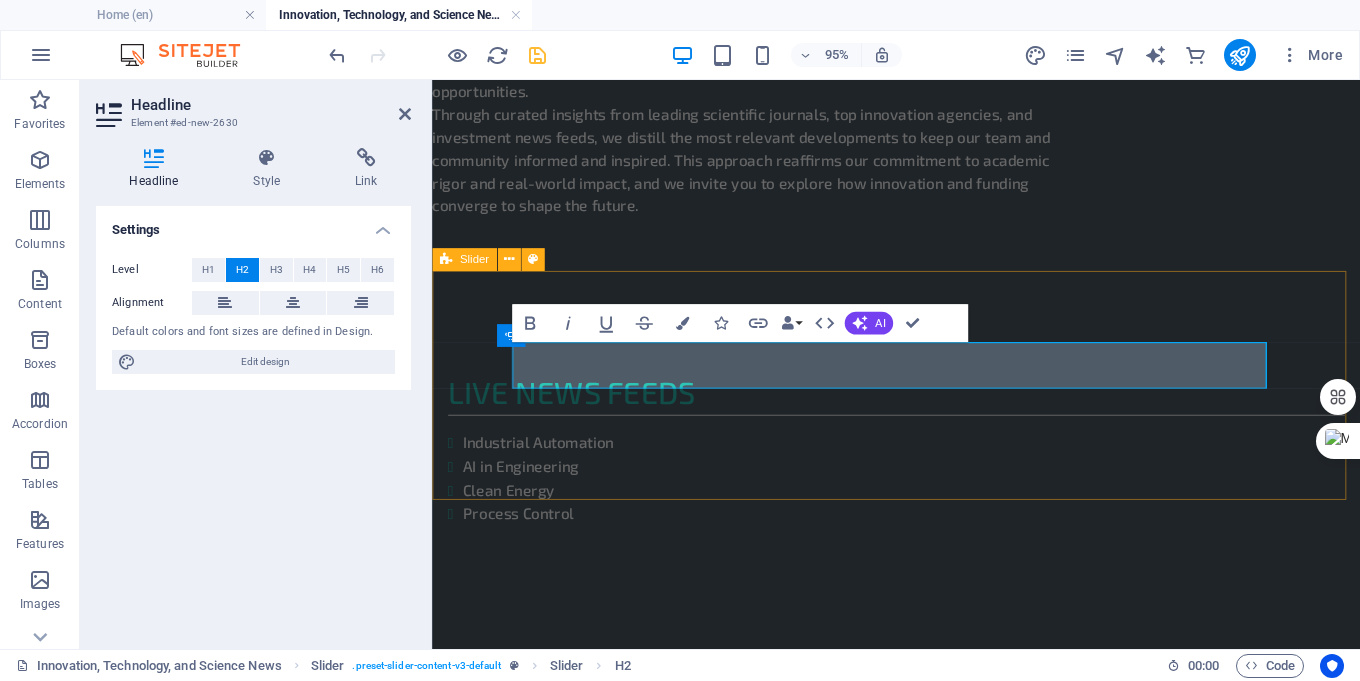 click on "New headline Industrial automation
AI in Engineering Lorem ipsum dolor sit amet, consectetur adipisicing elit. Id, ipsum, quibusdam, temporibus harum culpa unde voluptatem possimus qui molestiae expedita ad aut necessitatibus vel incidunt placeat velit soluta a consectetur laborum illum nobis distinctio nisi facilis! Officiis, illum, aut, quasi dolorem laudantium fuga porro amet provident voluptatibus dicta mollitia neque! Clean energy Lorem ipsum dolor sit amet, consectetur adipisicing elit. Id, ipsum, quibusdam, temporibus harum culpa unde voluptatem possimus qui molestiae expedita ad aut necessitatibus vel incidunt placeat velit soluta a consectetur laborum illum nobis distinctio nisi facilis! Officiis, illum, aut, quasi dolorem laudantium fuga porro amet provident voluptatibus dicta mollitia neque! process control Industrial automation
1 2 3 4" at bounding box center [920, 789] 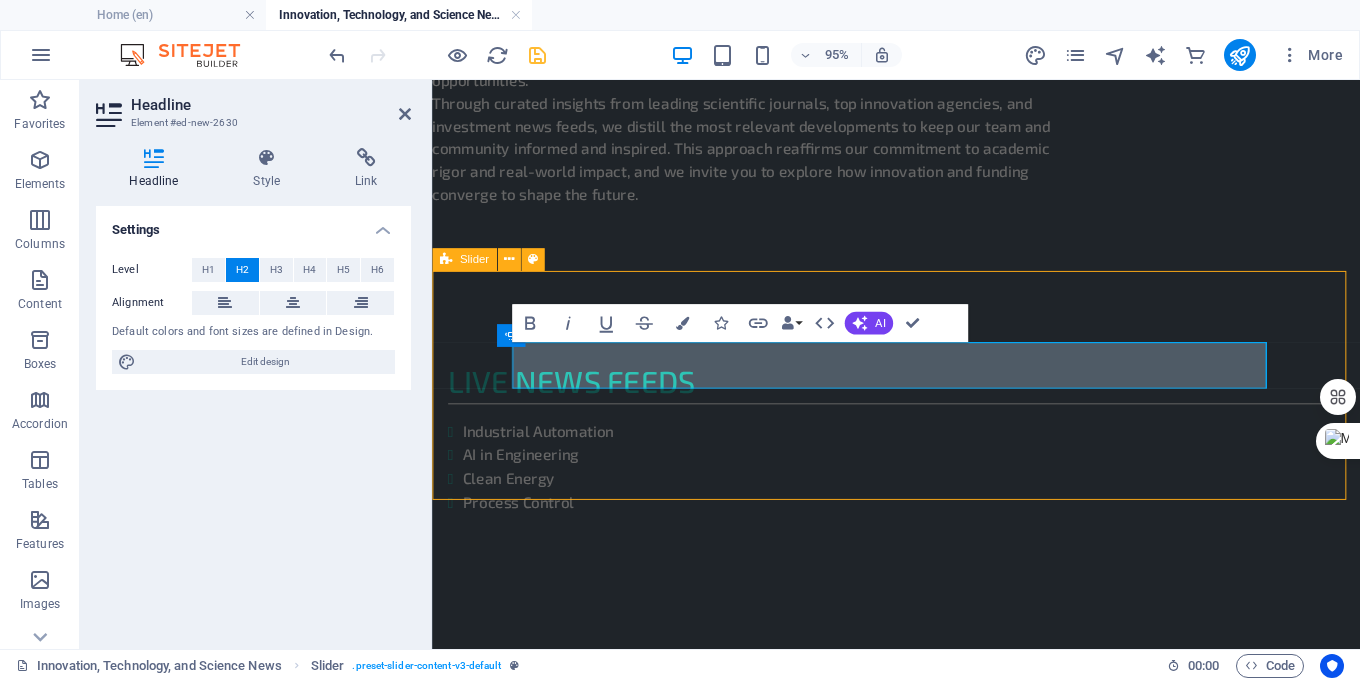 scroll, scrollTop: 1141, scrollLeft: 0, axis: vertical 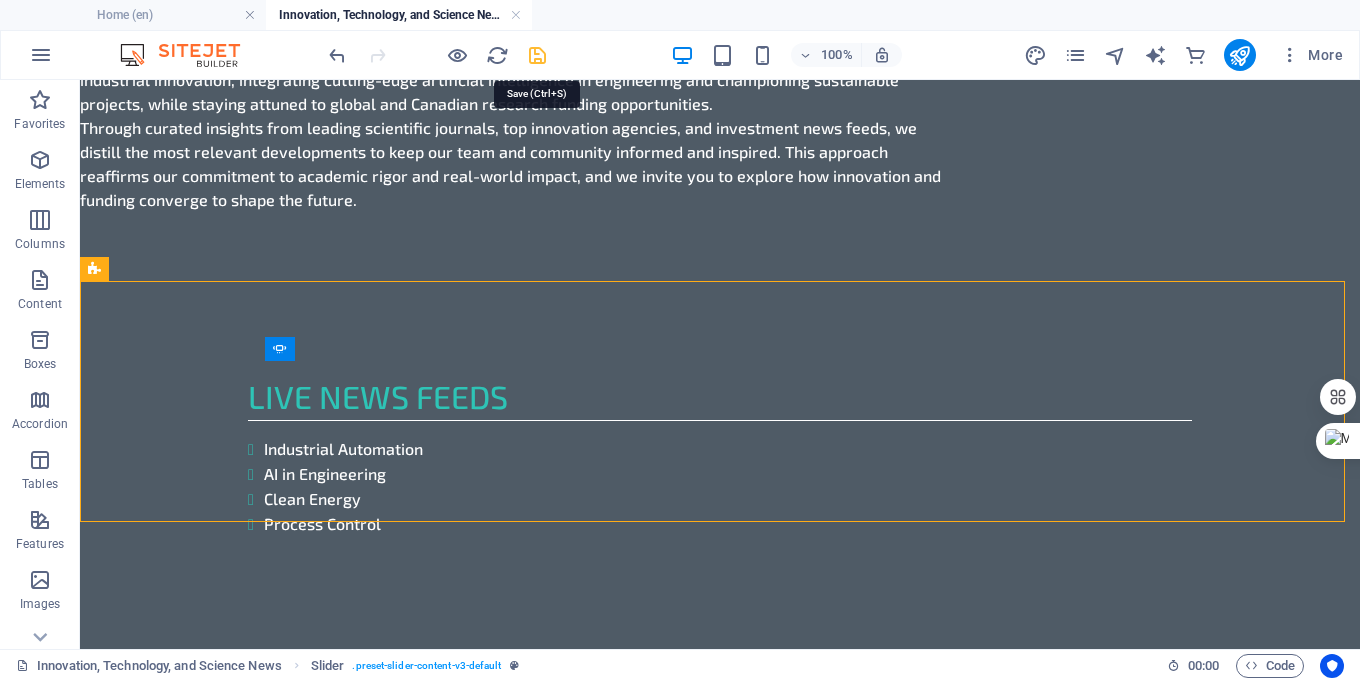 click at bounding box center (537, 55) 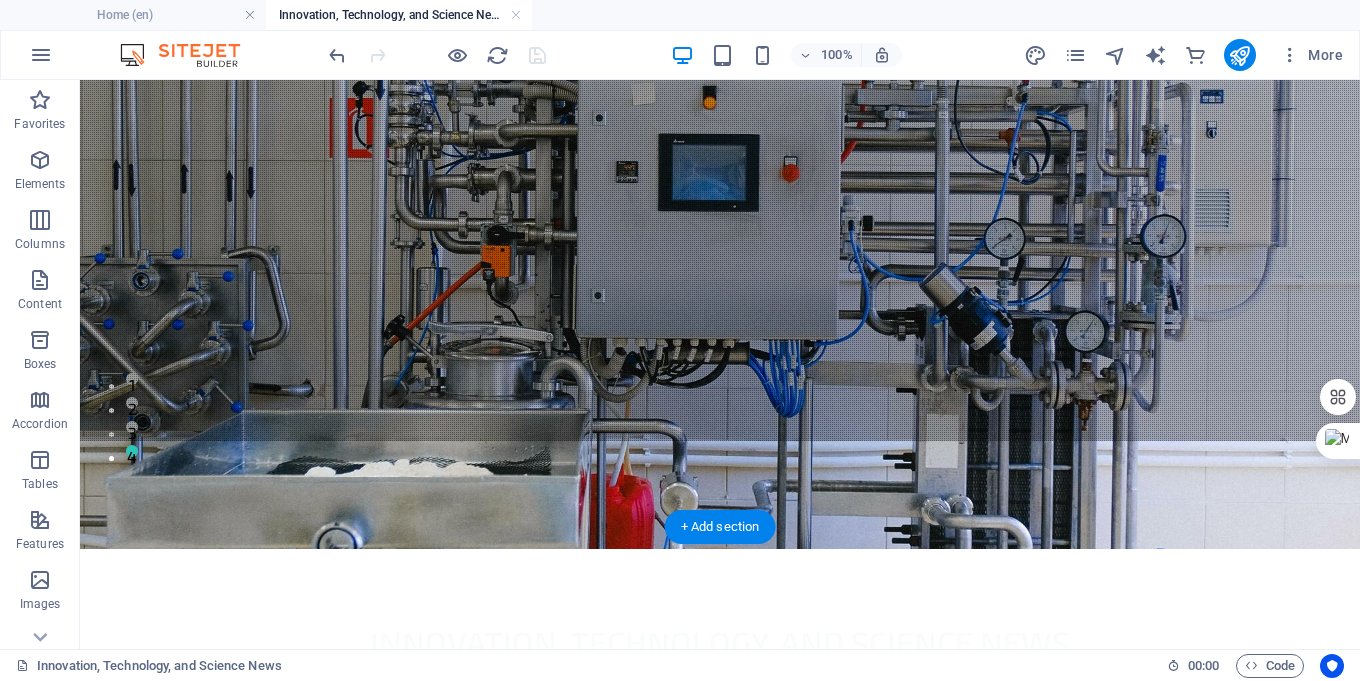 scroll, scrollTop: 141, scrollLeft: 0, axis: vertical 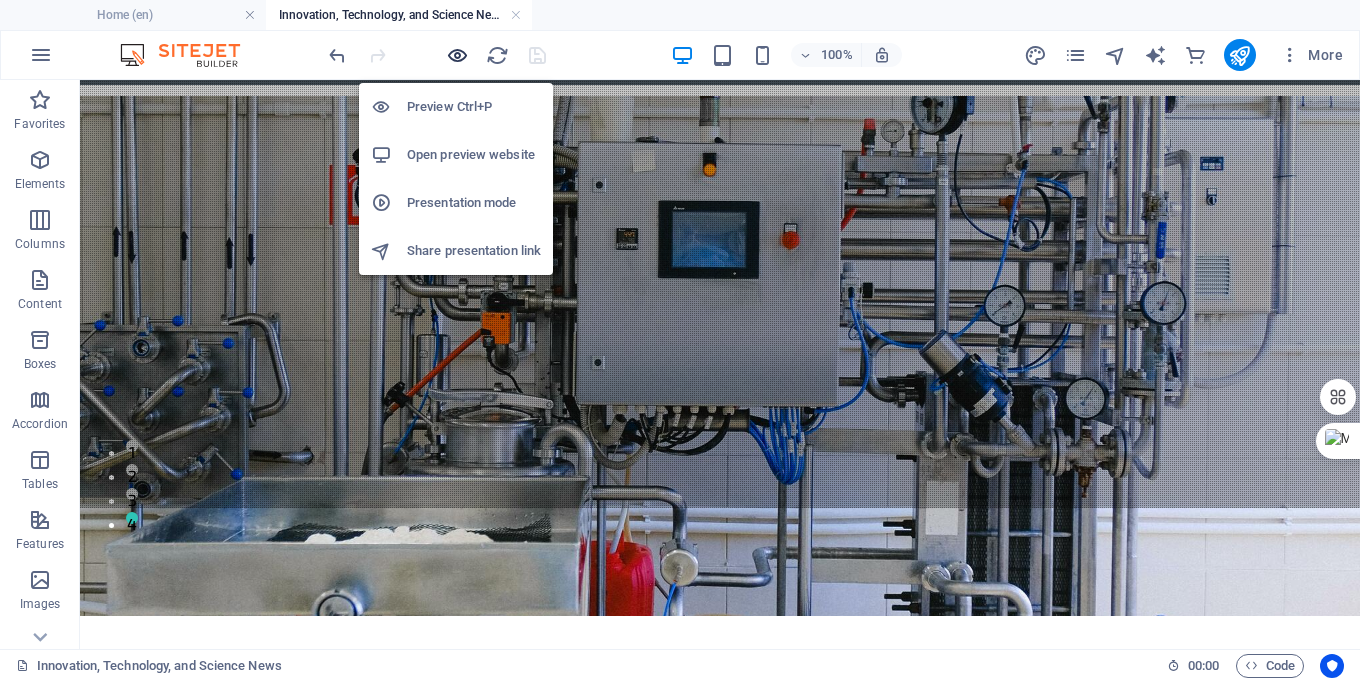 click at bounding box center [457, 55] 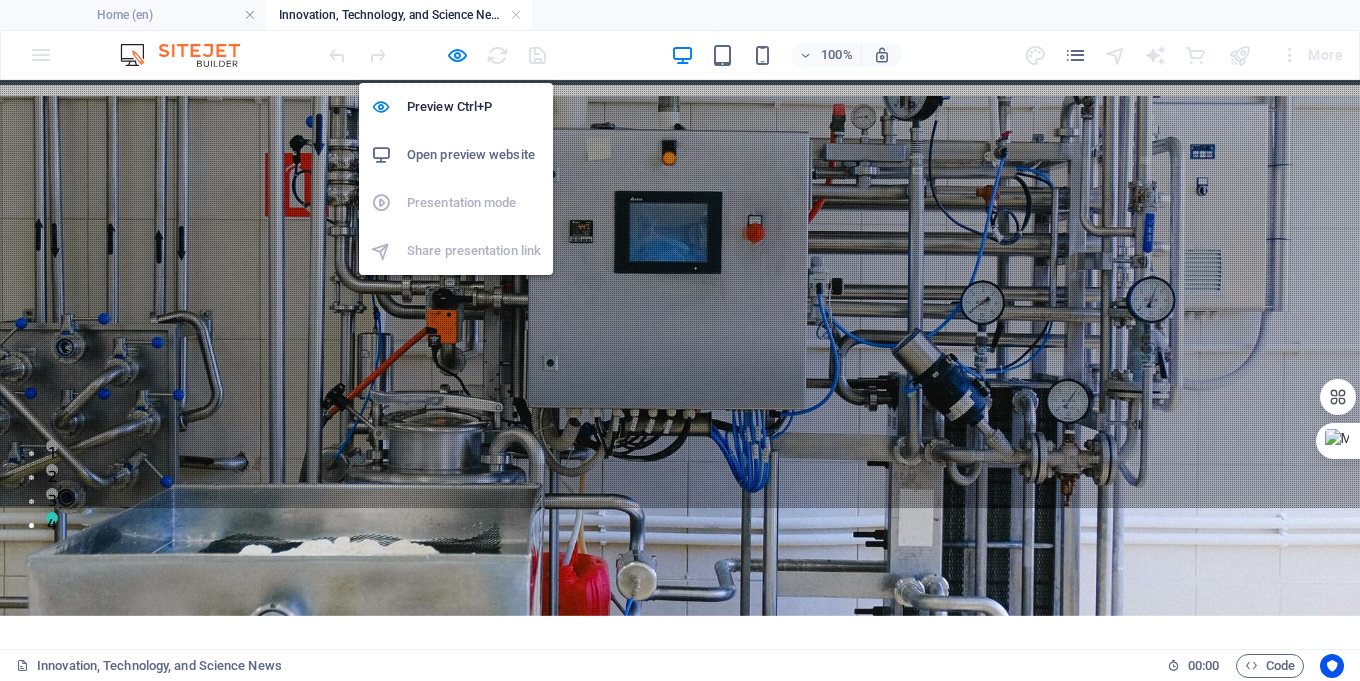 click on "Open preview website" at bounding box center [474, 155] 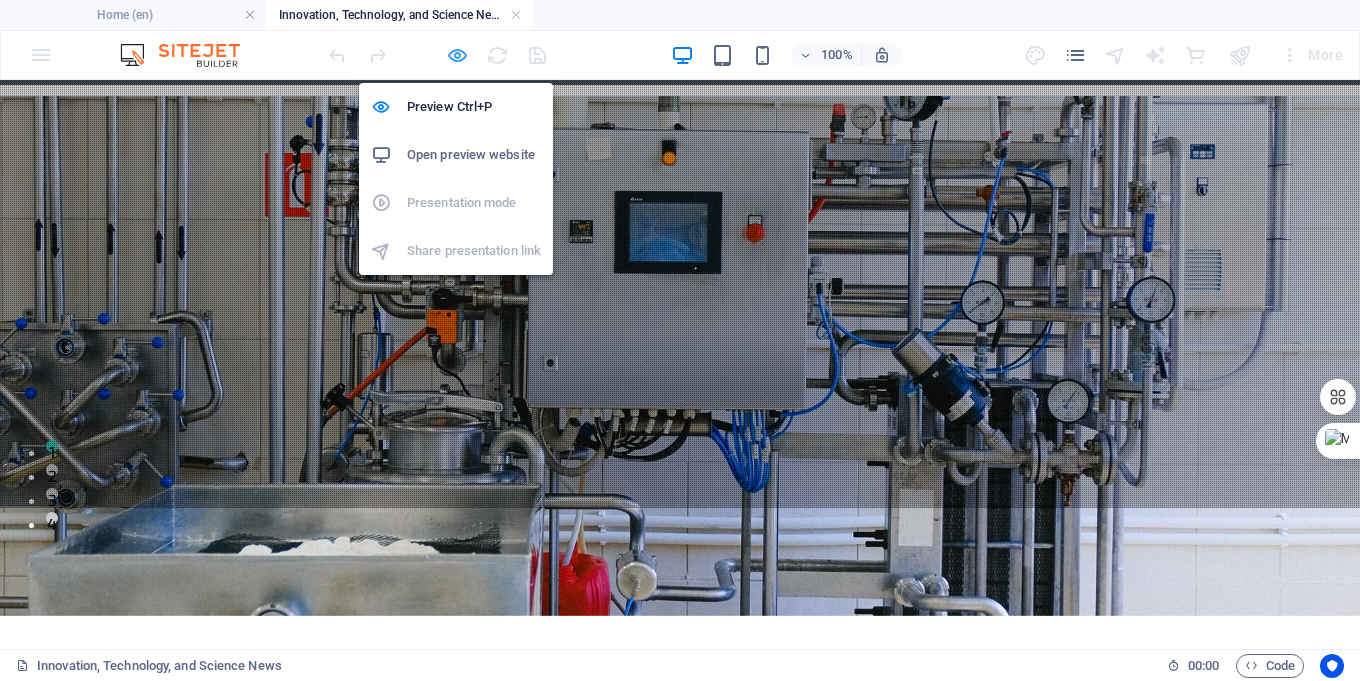 click at bounding box center (457, 55) 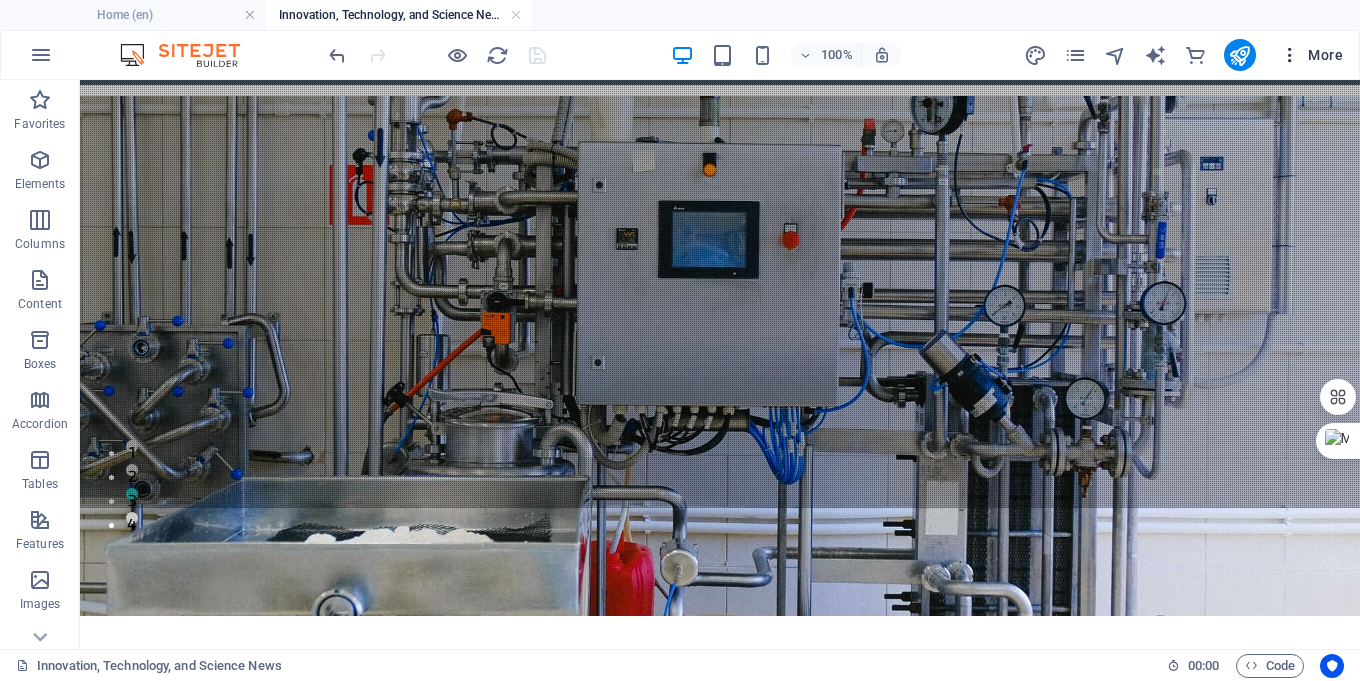 click at bounding box center (1290, 55) 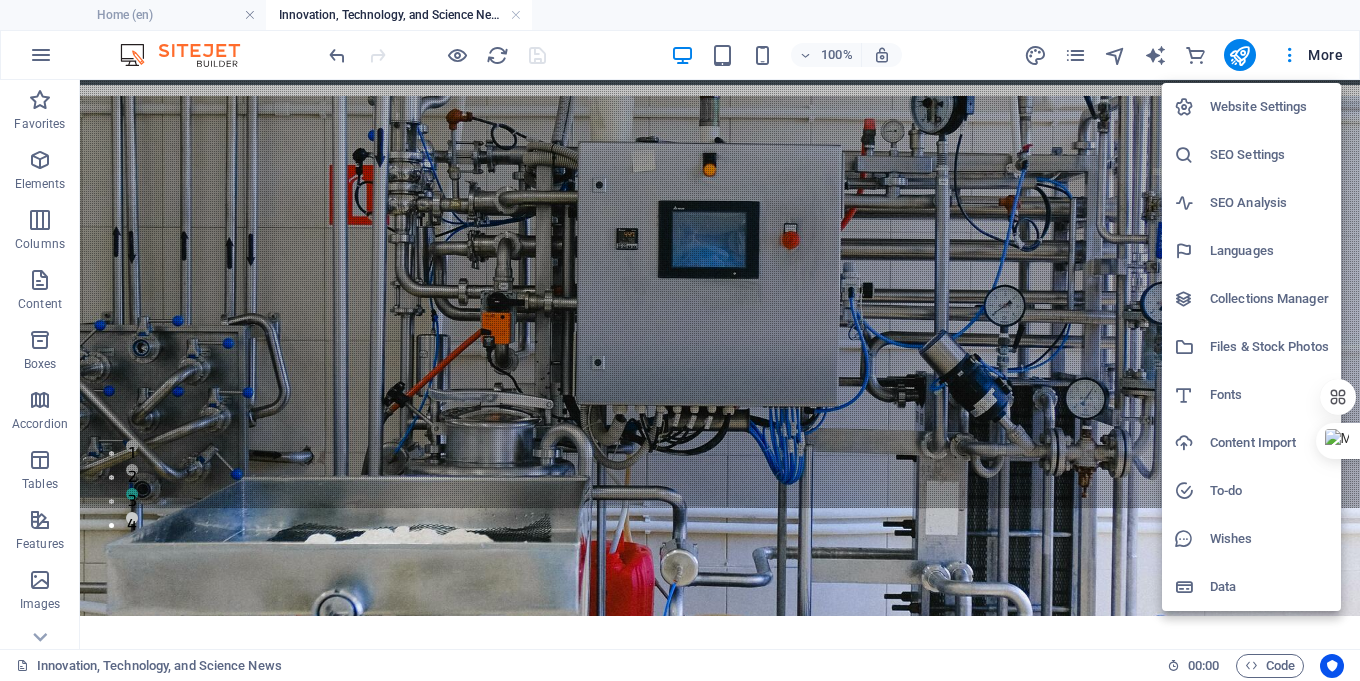 click at bounding box center [680, 340] 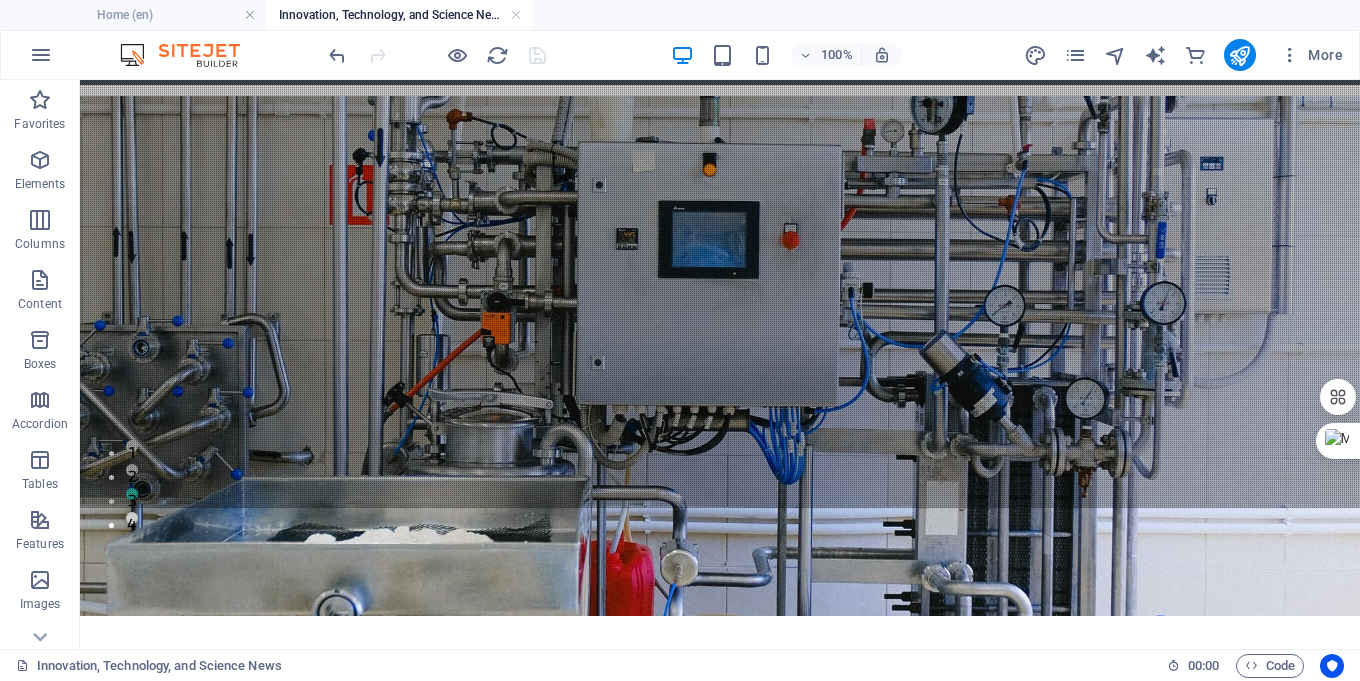click on "More" at bounding box center (1311, 55) 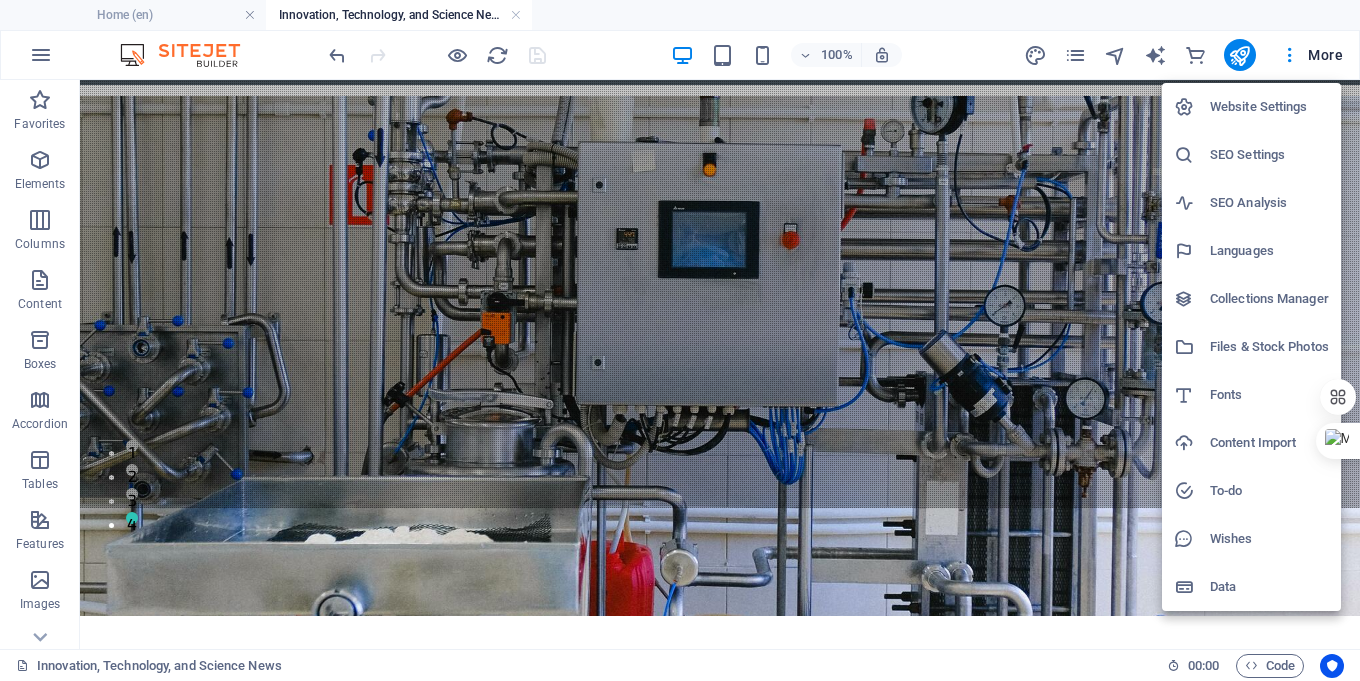 click at bounding box center (680, 340) 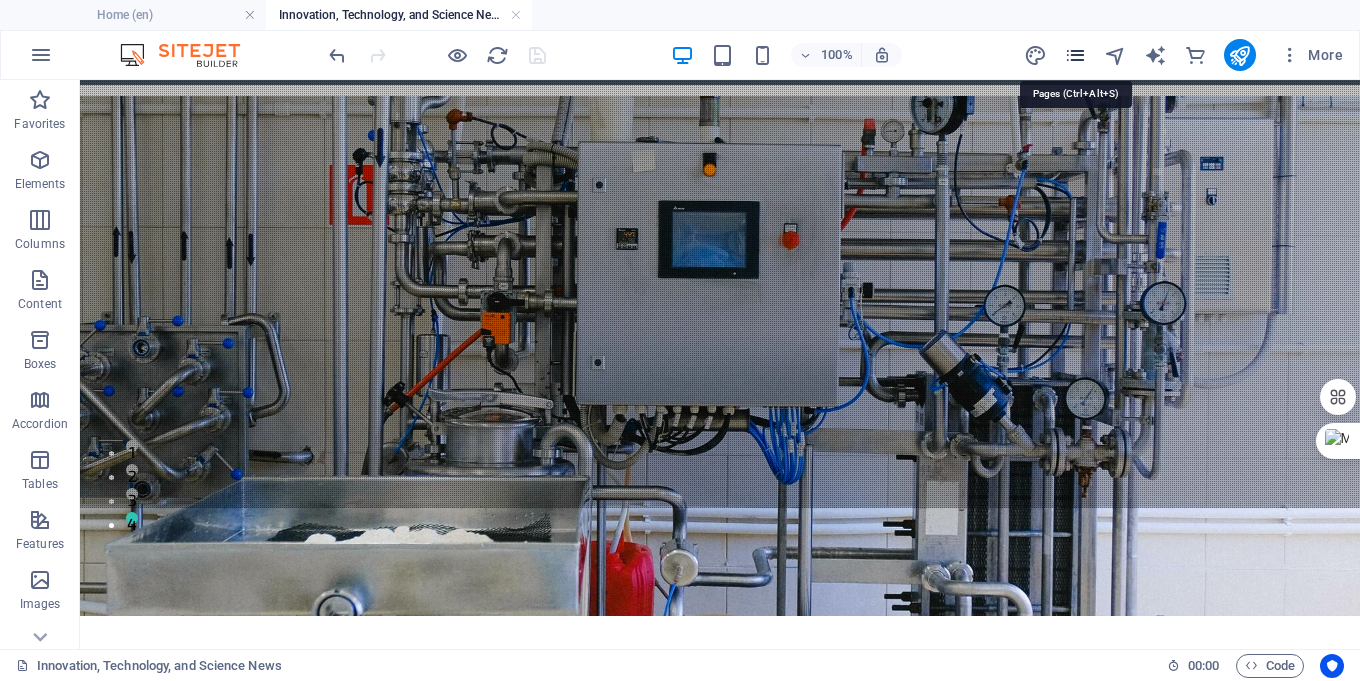 click at bounding box center (1075, 55) 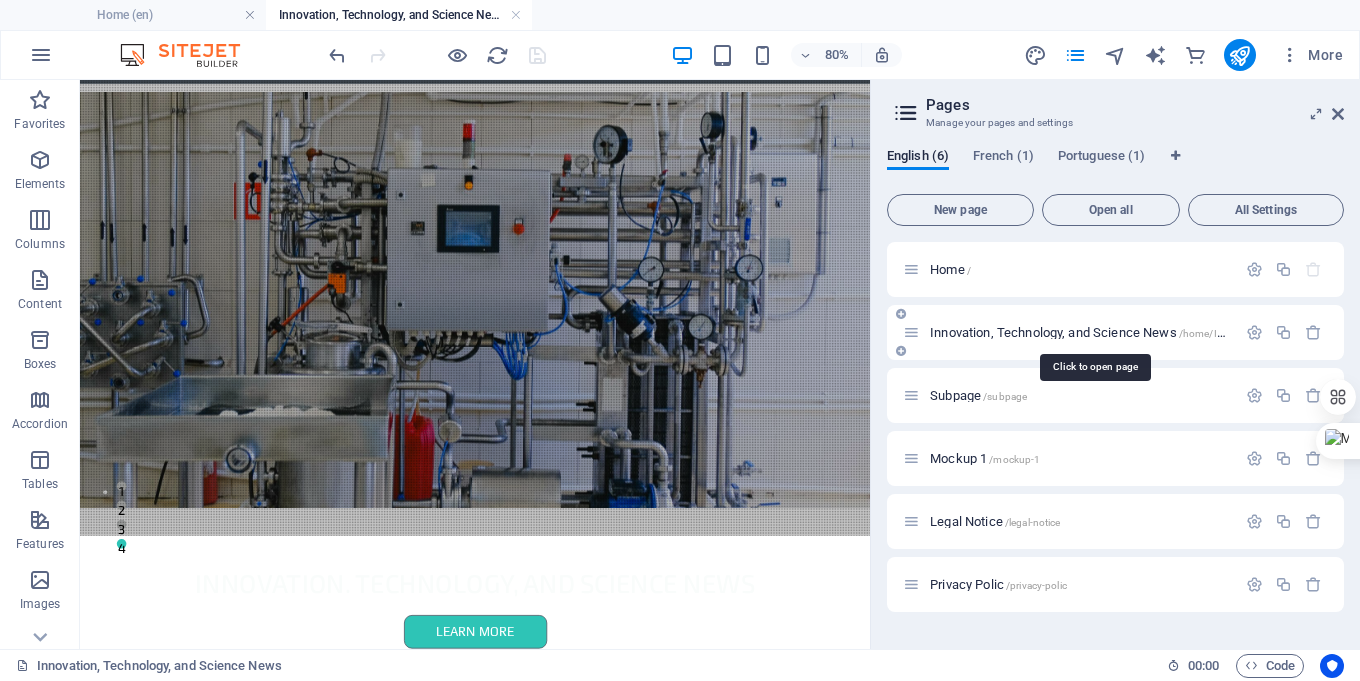 click on "Innovation, Technology, and Science News /home/Innovation" at bounding box center (1096, 332) 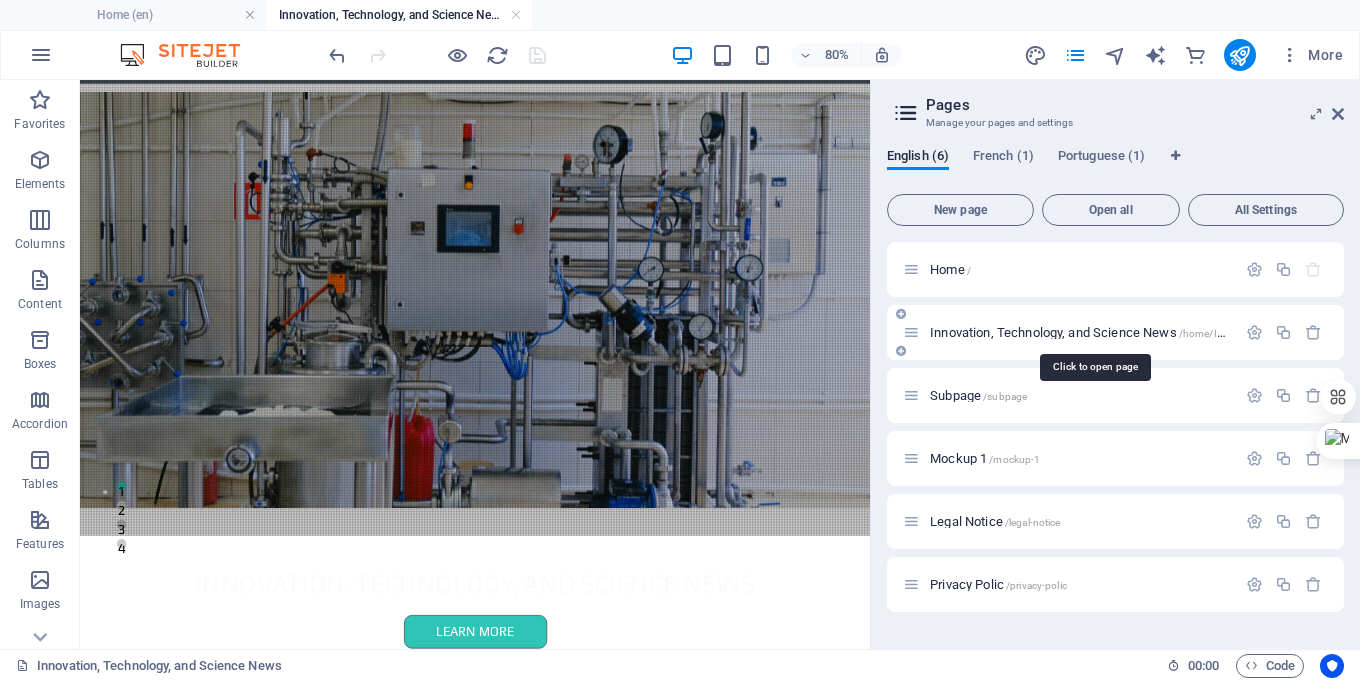 click on "Innovation, Technology, and Science News /home/Innovation" at bounding box center [1096, 332] 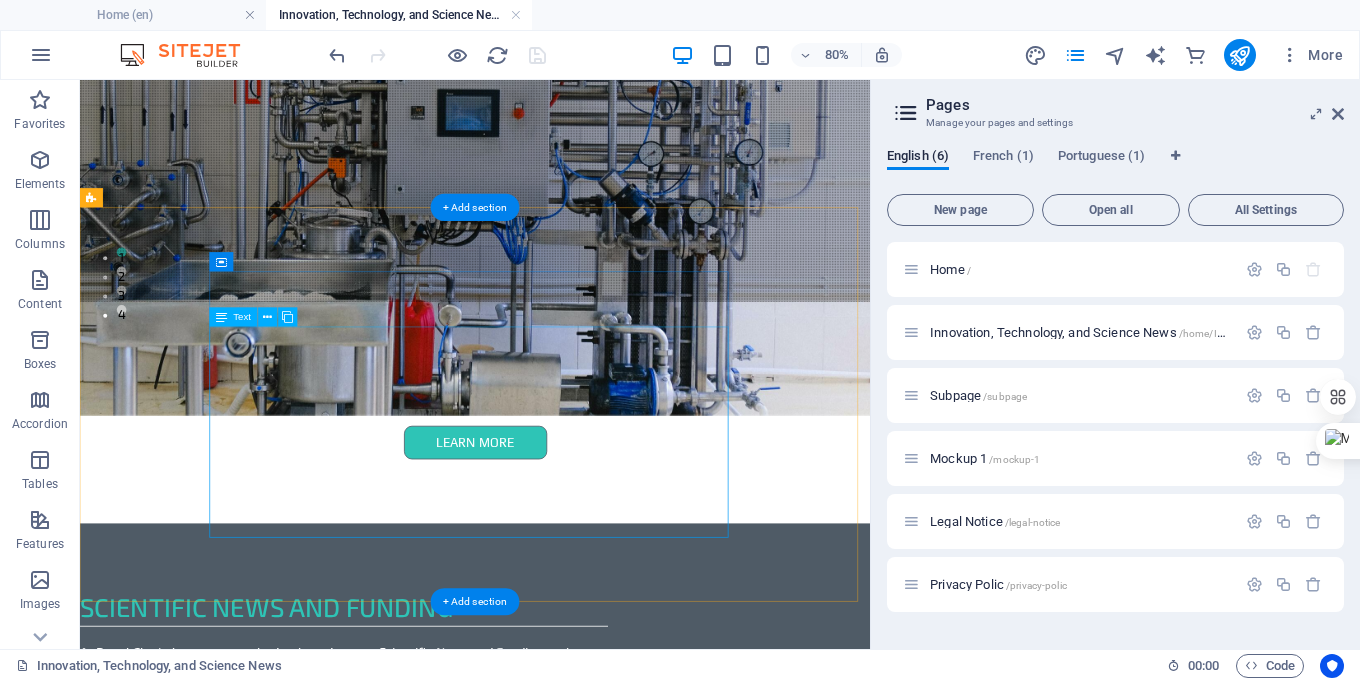 scroll, scrollTop: 441, scrollLeft: 0, axis: vertical 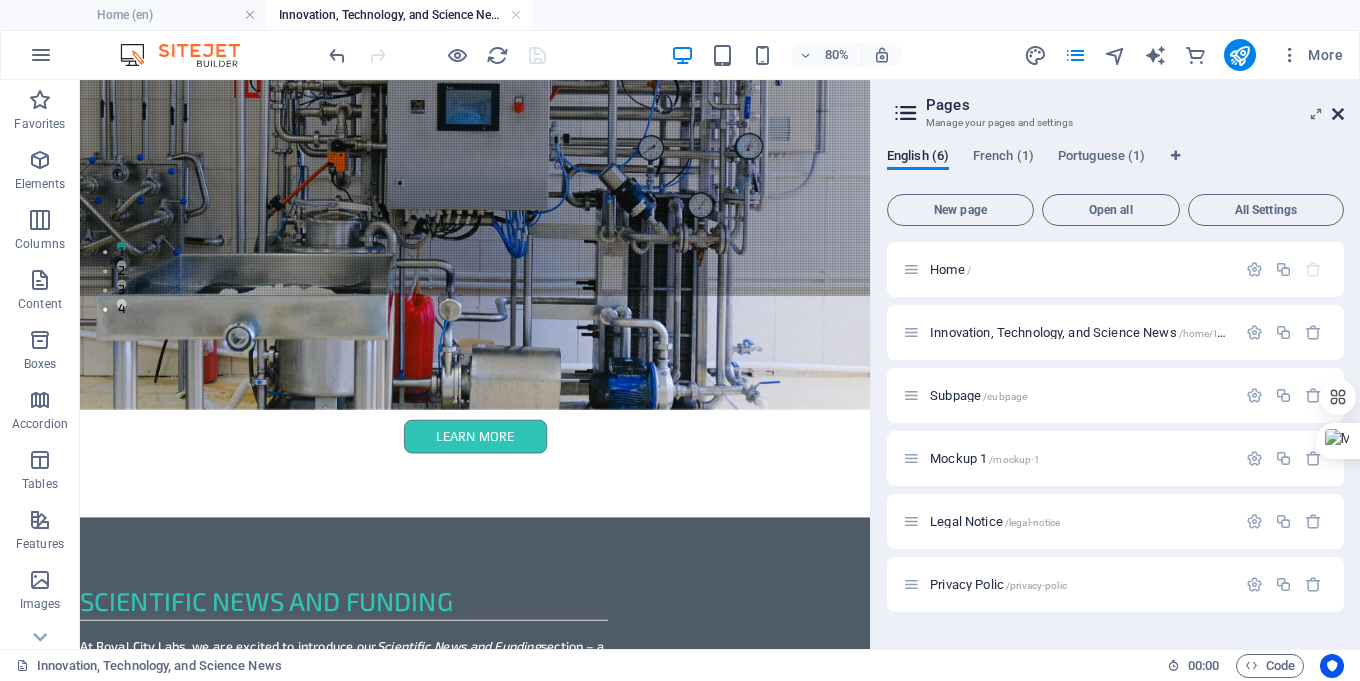 click at bounding box center (1338, 114) 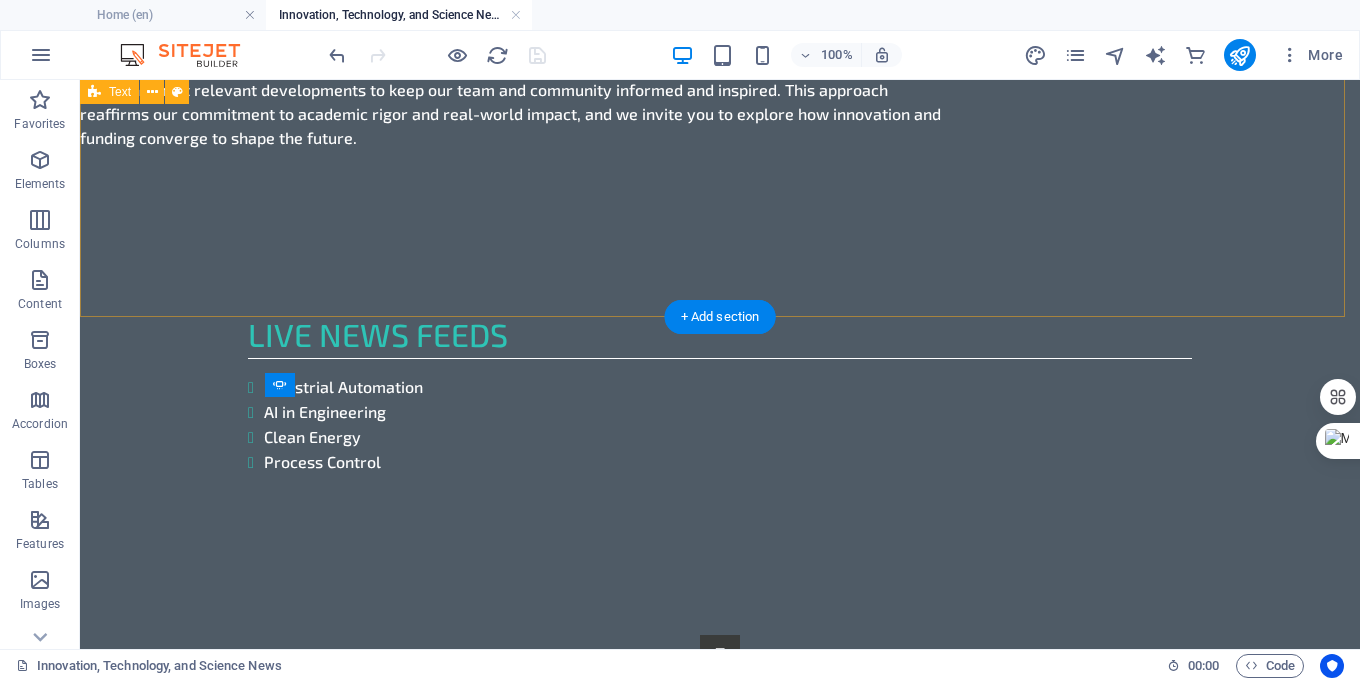 scroll, scrollTop: 1241, scrollLeft: 0, axis: vertical 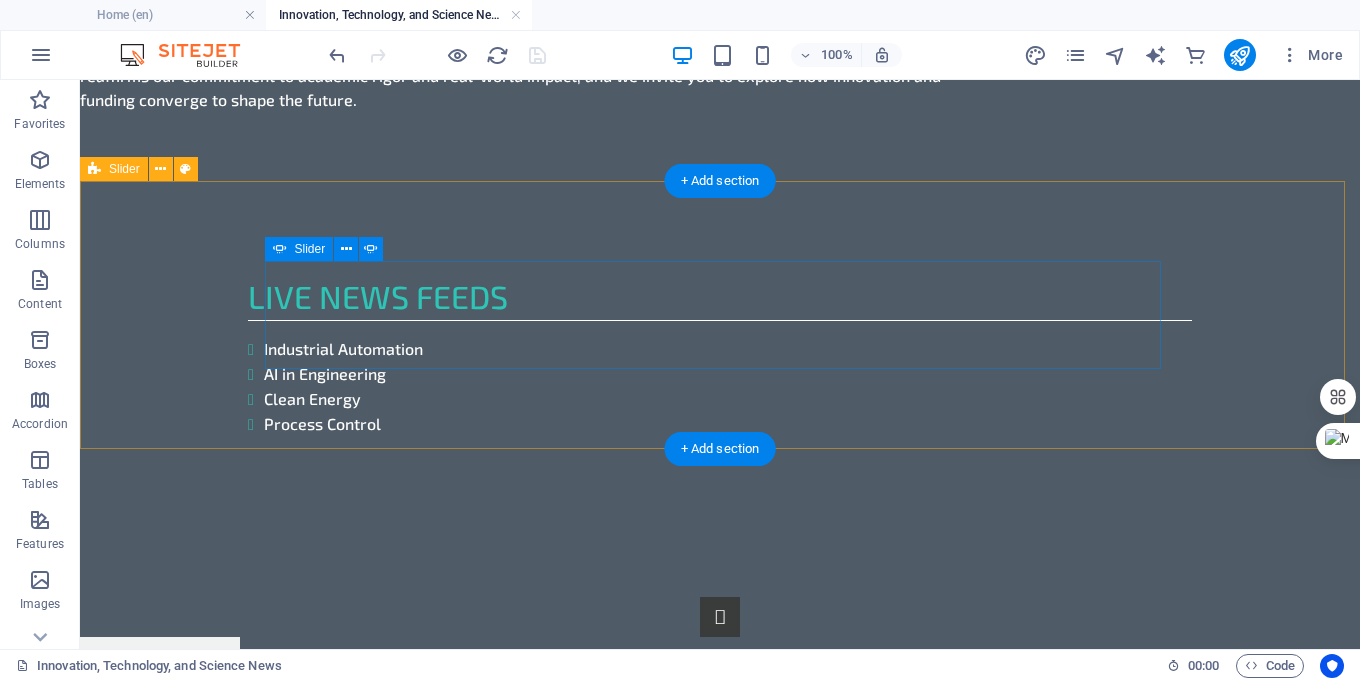 click on "process control Industrial automation
AI in Engineering Lorem ipsum dolor sit amet, consectetur adipisicing elit. Id, ipsum, quibusdam, temporibus harum culpa unde voluptatem possimus qui molestiae expedita ad aut necessitatibus vel incidunt placeat velit soluta a consectetur laborum illum nobis distinctio nisi facilis! Officiis, illum, aut, quasi dolorem laudantium fuga porro amet provident voluptatibus dicta mollitia neque! Clean energy Lorem ipsum dolor sit amet, consectetur adipisicing elit. Id, ipsum, quibusdam, temporibus harum culpa unde voluptatem possimus qui molestiae expedita ad aut necessitatibus vel incidunt placeat velit soluta a consectetur laborum illum nobis distinctio nisi facilis! Officiis, illum, aut, quasi dolorem laudantium fuga porro amet provident voluptatibus dicta mollitia neque! process control Industrial automation
1 2 3 4" at bounding box center (720, 691) 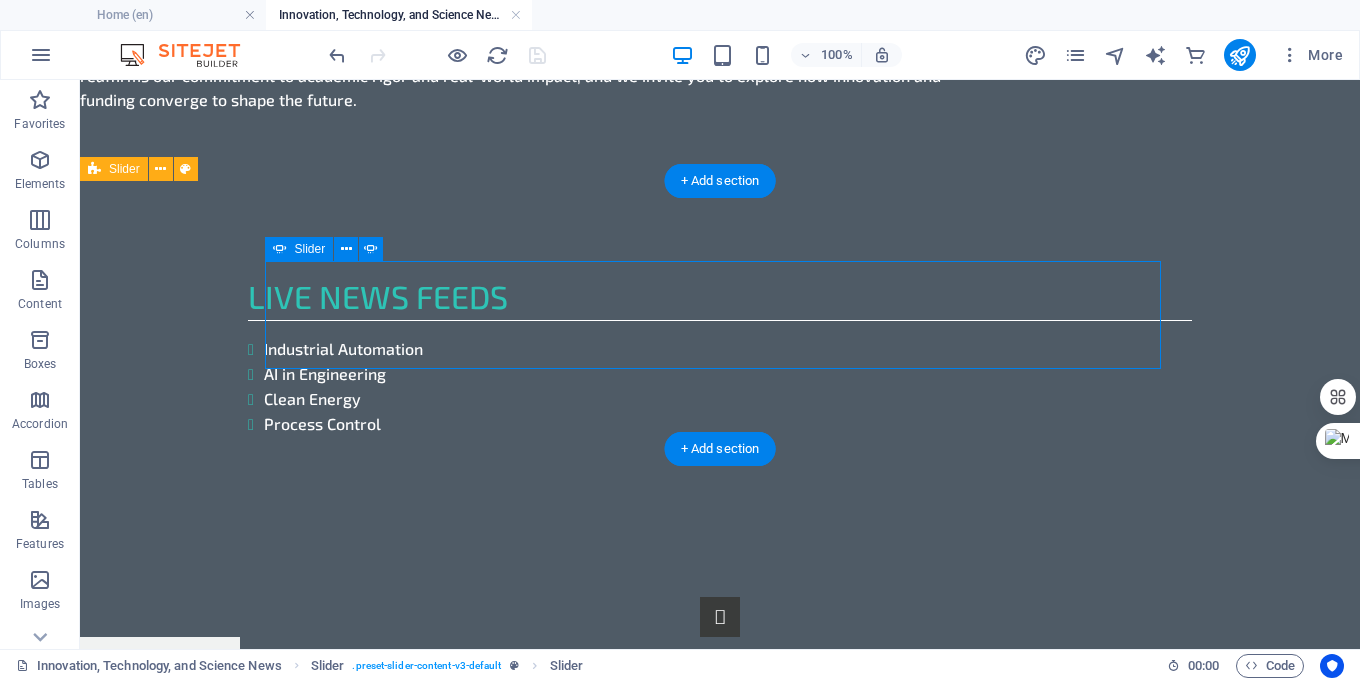 click on "process control Industrial automation
AI in Engineering Lorem ipsum dolor sit amet, consectetur adipisicing elit. Id, ipsum, quibusdam, temporibus harum culpa unde voluptatem possimus qui molestiae expedita ad aut necessitatibus vel incidunt placeat velit soluta a consectetur laborum illum nobis distinctio nisi facilis! Officiis, illum, aut, quasi dolorem laudantium fuga porro amet provident voluptatibus dicta mollitia neque! Clean energy Lorem ipsum dolor sit amet, consectetur adipisicing elit. Id, ipsum, quibusdam, temporibus harum culpa unde voluptatem possimus qui molestiae expedita ad aut necessitatibus vel incidunt placeat velit soluta a consectetur laborum illum nobis distinctio nisi facilis! Officiis, illum, aut, quasi dolorem laudantium fuga porro amet provident voluptatibus dicta mollitia neque! process control Industrial automation
1 2 3 4" at bounding box center [720, 691] 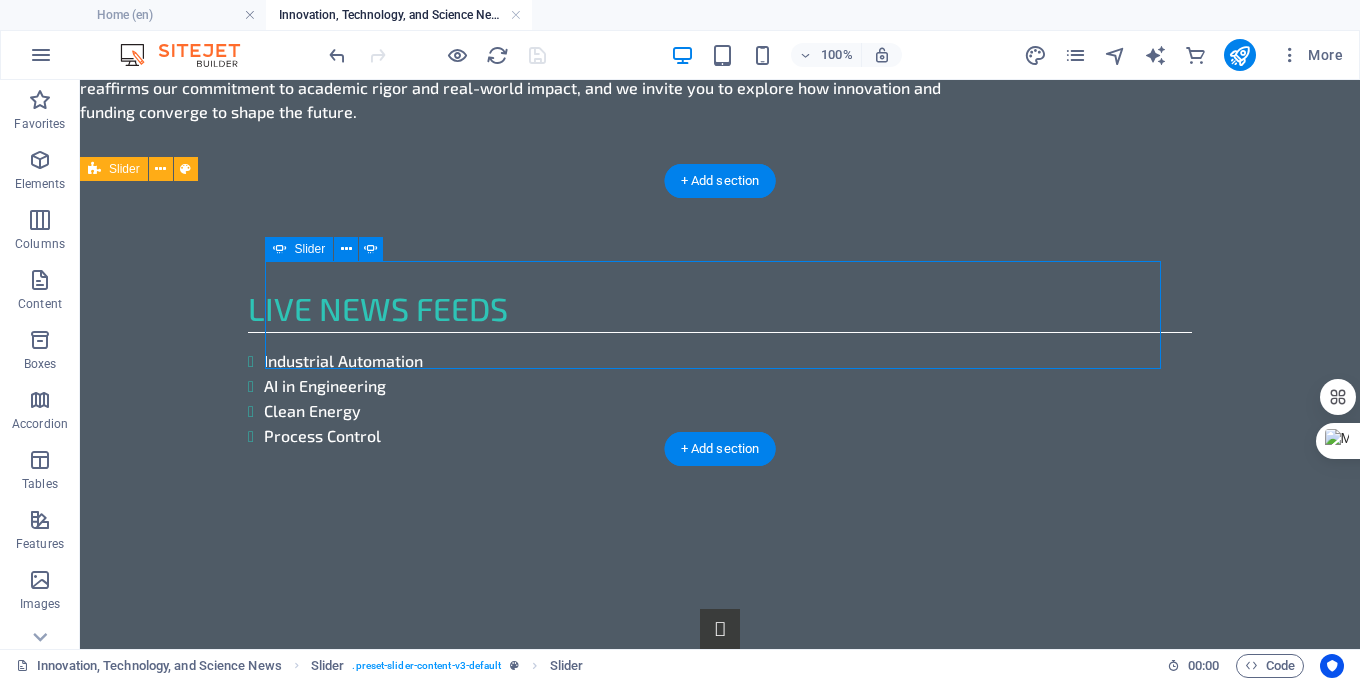scroll, scrollTop: 1313, scrollLeft: 0, axis: vertical 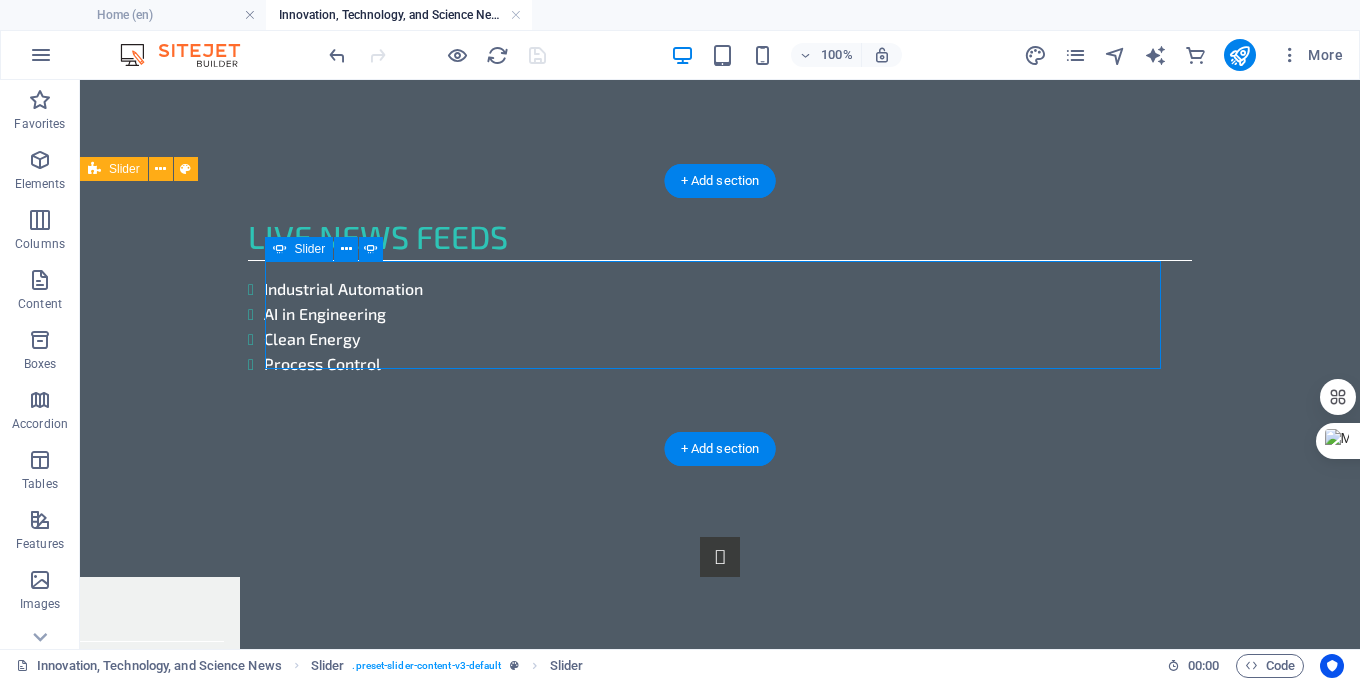 select on "ms" 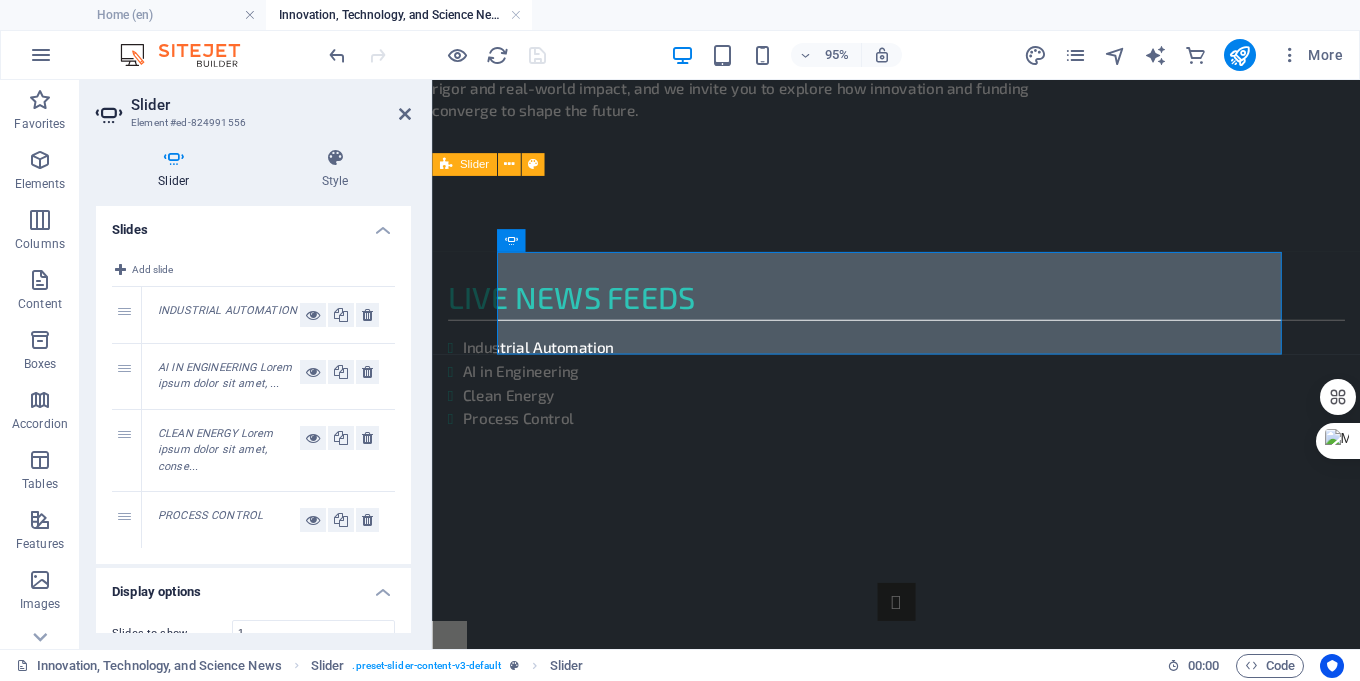 click on "1" at bounding box center (127, 315) 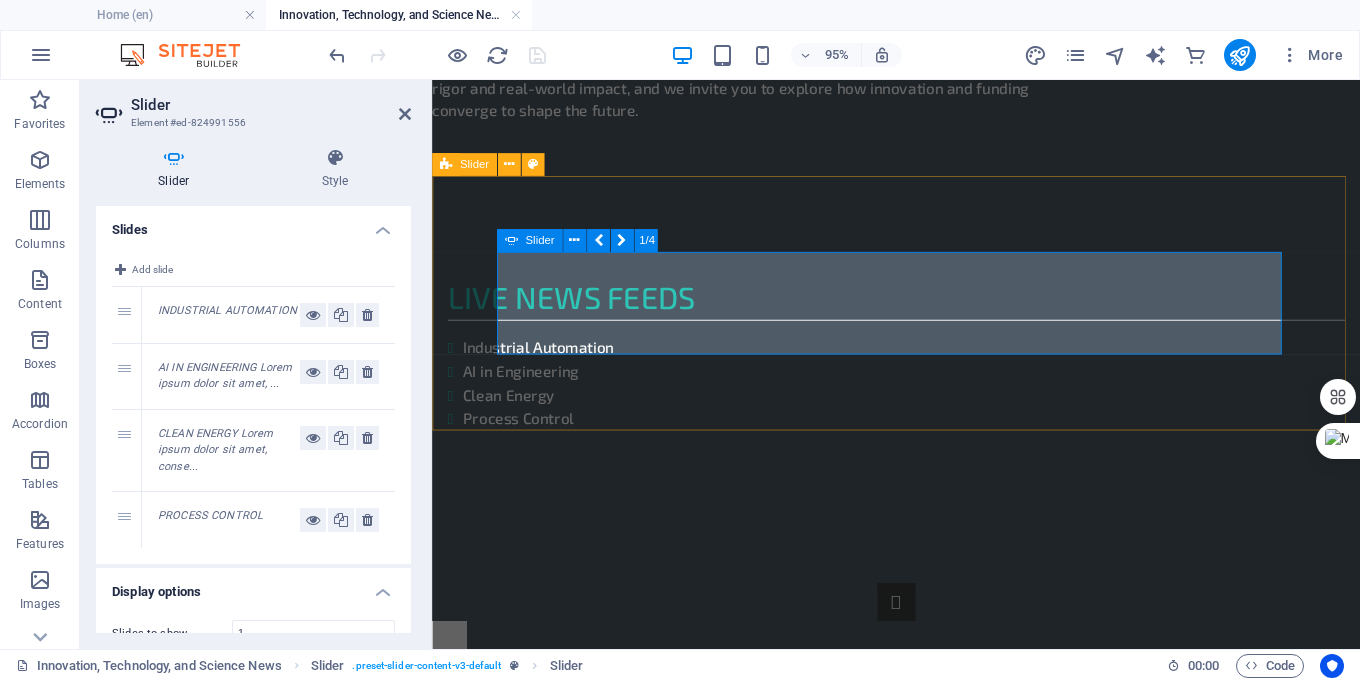 click on "process control Industrial automation
AI in Engineering Lorem ipsum dolor sit amet, consectetur adipisicing elit. Id, ipsum, quibusdam, temporibus harum culpa unde voluptatem possimus qui molestiae expedita ad aut necessitatibus vel incidunt placeat velit soluta a consectetur laborum illum nobis distinctio nisi facilis! Officiis, illum, aut, quasi dolorem laudantium fuga porro amet provident voluptatibus dicta mollitia neque! Clean energy Lorem ipsum dolor sit amet, consectetur adipisicing elit. Id, ipsum, quibusdam, temporibus harum culpa unde voluptatem possimus qui molestiae expedita ad aut necessitatibus vel incidunt placeat velit soluta a consectetur laborum illum nobis distinctio nisi facilis! Officiis, illum, aut, quasi dolorem laudantium fuga porro amet provident voluptatibus dicta mollitia neque! process control Industrial automation
1 2 3 4" at bounding box center (920, 703) 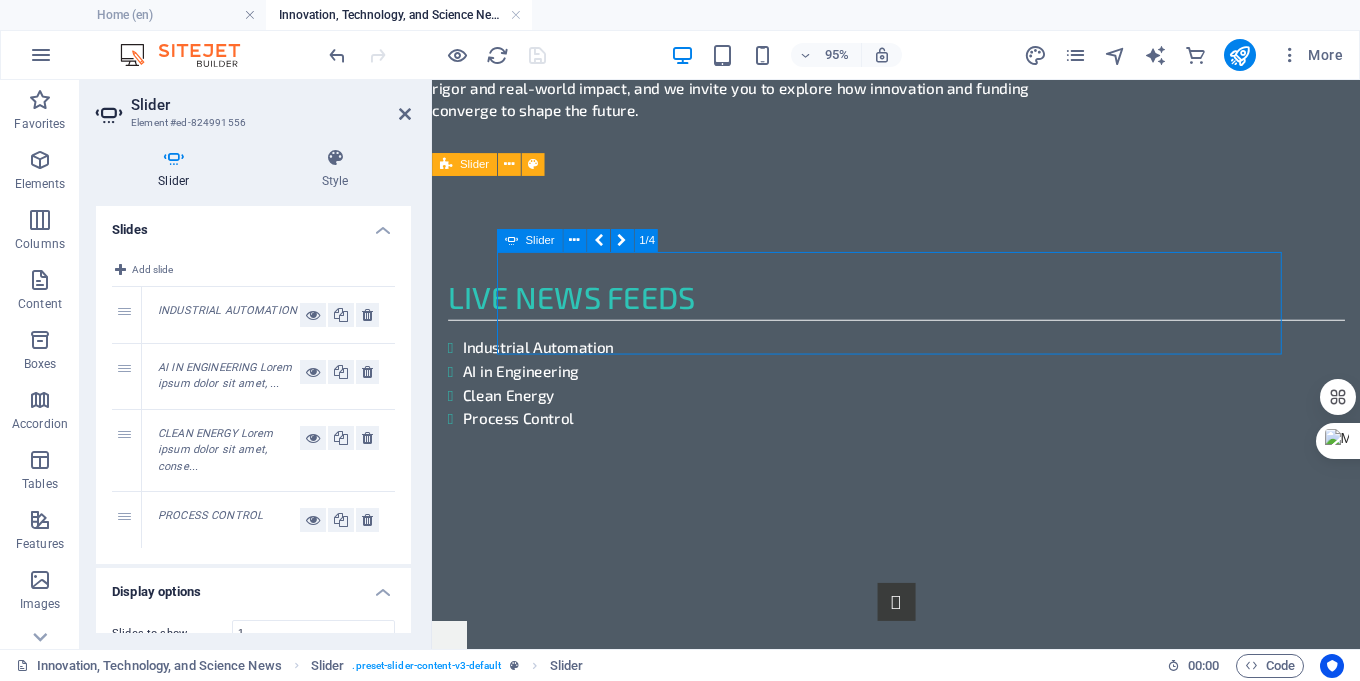click on "process control Industrial automation
AI in Engineering Lorem ipsum dolor sit amet, consectetur adipisicing elit. Id, ipsum, quibusdam, temporibus harum culpa unde voluptatem possimus qui molestiae expedita ad aut necessitatibus vel incidunt placeat velit soluta a consectetur laborum illum nobis distinctio nisi facilis! Officiis, illum, aut, quasi dolorem laudantium fuga porro amet provident voluptatibus dicta mollitia neque! Clean energy Lorem ipsum dolor sit amet, consectetur adipisicing elit. Id, ipsum, quibusdam, temporibus harum culpa unde voluptatem possimus qui molestiae expedita ad aut necessitatibus vel incidunt placeat velit soluta a consectetur laborum illum nobis distinctio nisi facilis! Officiis, illum, aut, quasi dolorem laudantium fuga porro amet provident voluptatibus dicta mollitia neque! process control Industrial automation
1 2 3 4" at bounding box center [920, 703] 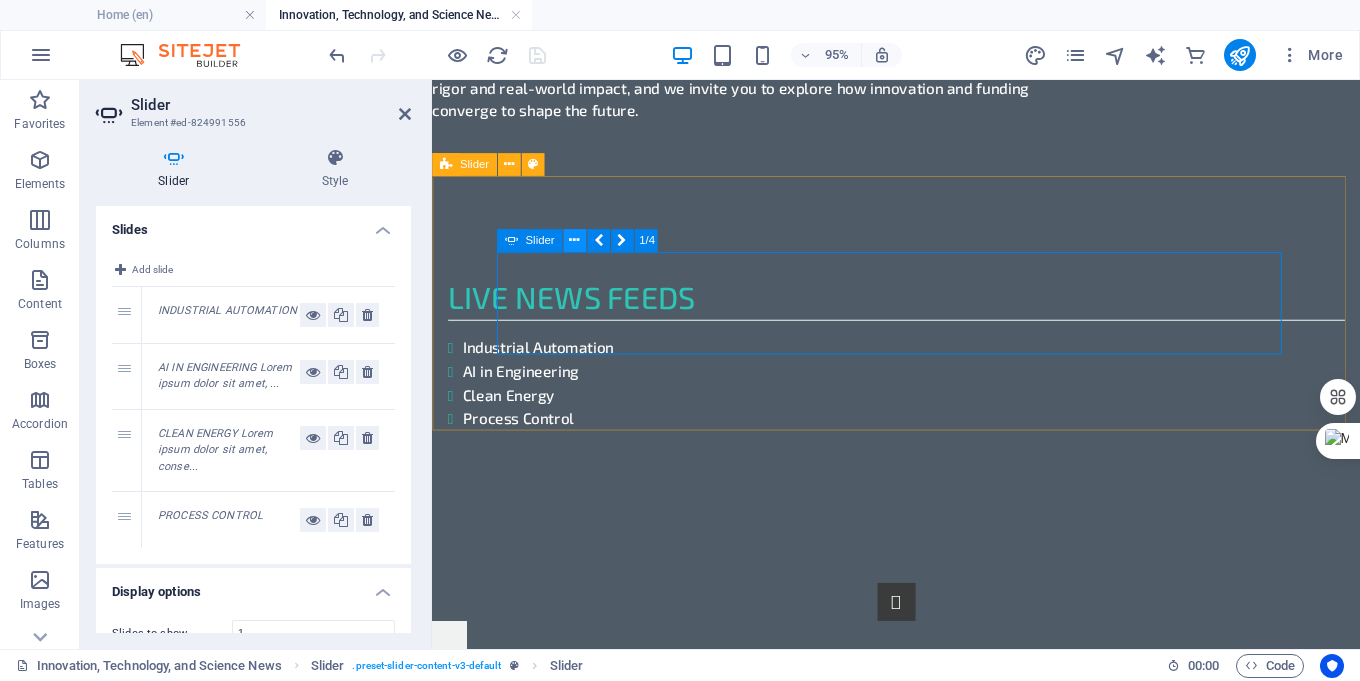 click at bounding box center [574, 241] 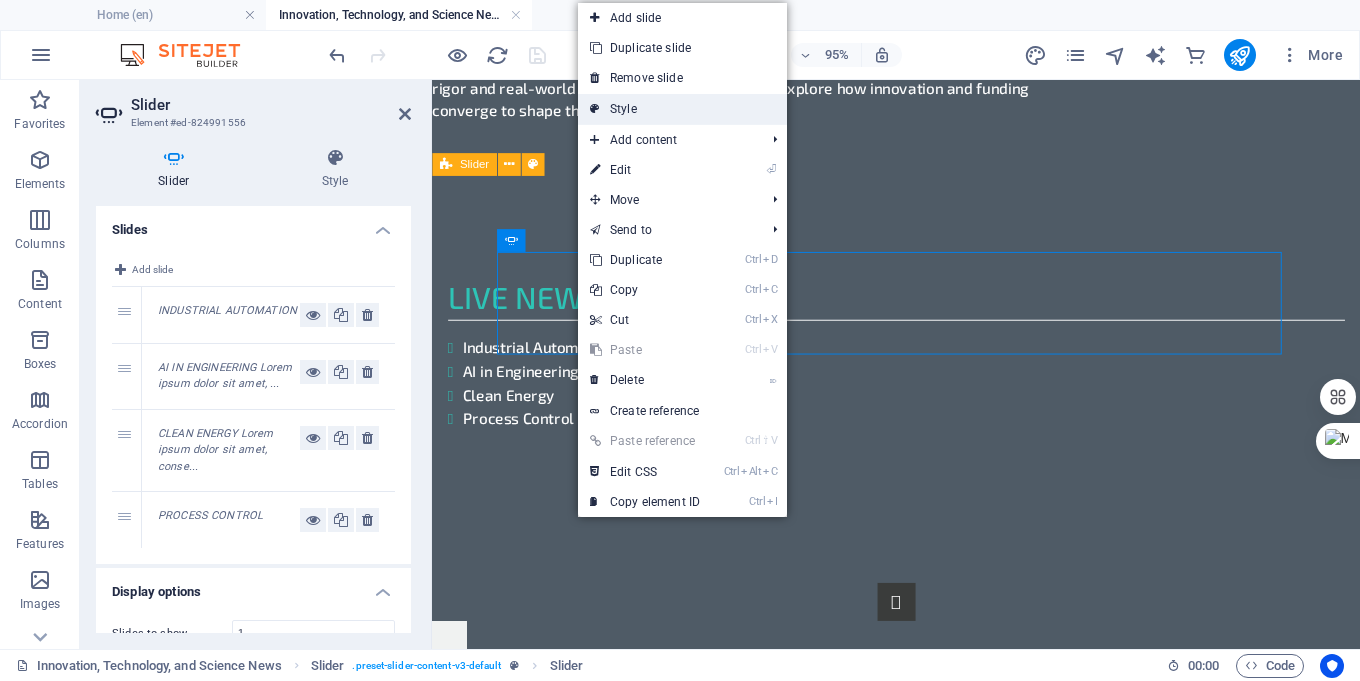 click on "Style" at bounding box center [682, 109] 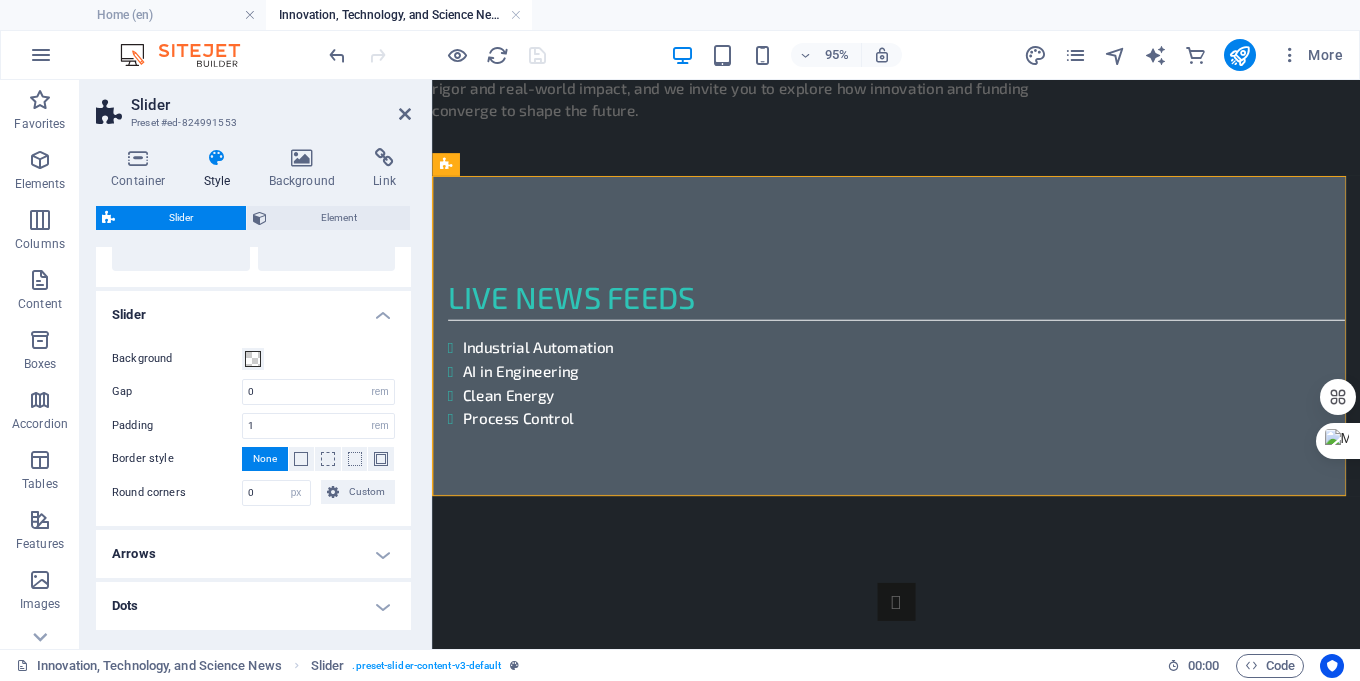 scroll, scrollTop: 377, scrollLeft: 0, axis: vertical 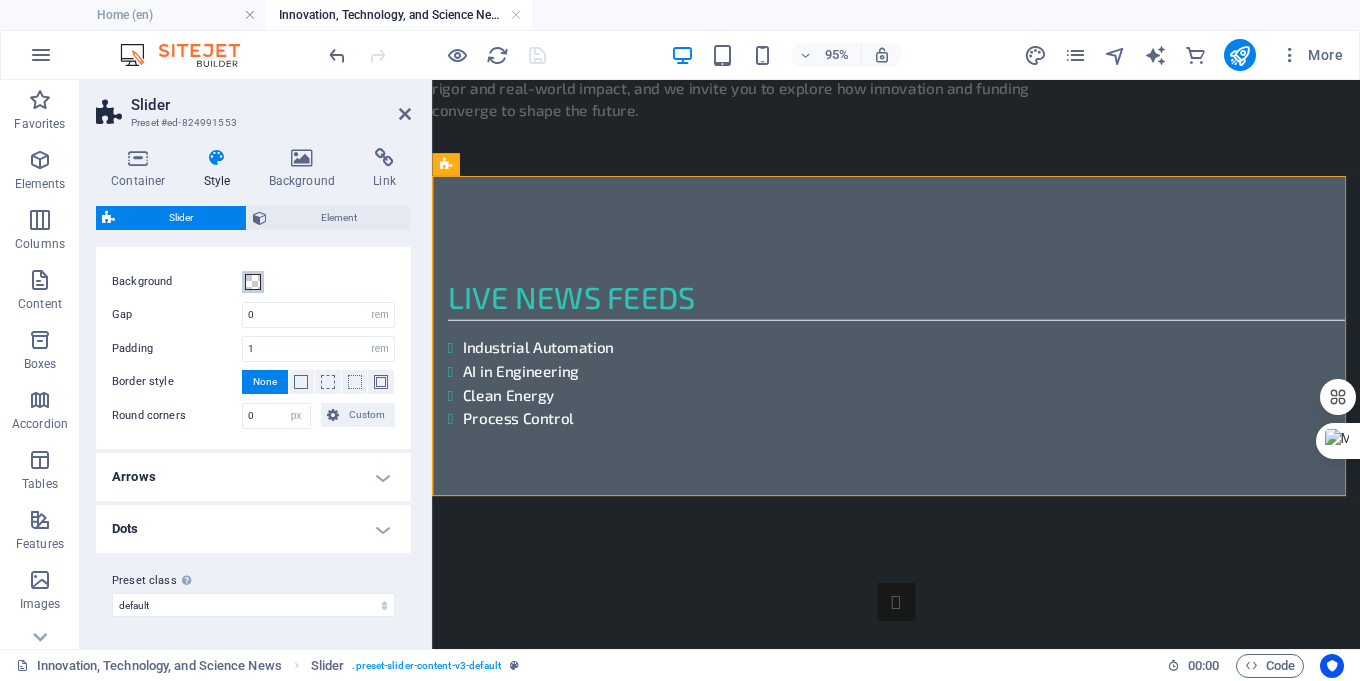 click at bounding box center (253, 282) 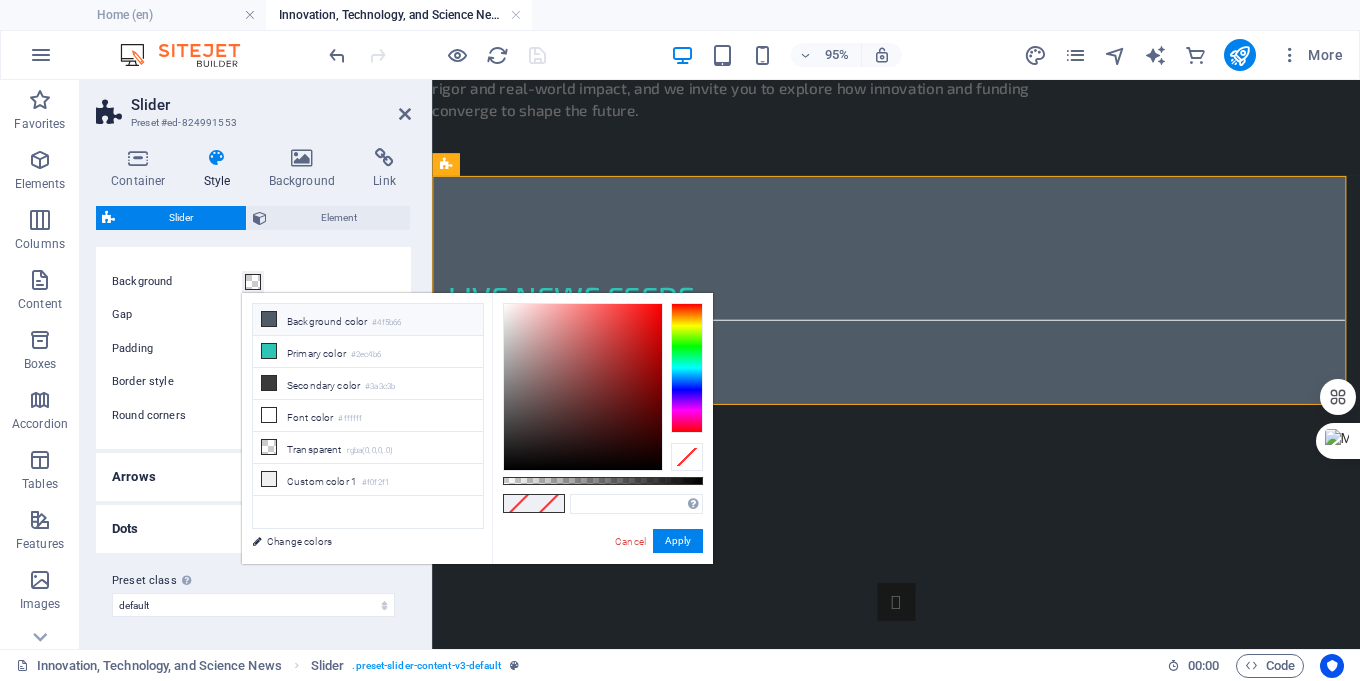 click at bounding box center (269, 319) 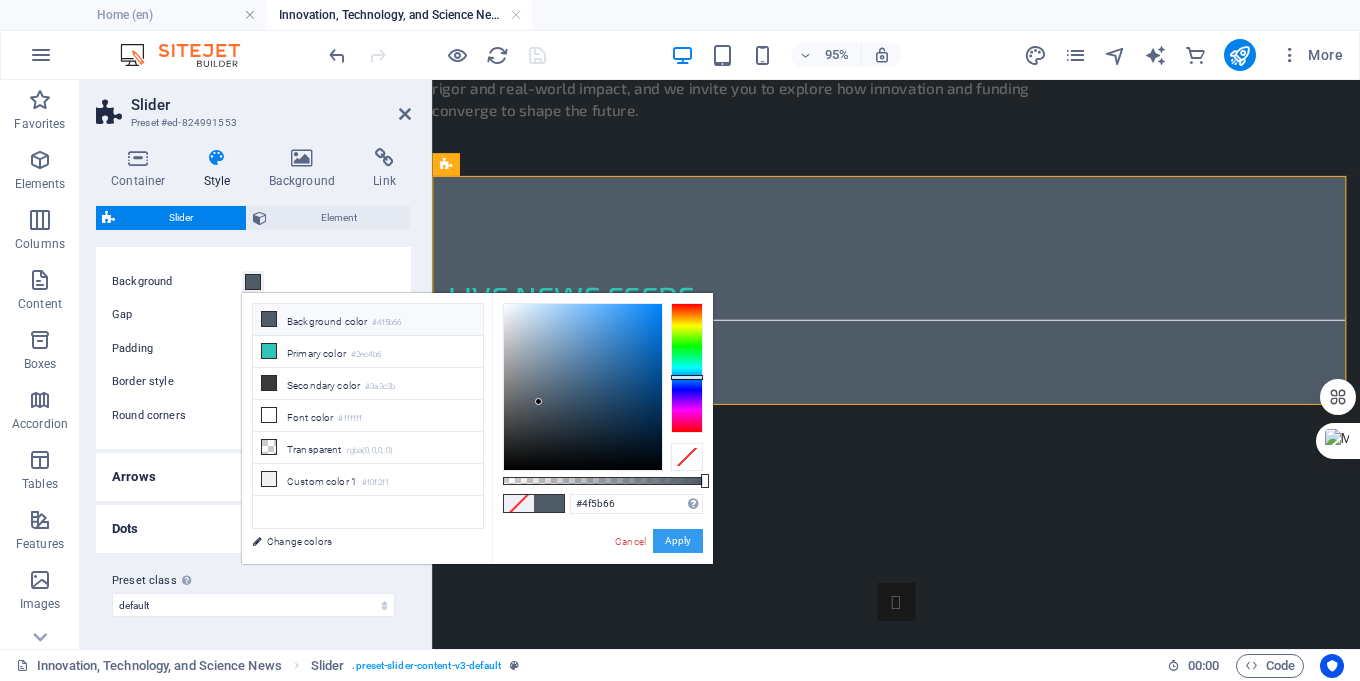 click on "Apply" at bounding box center (678, 541) 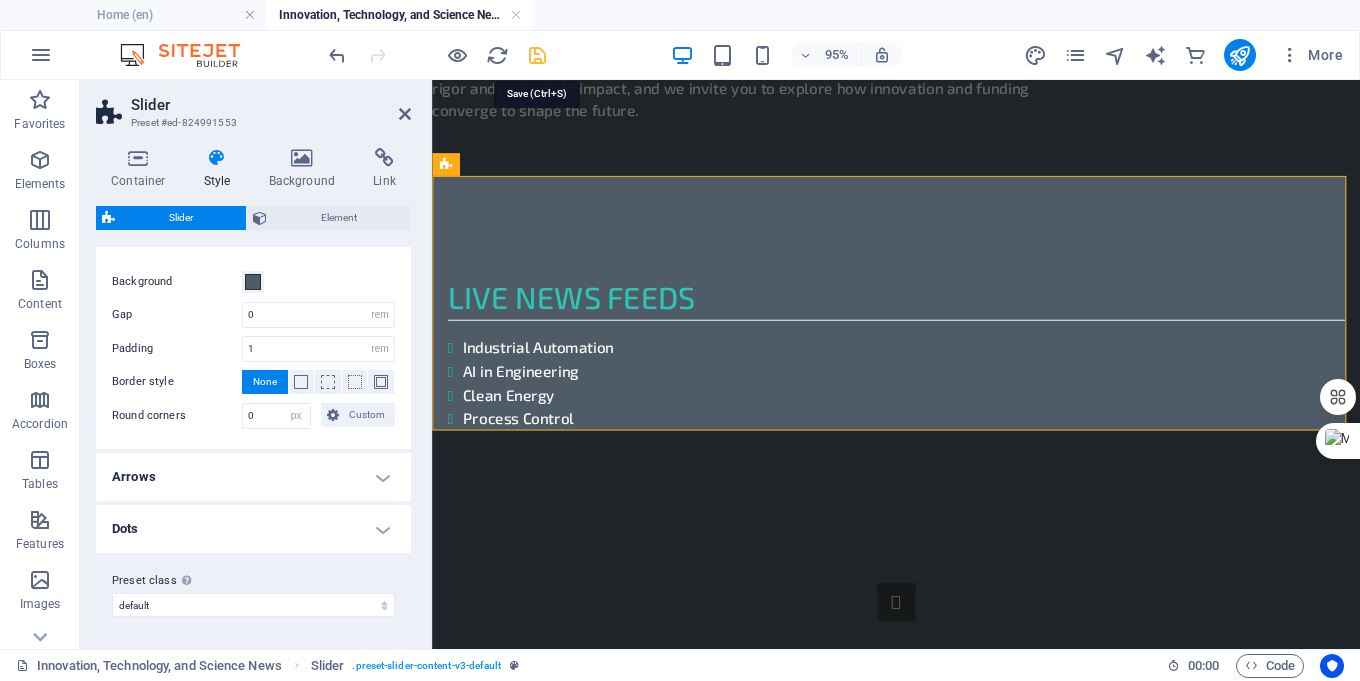click at bounding box center (537, 55) 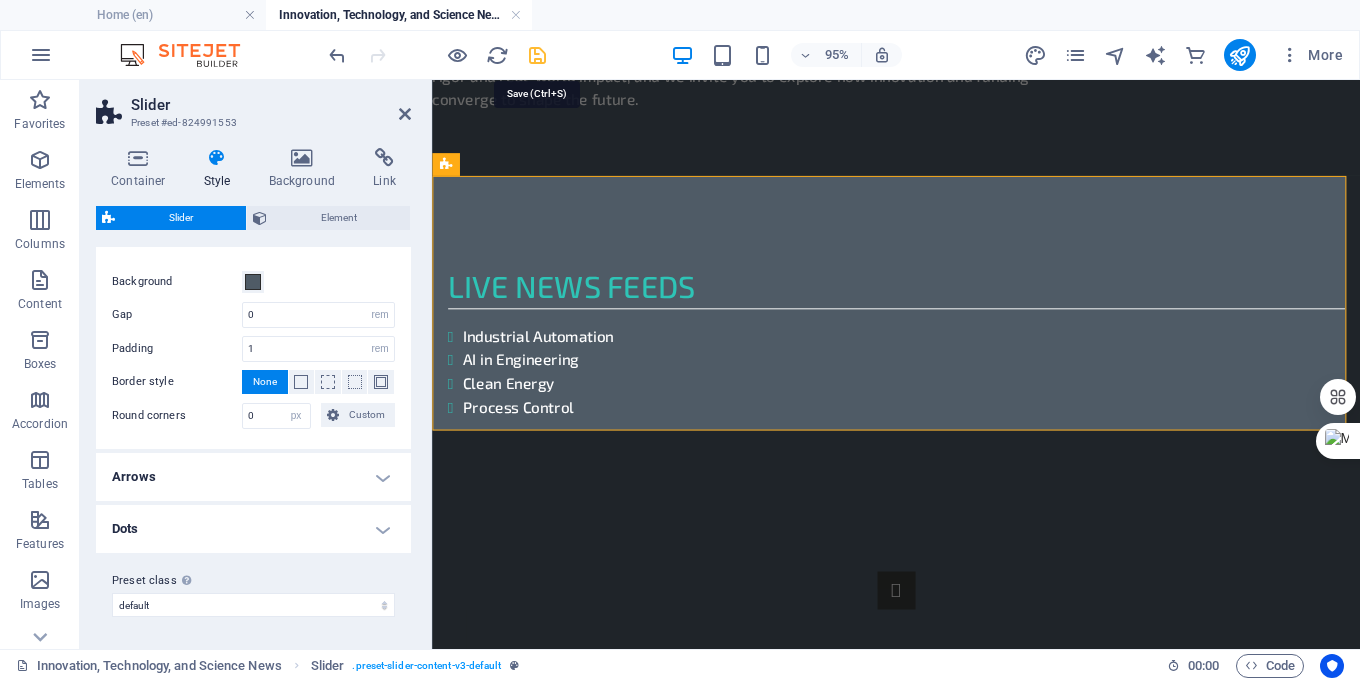 scroll, scrollTop: 1241, scrollLeft: 0, axis: vertical 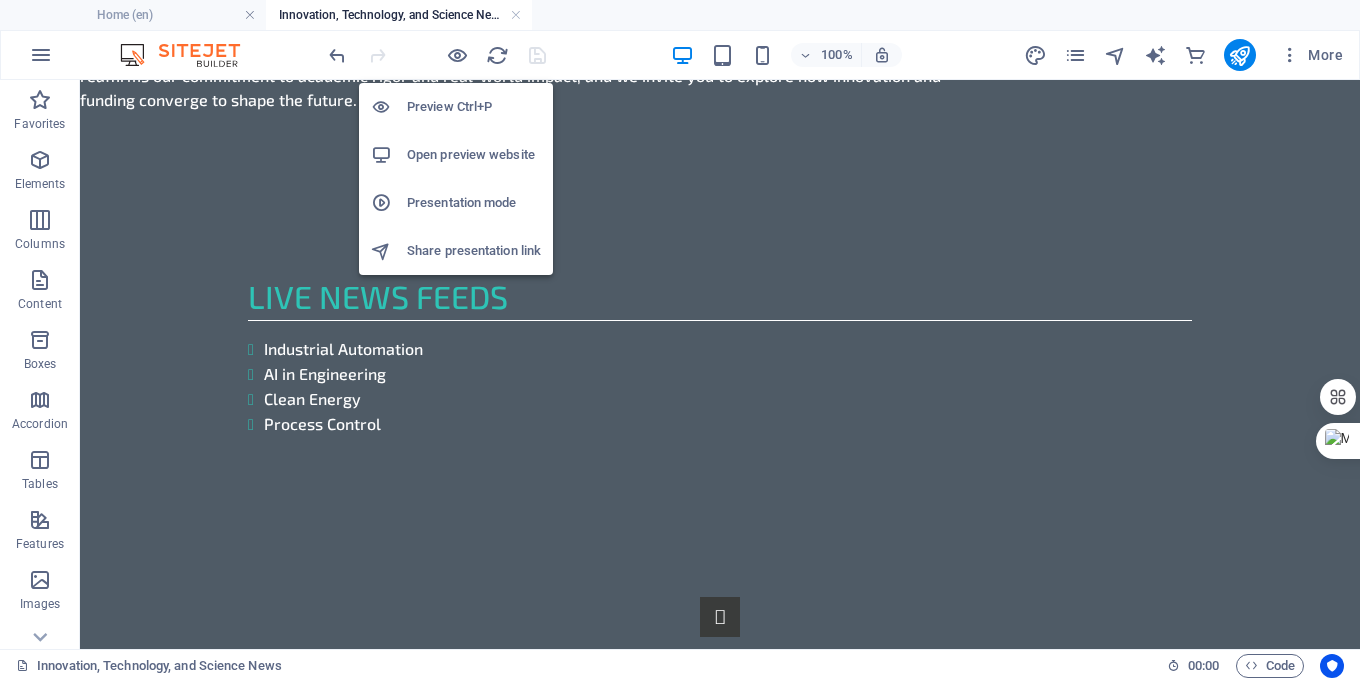 click on "Open preview website" at bounding box center [474, 155] 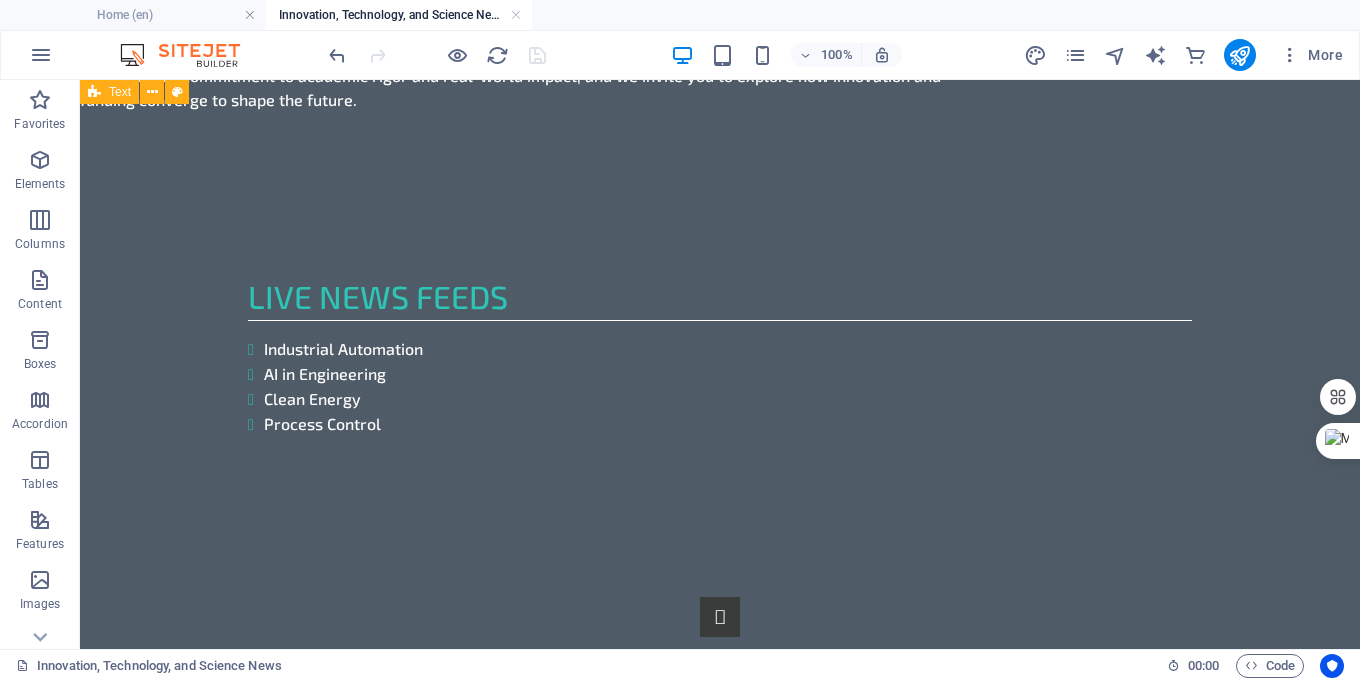 click at bounding box center [190, 55] 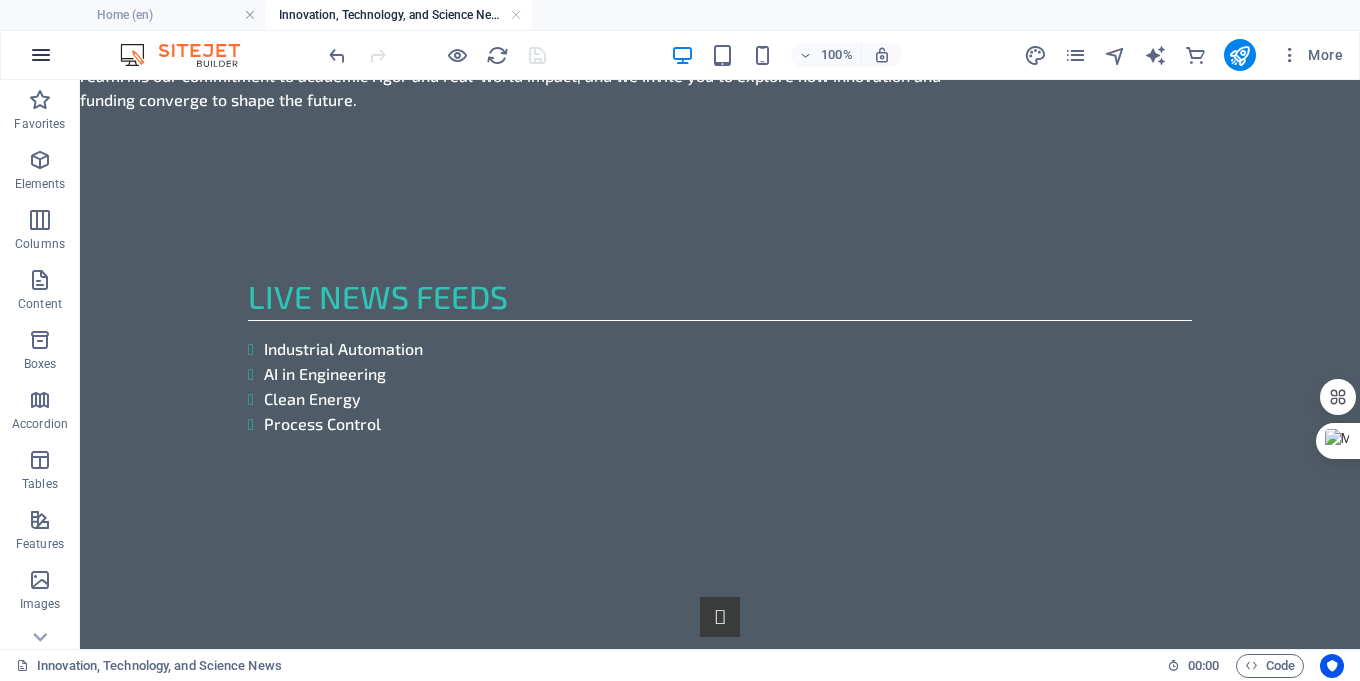click at bounding box center (41, 55) 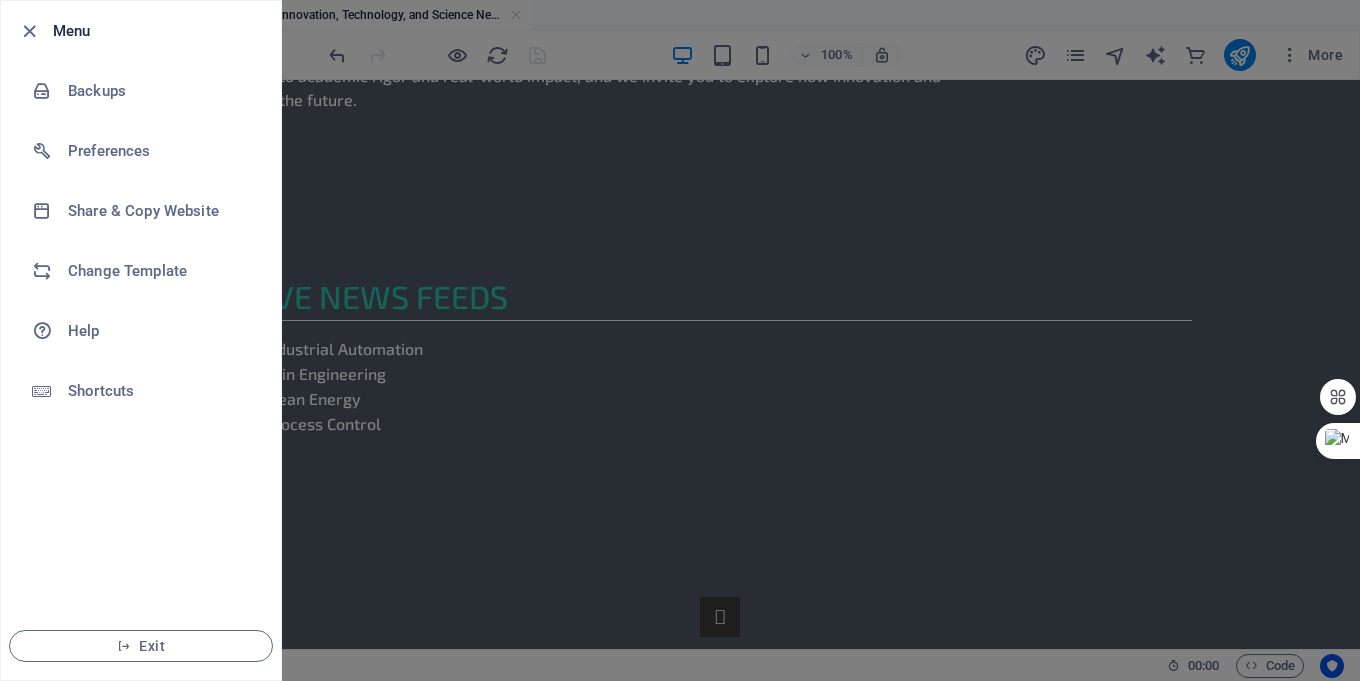 click at bounding box center (680, 340) 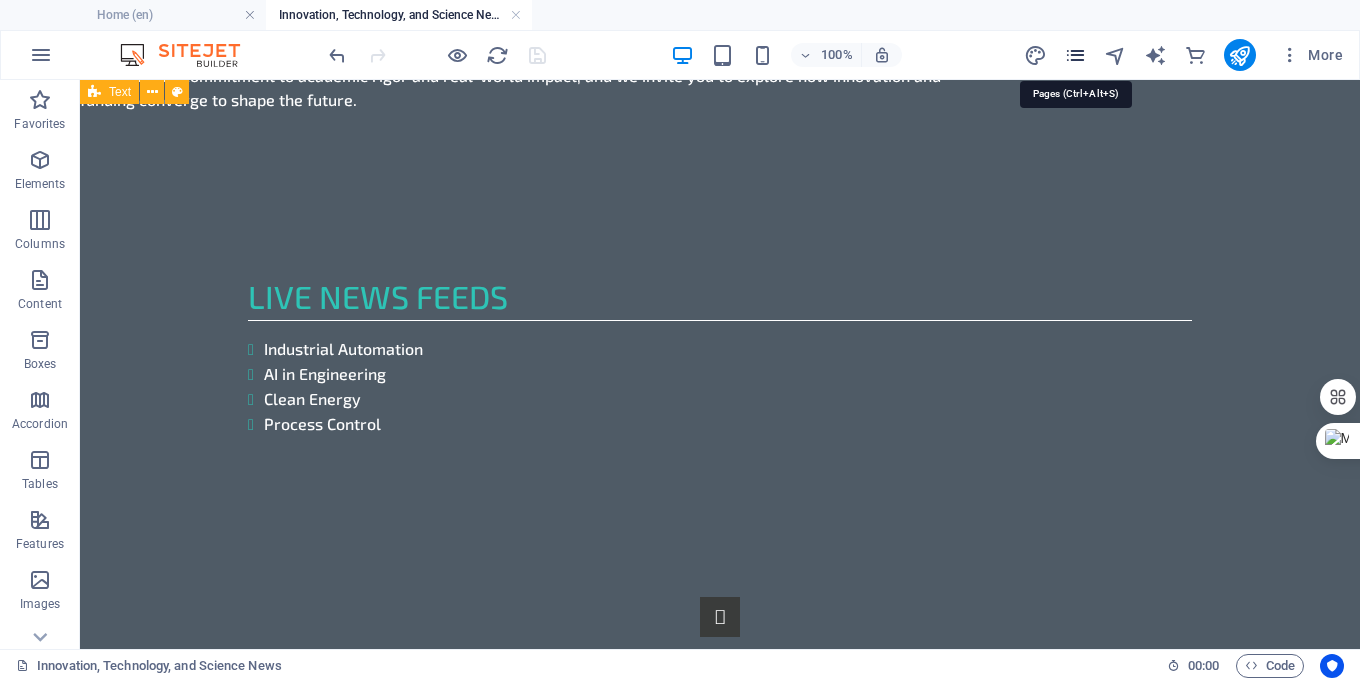 click at bounding box center (1075, 55) 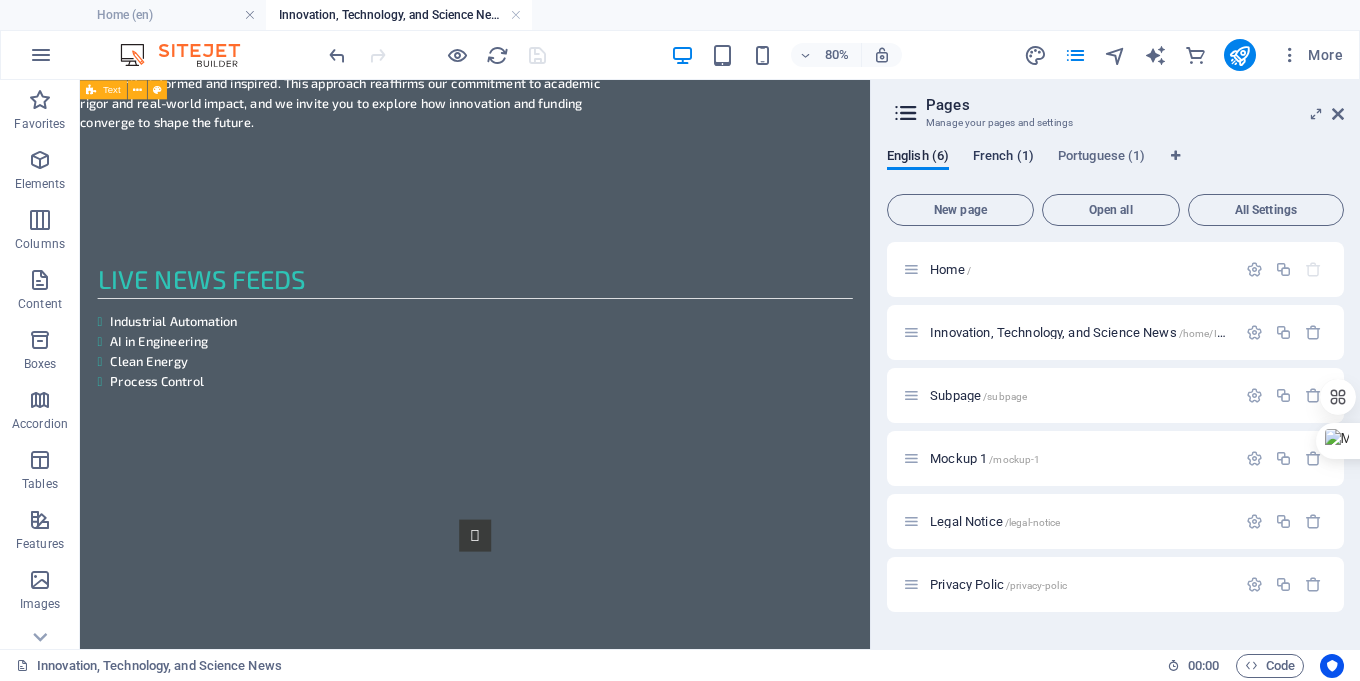 click on "French (1)" at bounding box center [1003, 158] 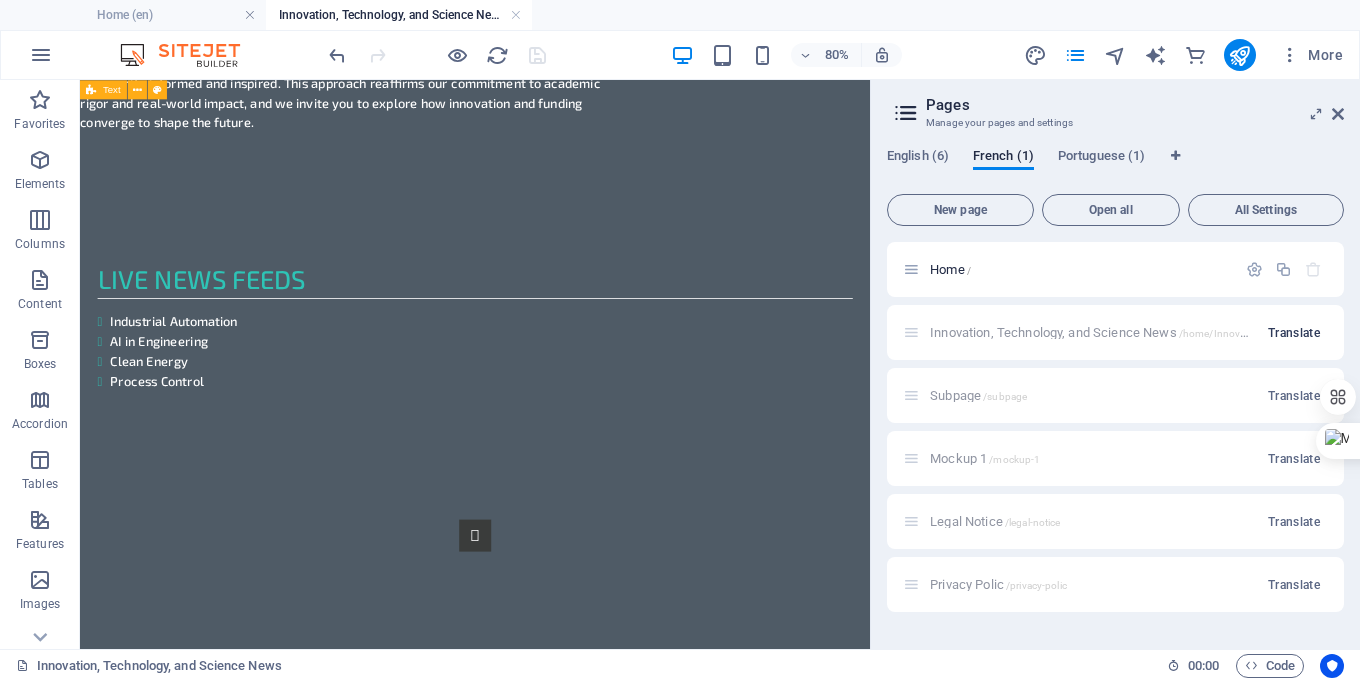 click on "Translate" at bounding box center [1294, 333] 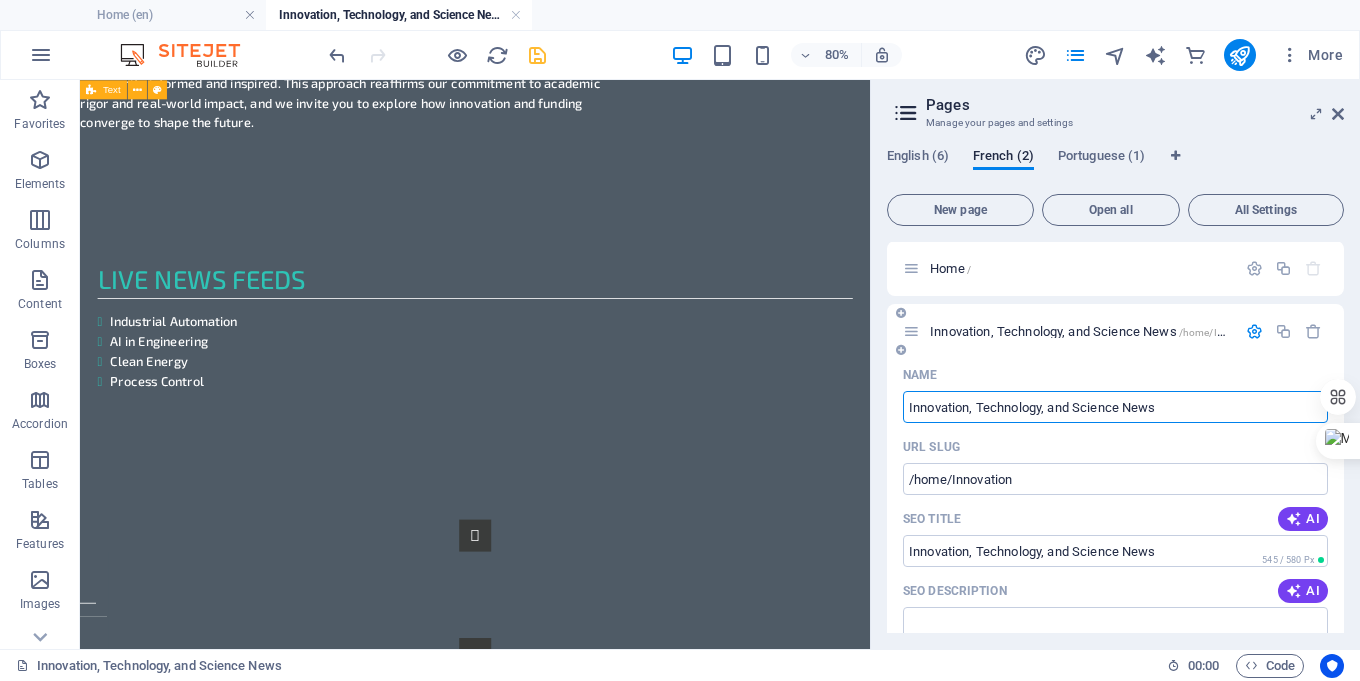 scroll, scrollTop: 0, scrollLeft: 0, axis: both 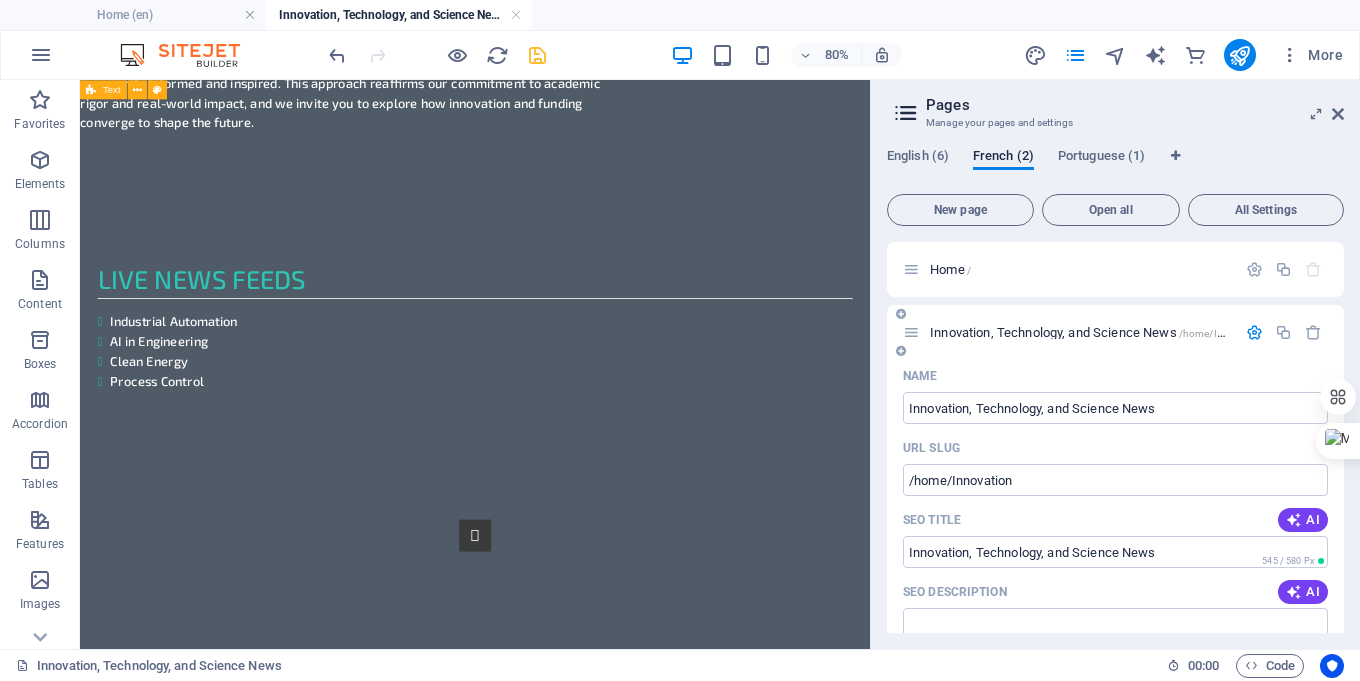 click on "Innovation, Technology, and Science News /home/Innovation" at bounding box center [1096, 332] 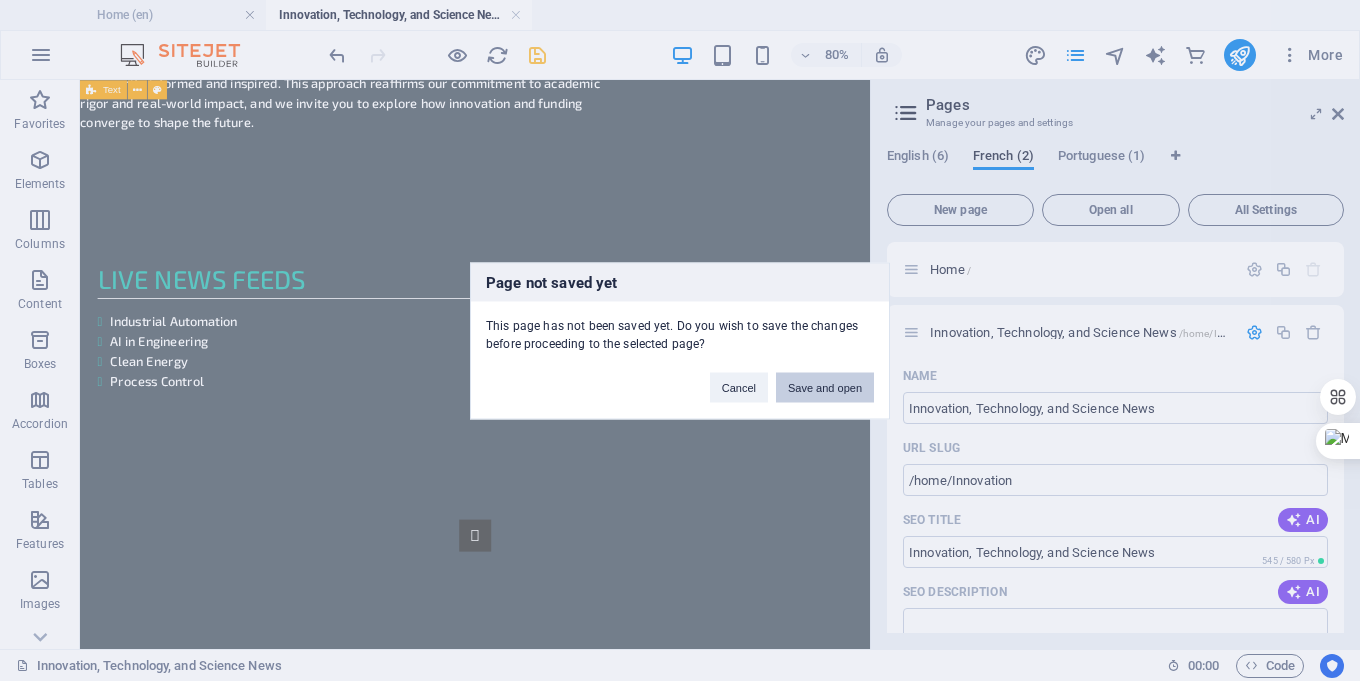 click on "Save and open" at bounding box center (825, 387) 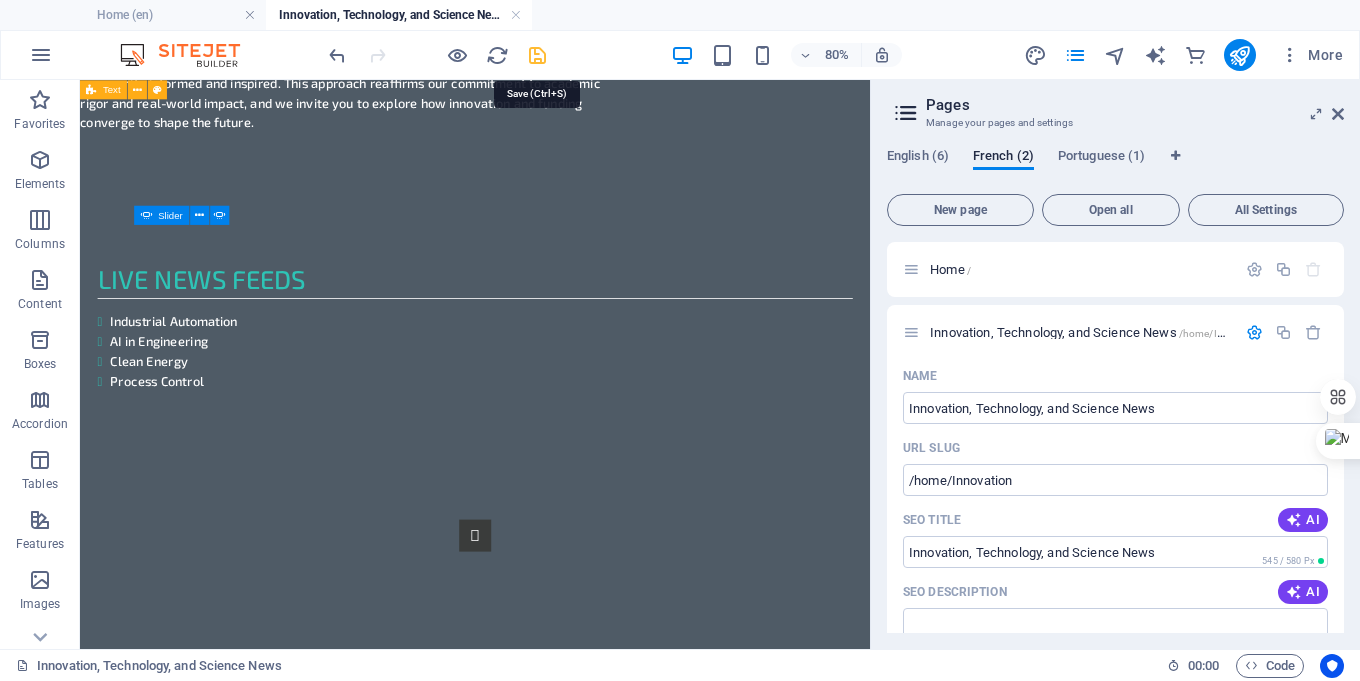 click at bounding box center [537, 55] 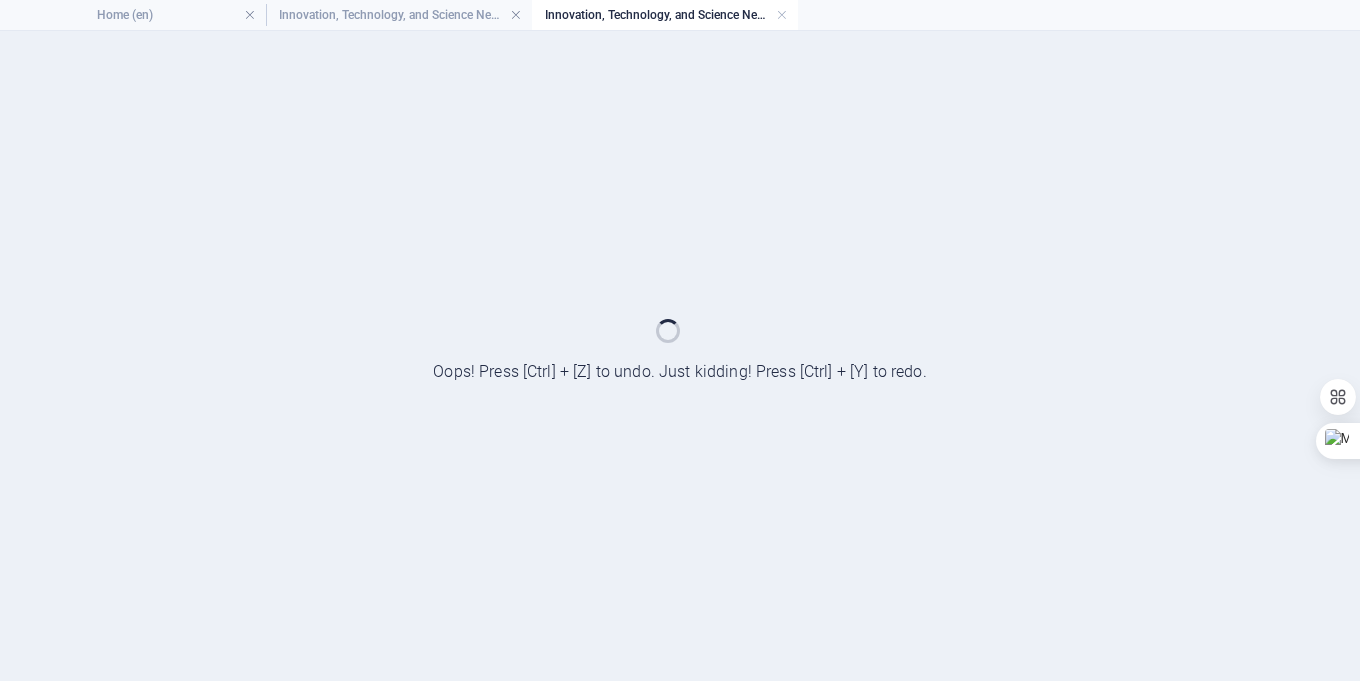 scroll, scrollTop: 0, scrollLeft: 0, axis: both 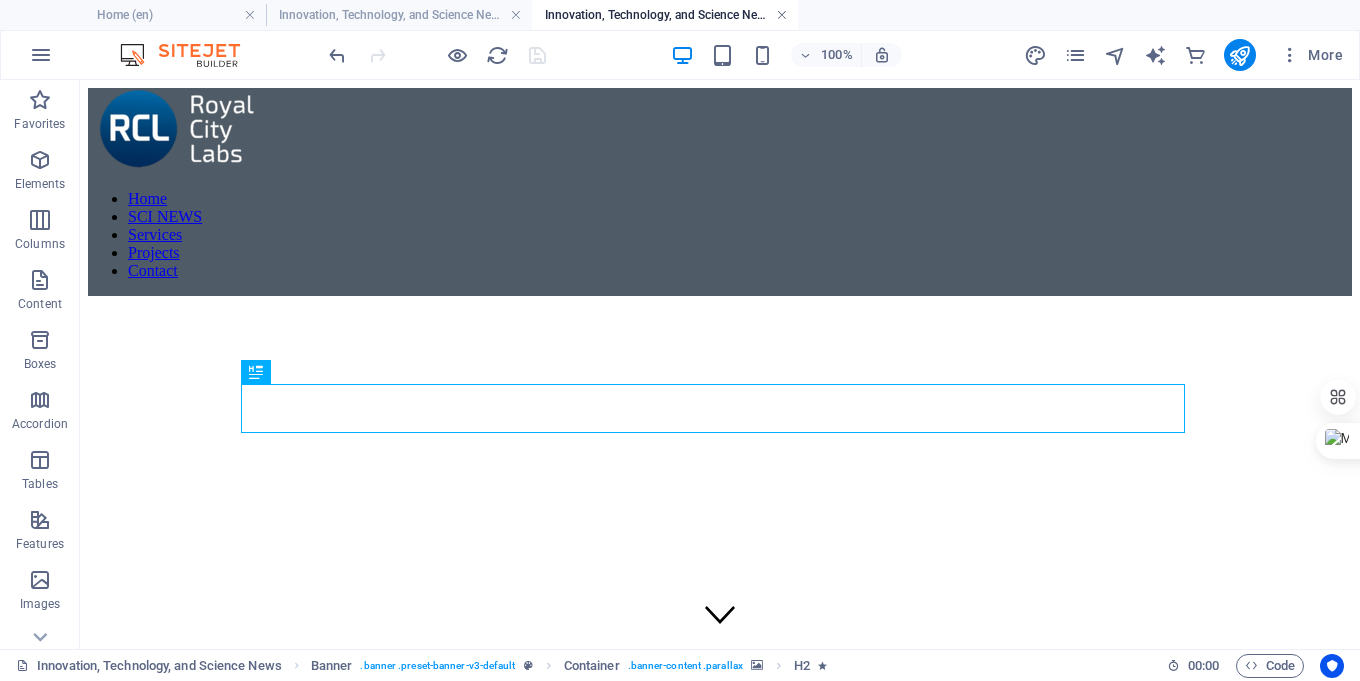 click at bounding box center (782, 15) 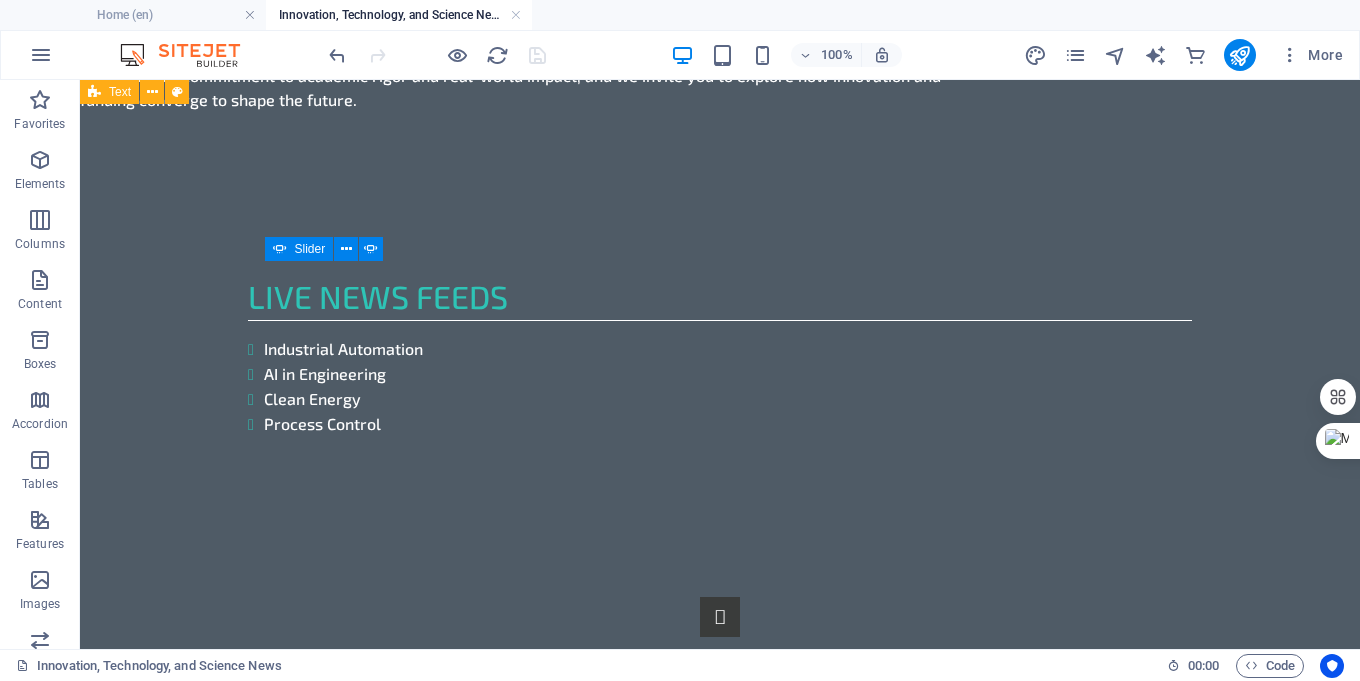 click on "Innovation, Technology, and Science News (en)" at bounding box center (399, 15) 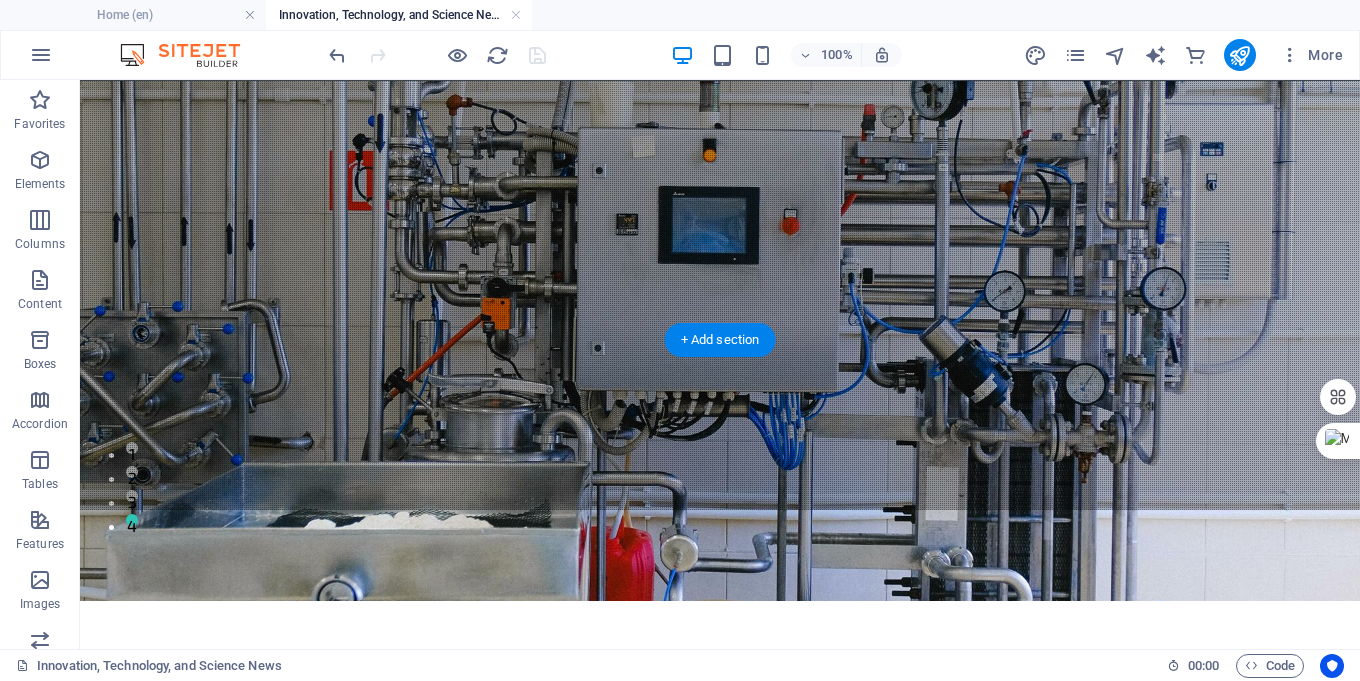 scroll, scrollTop: 41, scrollLeft: 0, axis: vertical 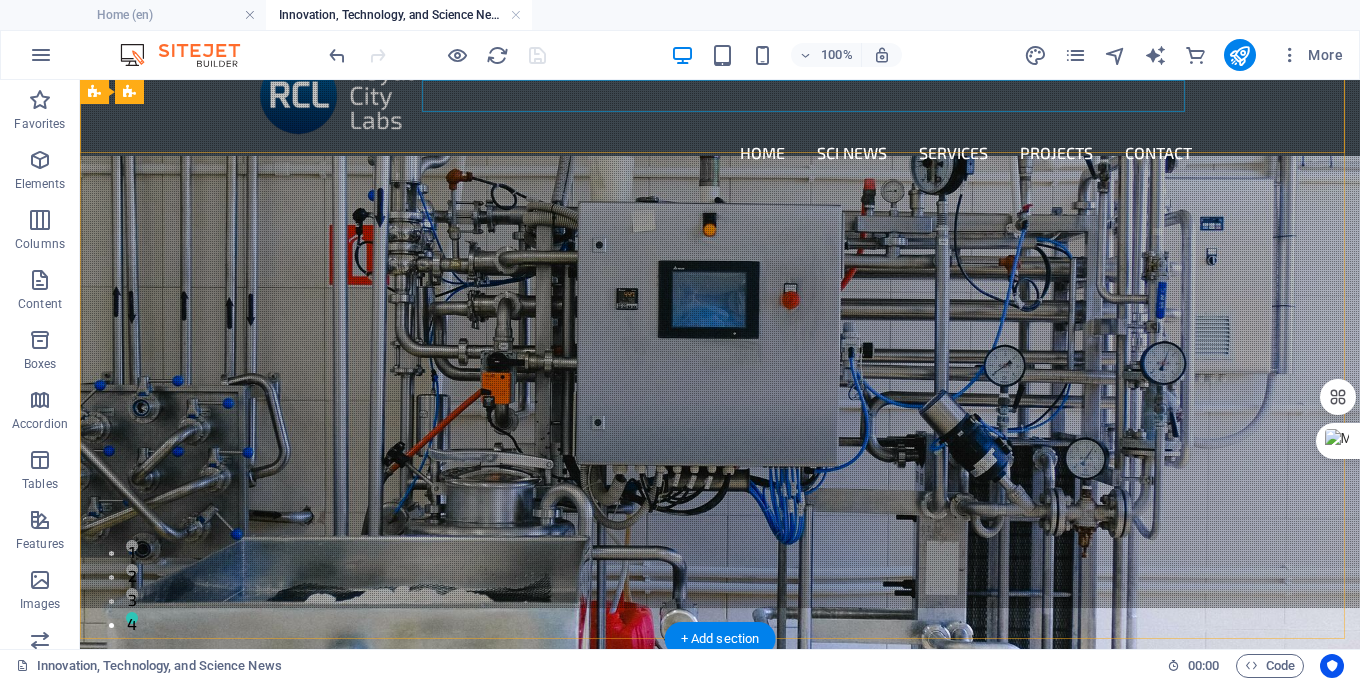 click on "Home SCI NEWS Services Projects Contact" at bounding box center [720, 153] 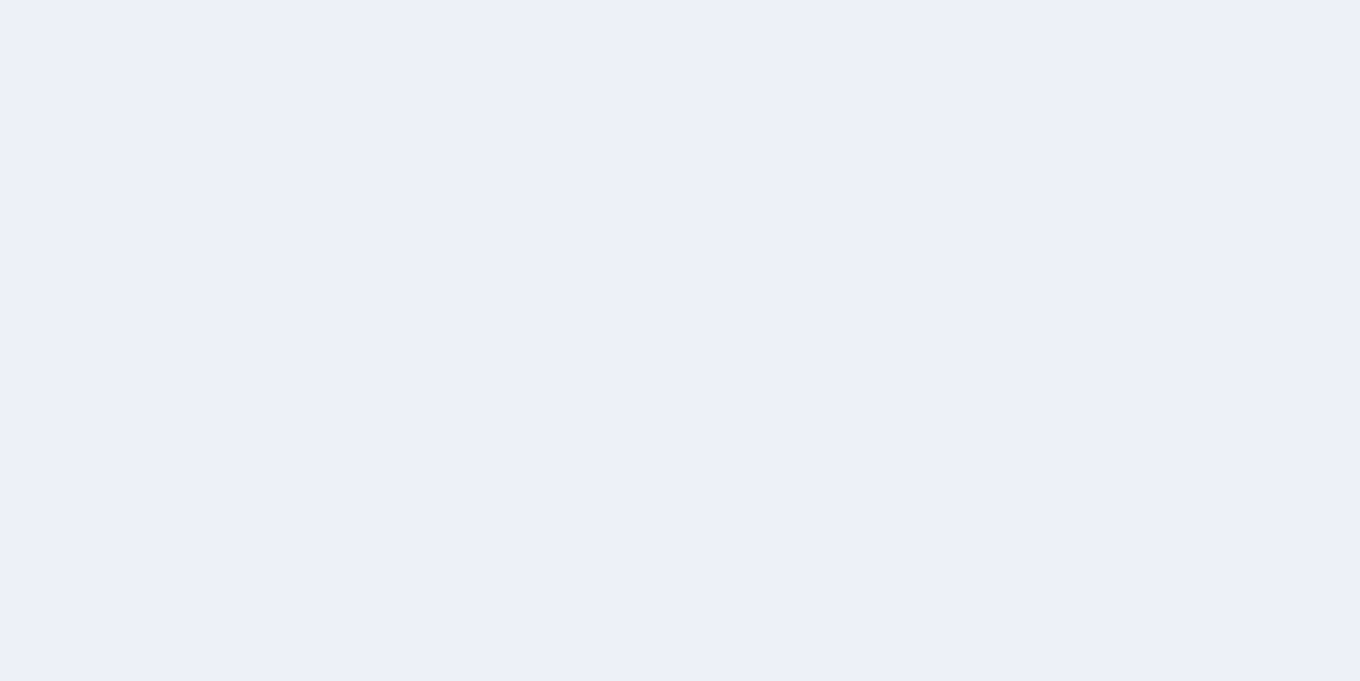scroll, scrollTop: 0, scrollLeft: 0, axis: both 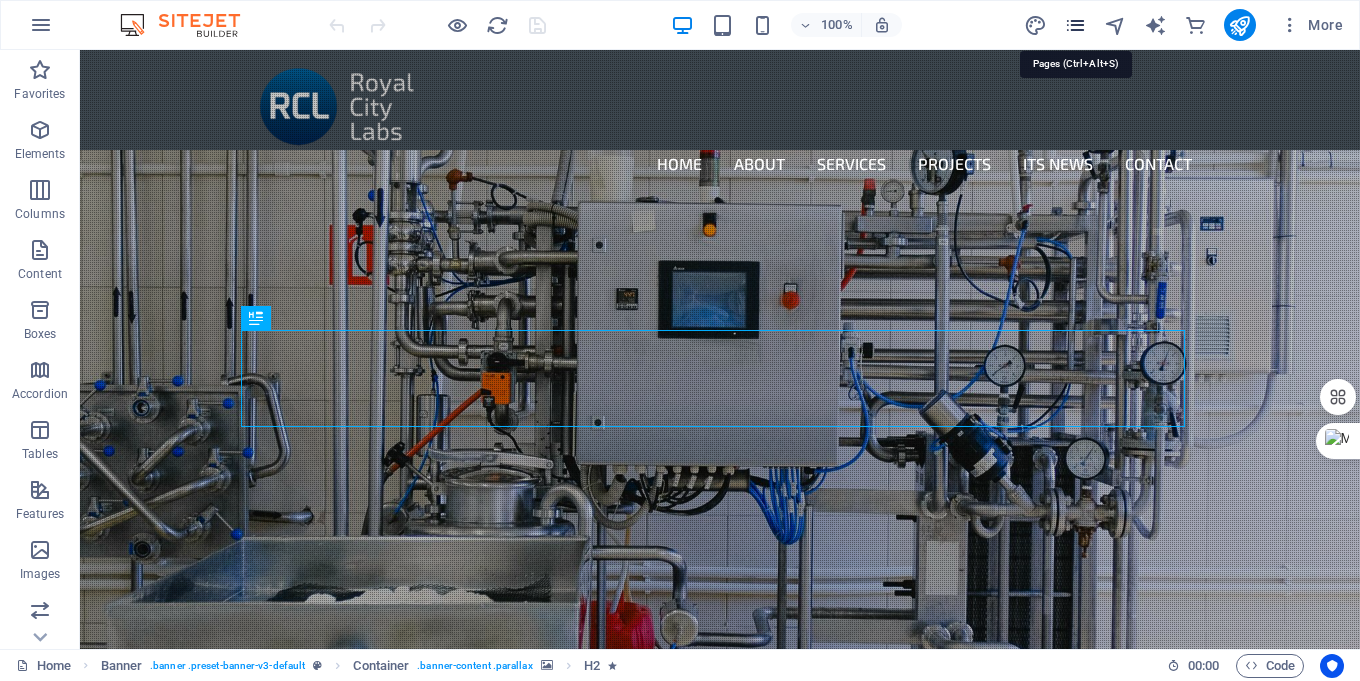 click at bounding box center (1075, 25) 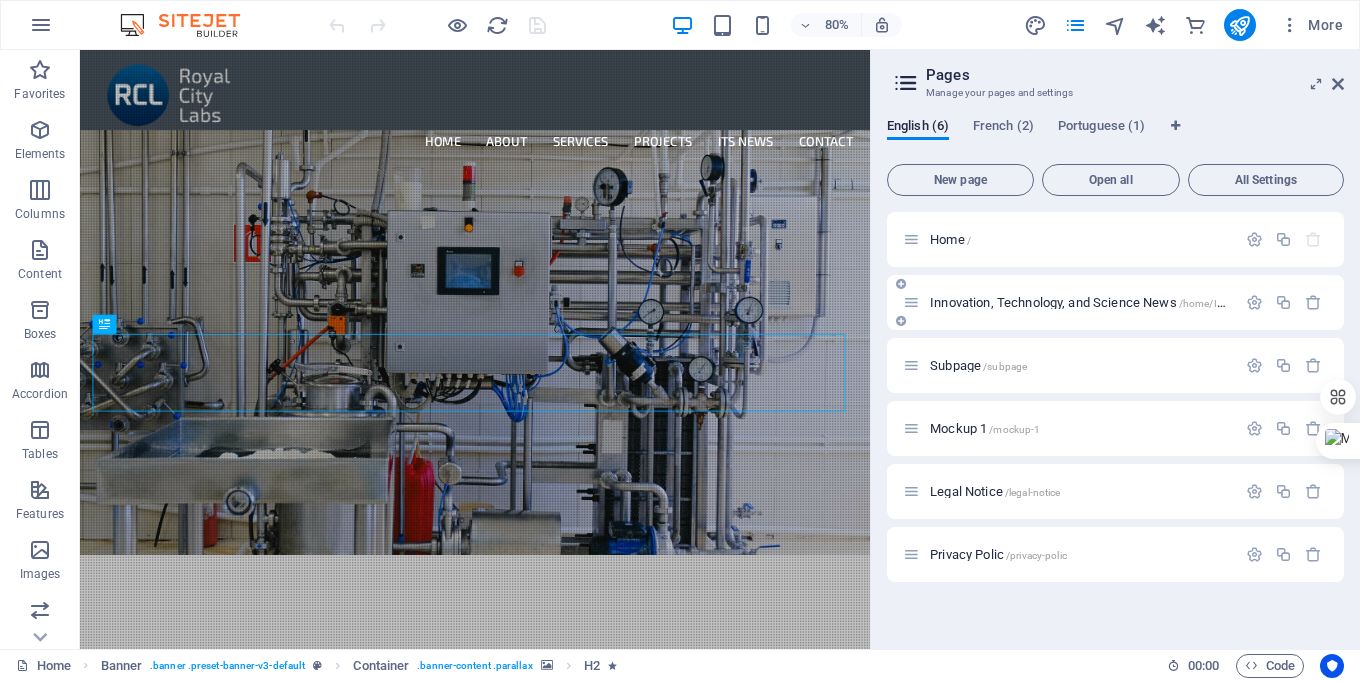 click on "Innovation, Technology, and Science News /home/Innovation" at bounding box center (1096, 302) 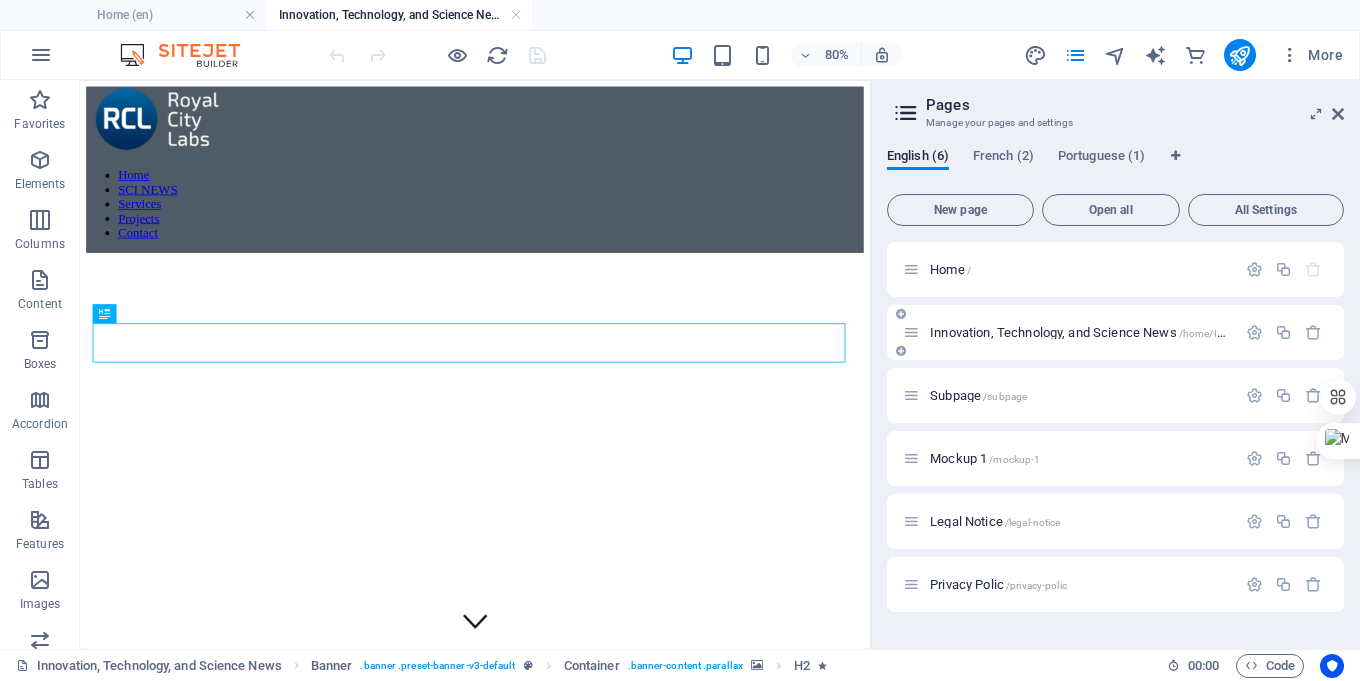 scroll, scrollTop: 0, scrollLeft: 0, axis: both 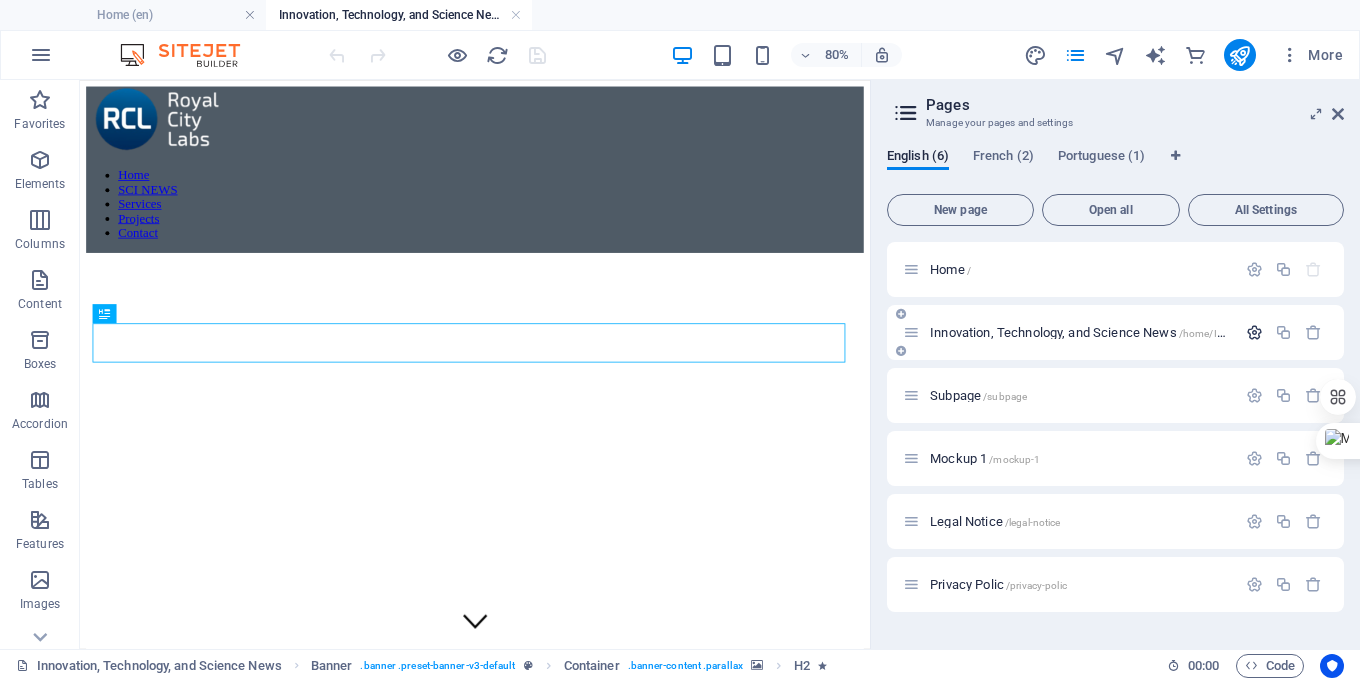 click at bounding box center (1254, 332) 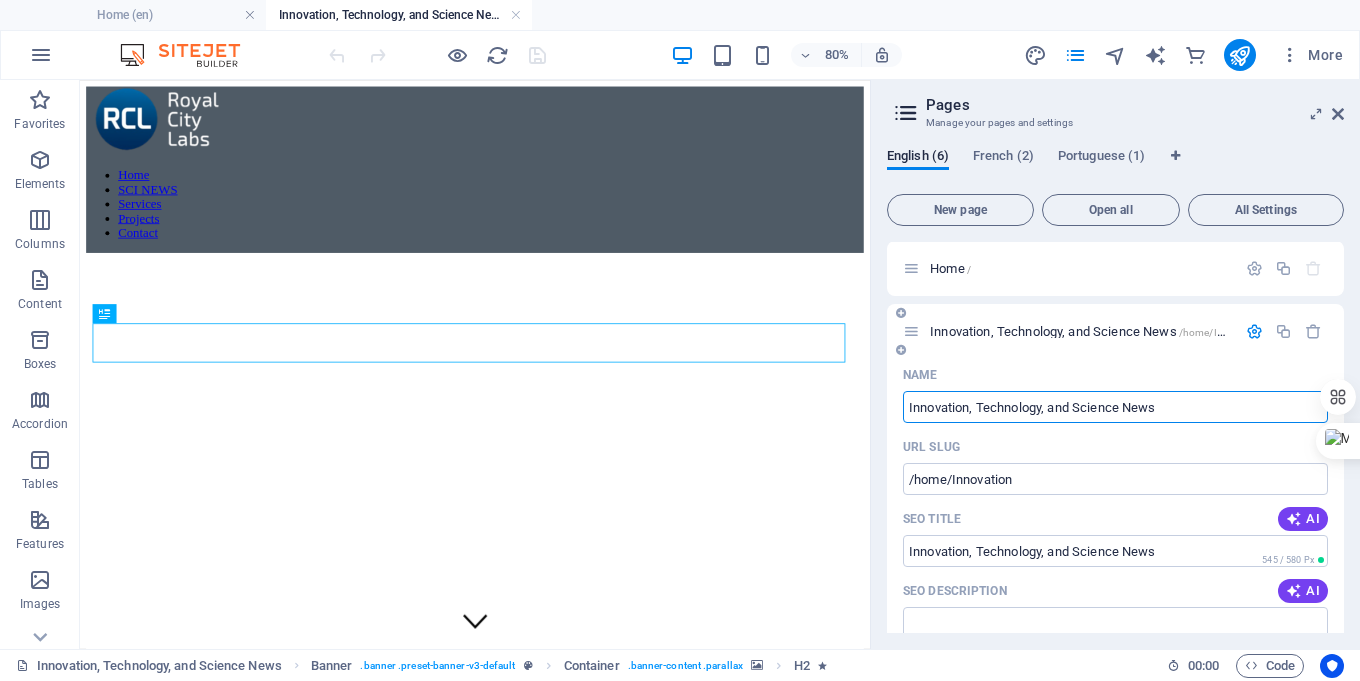 scroll, scrollTop: 0, scrollLeft: 0, axis: both 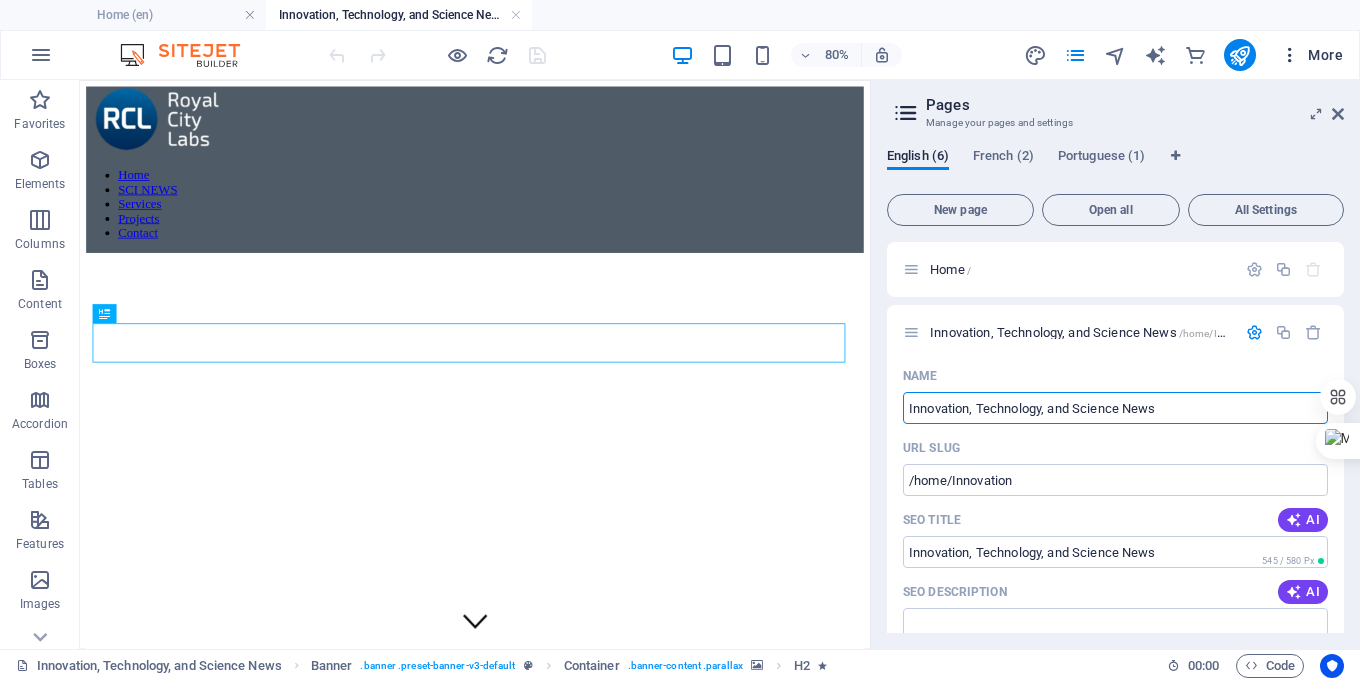 click at bounding box center [1290, 55] 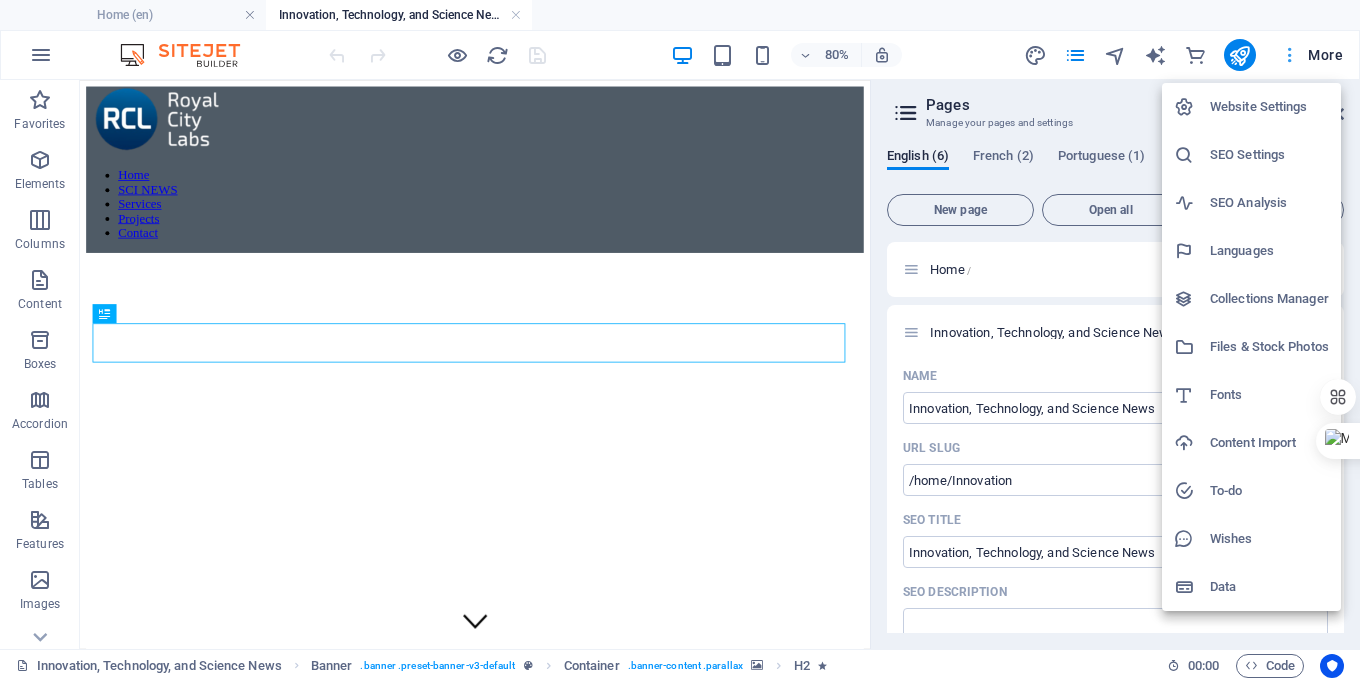 click at bounding box center [680, 340] 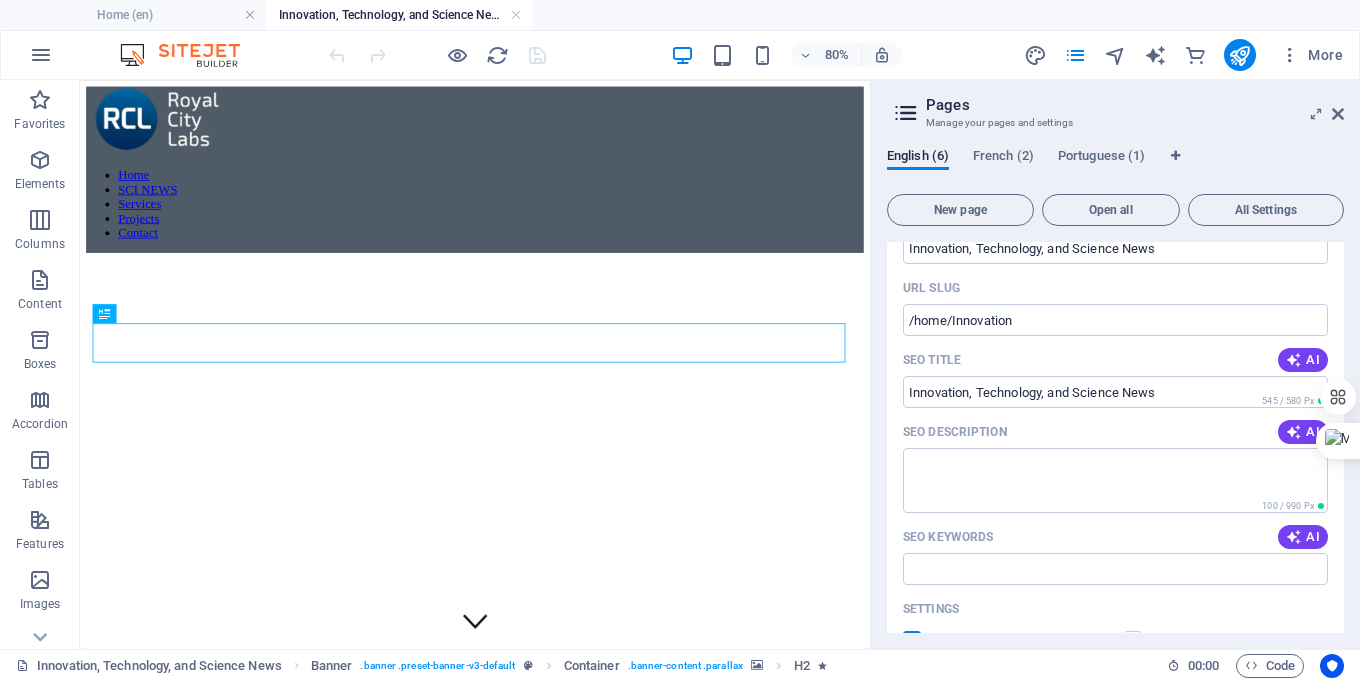 scroll, scrollTop: 0, scrollLeft: 0, axis: both 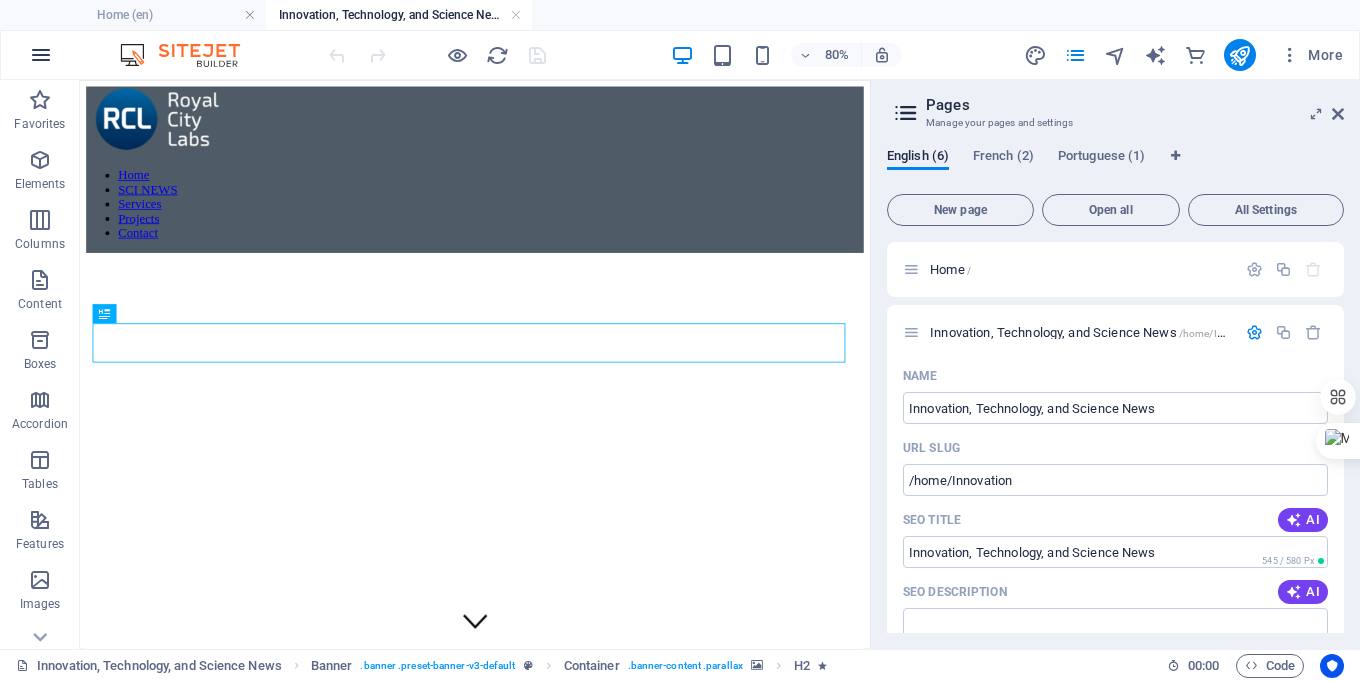 click at bounding box center (41, 55) 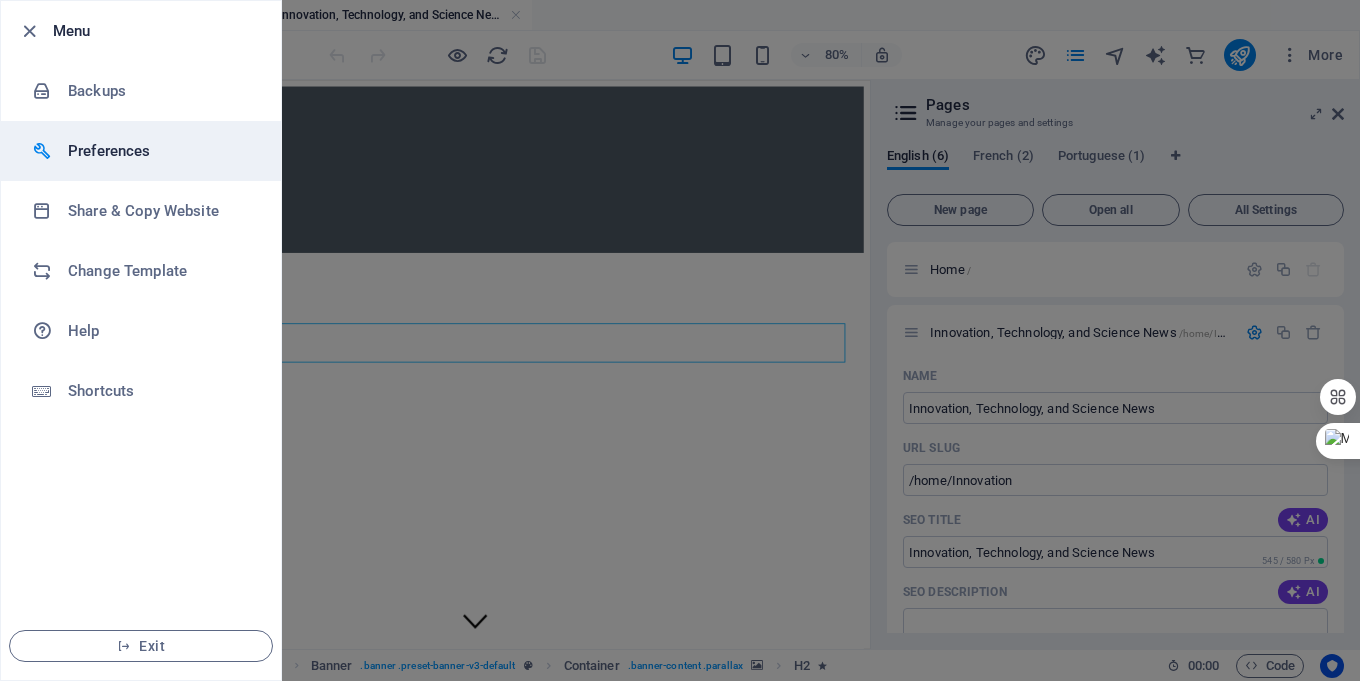 click on "Preferences" at bounding box center (160, 151) 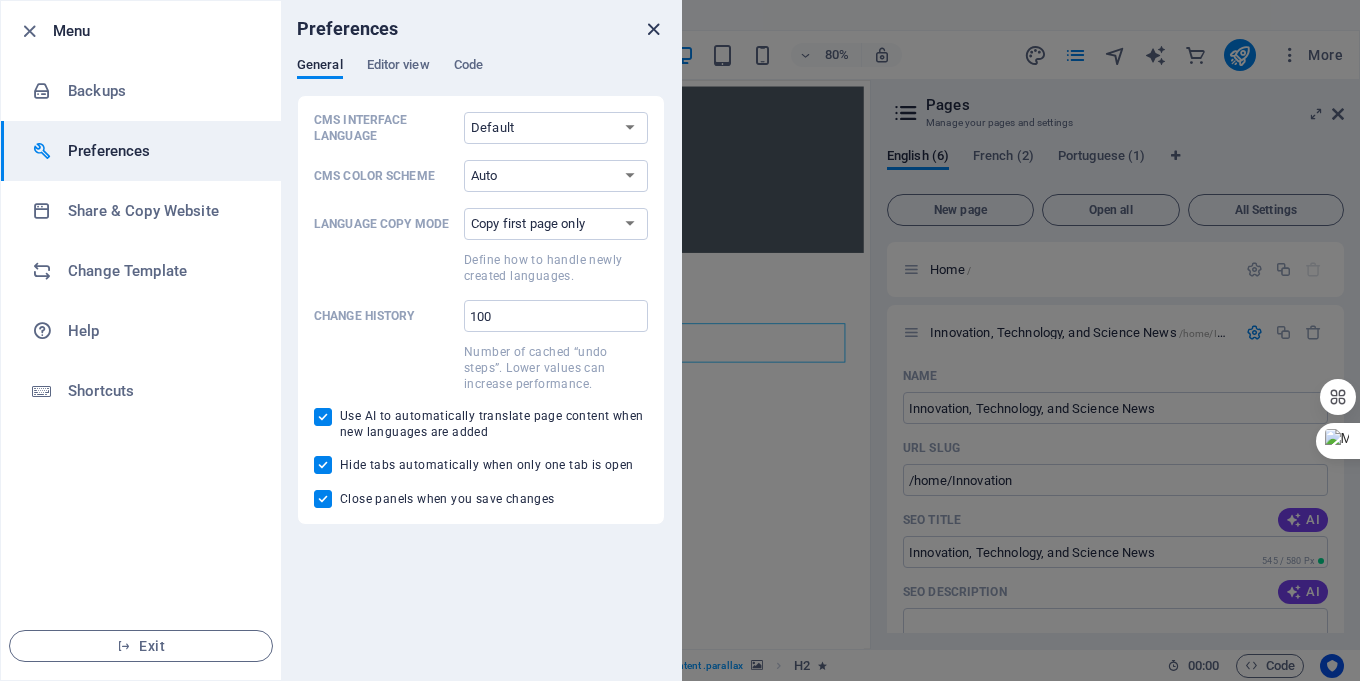 click at bounding box center (653, 29) 